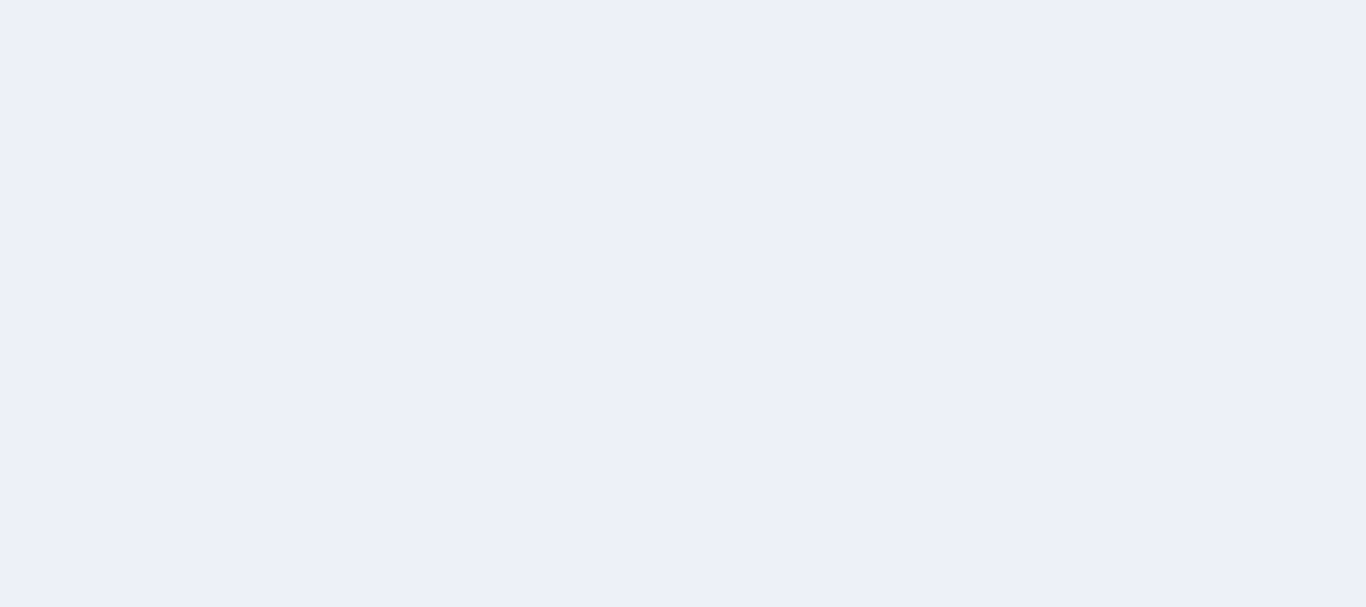scroll, scrollTop: 0, scrollLeft: 0, axis: both 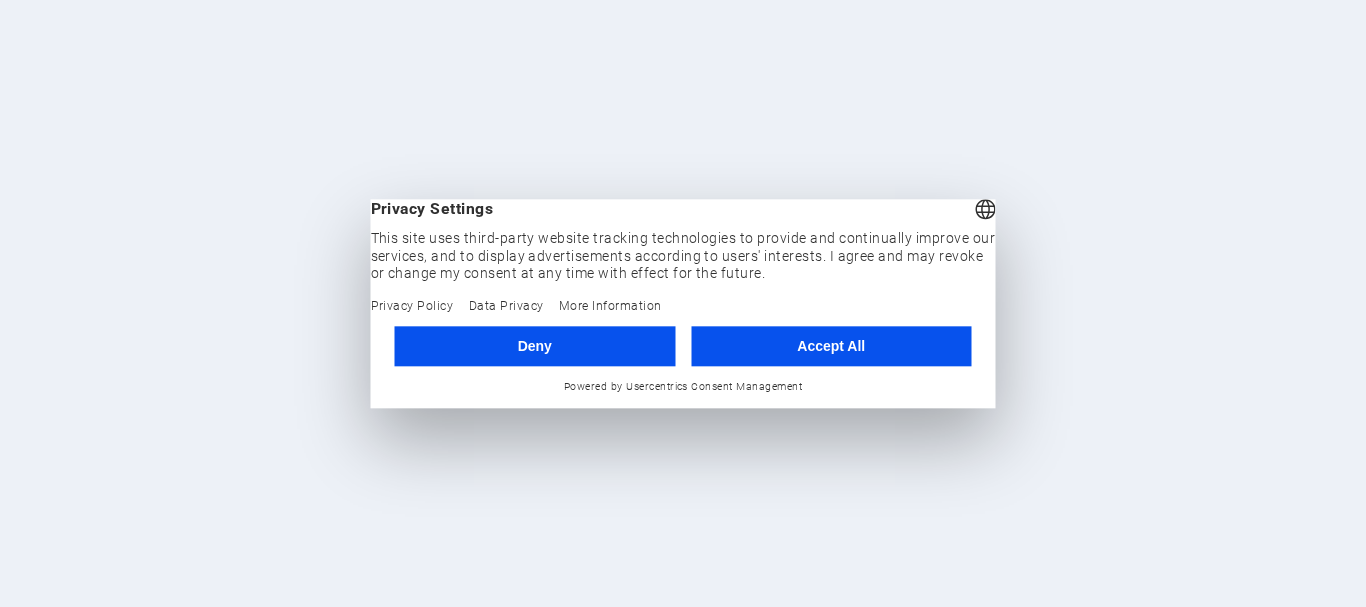 click on "Accept All" at bounding box center (831, 346) 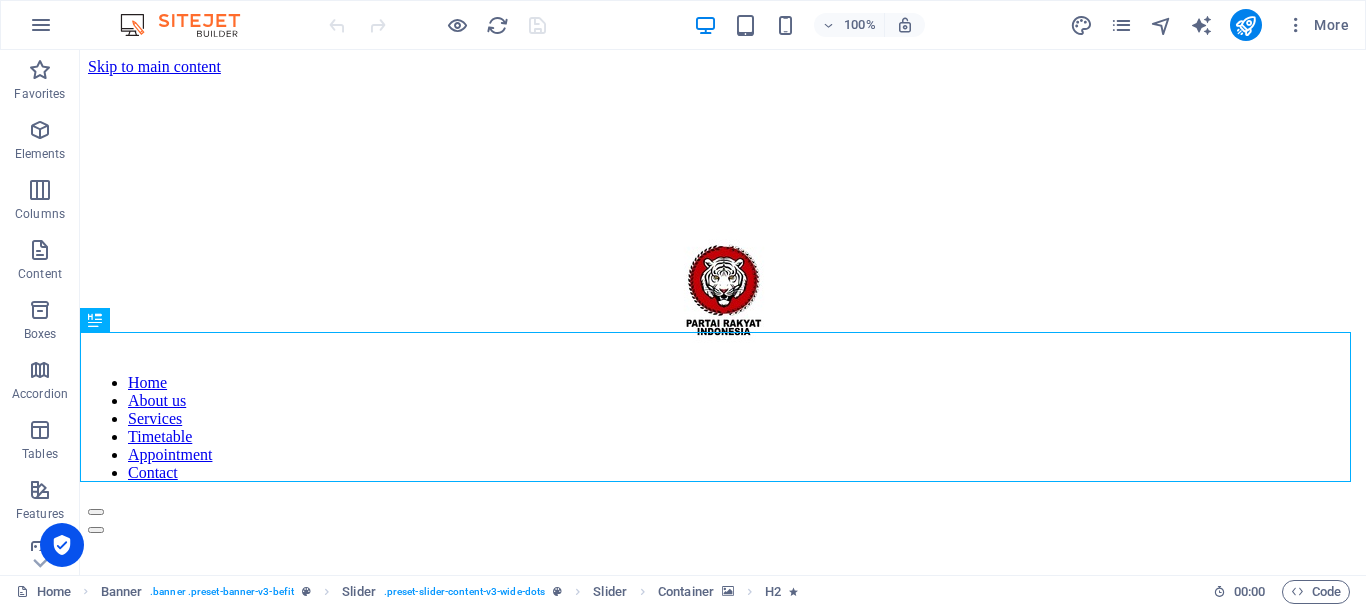 scroll, scrollTop: 0, scrollLeft: 0, axis: both 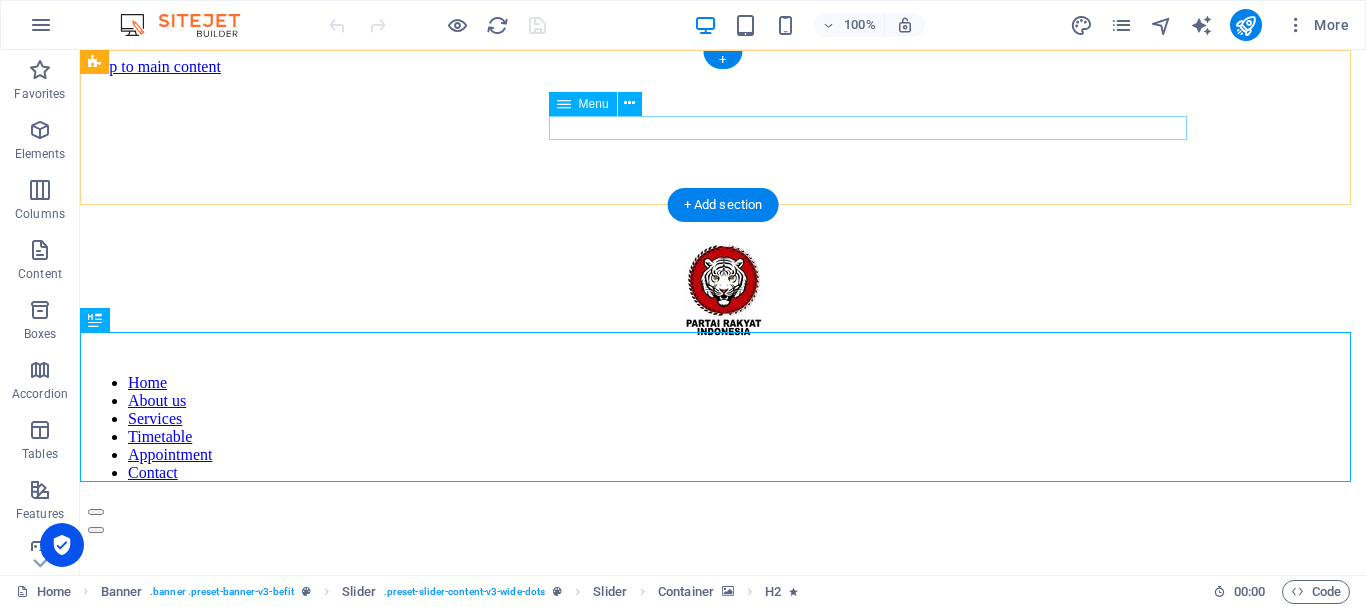 click on "Home About us Services Timetable Appointment Contact" at bounding box center [723, 428] 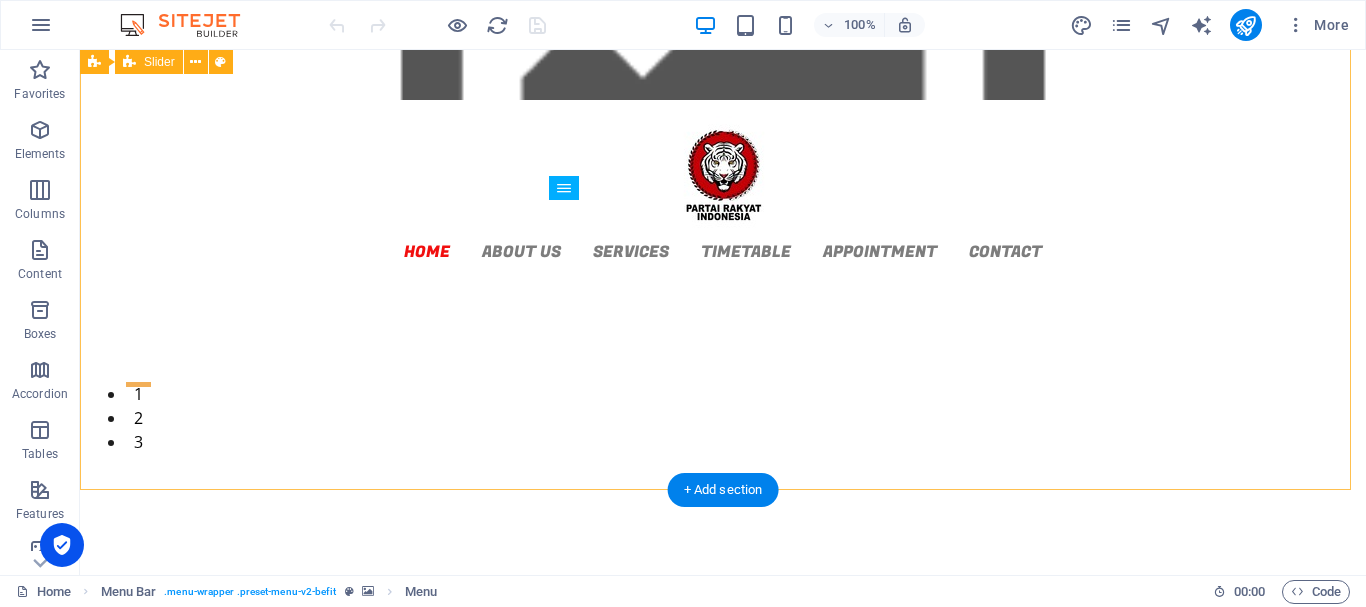 scroll, scrollTop: 0, scrollLeft: 0, axis: both 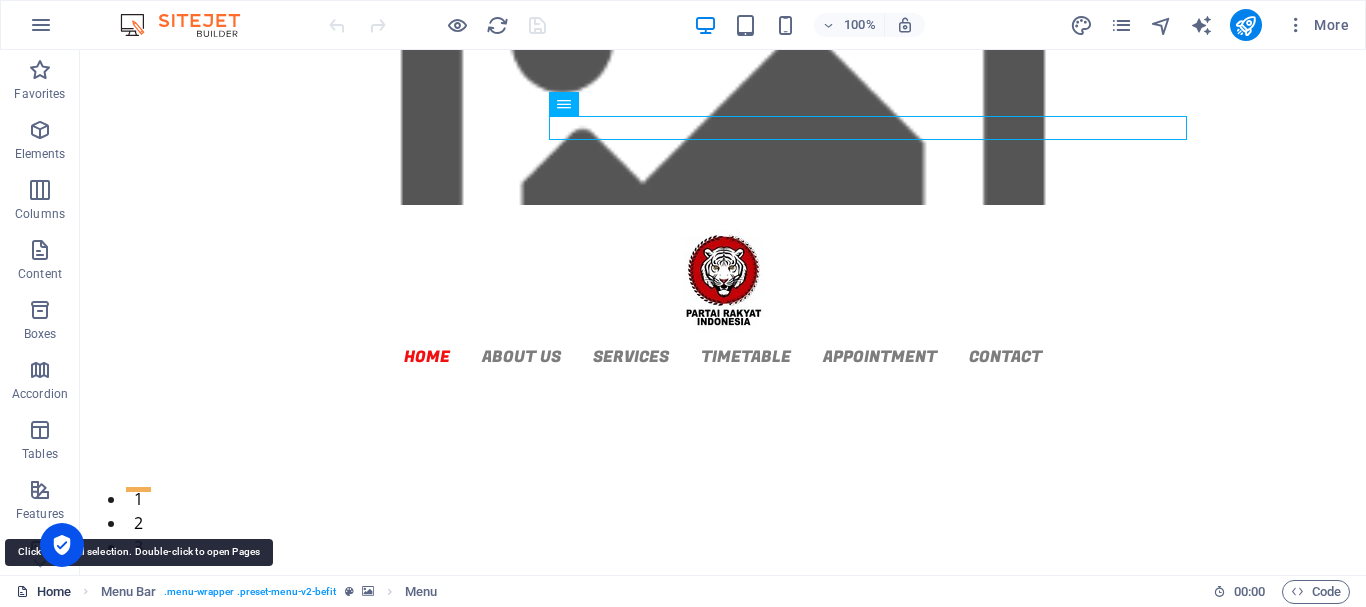 click on "Home" at bounding box center [43, 592] 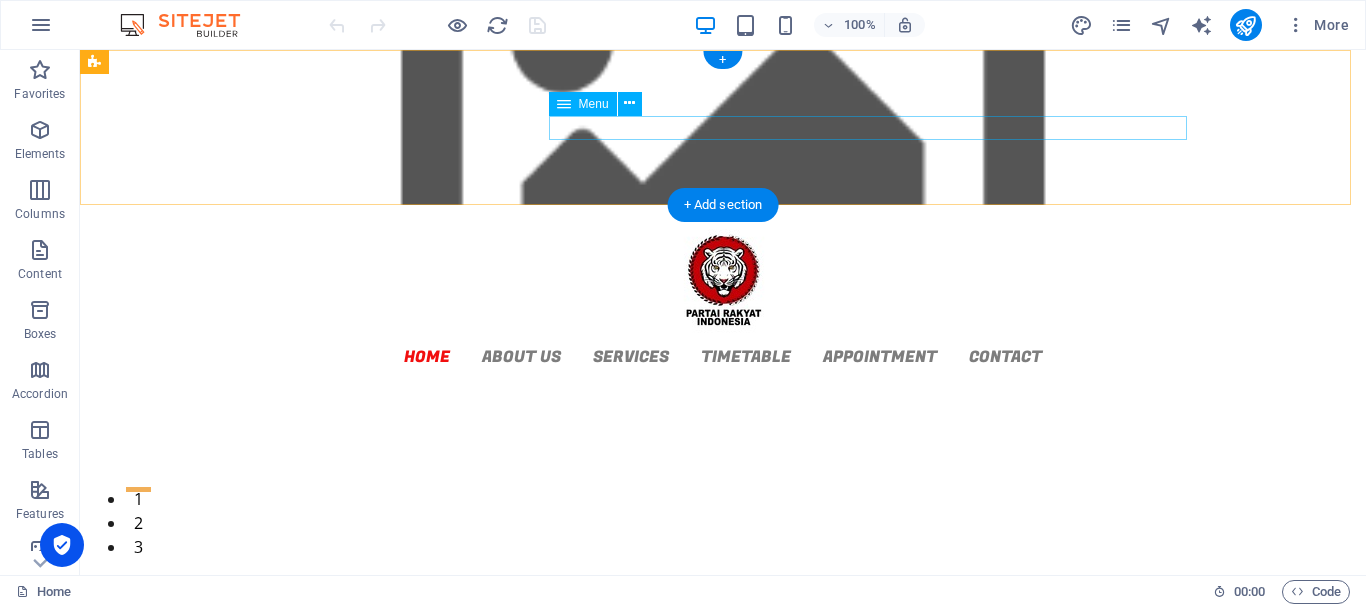click on "Home About us Services Timetable Appointment Contact" at bounding box center [723, 356] 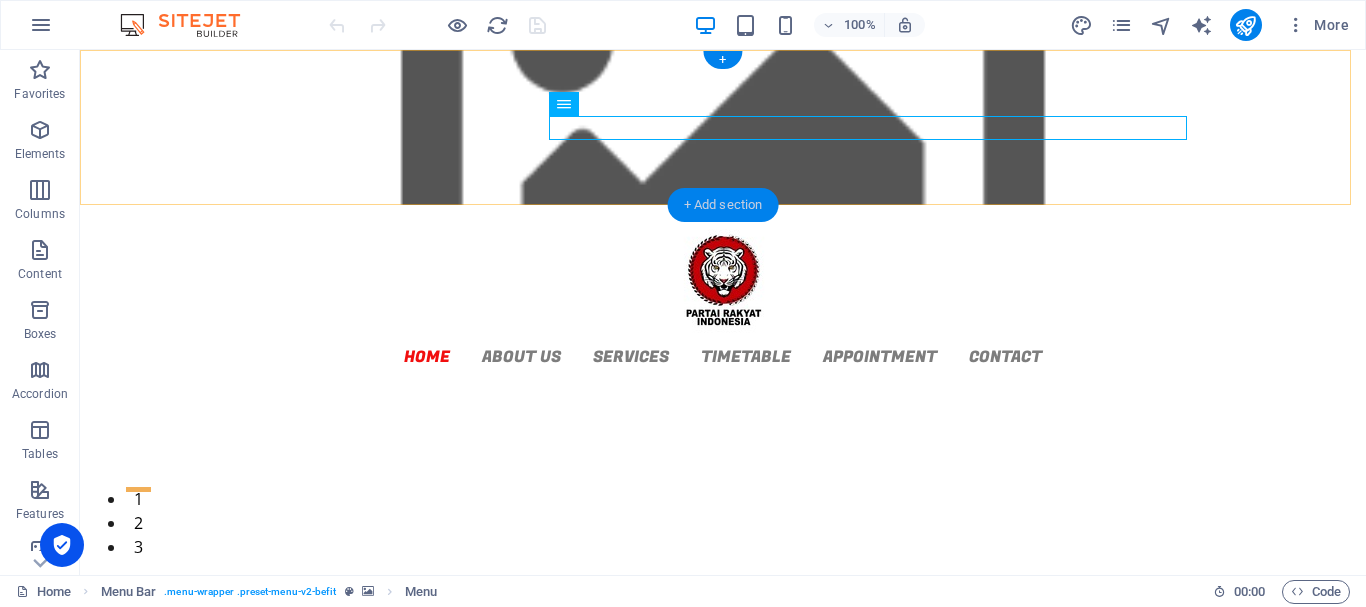 click on "+ Add section" at bounding box center (723, 205) 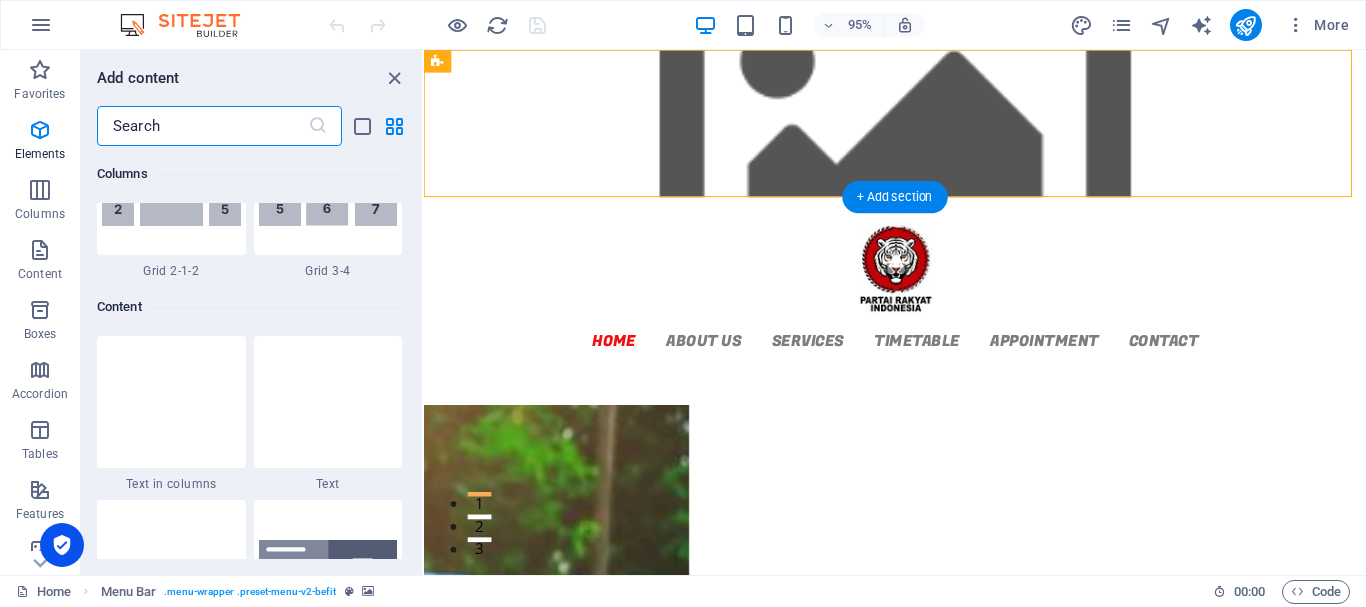 scroll, scrollTop: 3499, scrollLeft: 0, axis: vertical 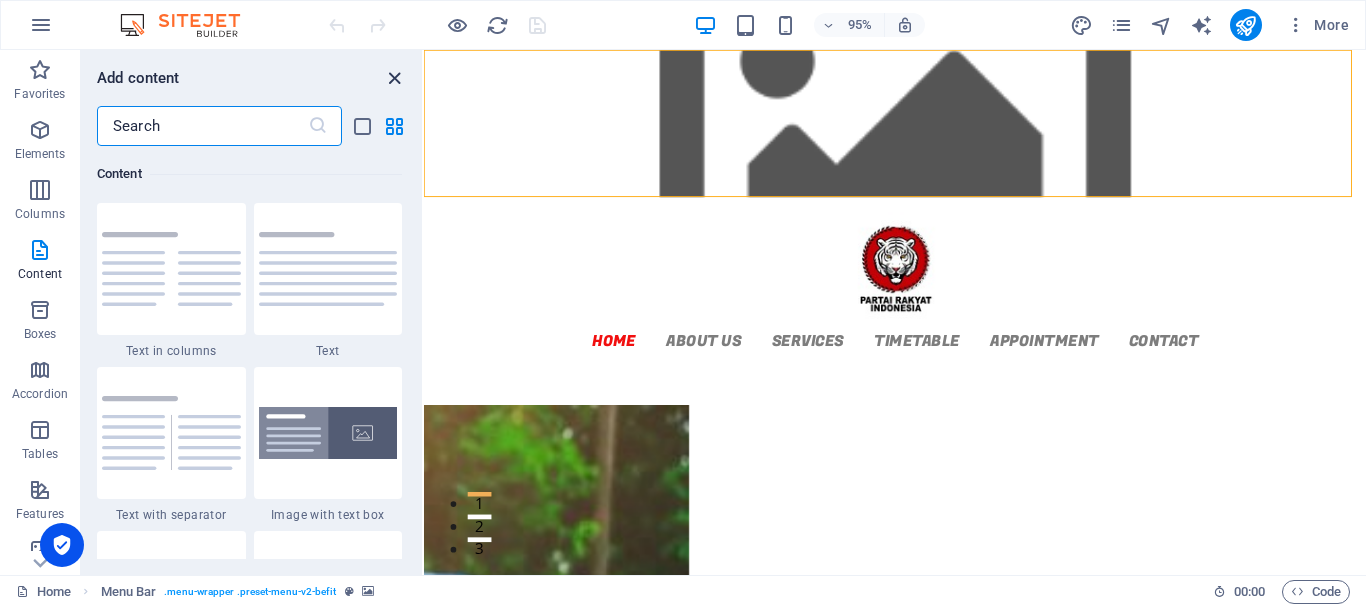 click at bounding box center [394, 78] 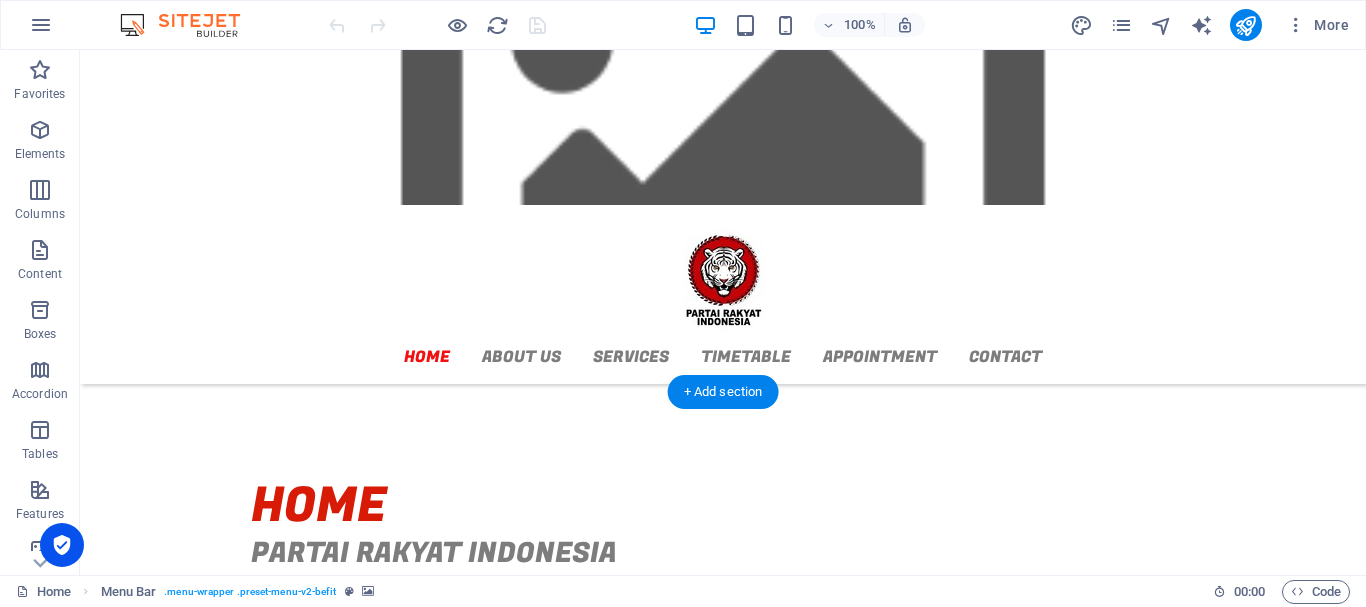 scroll, scrollTop: 300, scrollLeft: 0, axis: vertical 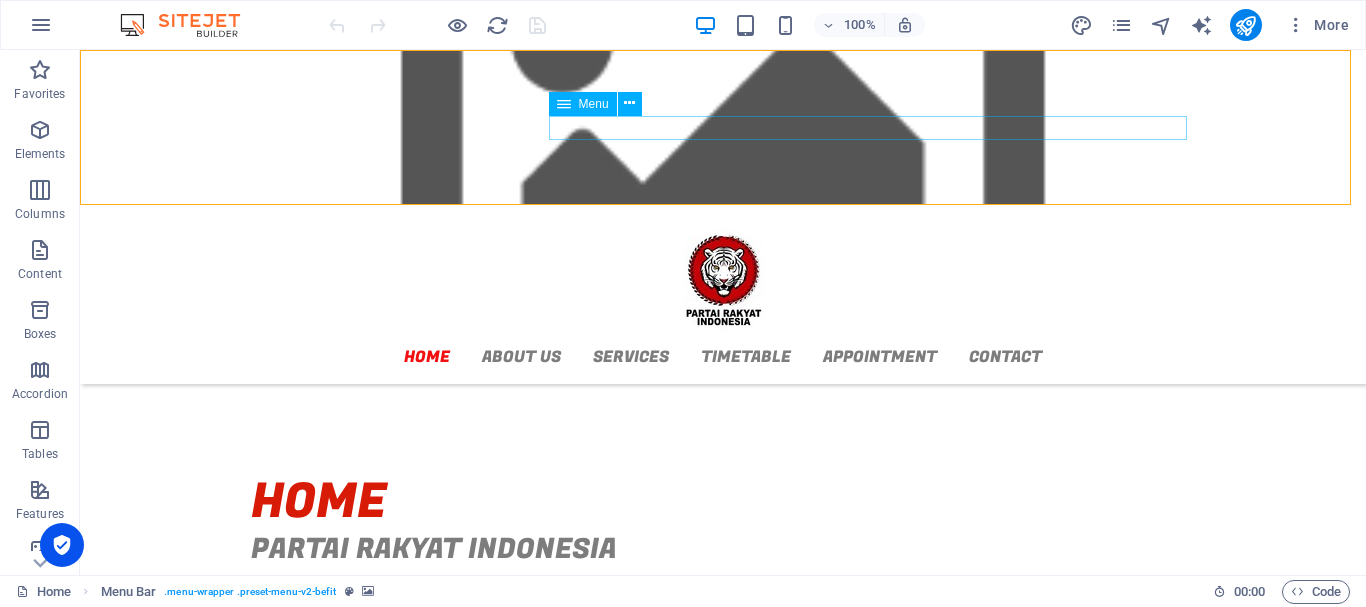 click on "Home About us Services Timetable Appointment Contact" at bounding box center [723, 356] 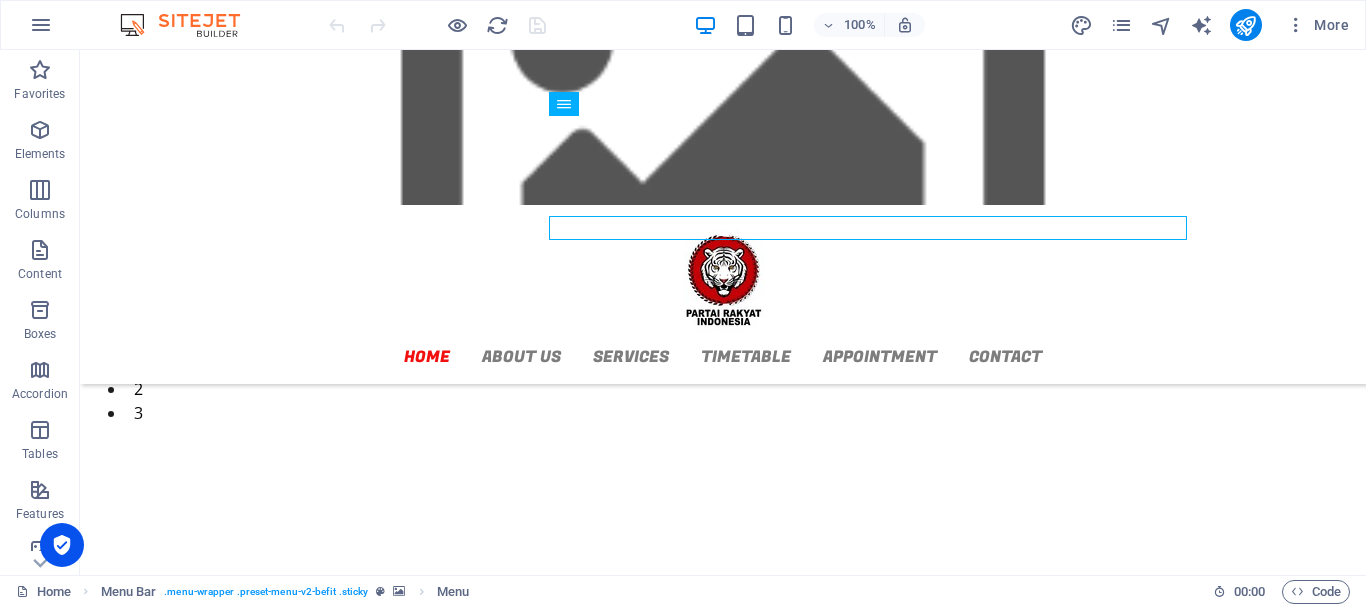 scroll, scrollTop: 0, scrollLeft: 0, axis: both 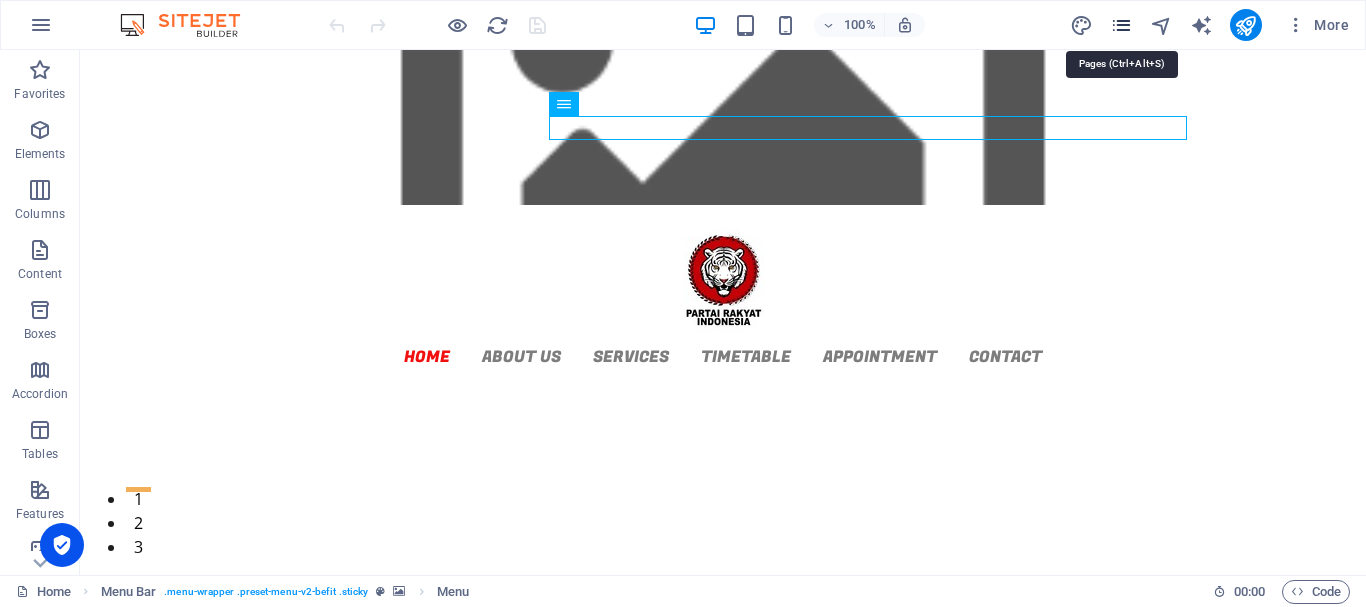click at bounding box center [1121, 25] 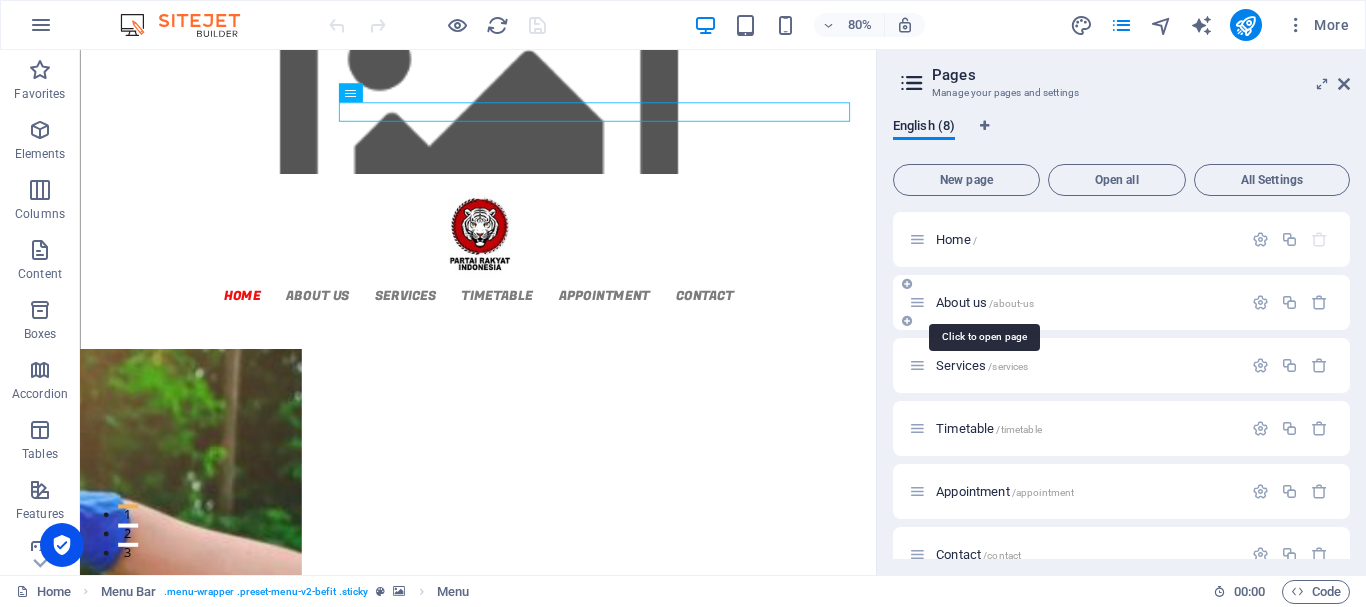 click on "About us /about-us" at bounding box center (985, 302) 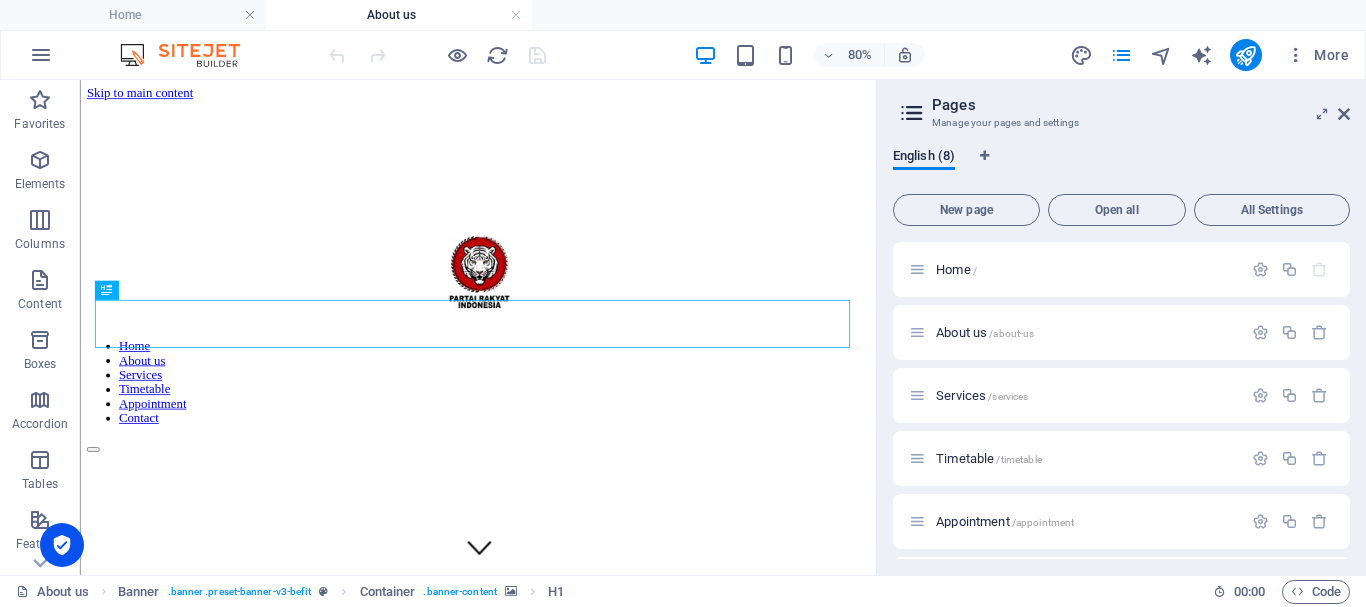 scroll, scrollTop: 0, scrollLeft: 0, axis: both 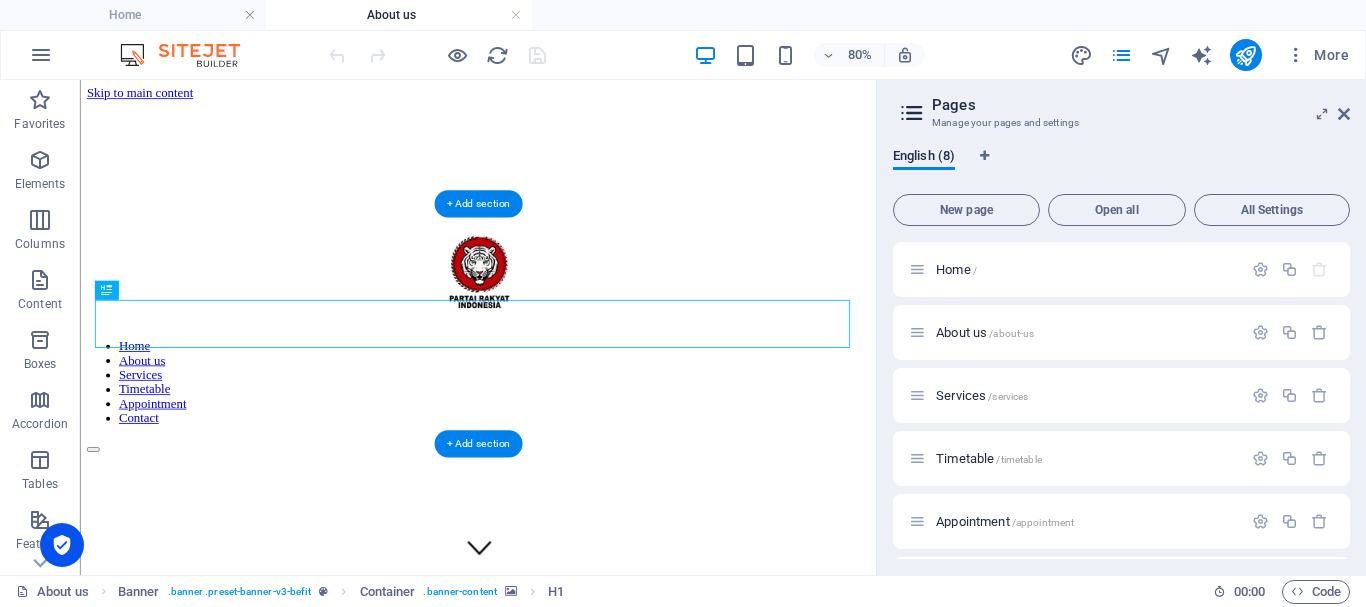 click at bounding box center (577, 546) 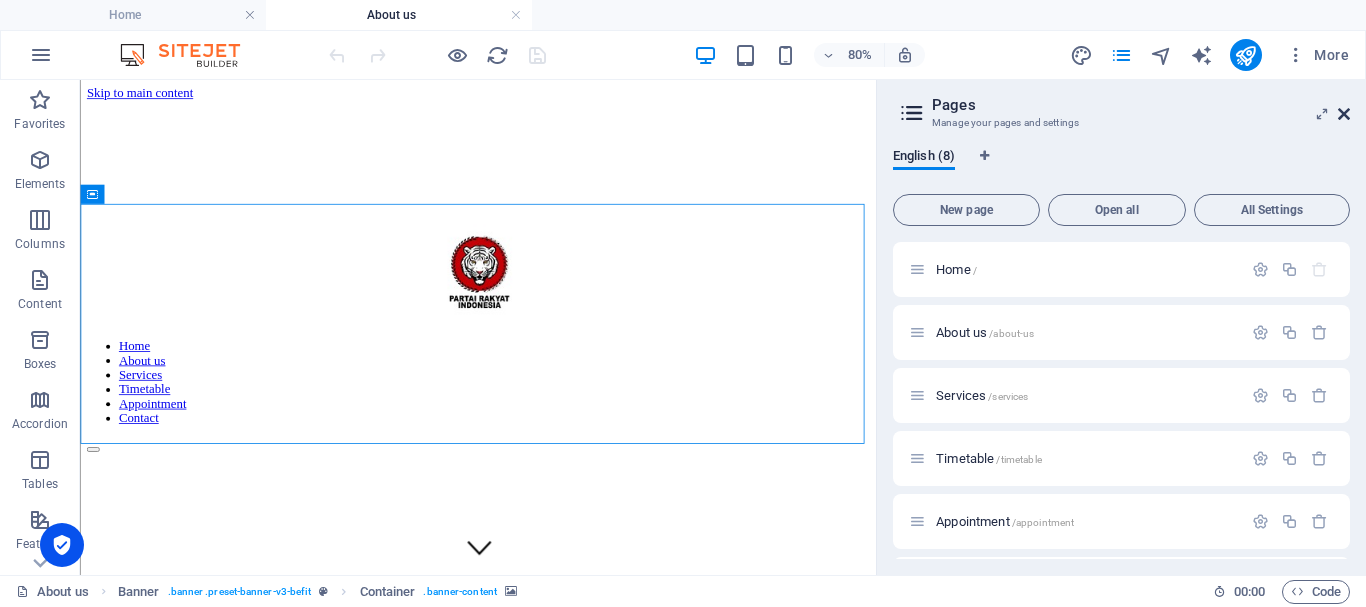 click at bounding box center [1344, 114] 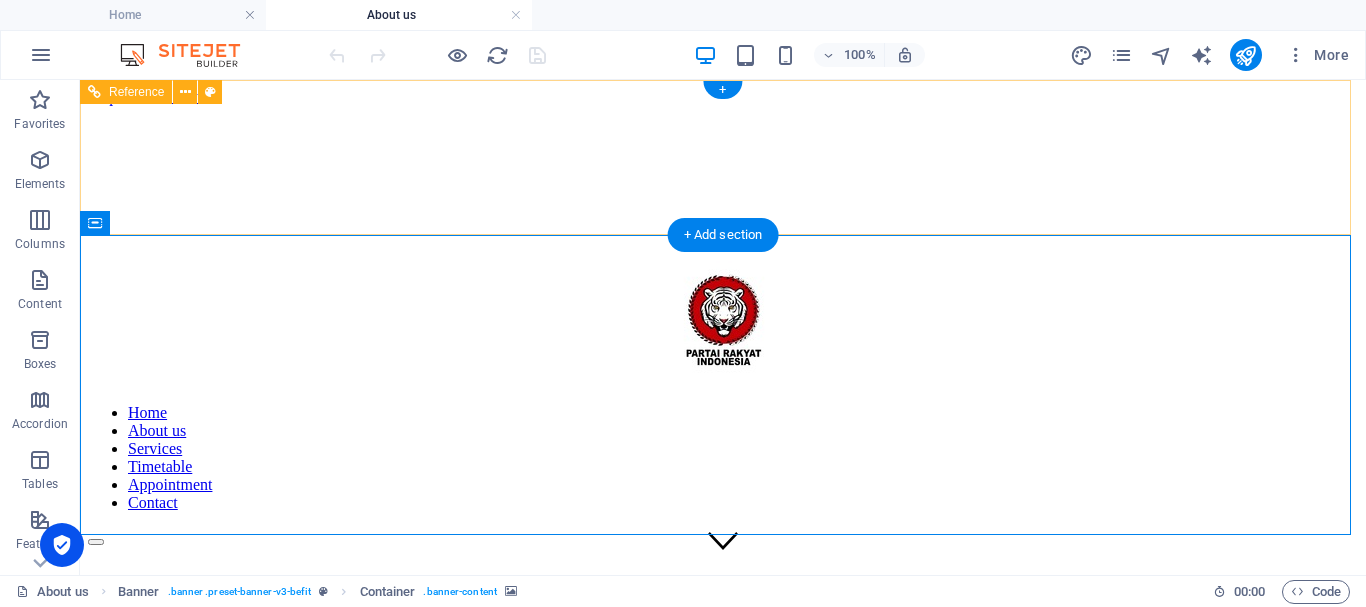 click on "Home About us Services Timetable Appointment Contact" at bounding box center [723, 458] 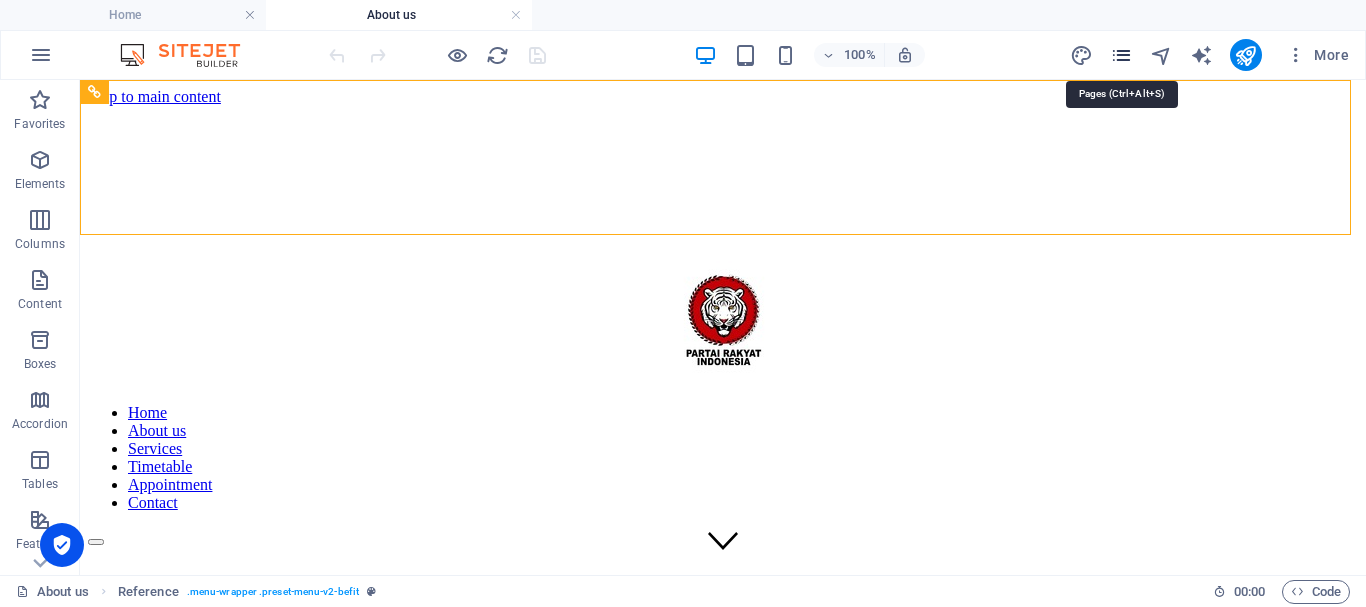 click at bounding box center (1121, 55) 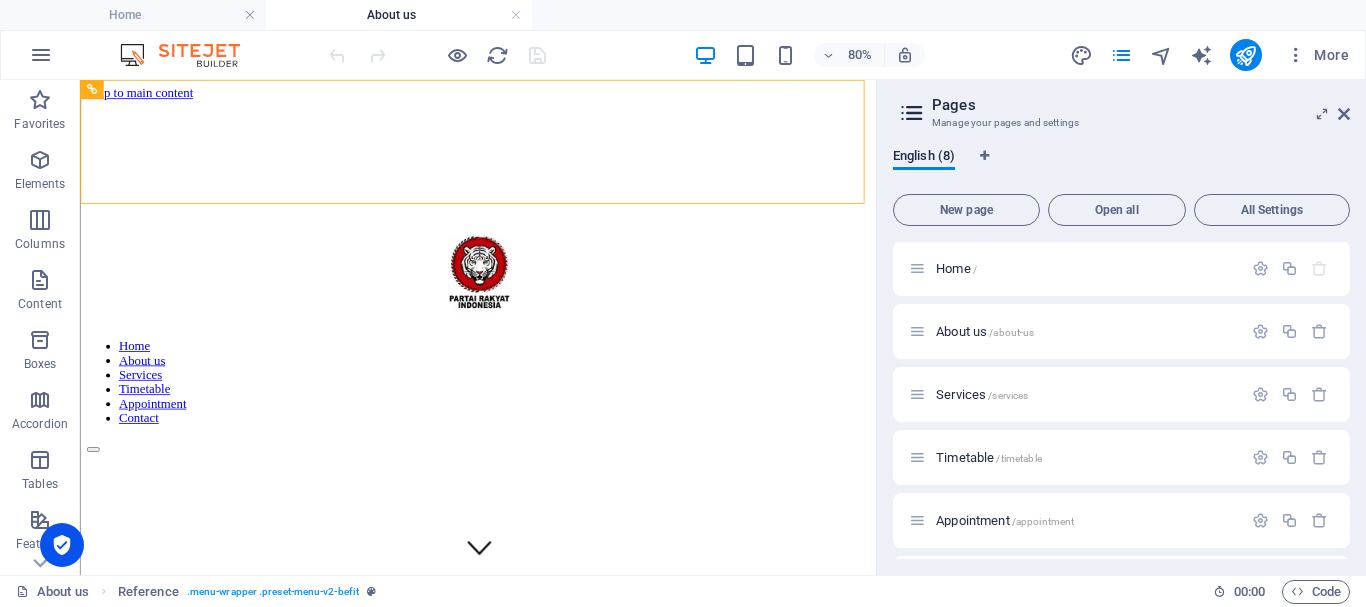 scroll, scrollTop: 0, scrollLeft: 0, axis: both 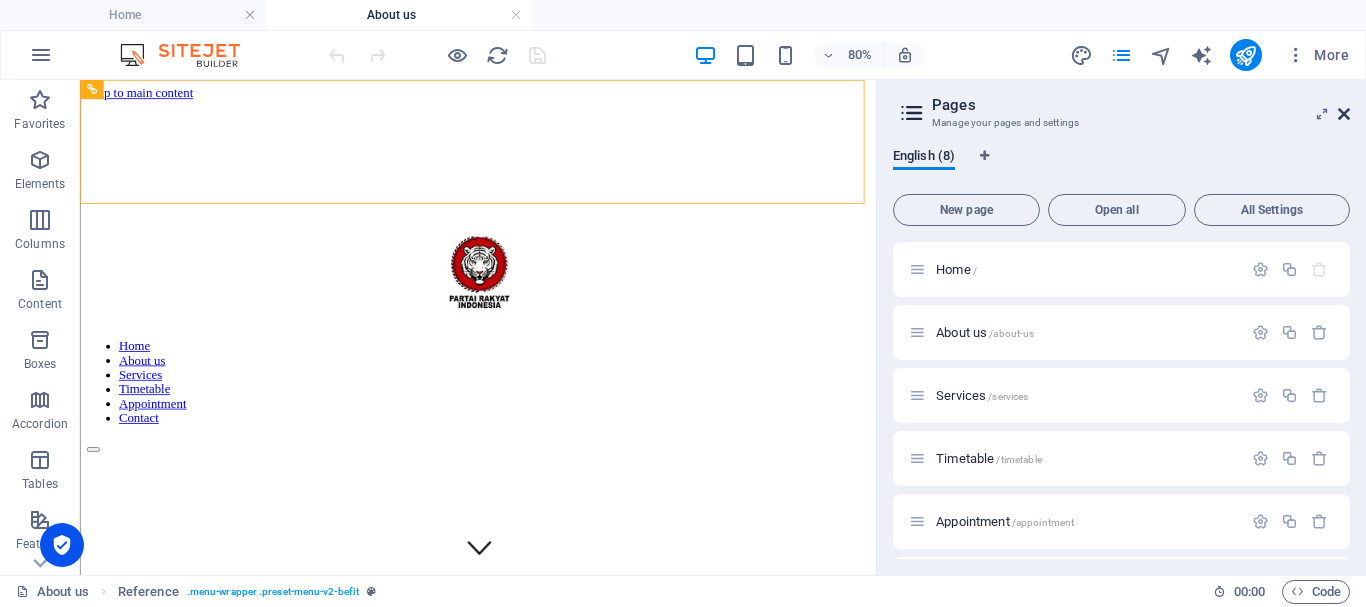 click at bounding box center (1344, 114) 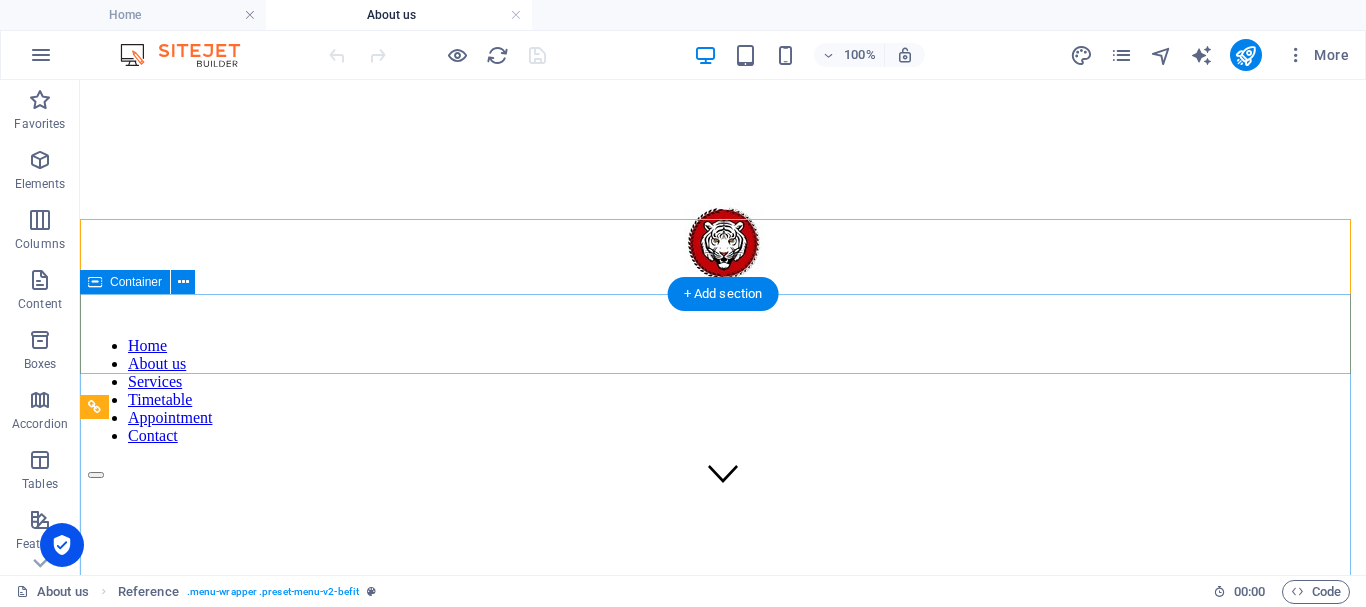 scroll, scrollTop: 0, scrollLeft: 0, axis: both 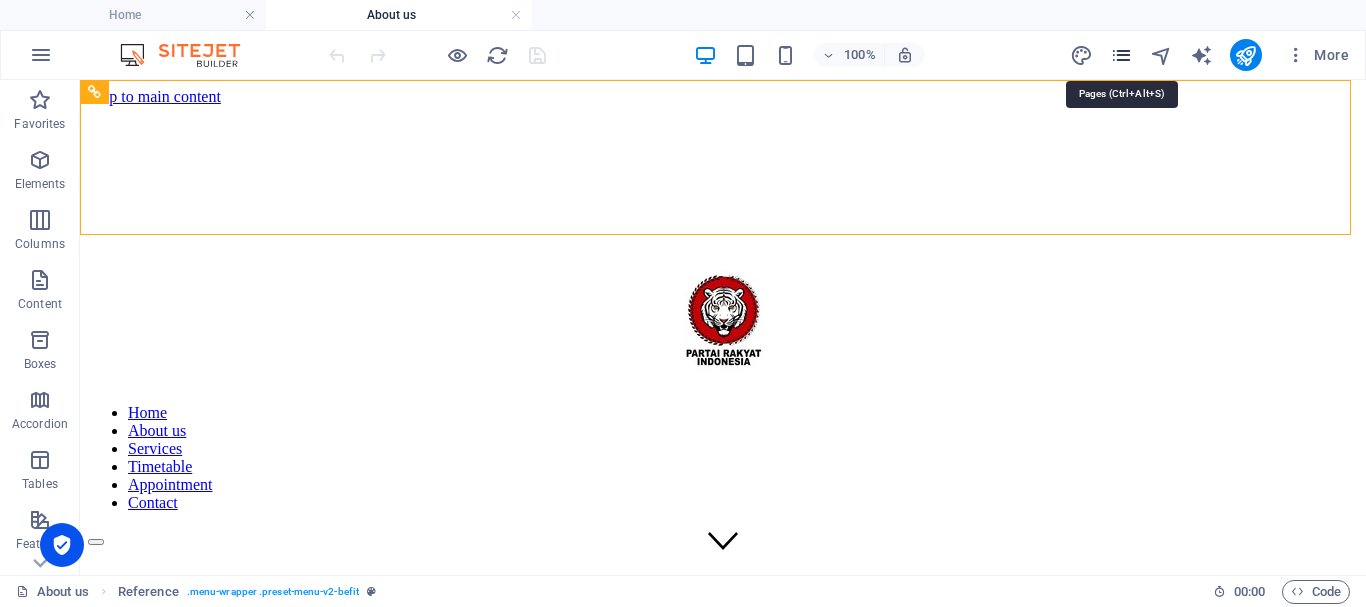 click at bounding box center [1121, 55] 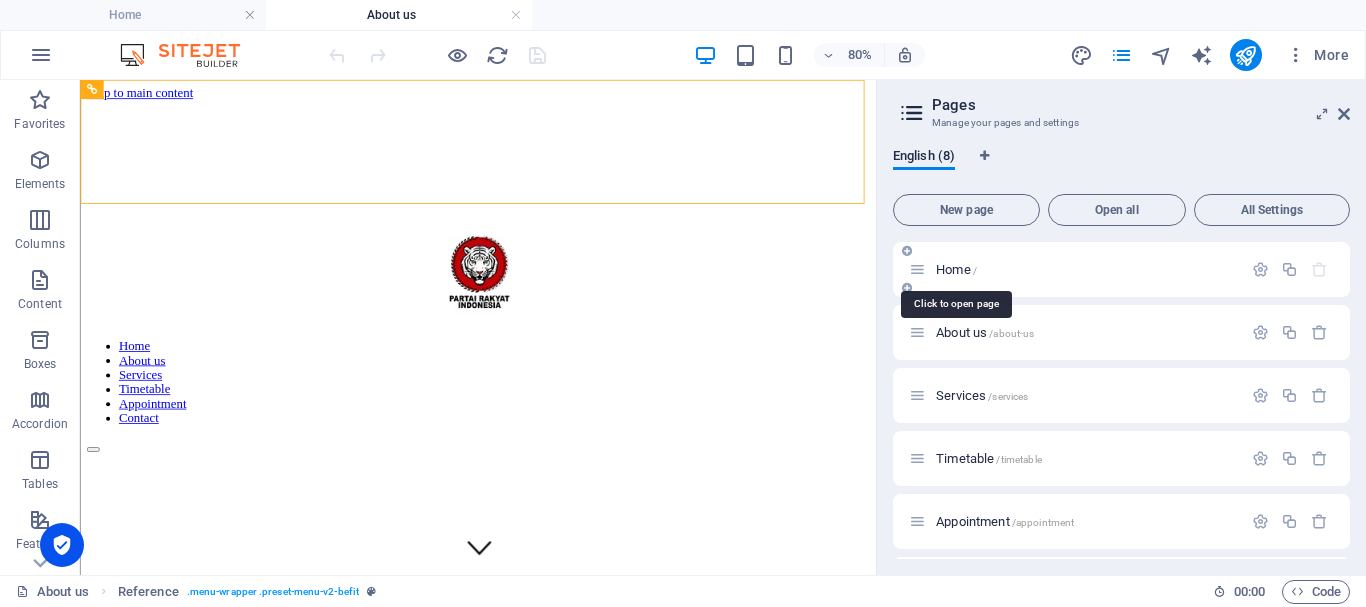 click on "Home /" at bounding box center (956, 269) 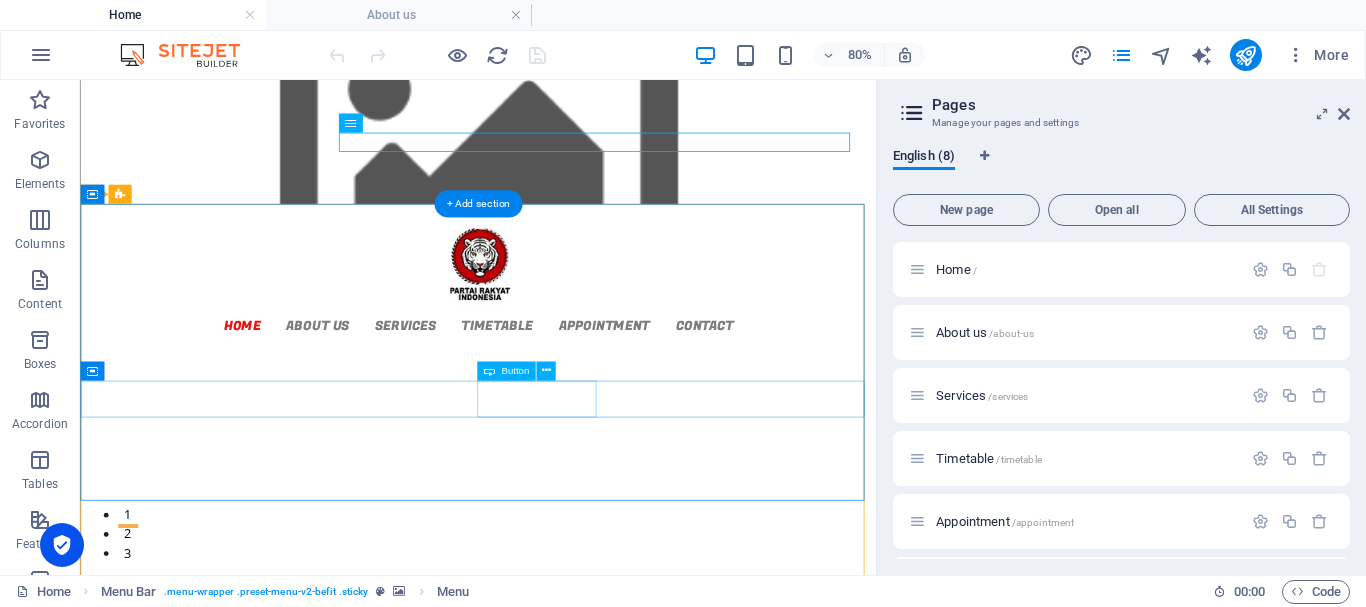 click on "View Details" at bounding box center (-1390, 2793) 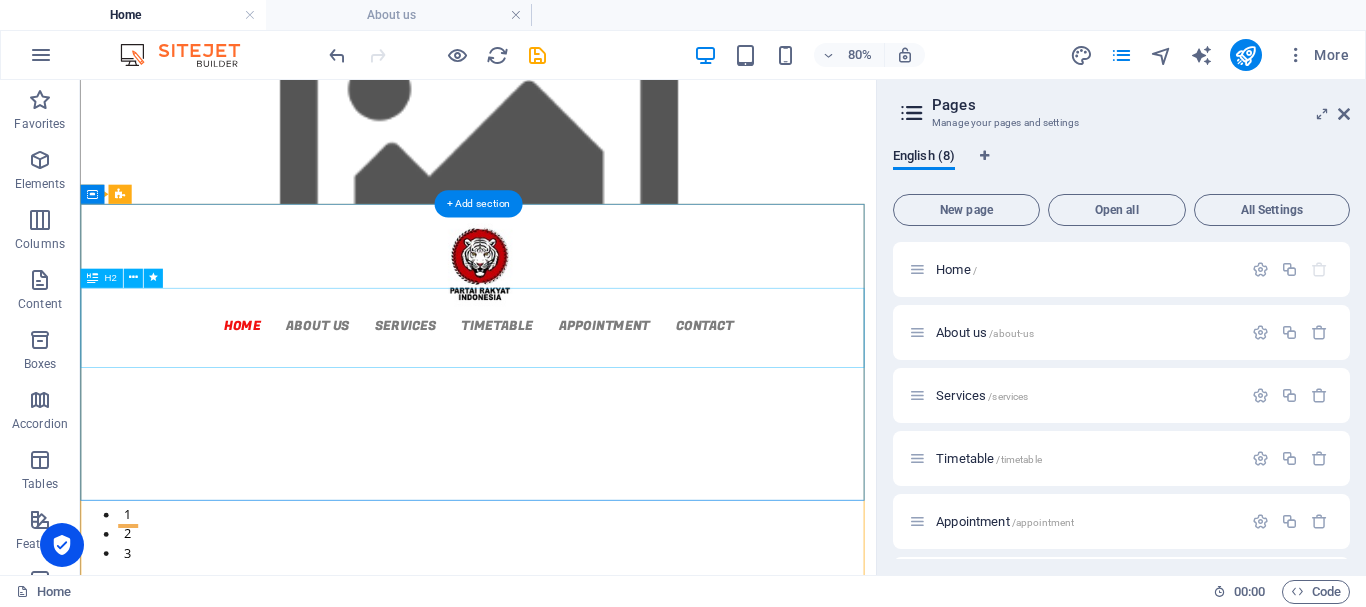 click on "selamat datang di website resmi  partai rakyat indonesia [GEOGRAPHIC_DATA]" at bounding box center (-1390, 2543) 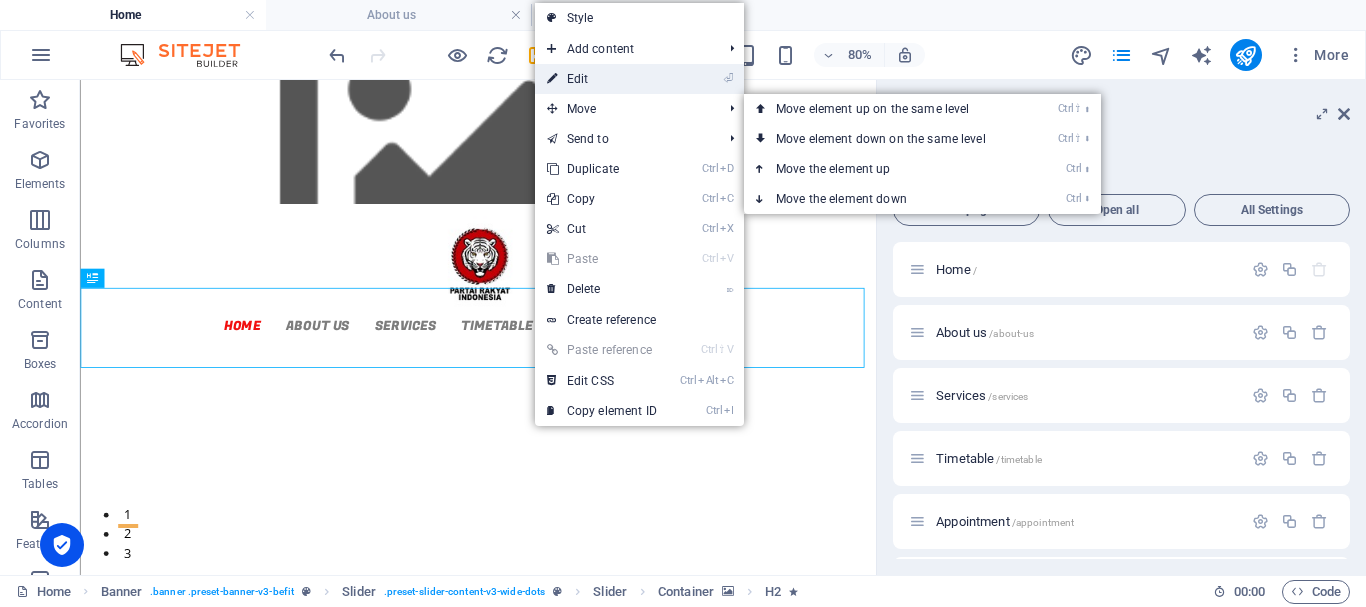 click on "⏎  Edit" at bounding box center (602, 79) 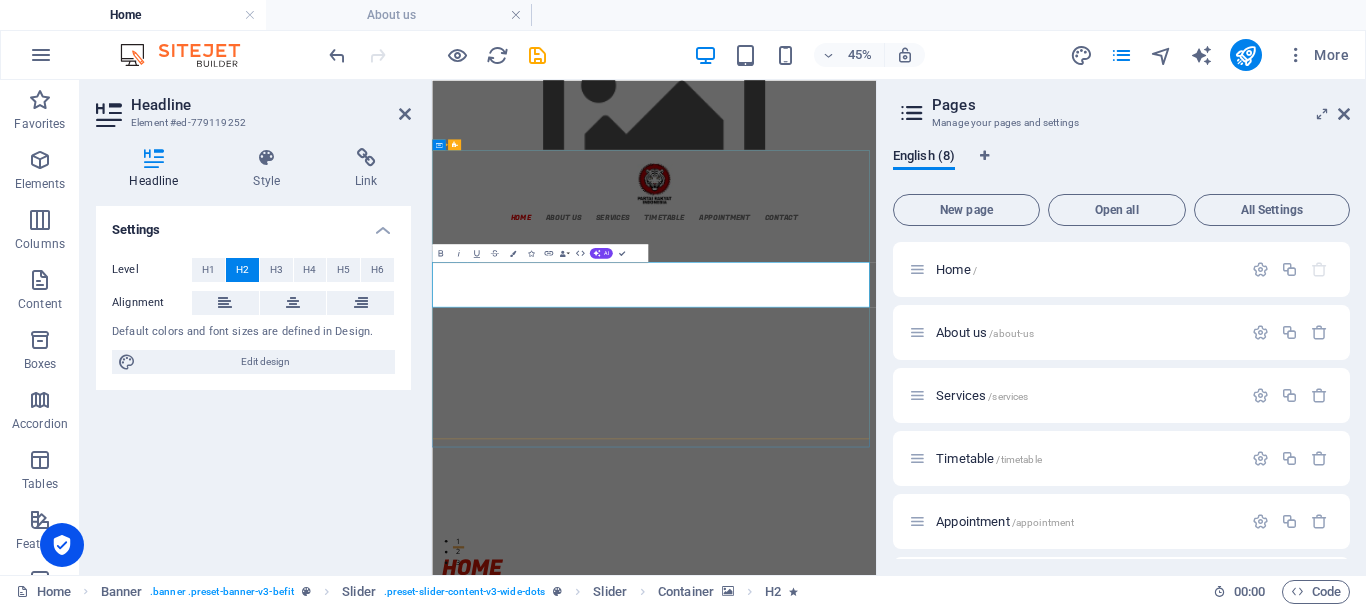 drag, startPoint x: 1340, startPoint y: 568, endPoint x: 529, endPoint y: 497, distance: 814.1019 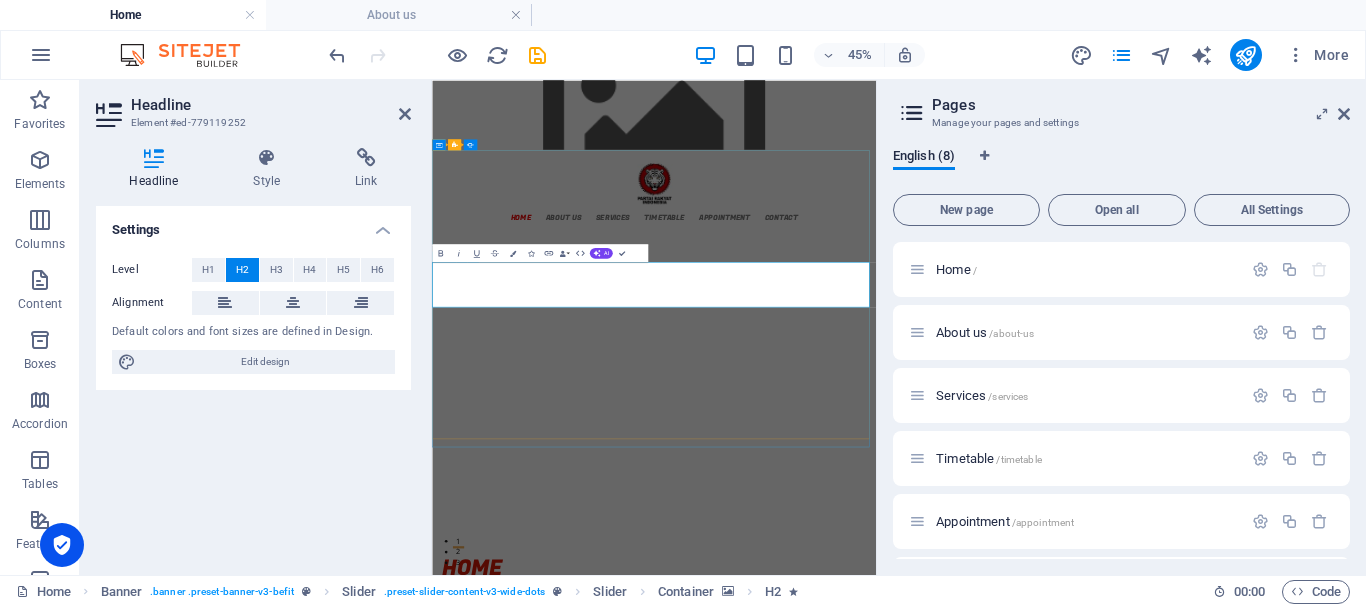 click on "selamat datang di website resmi  partai rakyat indonesia [GEOGRAPHIC_DATA]" at bounding box center (-1026, 2541) 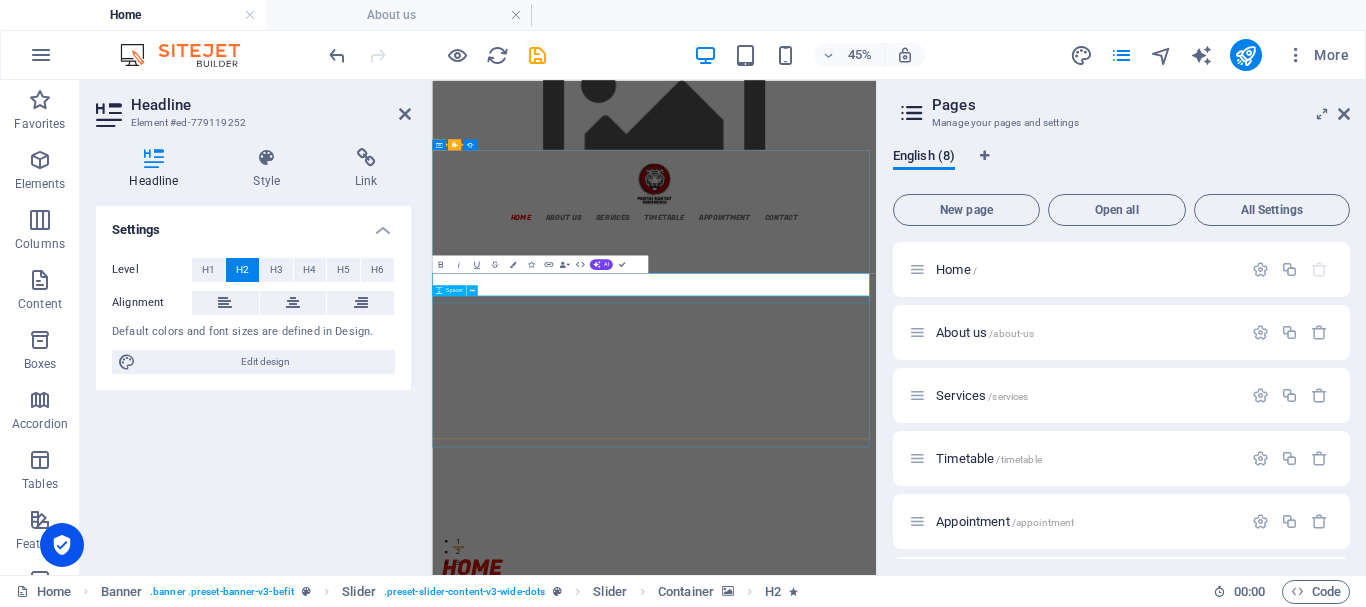 type 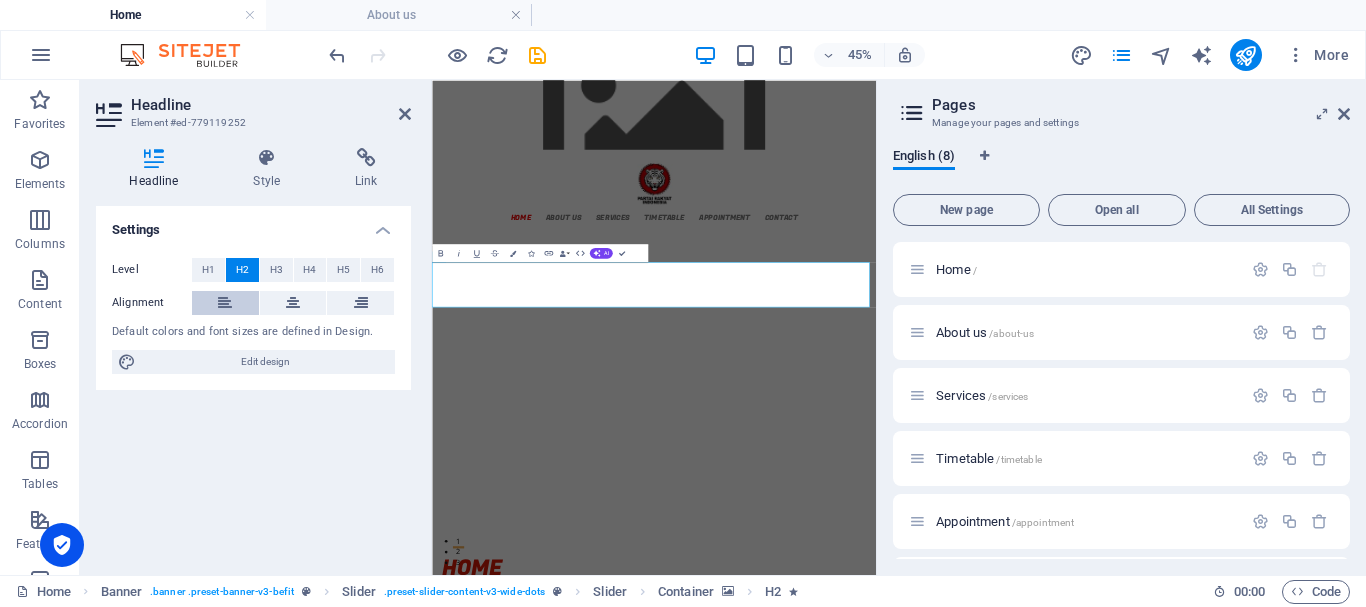 click at bounding box center [225, 303] 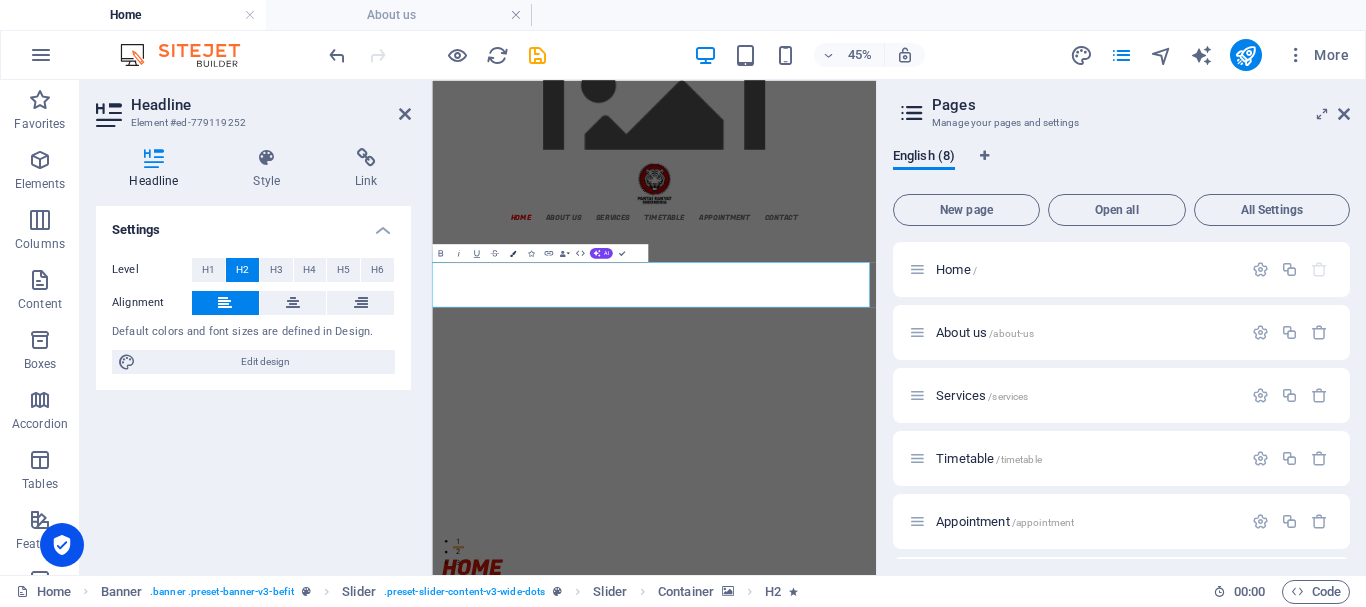 click on "Colors" at bounding box center (512, 253) 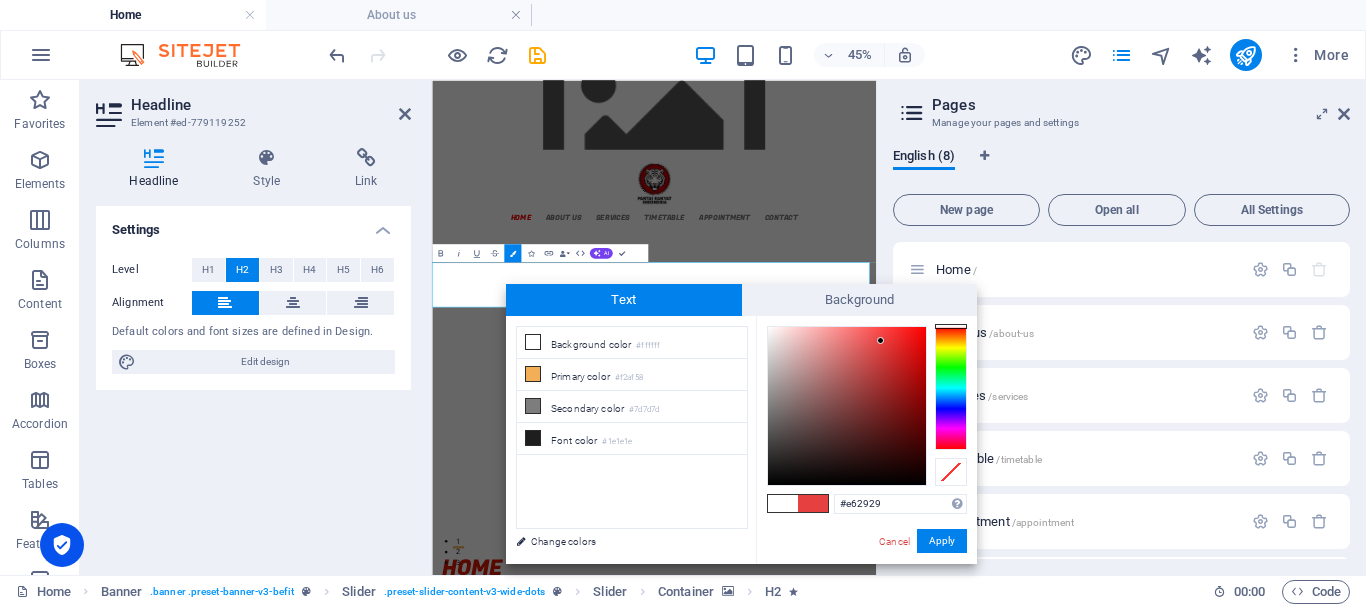 type on "#e62727" 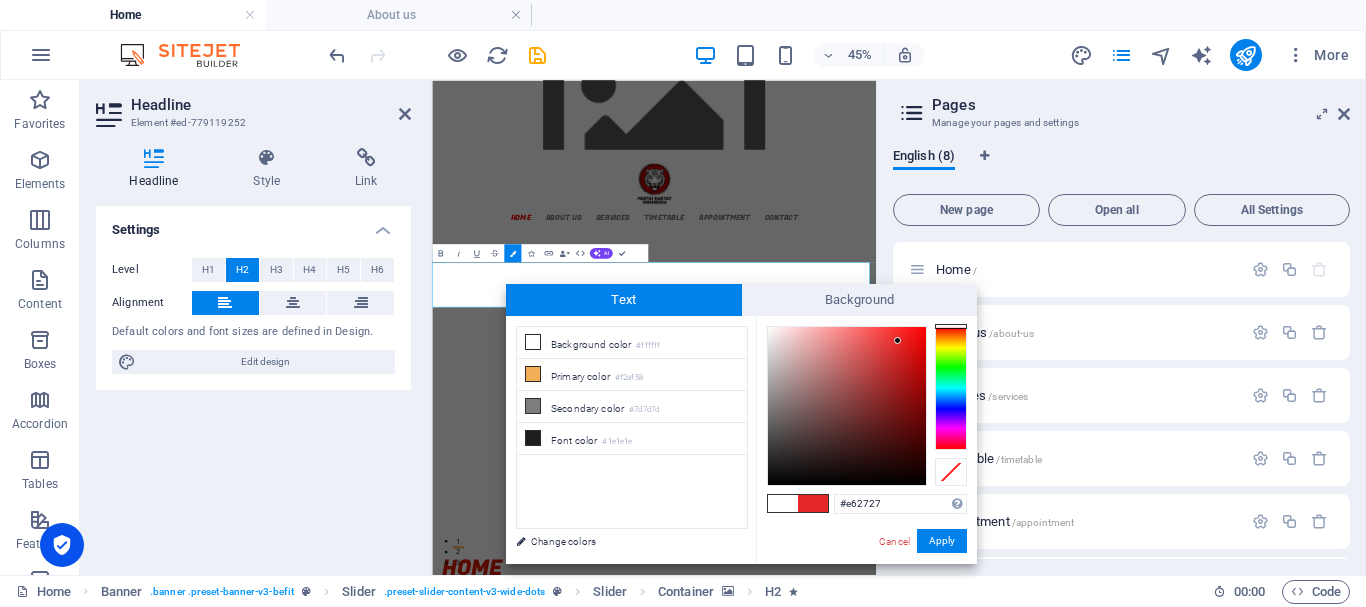 drag, startPoint x: 800, startPoint y: 341, endPoint x: 898, endPoint y: 341, distance: 98 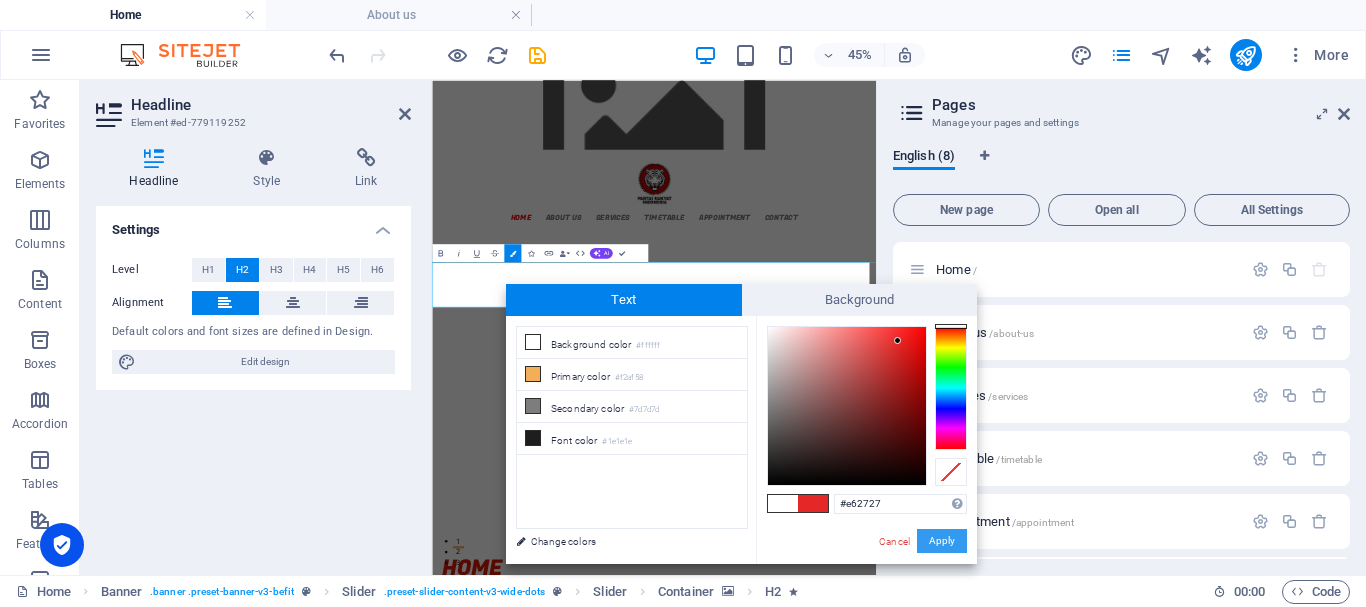 click on "Apply" at bounding box center (942, 541) 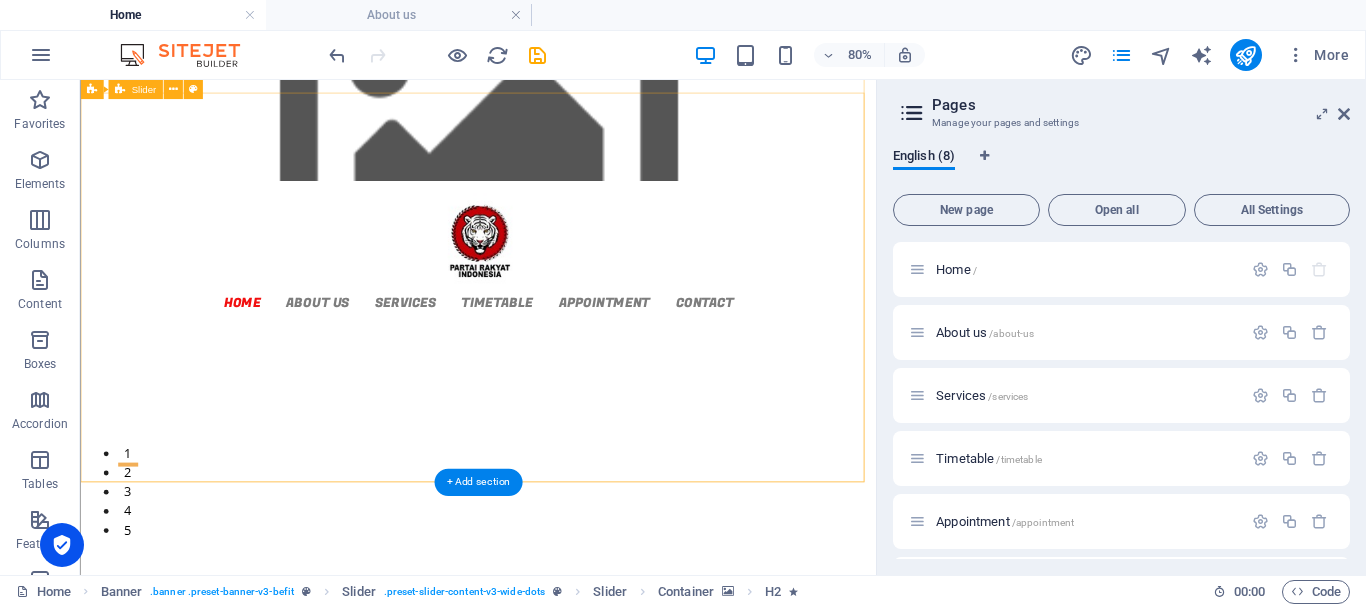 scroll, scrollTop: 0, scrollLeft: 0, axis: both 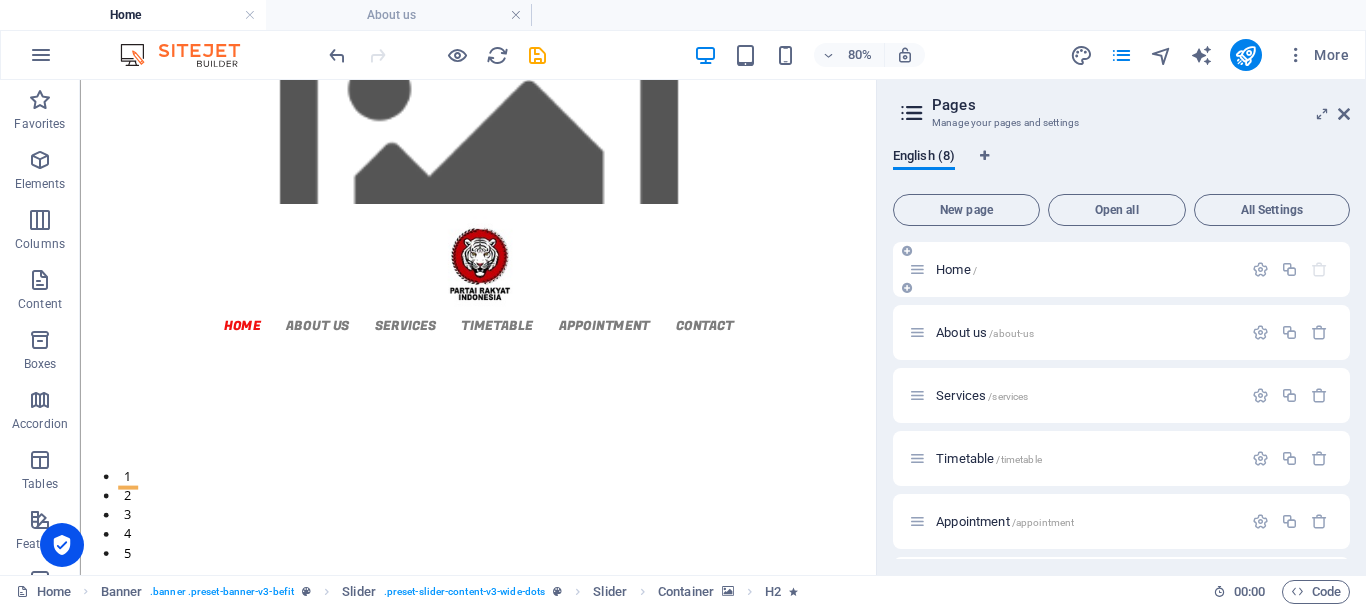 click on "Home /" at bounding box center (956, 269) 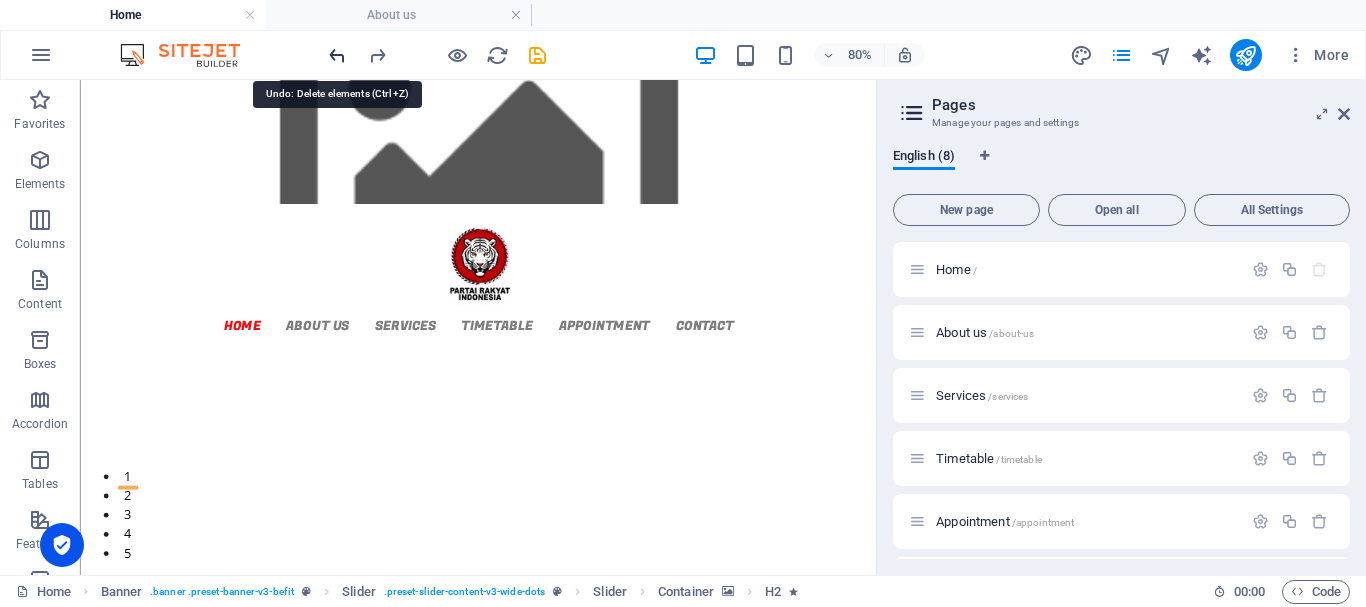 click at bounding box center (337, 55) 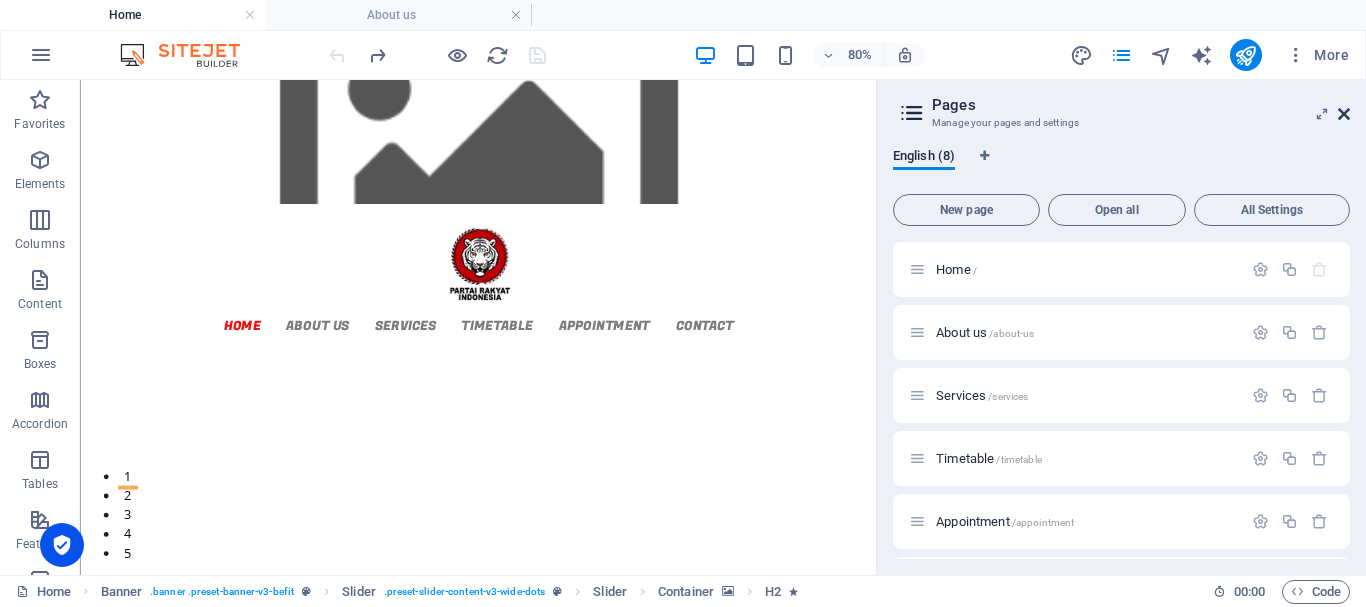 click at bounding box center (1344, 114) 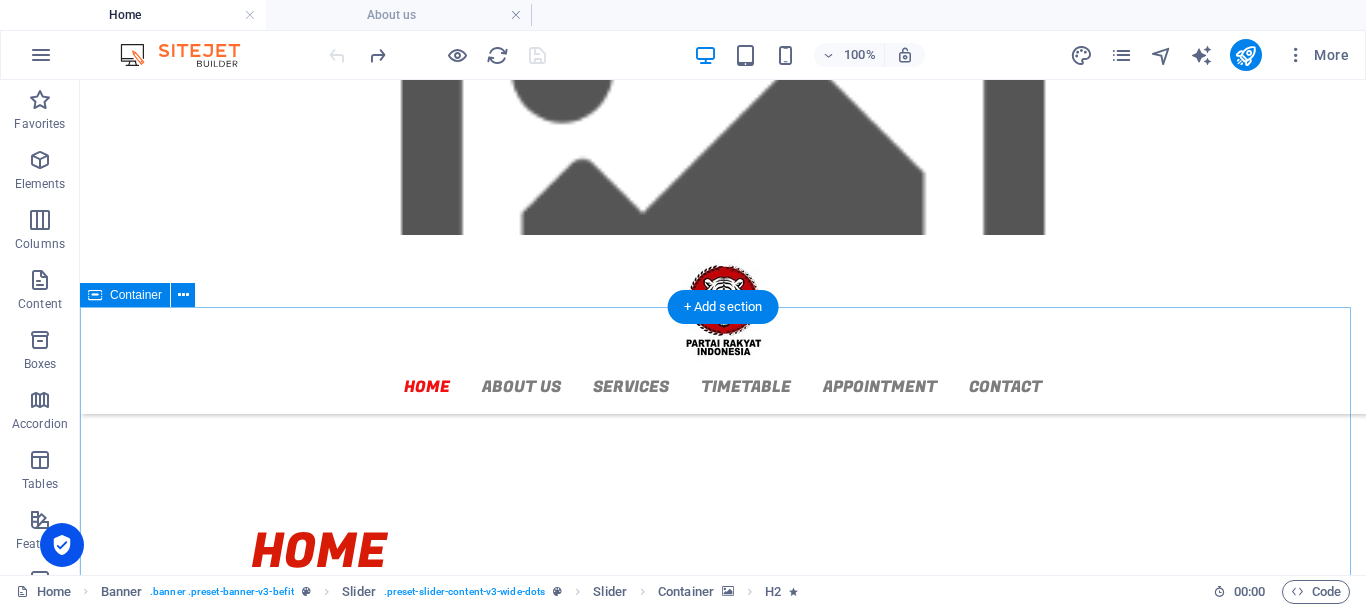 scroll, scrollTop: 0, scrollLeft: 0, axis: both 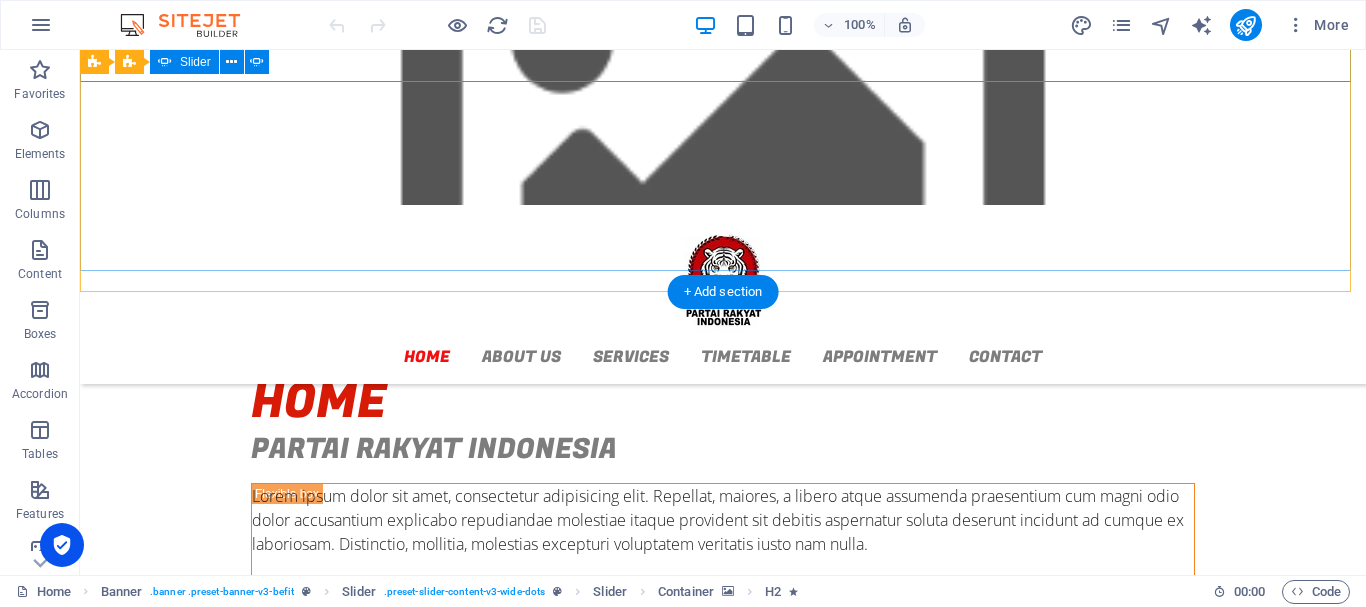 click at bounding box center (-556, 832) 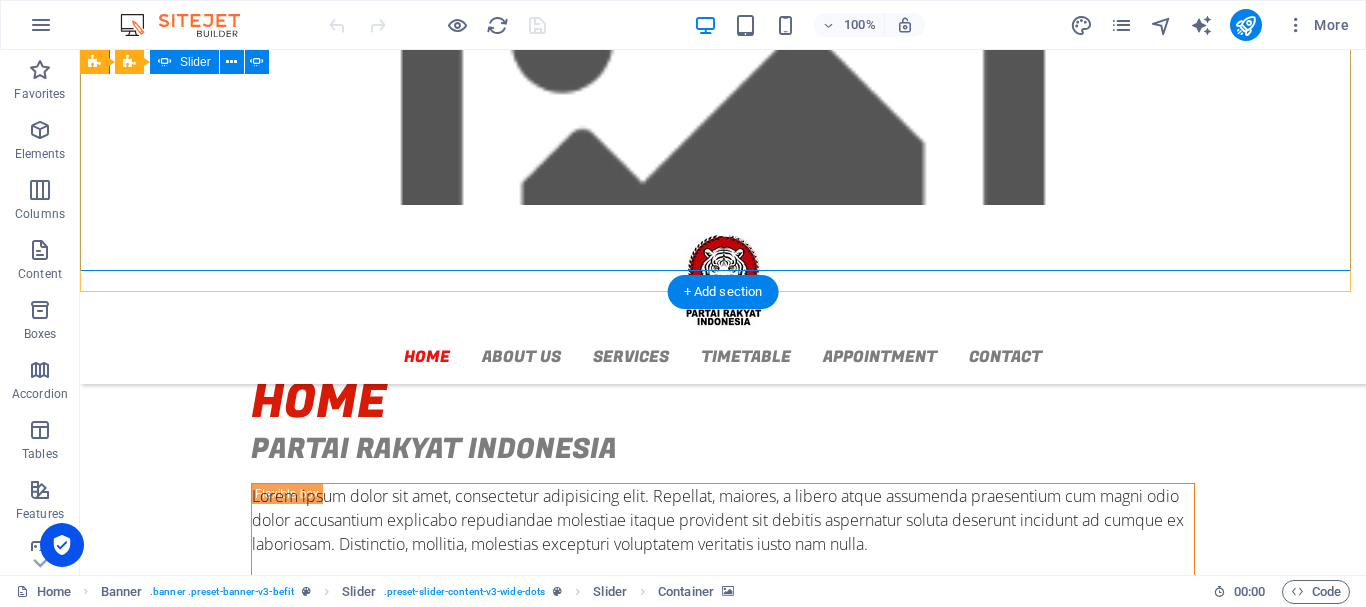 click at bounding box center [-556, 832] 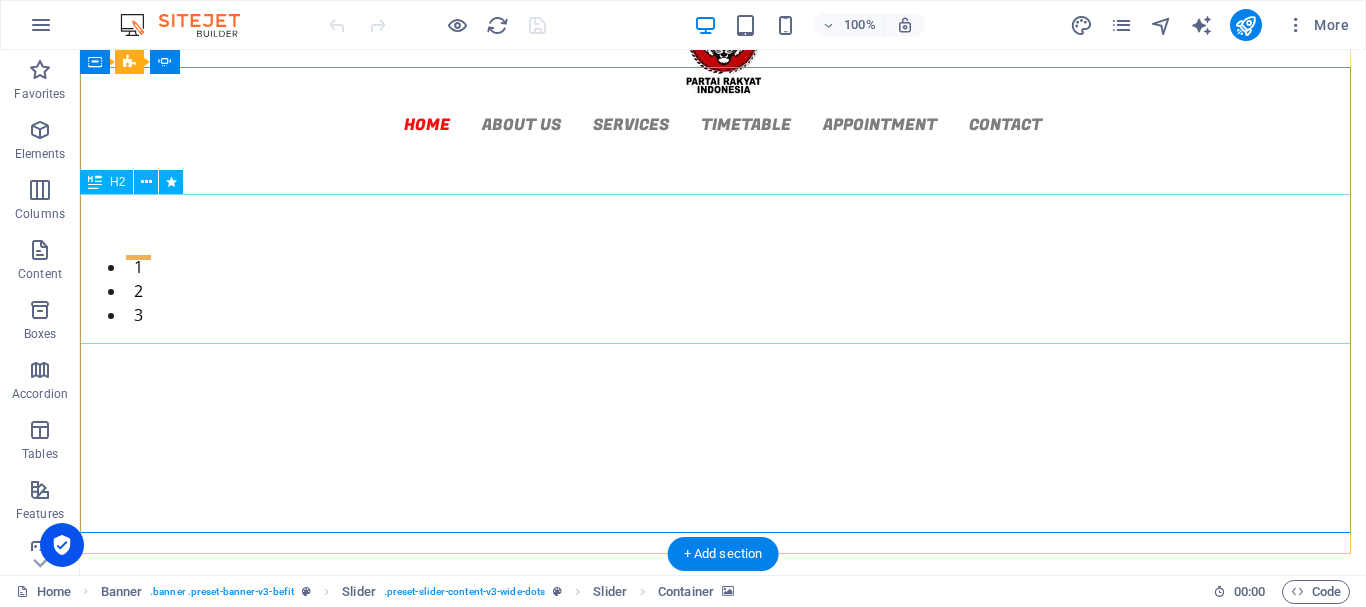 scroll, scrollTop: 100, scrollLeft: 0, axis: vertical 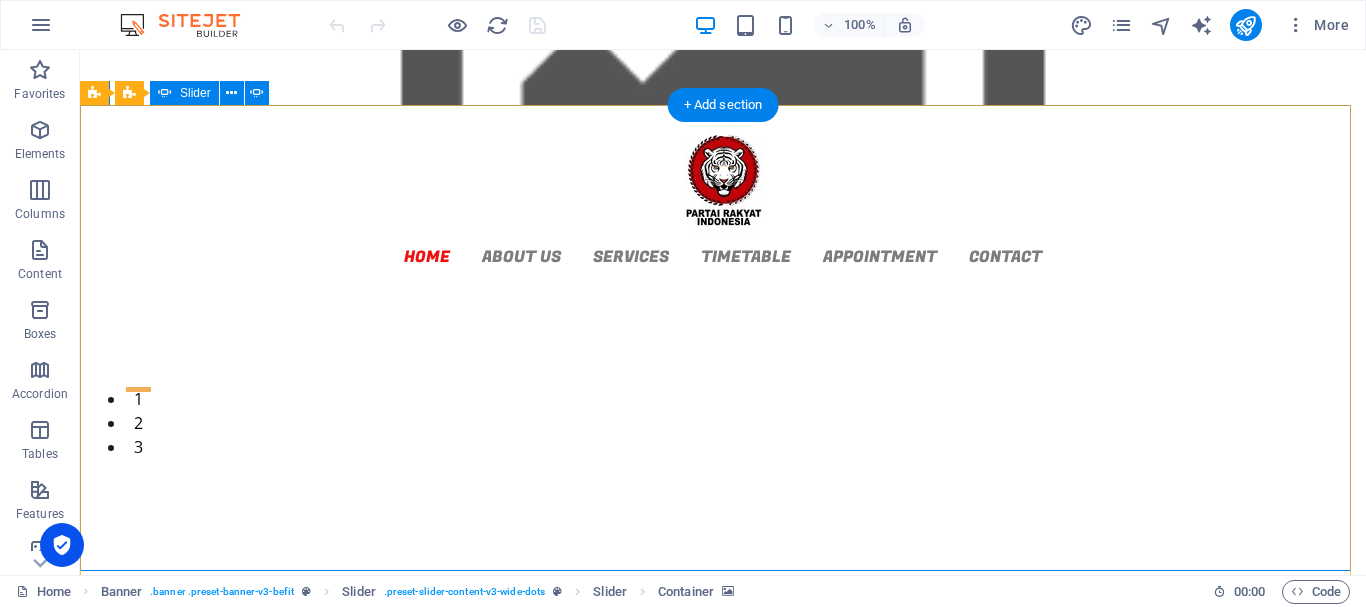 click on "2" at bounding box center [138, 413] 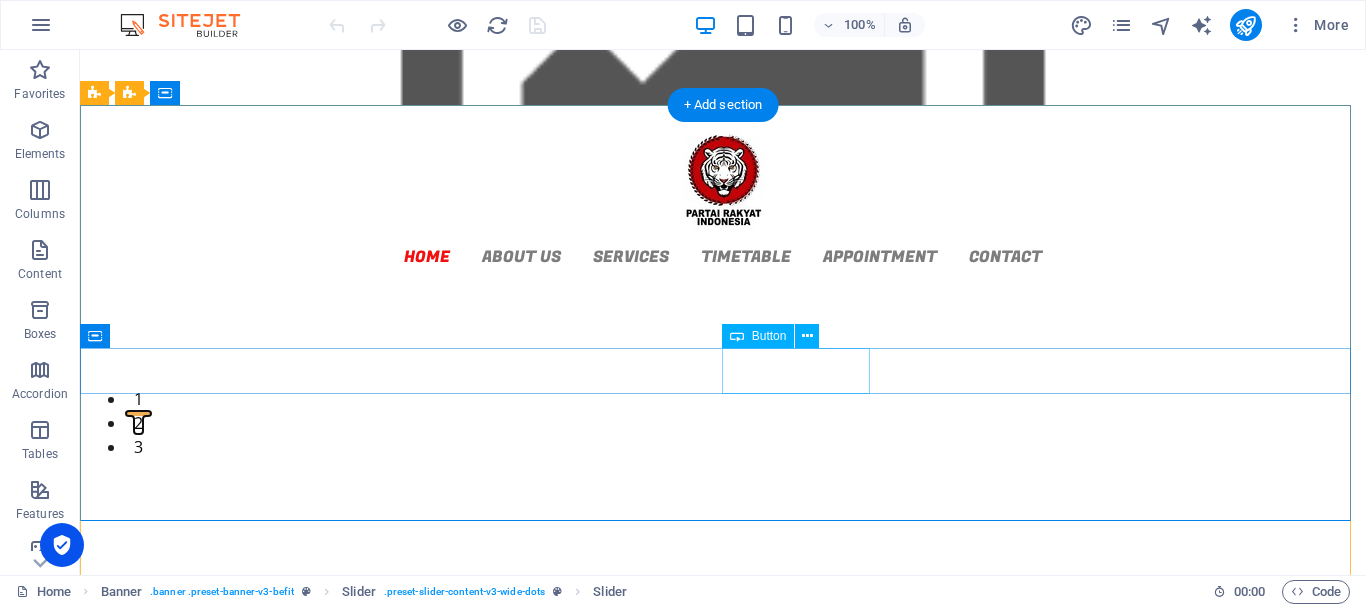 click on "View Details" at bounding box center (-1827, 2751) 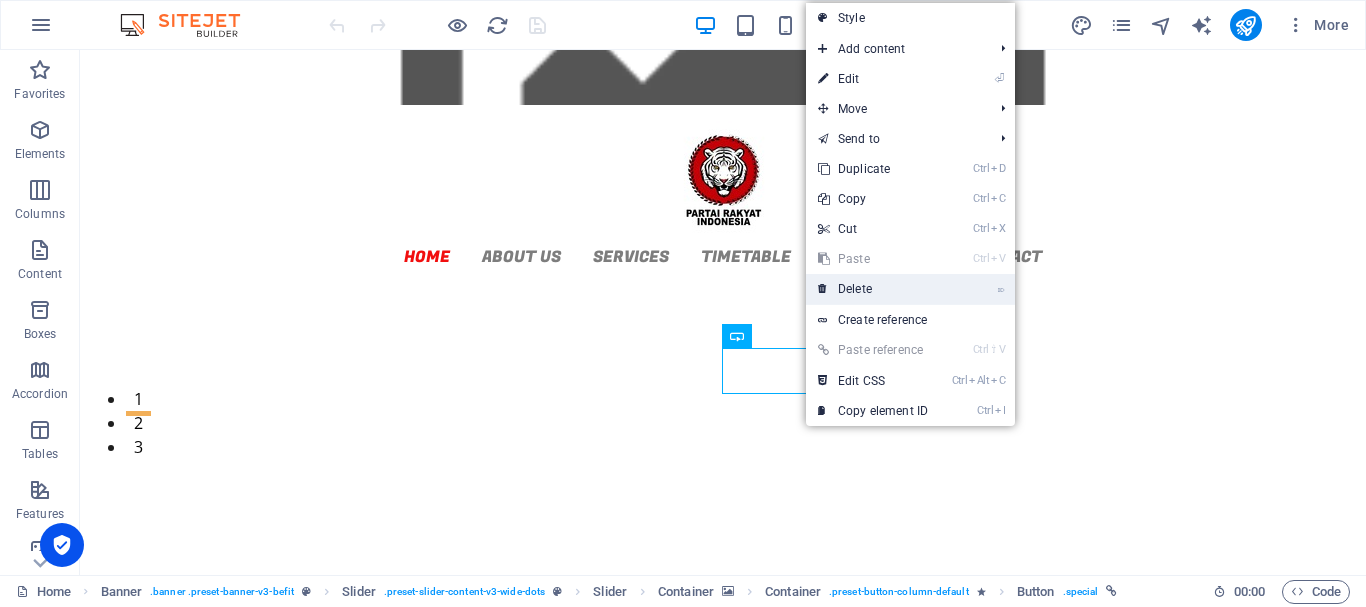 click on "⌦  Delete" at bounding box center (873, 289) 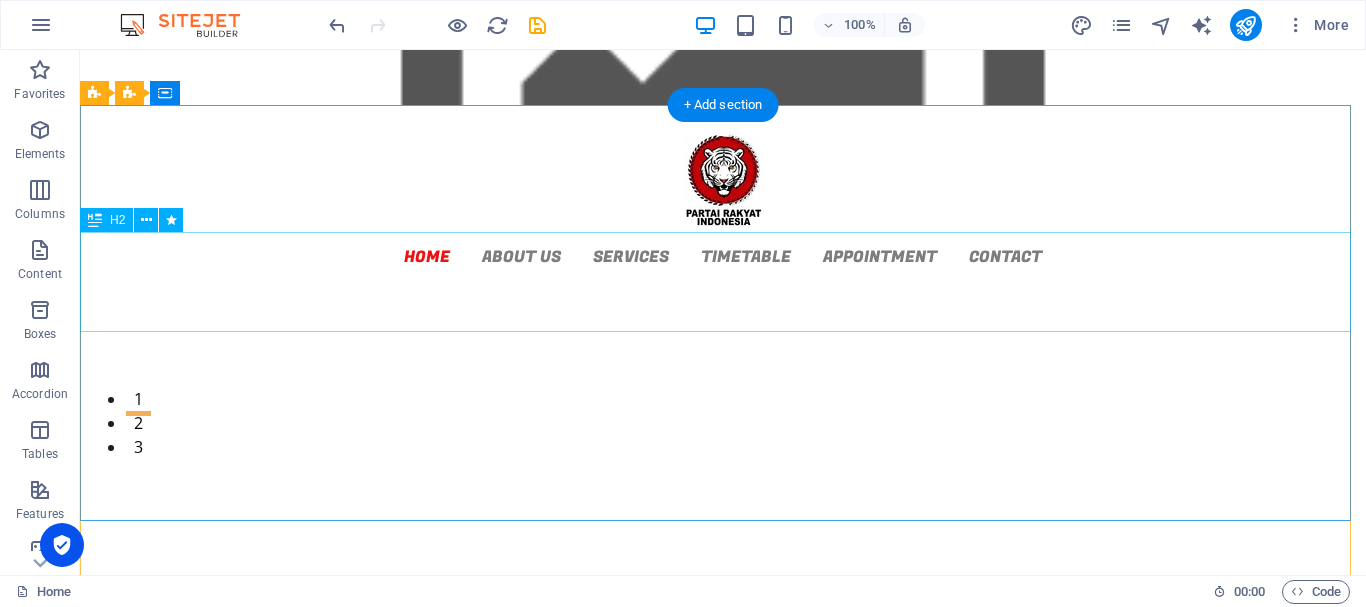 click on "selamat datang di website resmi  partai rakyat indonesia [GEOGRAPHIC_DATA]" at bounding box center (-1827, 2604) 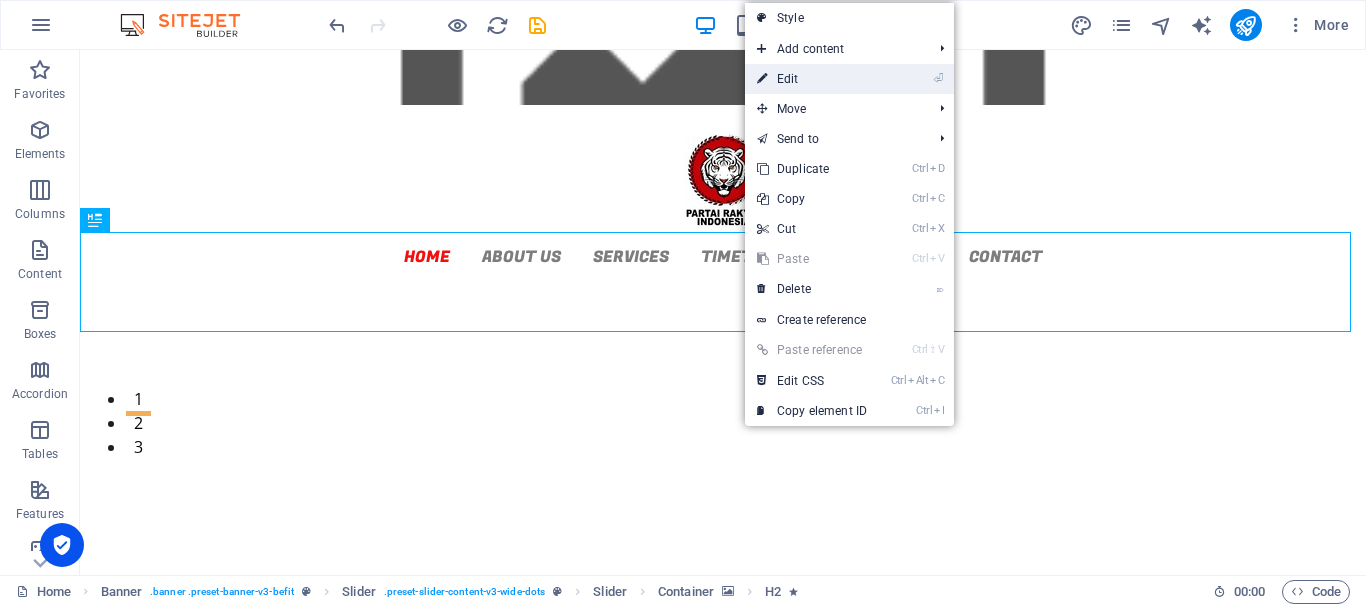 click on "⏎  Edit" at bounding box center (812, 79) 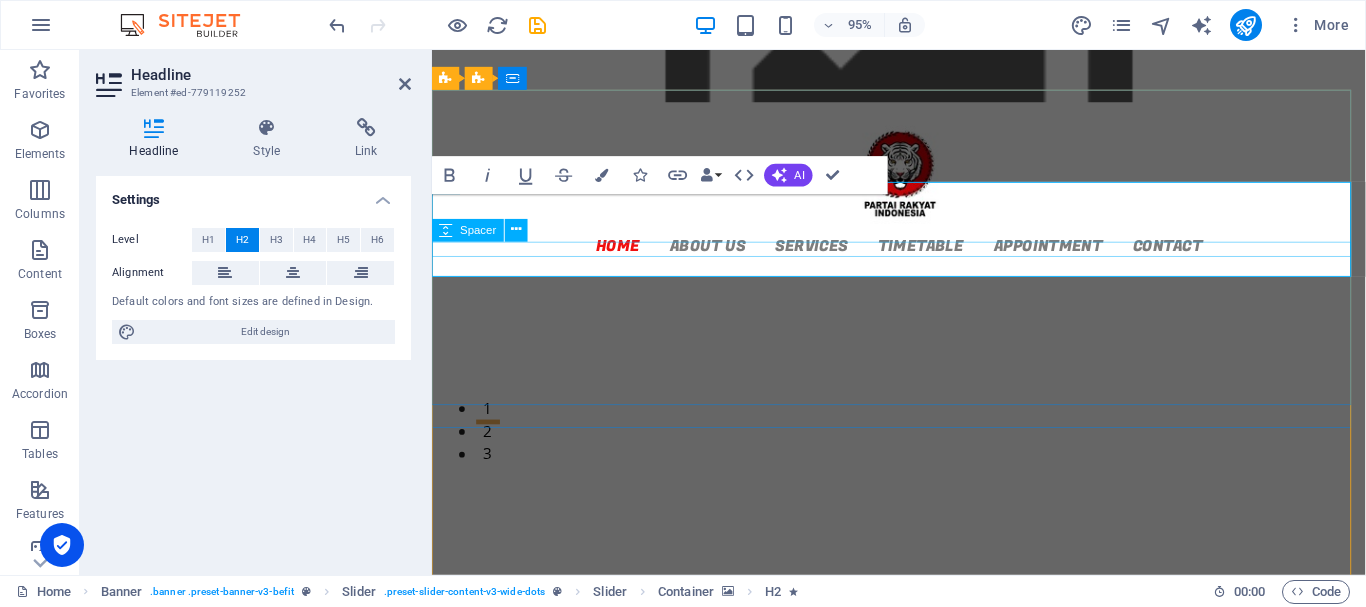 scroll, scrollTop: 113, scrollLeft: 0, axis: vertical 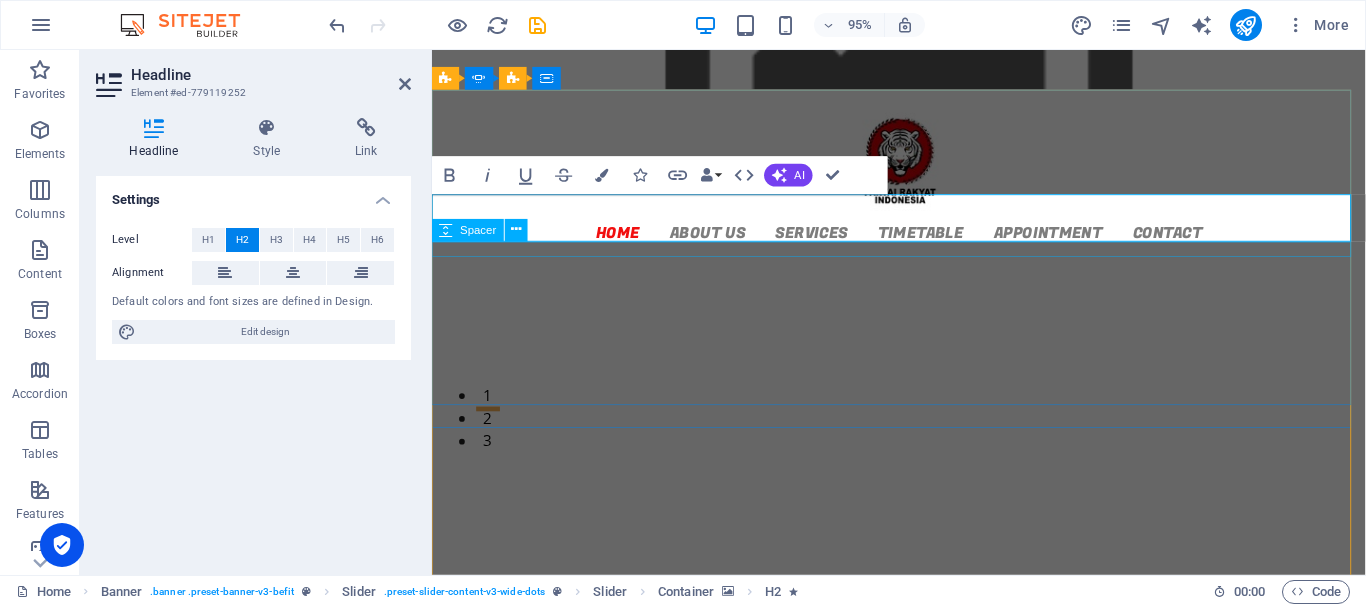 type 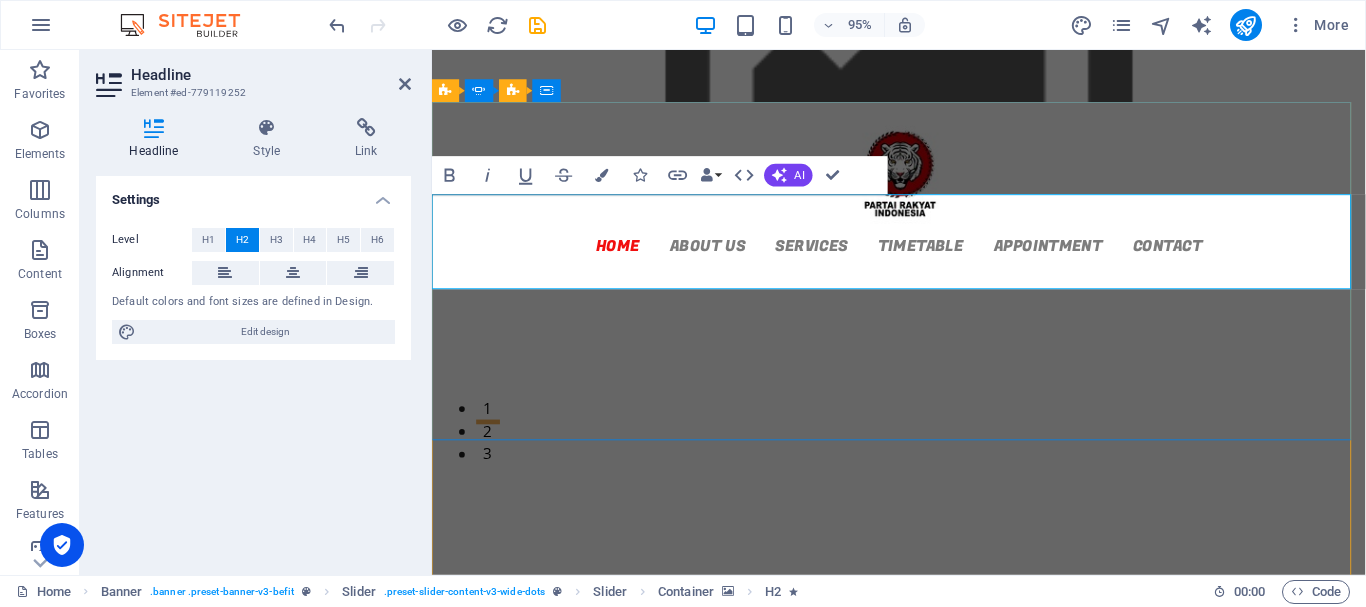 click on "​PARTAI RAKYAT INDONESIA HADIR UNTUK MENCI[TAKAN PENERUS YANG BERKOMPETENSI" at bounding box center (-1020, 2393) 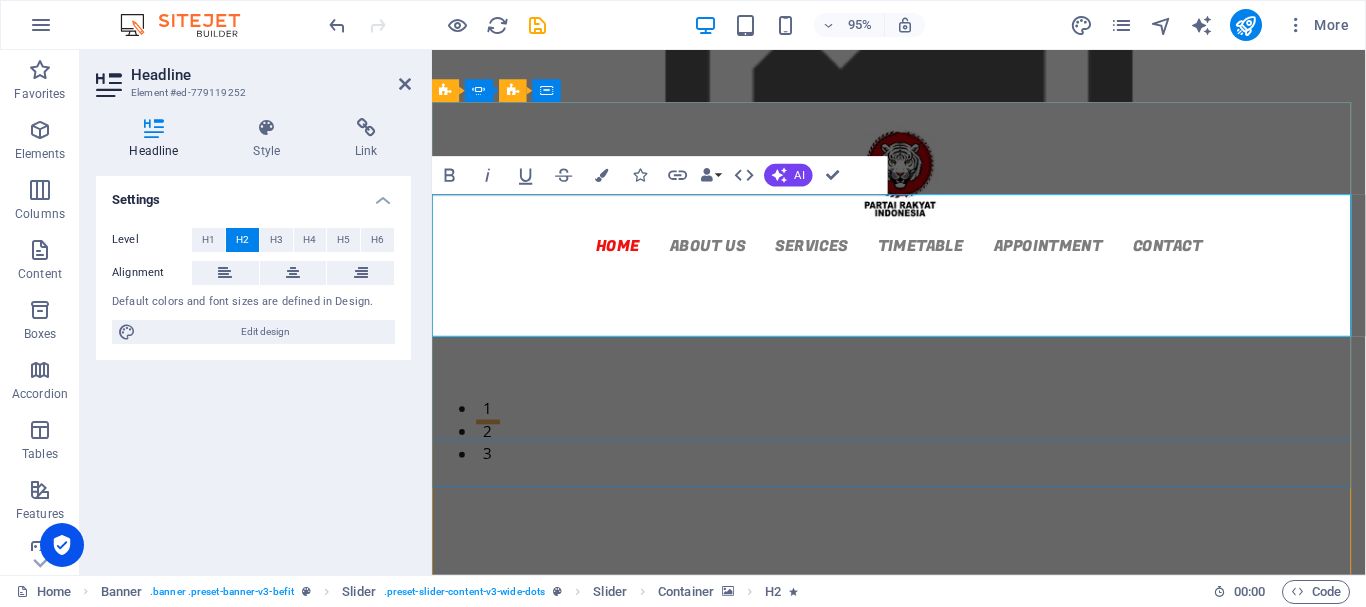 click on "PARTAI RAKYAT [DEMOGRAPHIC_DATA] HADIR UNTUK MENCI[TAKAN PENERUS  ‌YANG BERKOMPETENSI" at bounding box center [-1020, 2468] 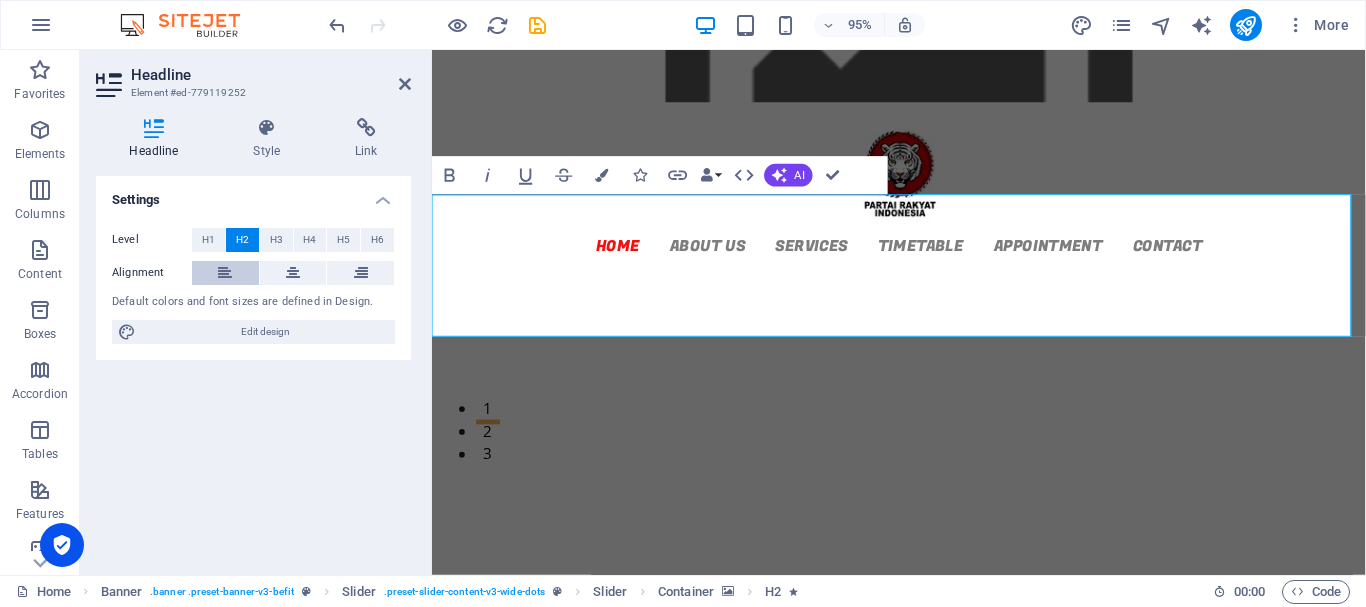 click at bounding box center [225, 273] 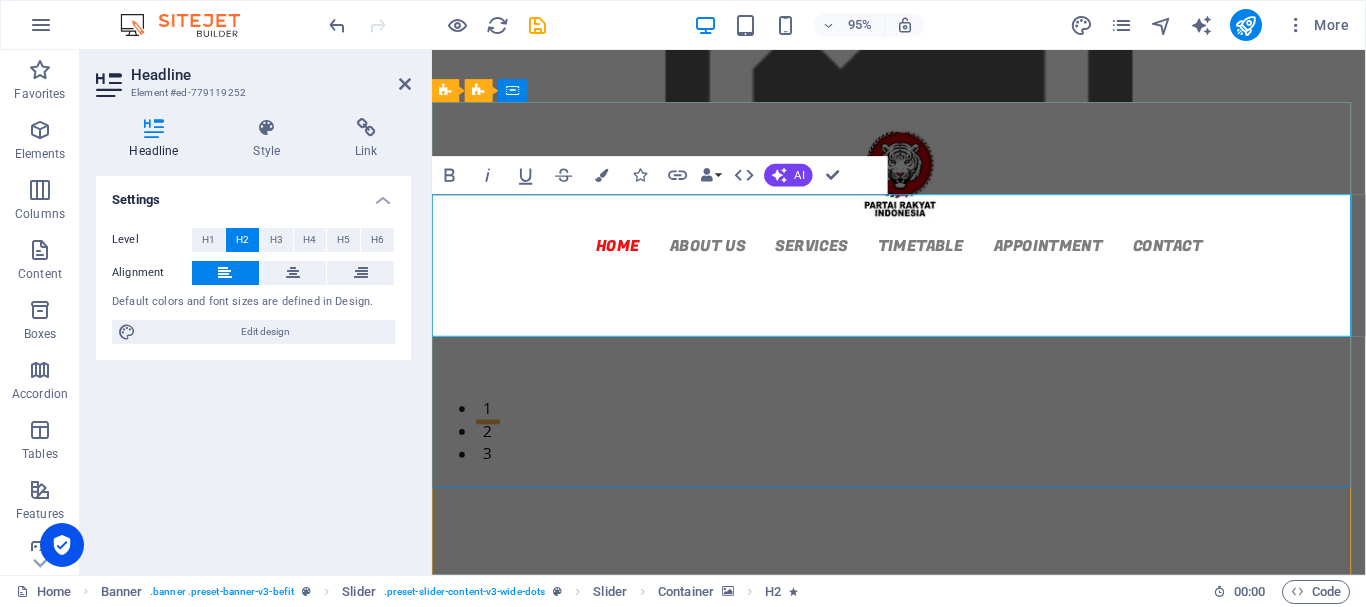 click on "PARTAI RAKYAT INDONESIA HADIR UNTUK MENCITAKAN PENERUS  ‌YANG BERKOMPETENSI" at bounding box center (-1020, 2468) 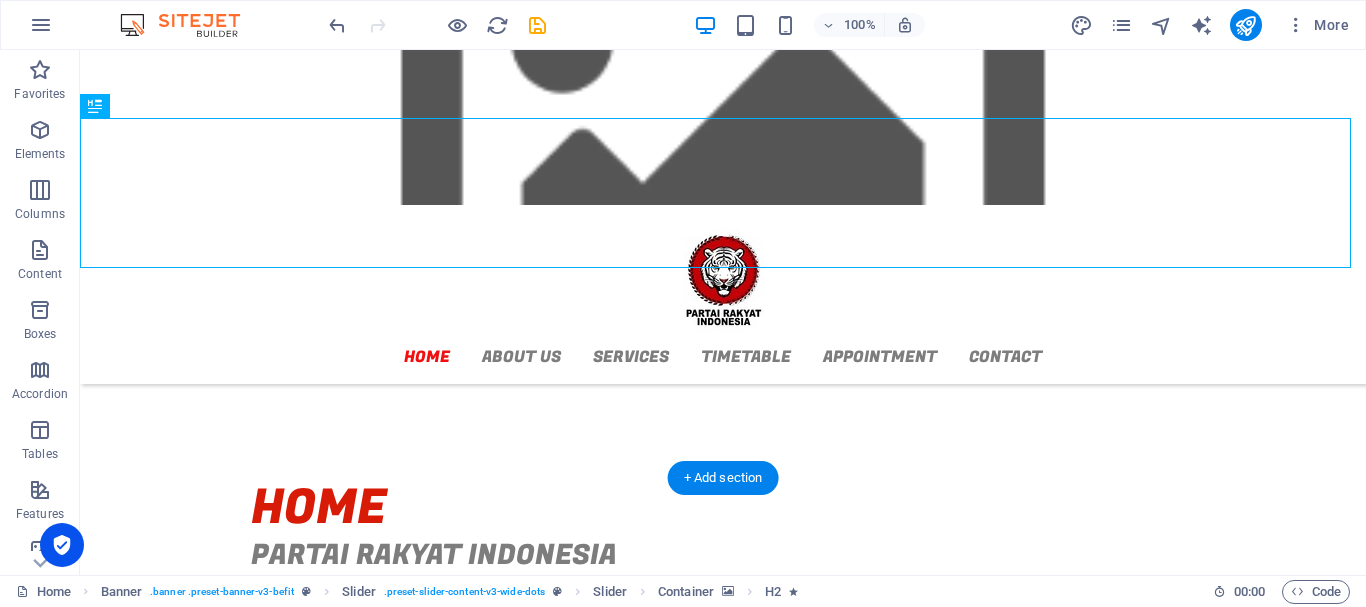 scroll, scrollTop: 0, scrollLeft: 0, axis: both 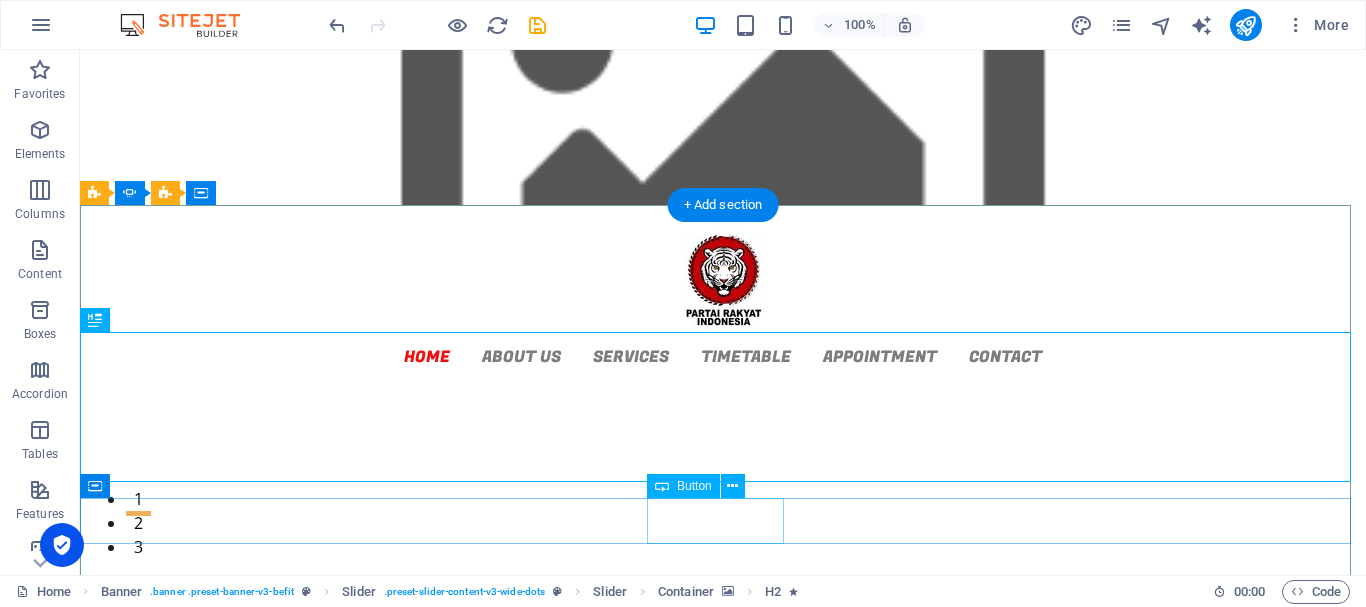 click on "Learn more" at bounding box center [-1827, 2893] 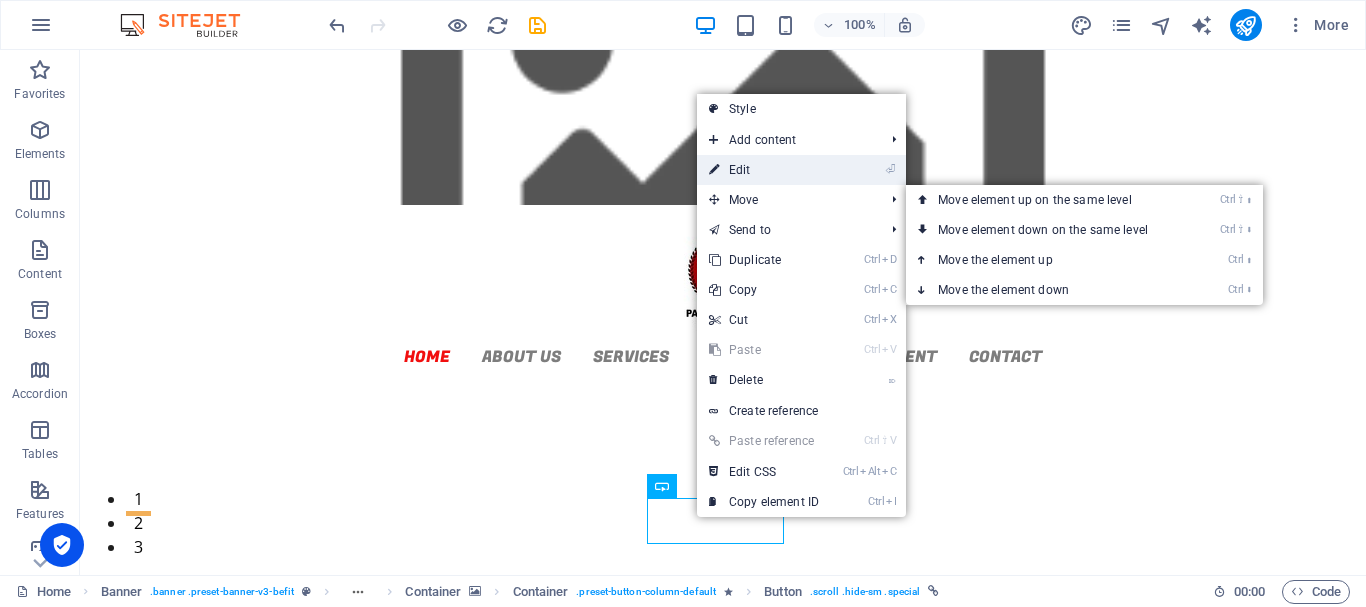 click on "⏎  Edit" at bounding box center (764, 170) 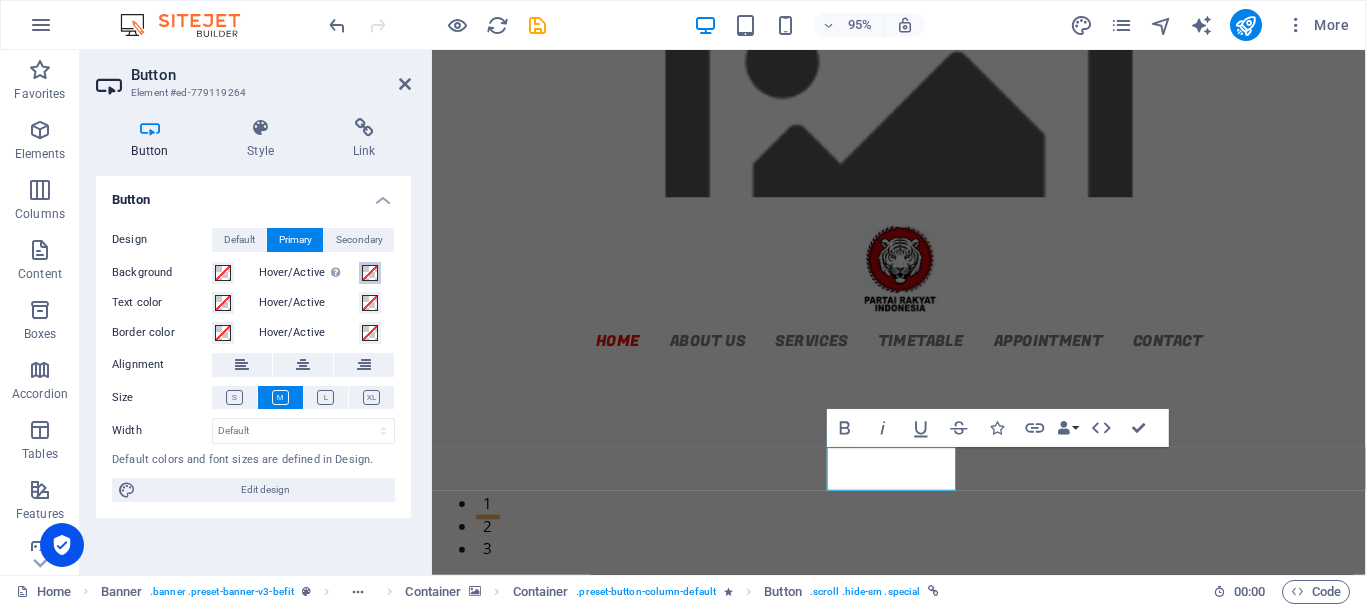 click at bounding box center [370, 273] 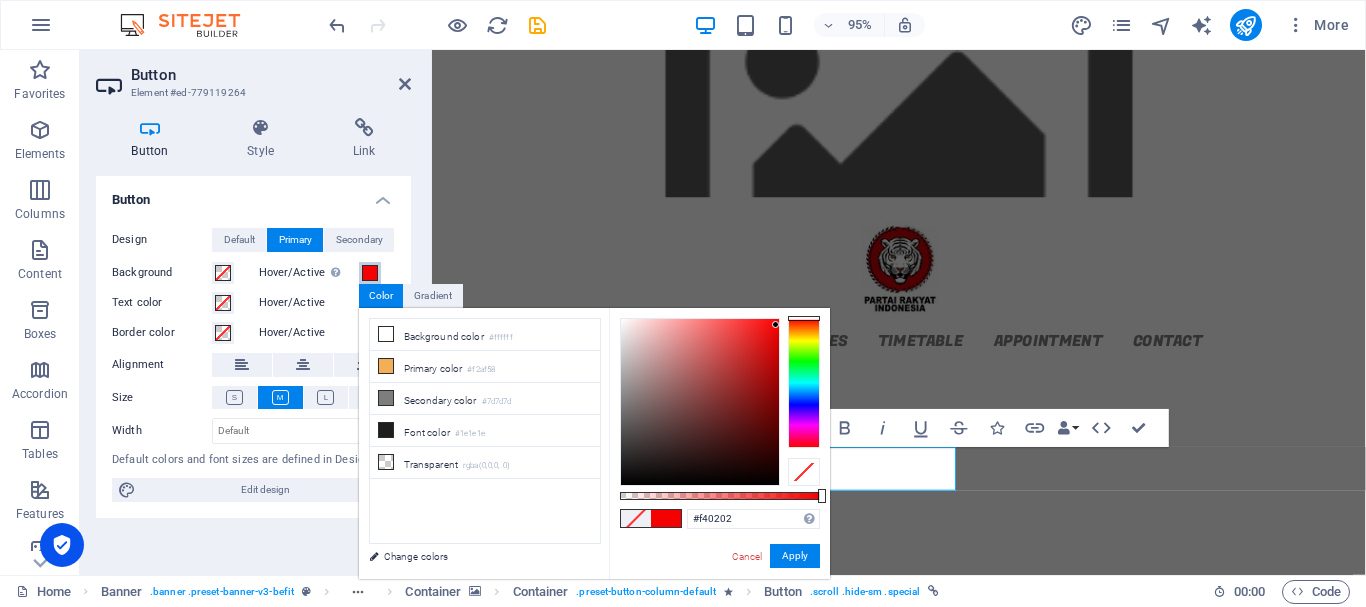 drag, startPoint x: 742, startPoint y: 328, endPoint x: 776, endPoint y: 324, distance: 34.234486 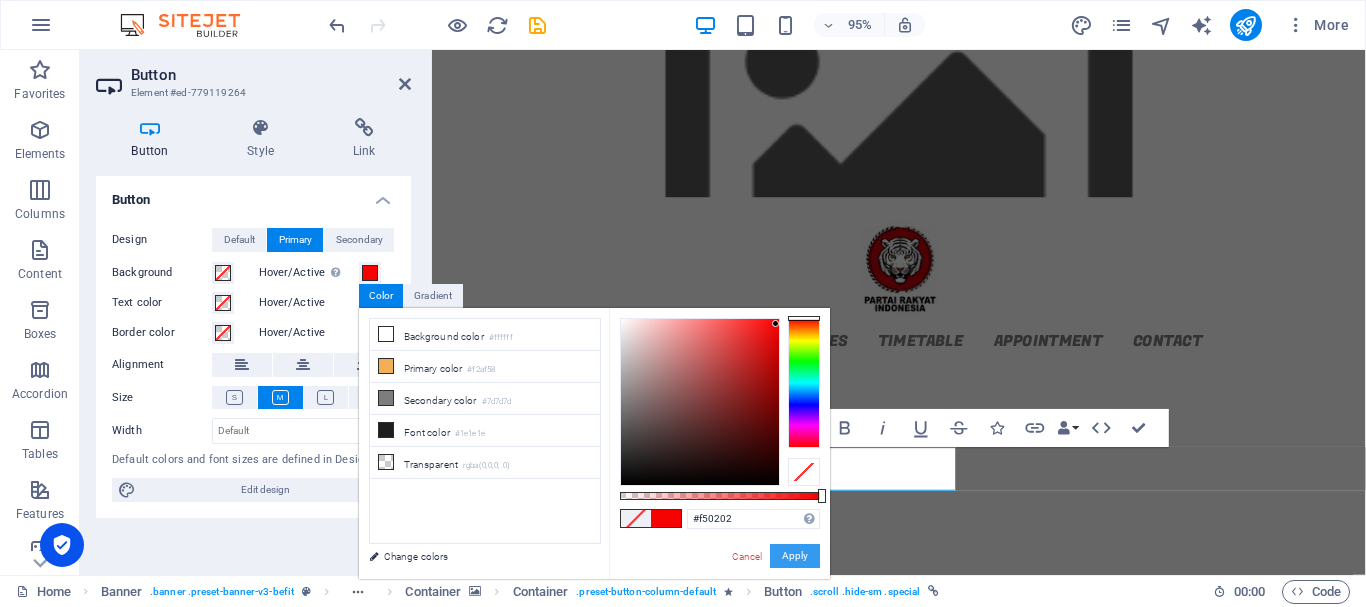 click on "Apply" at bounding box center (795, 556) 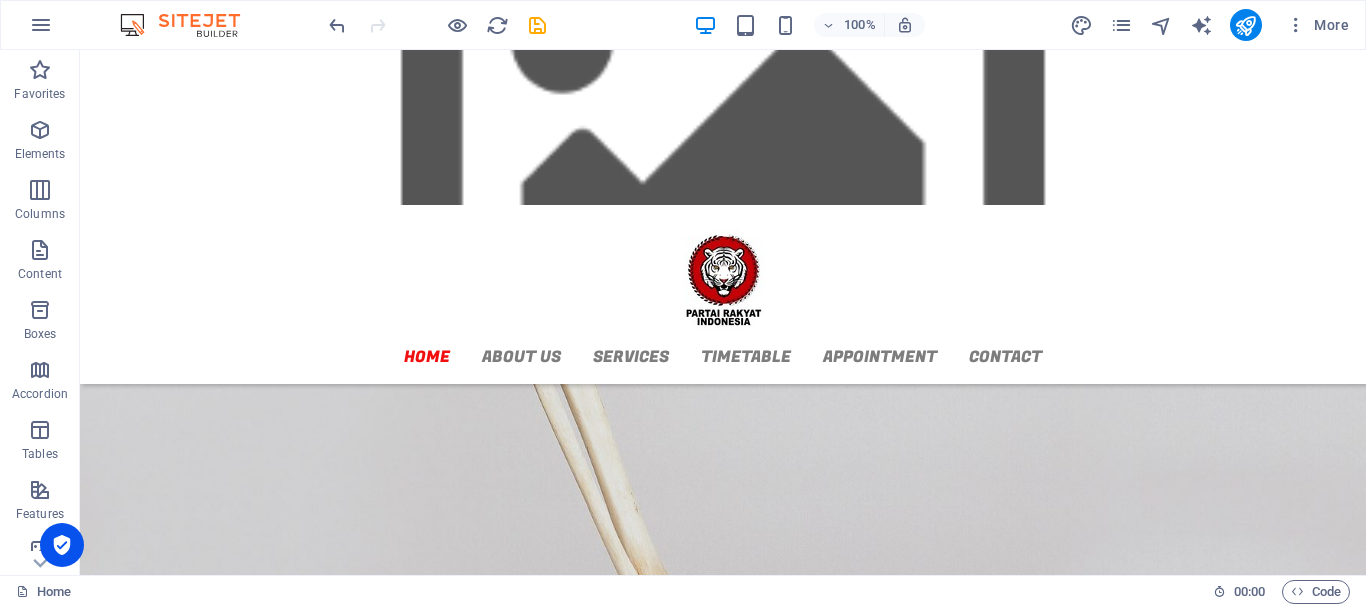scroll, scrollTop: 1000, scrollLeft: 0, axis: vertical 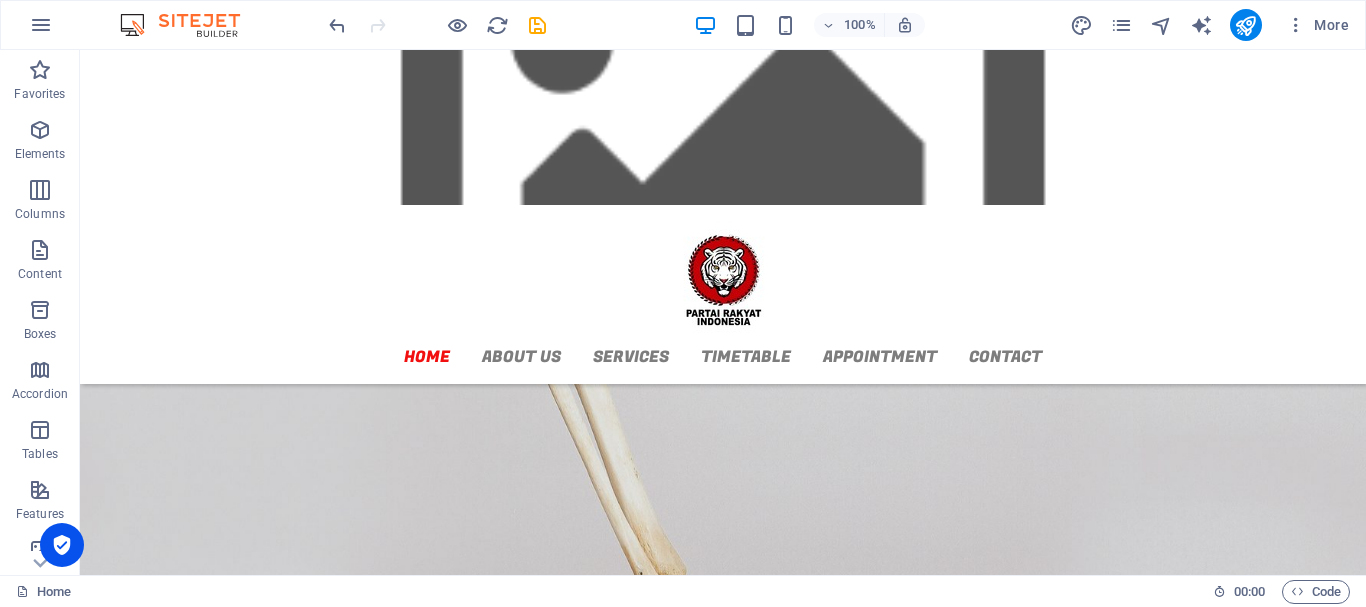 click at bounding box center [723, 559] 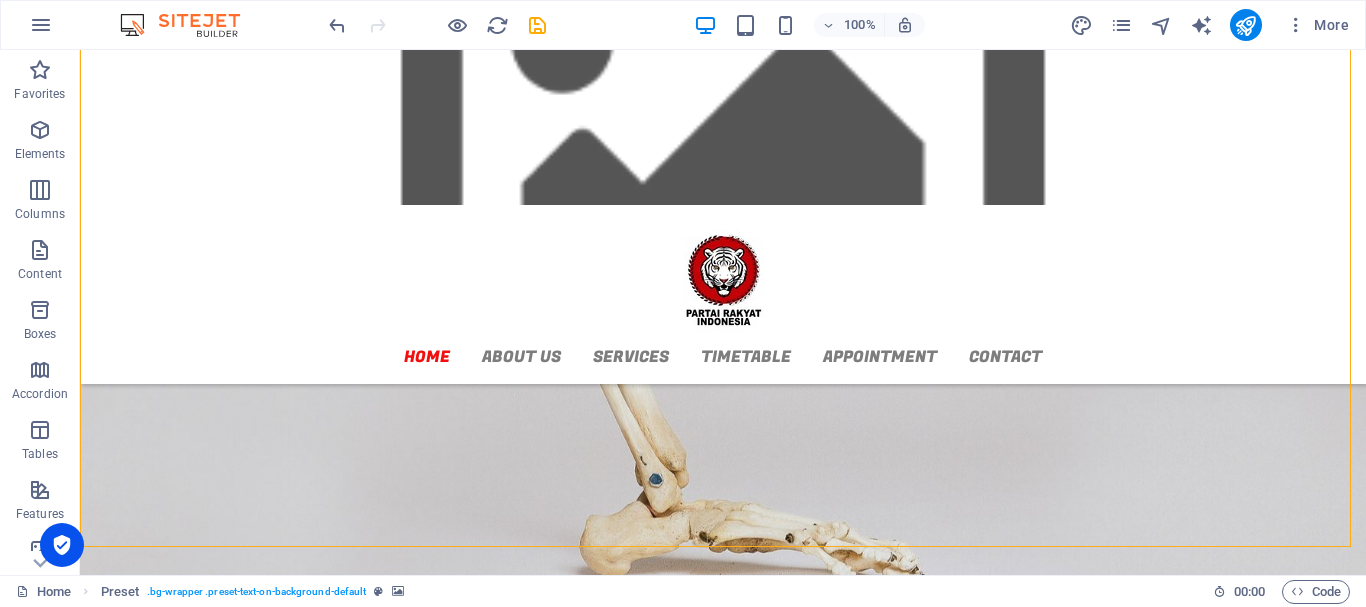 scroll, scrollTop: 1300, scrollLeft: 0, axis: vertical 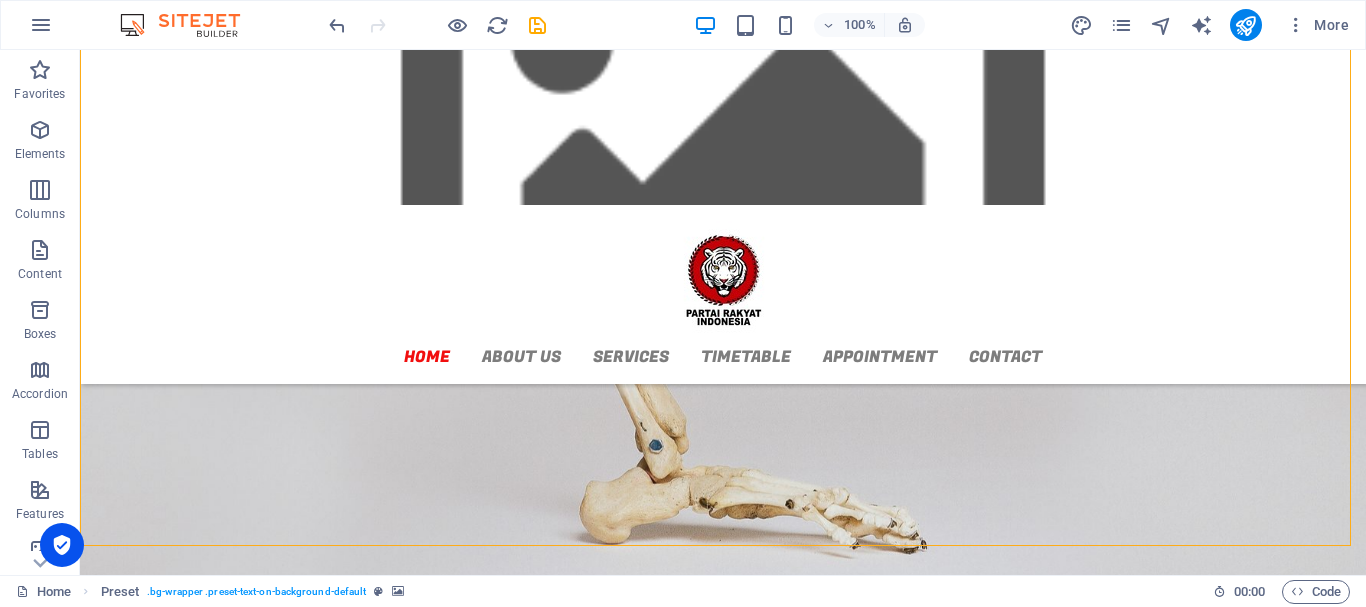 click at bounding box center [723, 409] 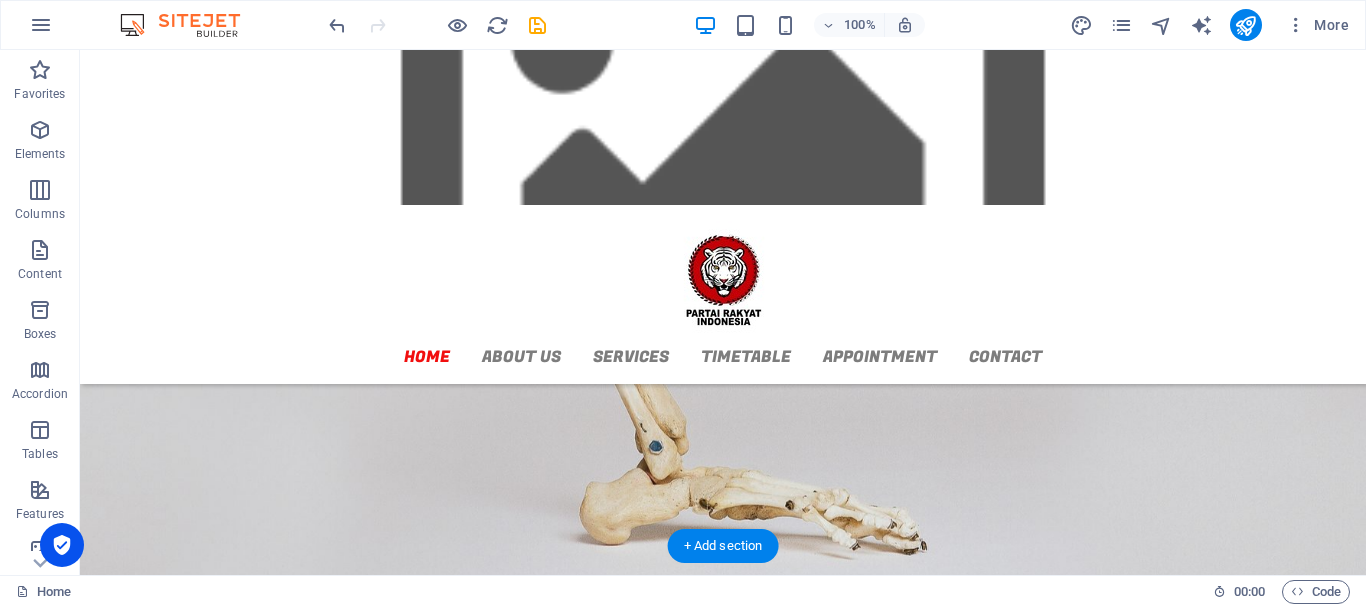 scroll, scrollTop: 1300, scrollLeft: 0, axis: vertical 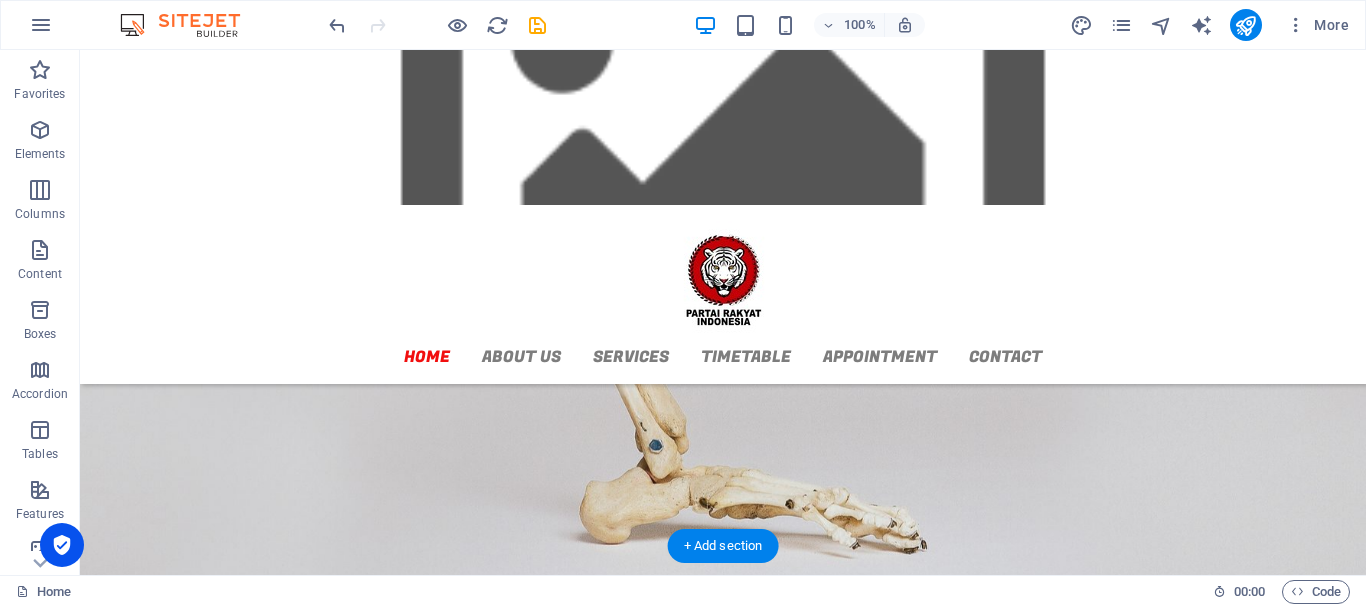 click at bounding box center [723, 409] 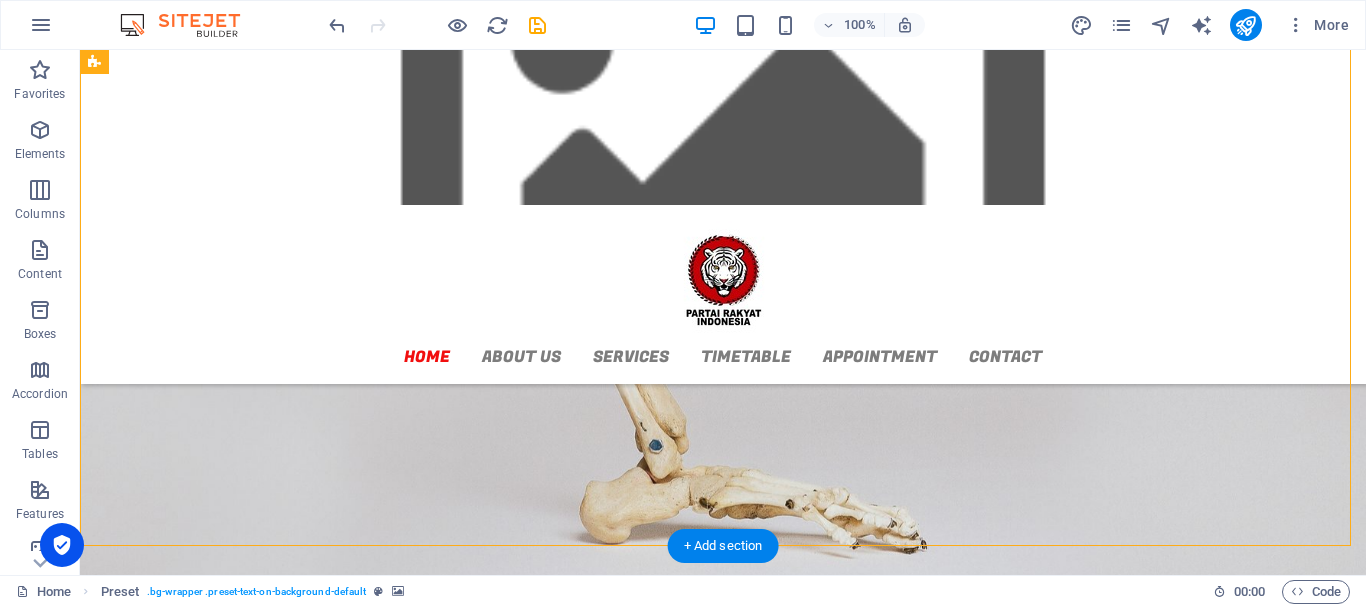 click at bounding box center (723, 409) 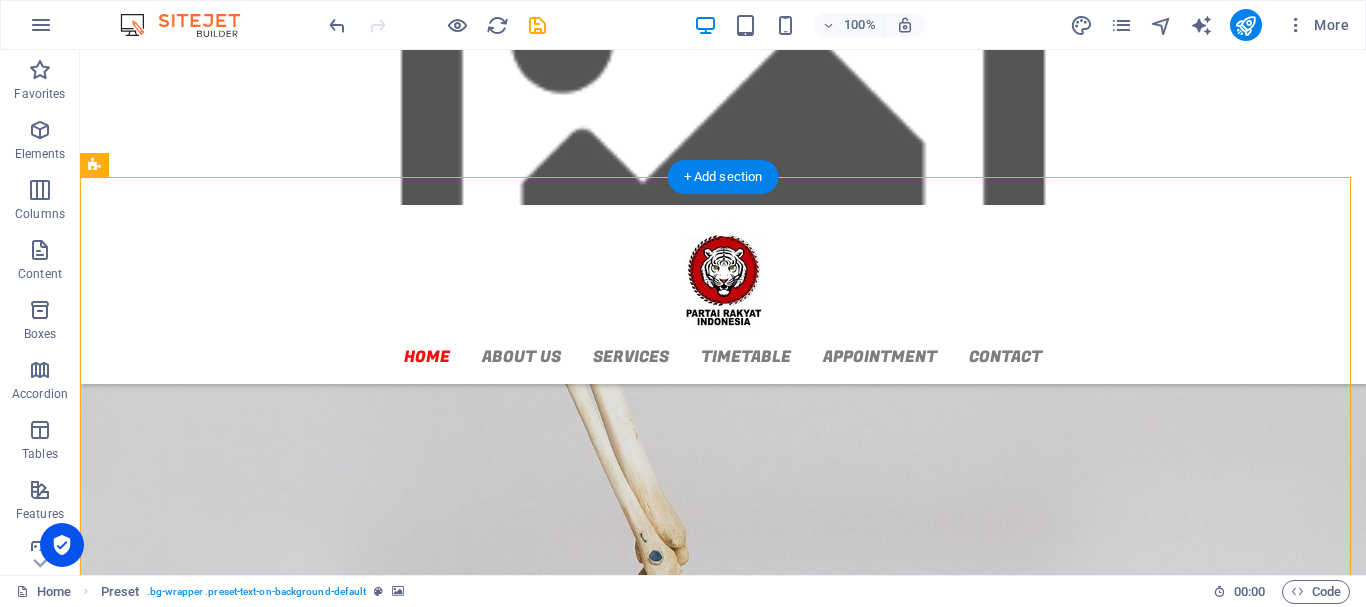 scroll, scrollTop: 1100, scrollLeft: 0, axis: vertical 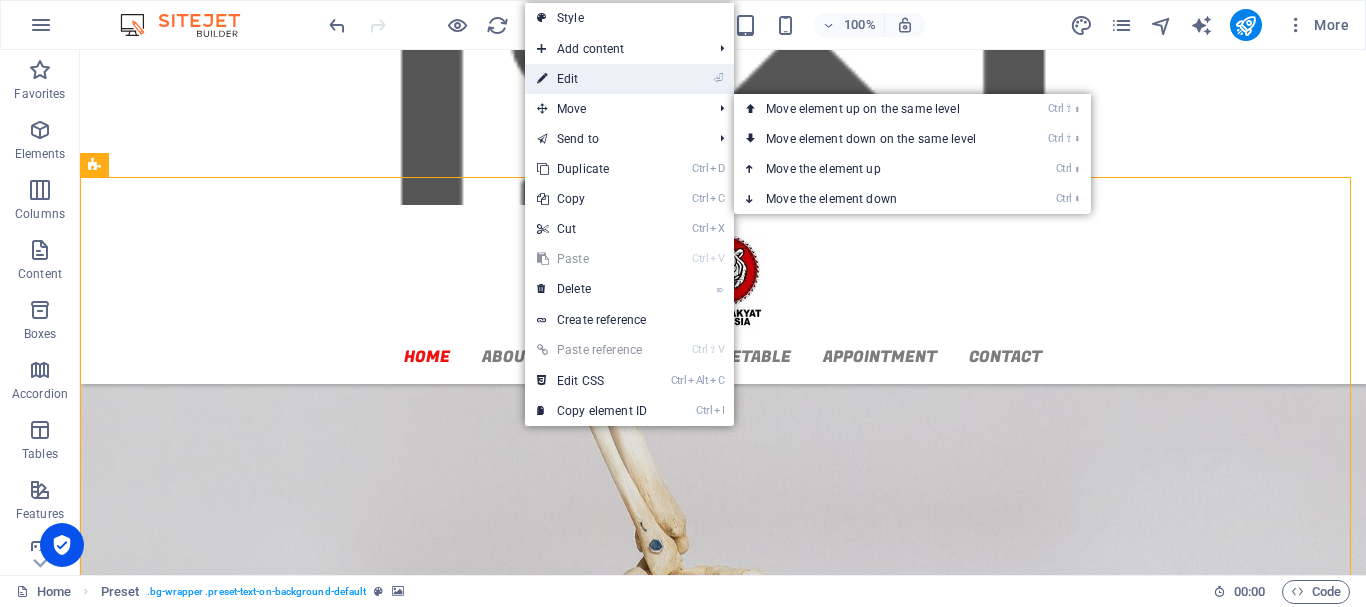 drag, startPoint x: 584, startPoint y: 83, endPoint x: 78, endPoint y: 117, distance: 507.141 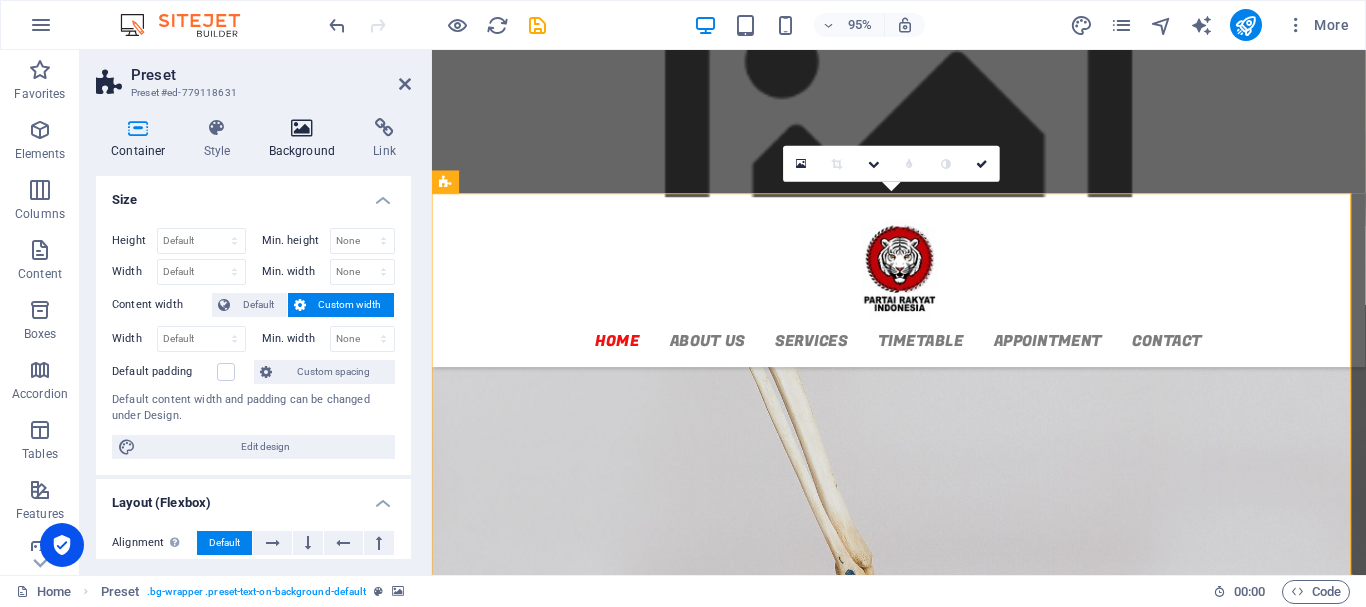 click at bounding box center [302, 128] 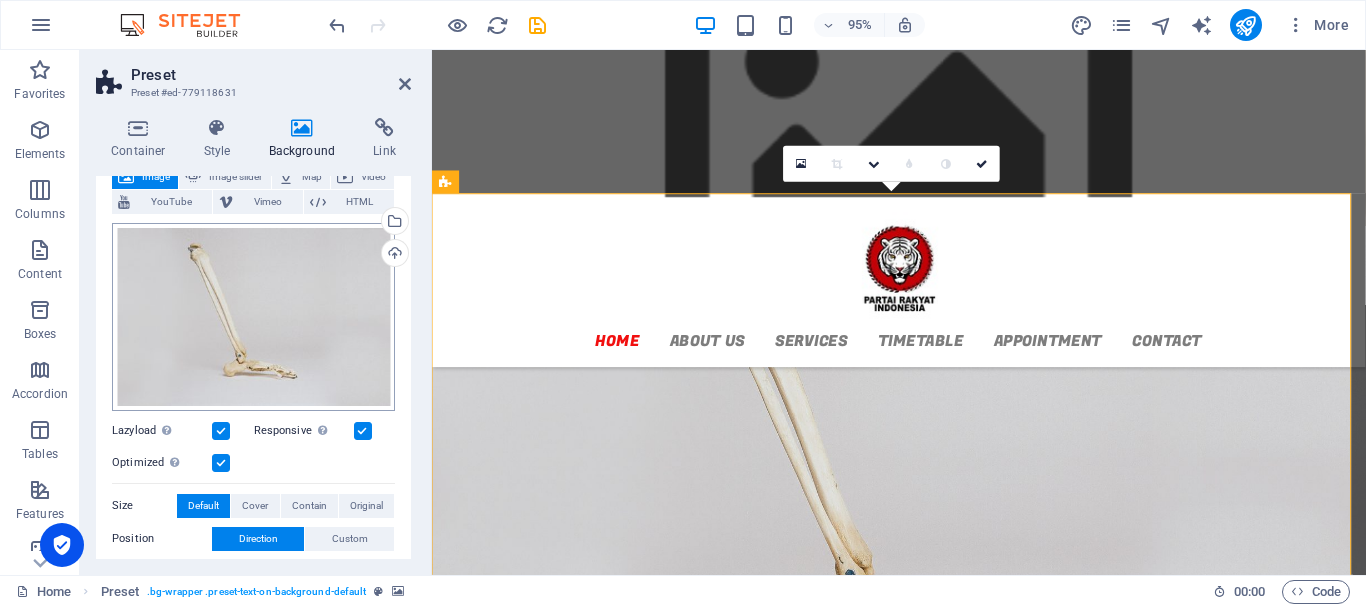 scroll, scrollTop: 100, scrollLeft: 0, axis: vertical 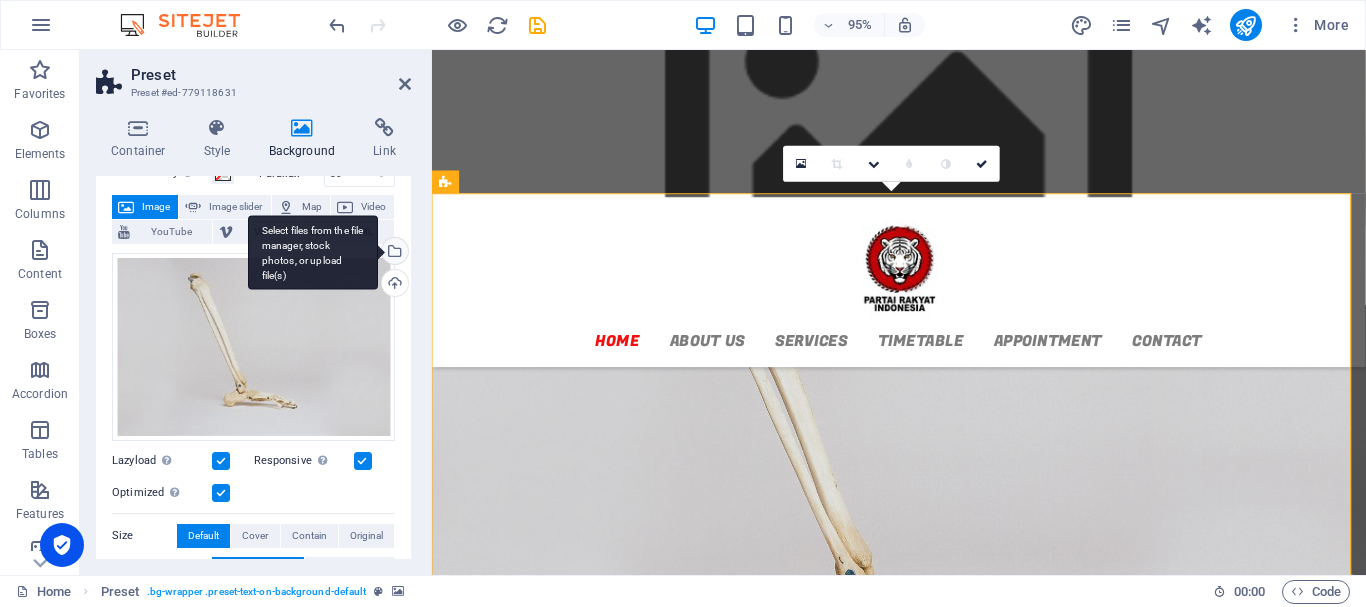click on "Select files from the file manager, stock photos, or upload file(s)" at bounding box center [393, 253] 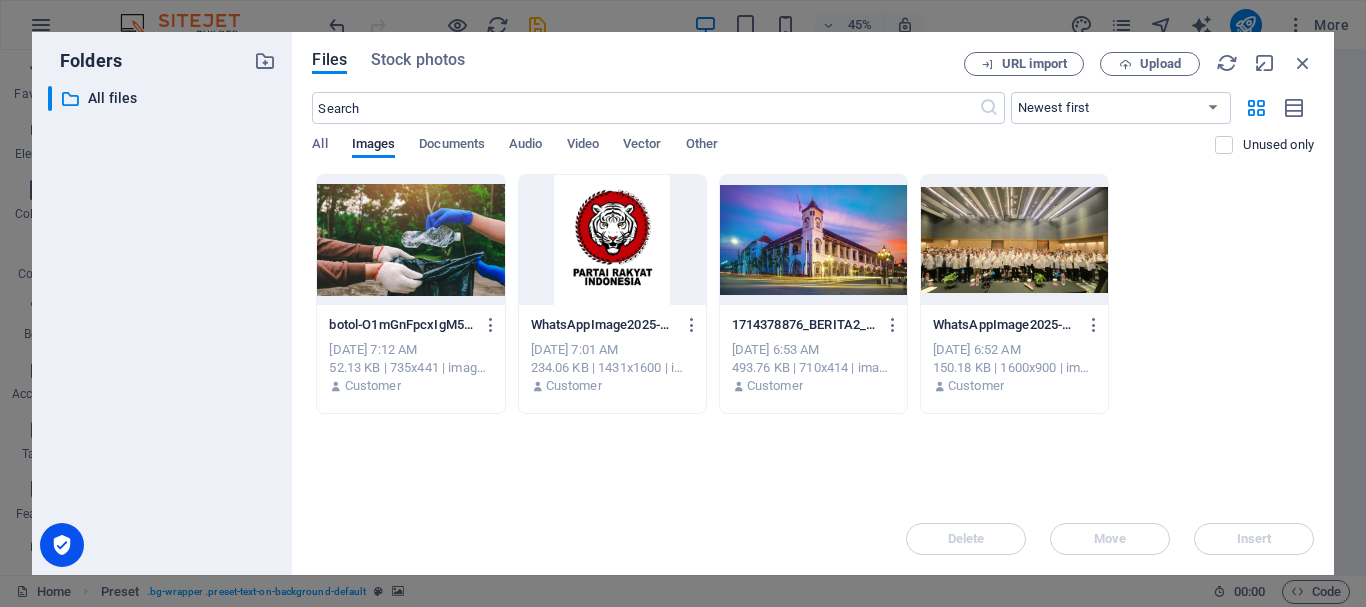click on "Files Stock photos URL import Upload ​ Newest first Oldest first Name (A-Z) Name (Z-A) Size (0-9) Size (9-0) Resolution (0-9) Resolution (9-0) All Images Documents Audio Video Vector Other Unused only Drop files here to upload them instantly botol-O1mGnFpcxIgM5cc3p30FLA.jpeg botol-O1mGnFpcxIgM5cc3p30FLA.jpeg [DATE] 7:12 AM 52.13 KB | 735x441 | image/jpeg Customer WhatsAppImage2025-07-08at05.54.35-mjASec40N2xXi_TM5muflw.jpeg WhatsAppImage2025-07-08at05.54.35-mjASec40N2xXi_TM5muflw.jpeg [DATE] 7:01 AM 234.06 KB | 1431x1600 | image/jpeg Customer 1714378876_BERITA2_710_x_414-tS9ZXTfF8uoH8FjNQFjv-w.png 1714378876_BERITA2_710_x_414-tS9ZXTfF8uoH8FjNQFjv-w.png [DATE] 6:53 AM 493.76 KB | 710x414 | image/png Customer WhatsAppImage2025-07-08at05.50.18-UW6RywGuKVio9wQ64FSGZw.jpeg WhatsAppImage2025-07-08at05.50.18-UW6RywGuKVio9wQ64FSGZw.jpeg [DATE] 6:52 AM 150.18 KB | 1600x900 | image/jpeg Customer Delete Move Insert" at bounding box center [813, 303] 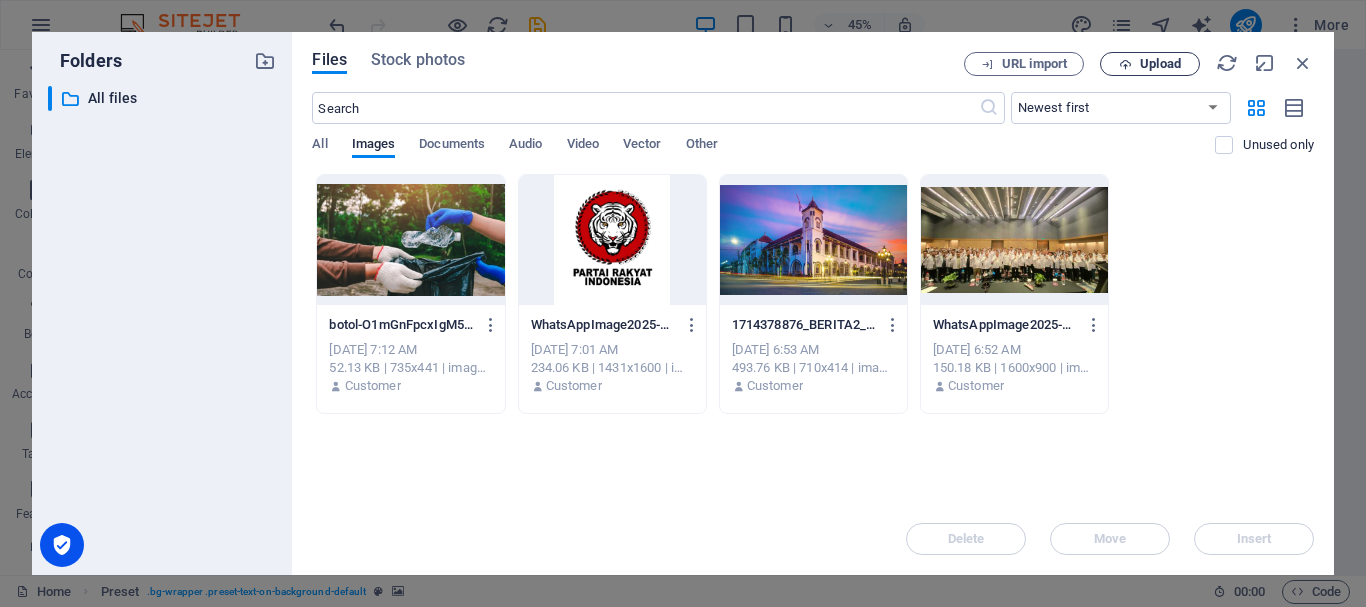 click on "Upload" at bounding box center [1160, 64] 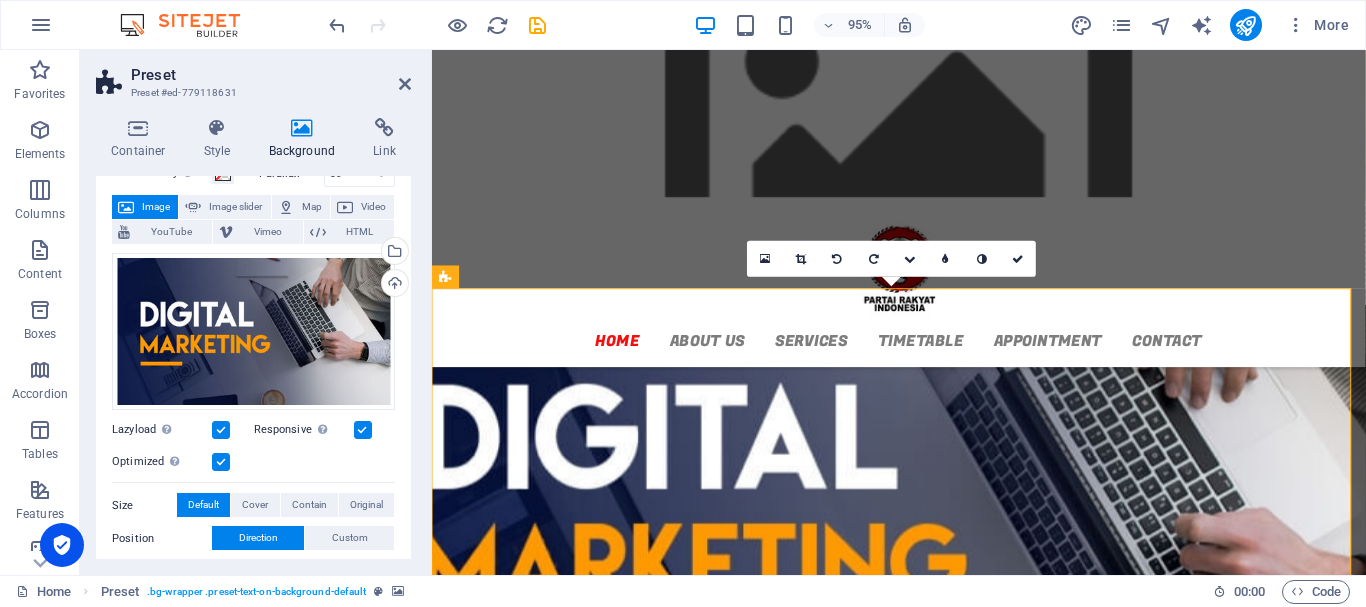 scroll, scrollTop: 1000, scrollLeft: 0, axis: vertical 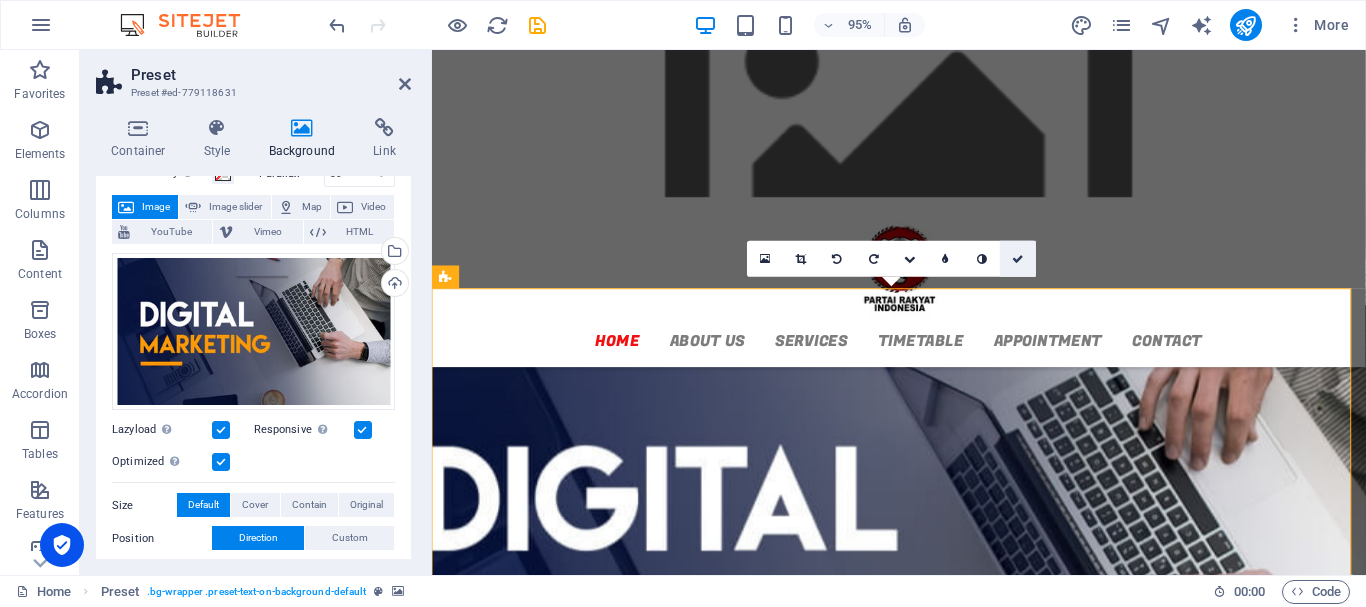 click at bounding box center (1018, 258) 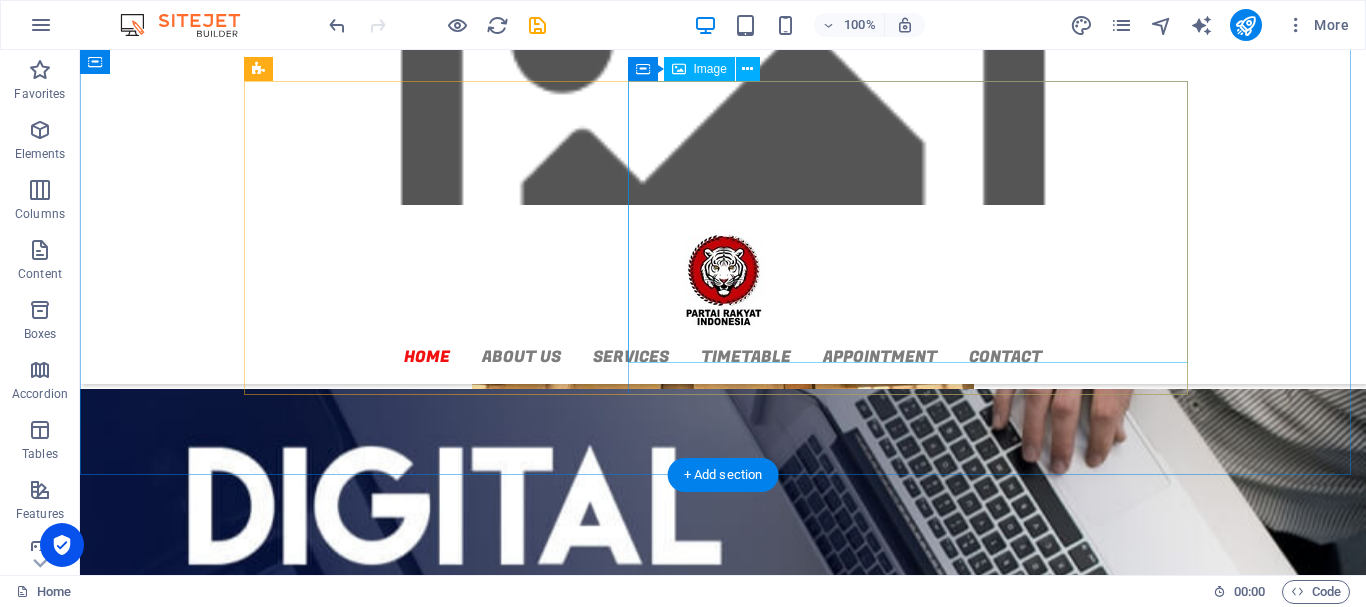 scroll, scrollTop: 900, scrollLeft: 0, axis: vertical 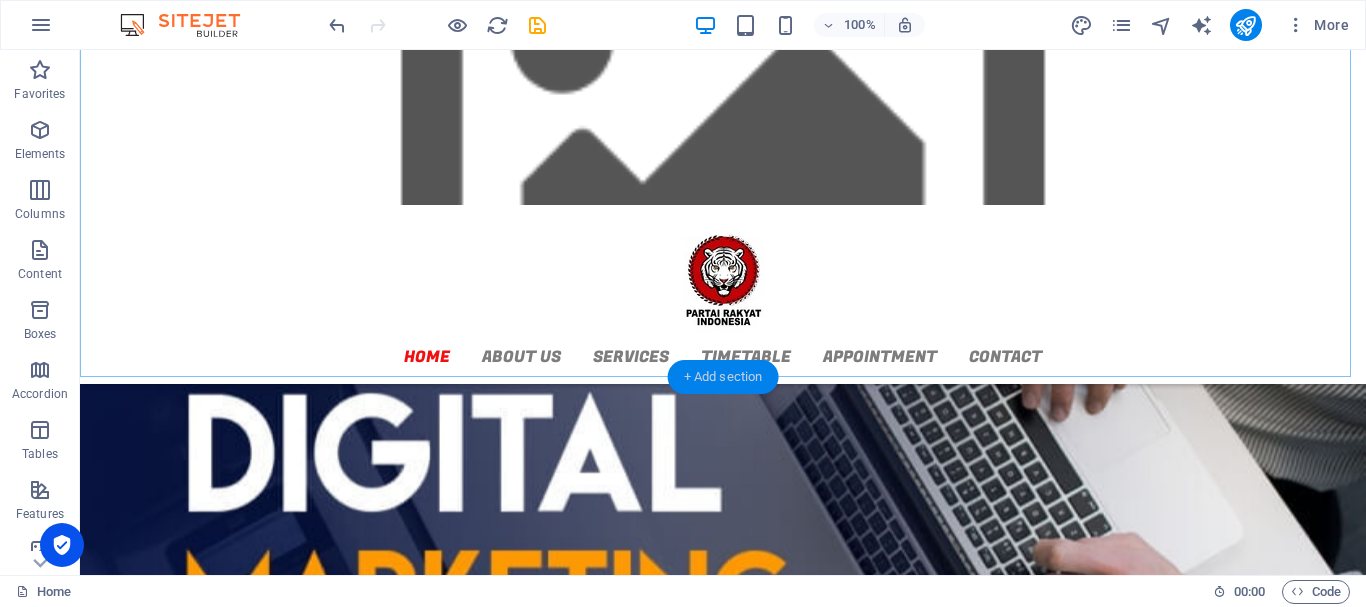 click on "+ Add section" at bounding box center (723, 377) 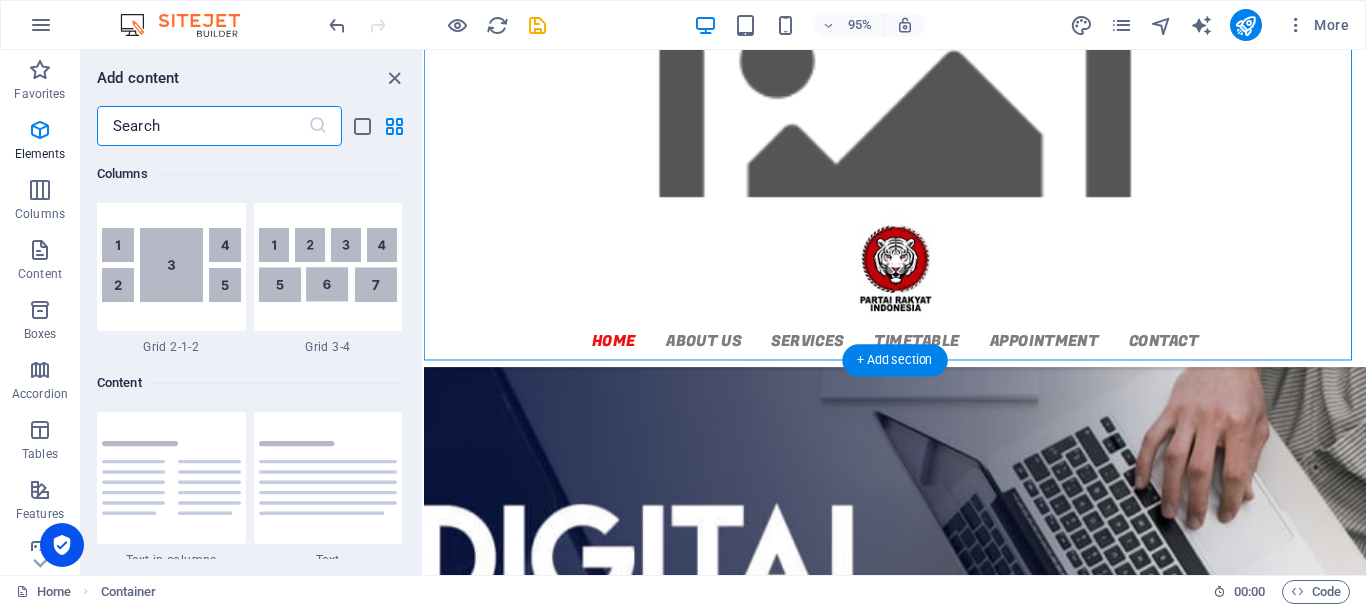 scroll, scrollTop: 3499, scrollLeft: 0, axis: vertical 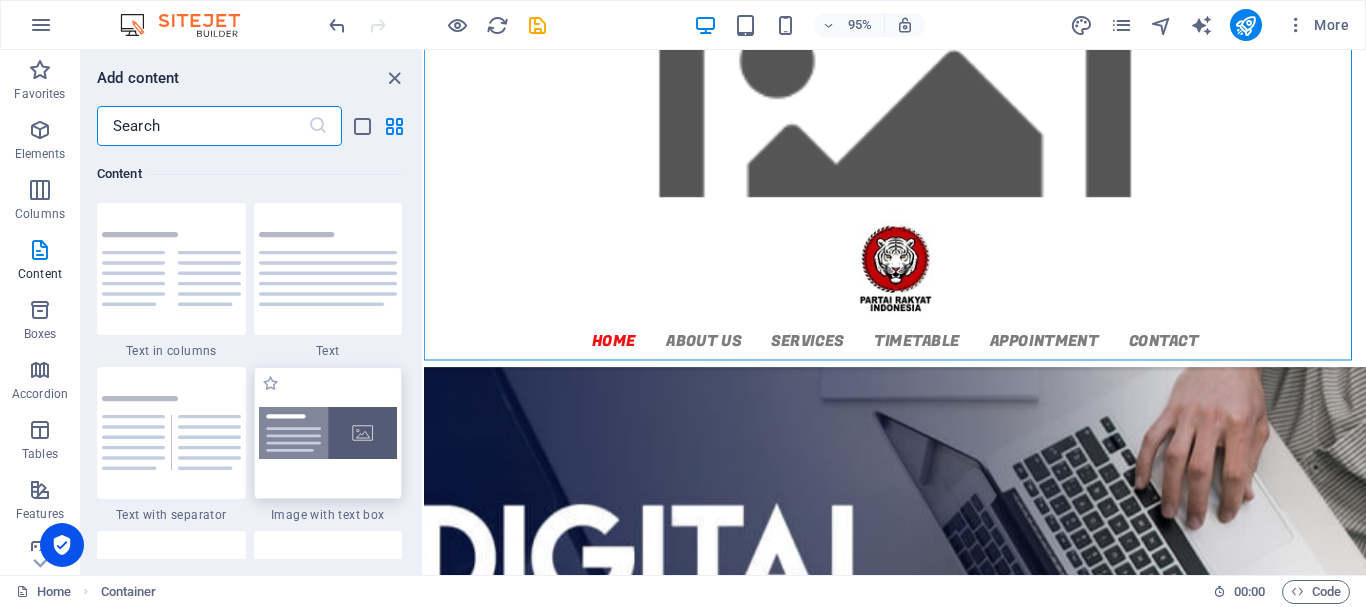 click at bounding box center (328, 433) 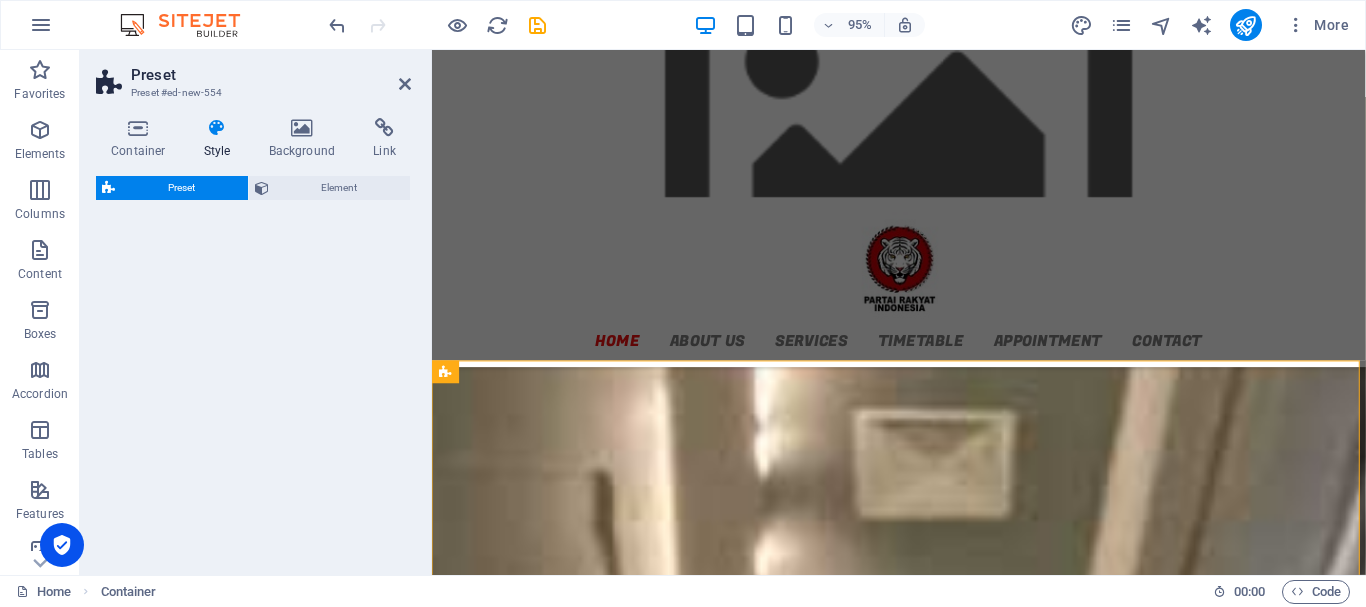 select on "rem" 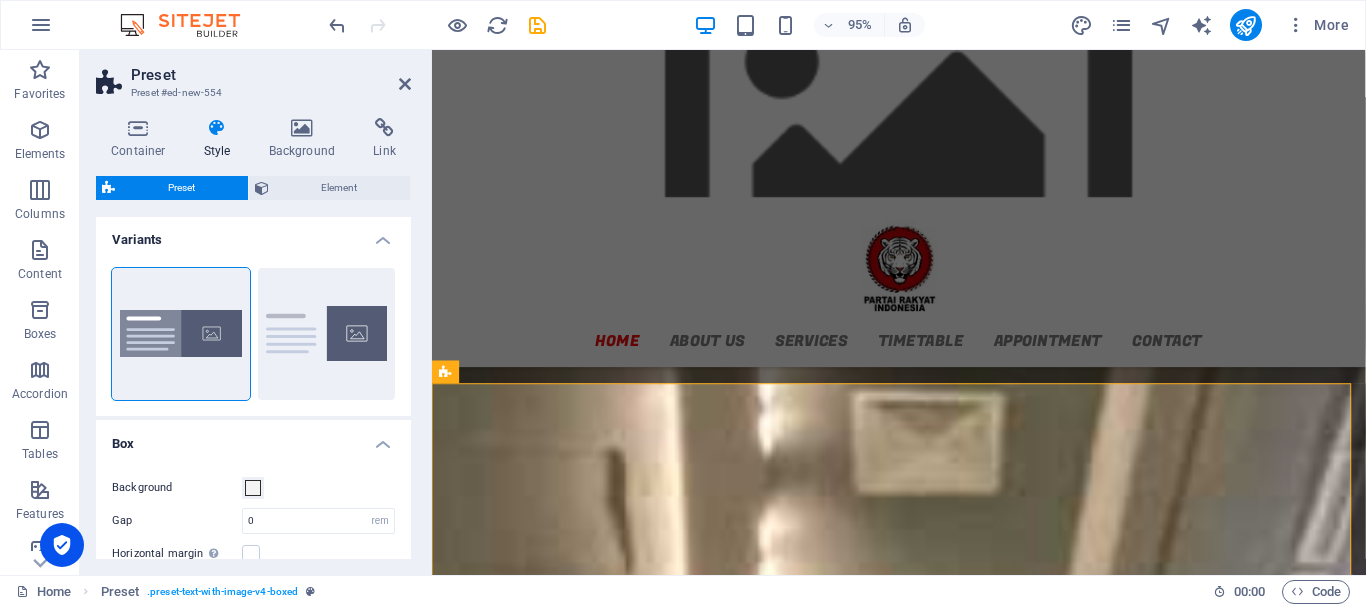 scroll, scrollTop: 0, scrollLeft: 0, axis: both 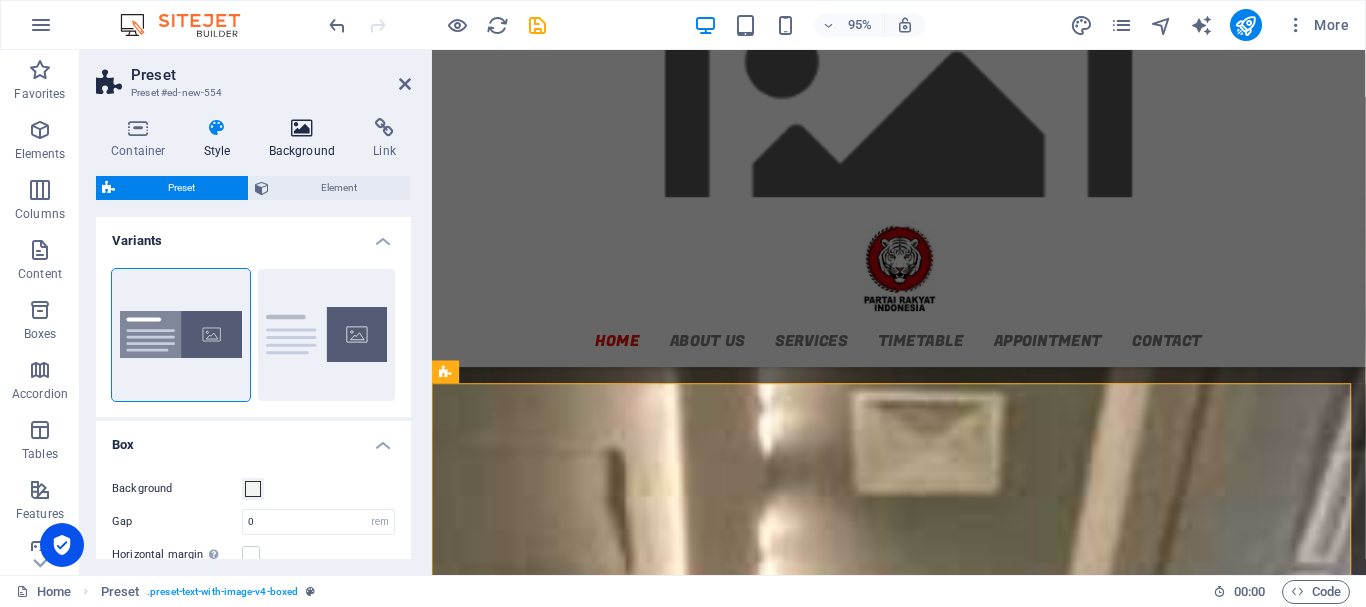 click on "Background" at bounding box center (306, 139) 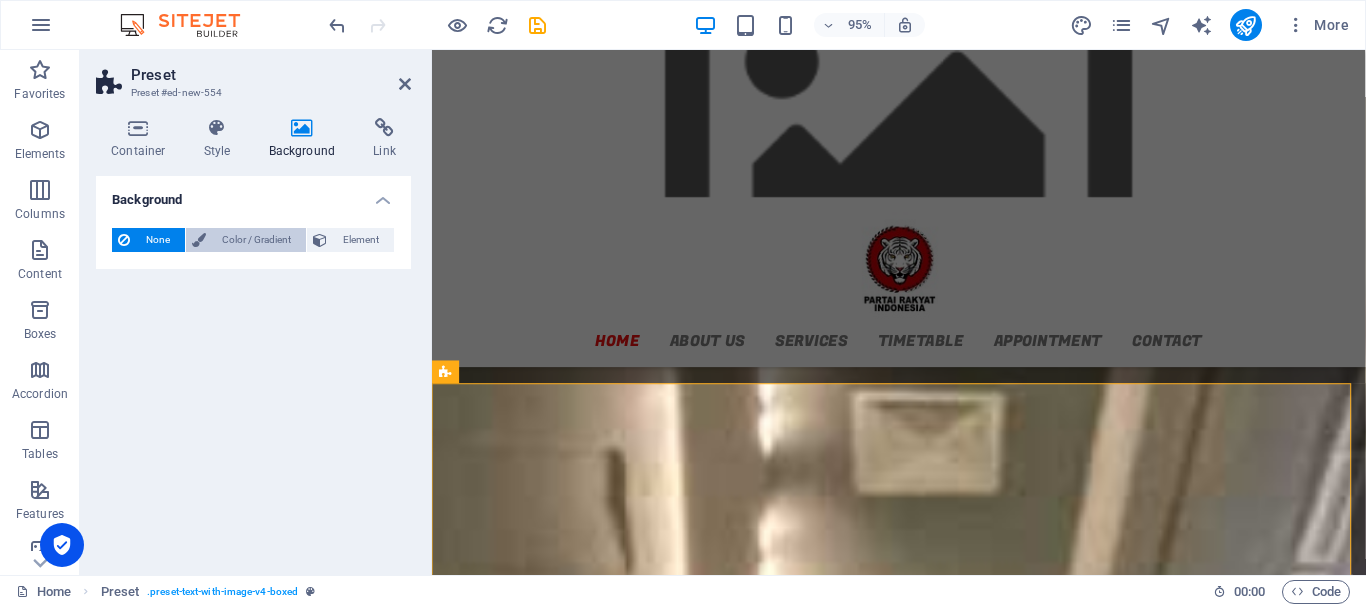 click on "Color / Gradient" at bounding box center [256, 240] 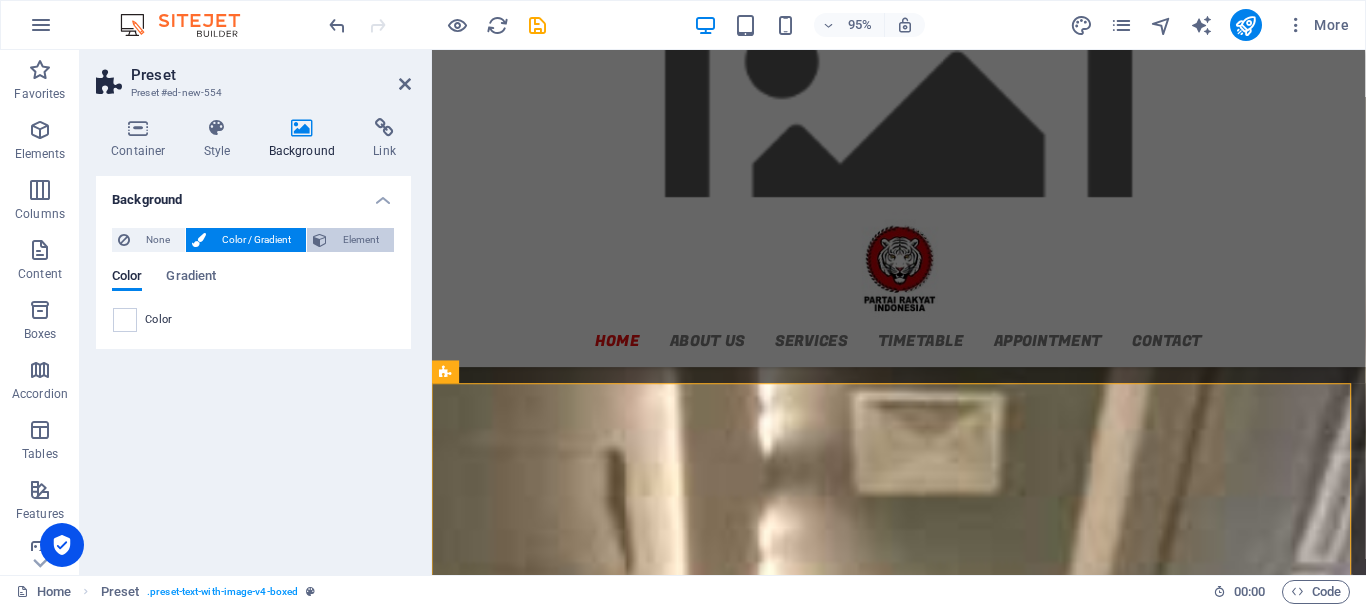 click on "Element" at bounding box center [360, 240] 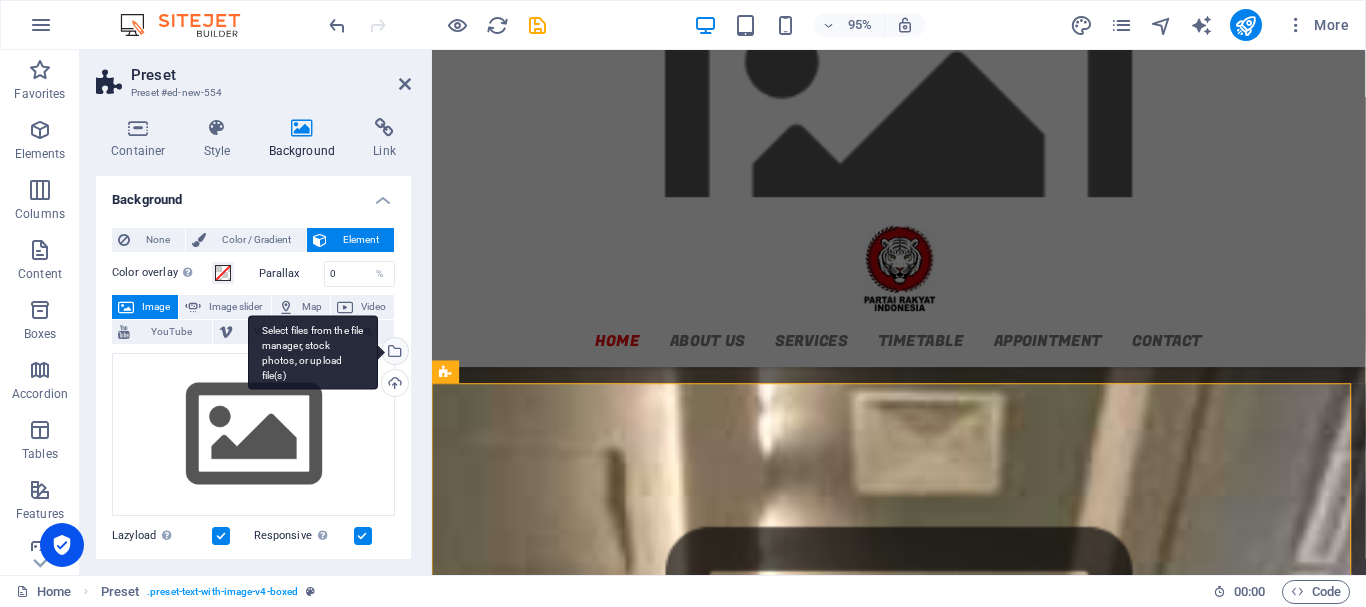 click on "Select files from the file manager, stock photos, or upload file(s)" at bounding box center [393, 353] 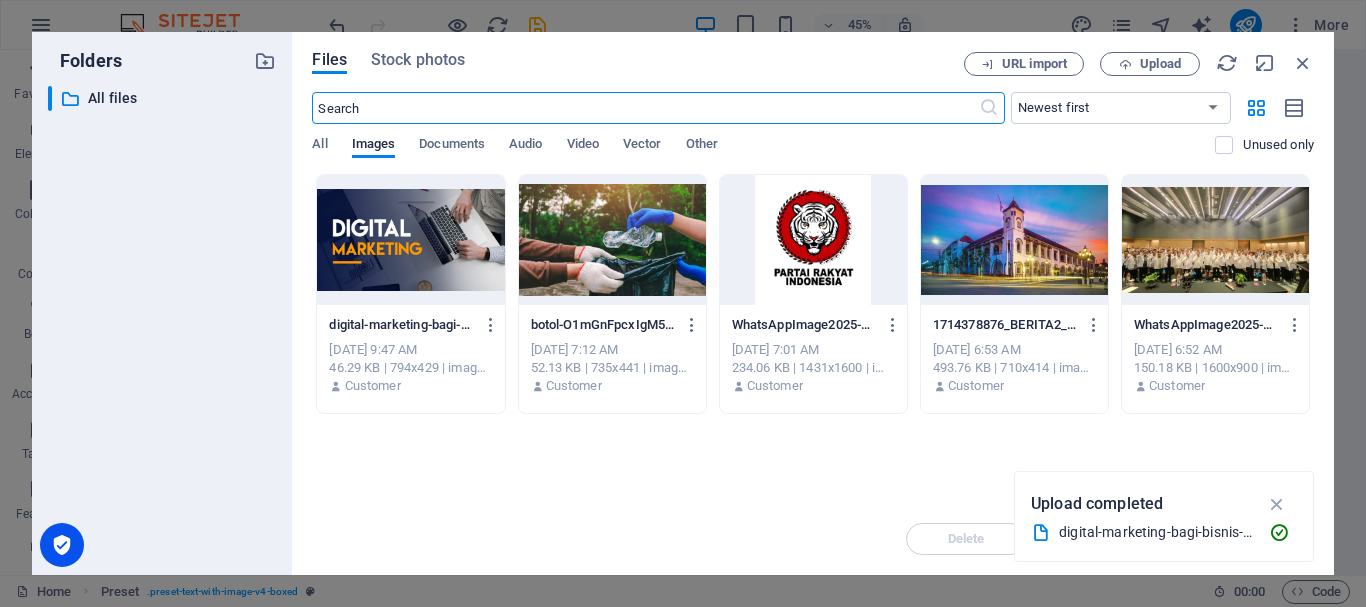 click at bounding box center [813, 240] 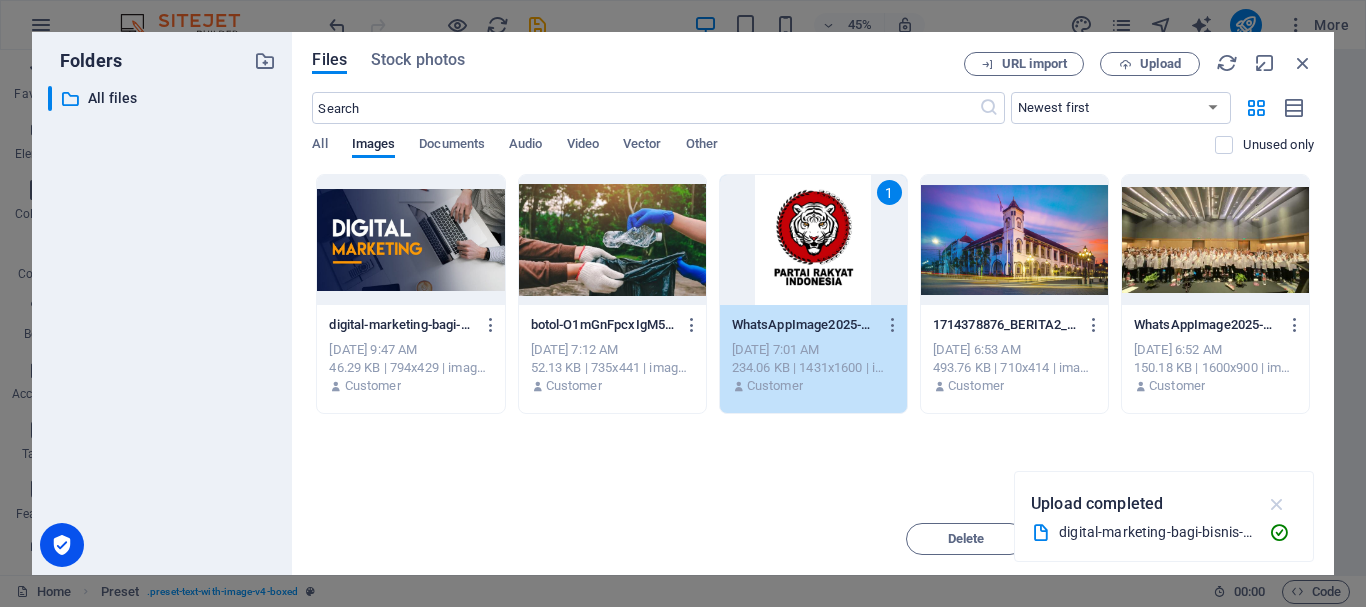 click at bounding box center [1277, 504] 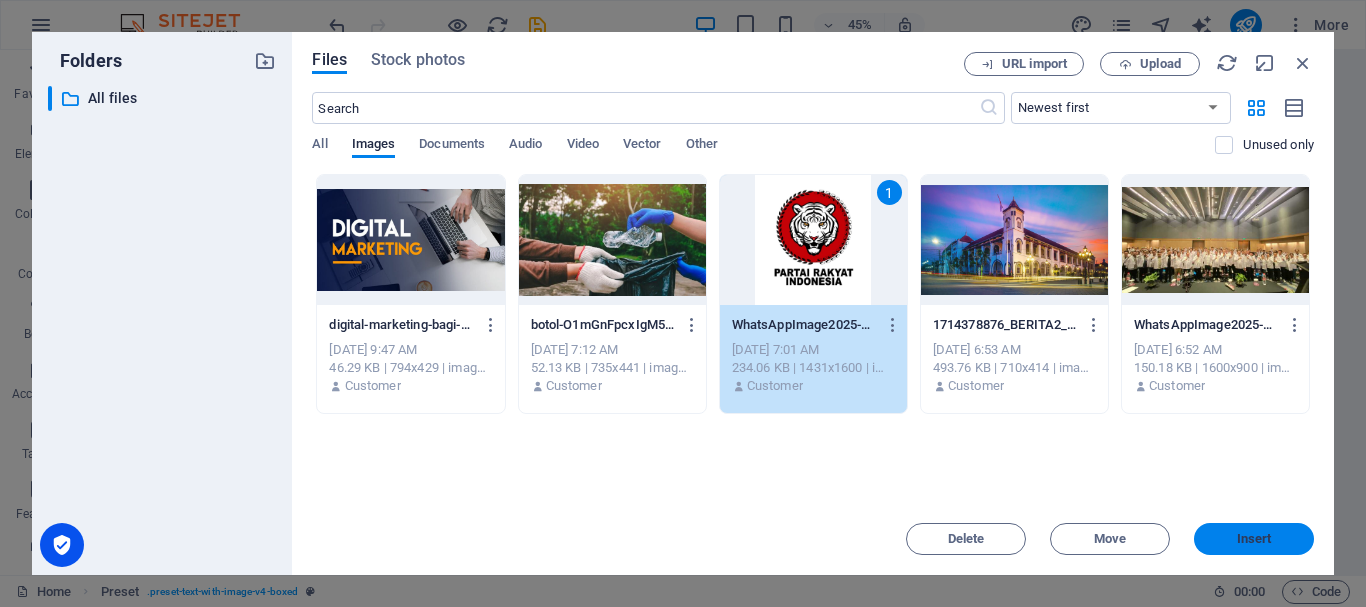 click on "Insert" at bounding box center [1254, 539] 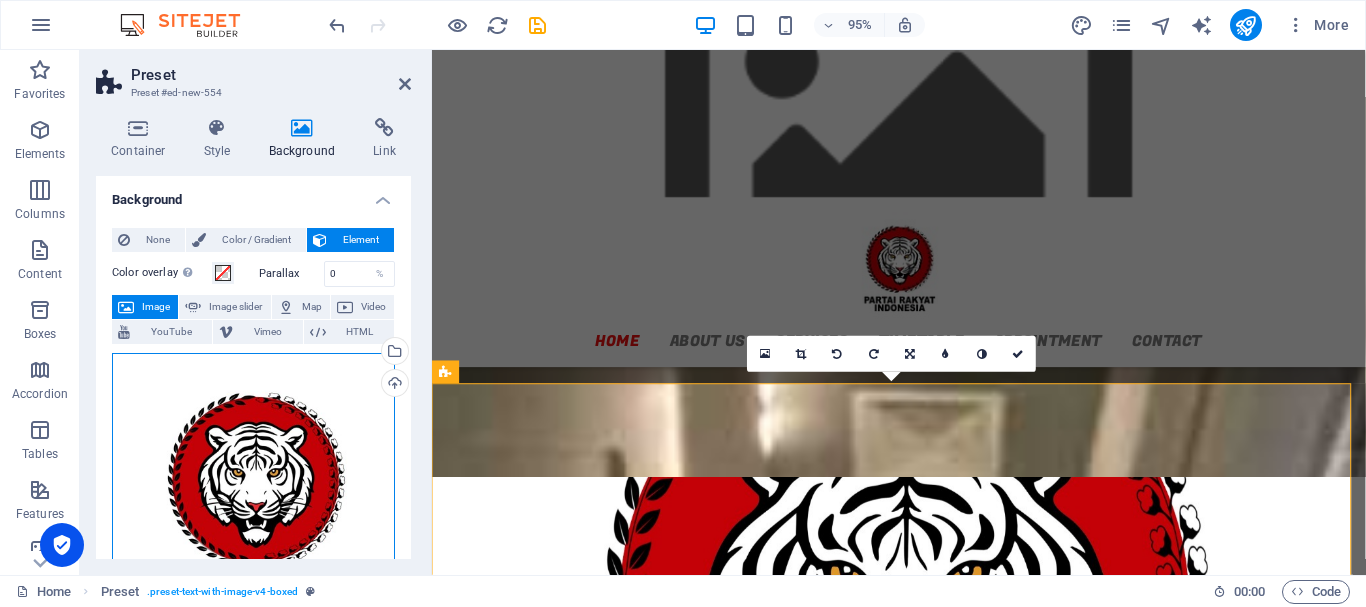 click on "Drag files here, click to choose files or select files from Files or our free stock photos & videos" at bounding box center [253, 510] 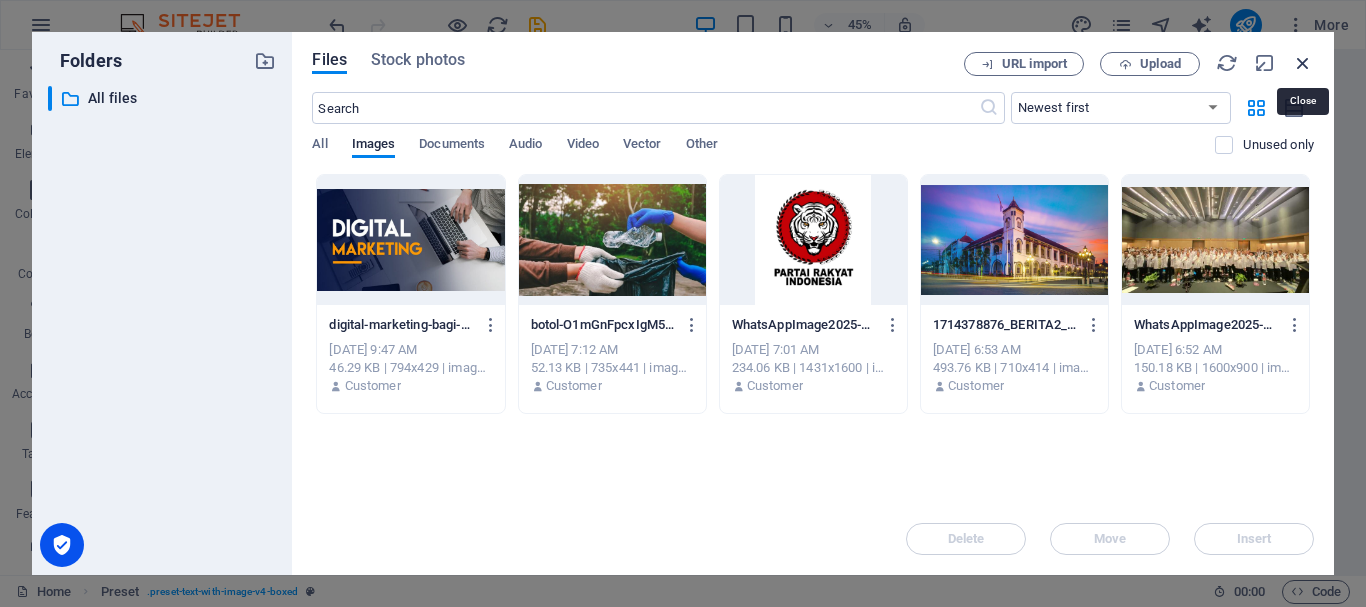 click at bounding box center (1303, 63) 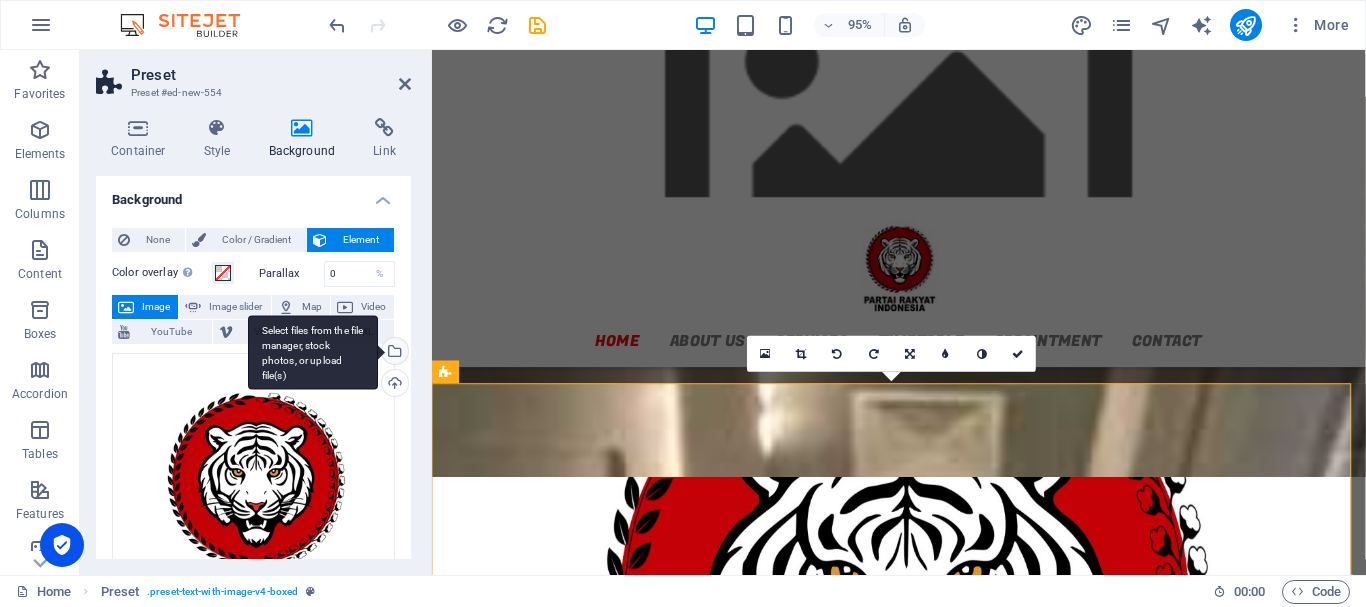click on "Select files from the file manager, stock photos, or upload file(s)" at bounding box center (393, 353) 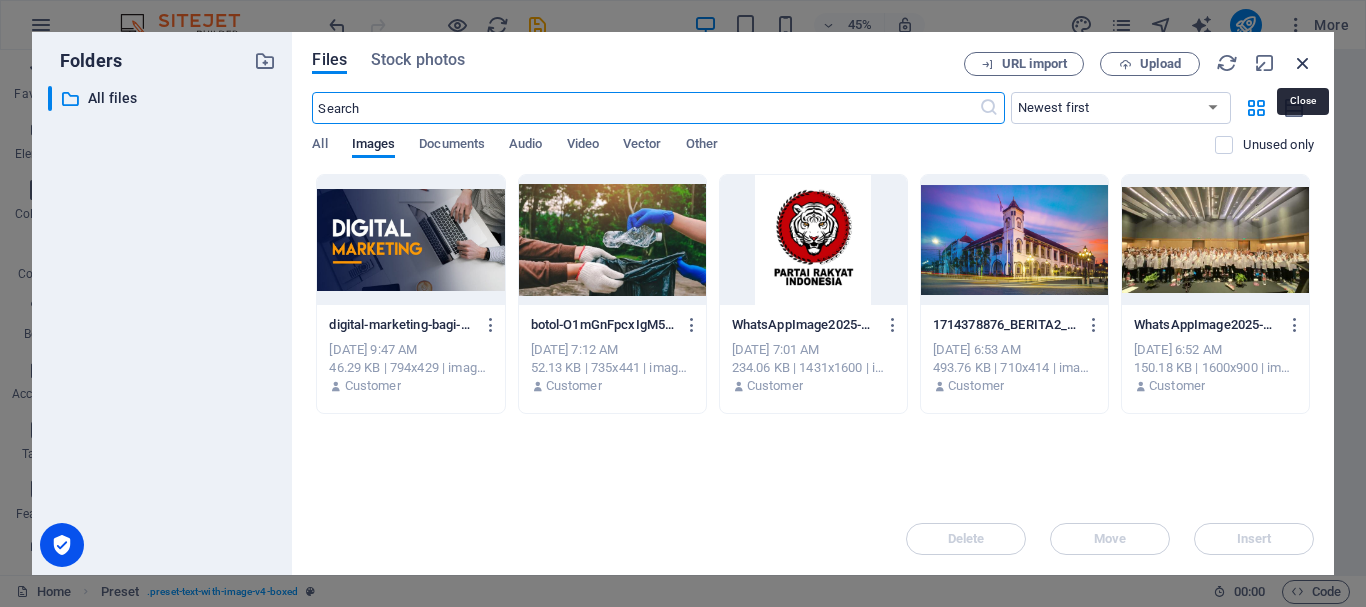 click at bounding box center (1303, 63) 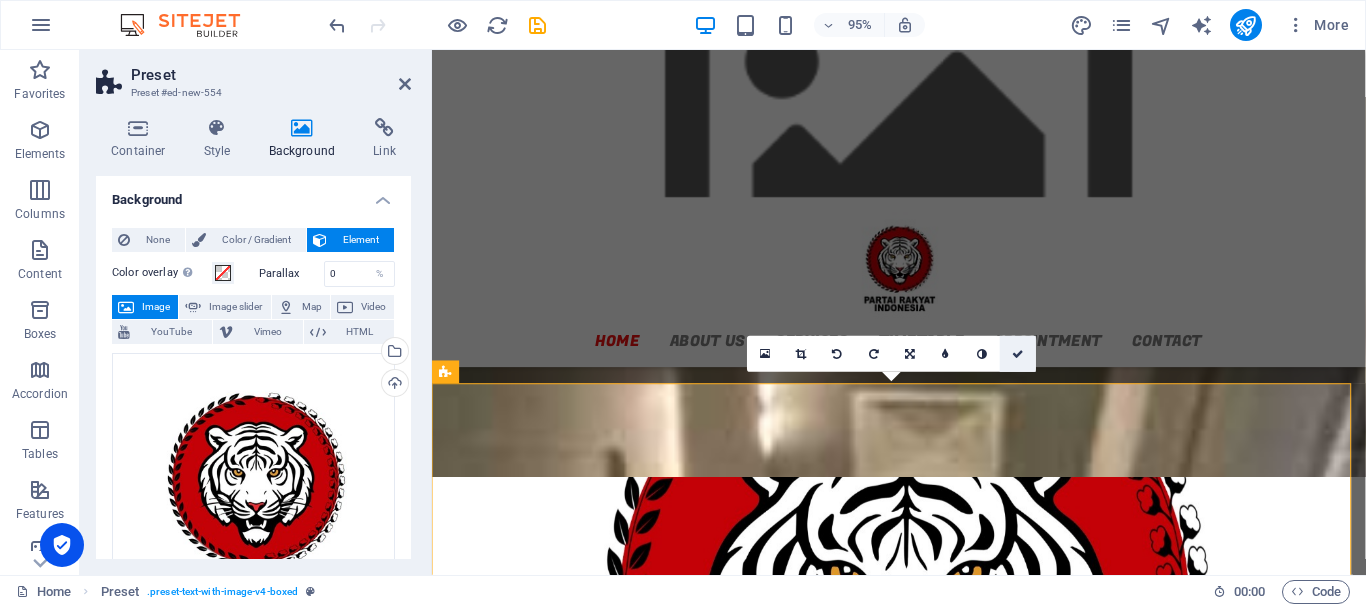 click at bounding box center [1018, 353] 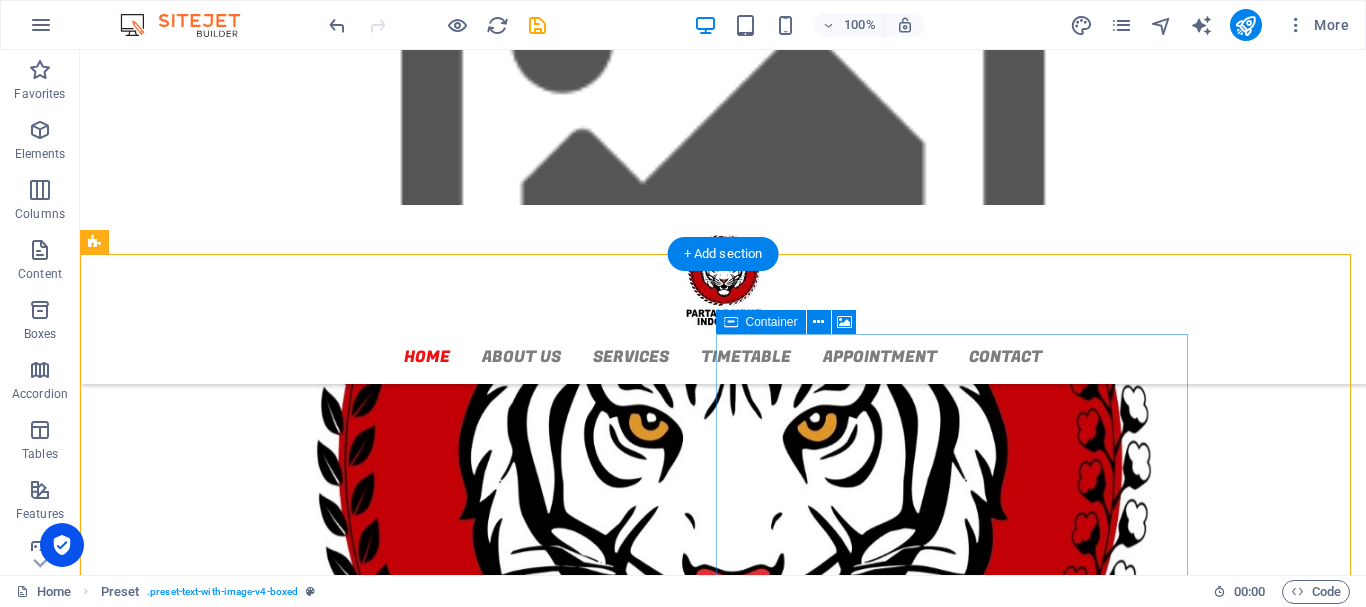 scroll, scrollTop: 1000, scrollLeft: 0, axis: vertical 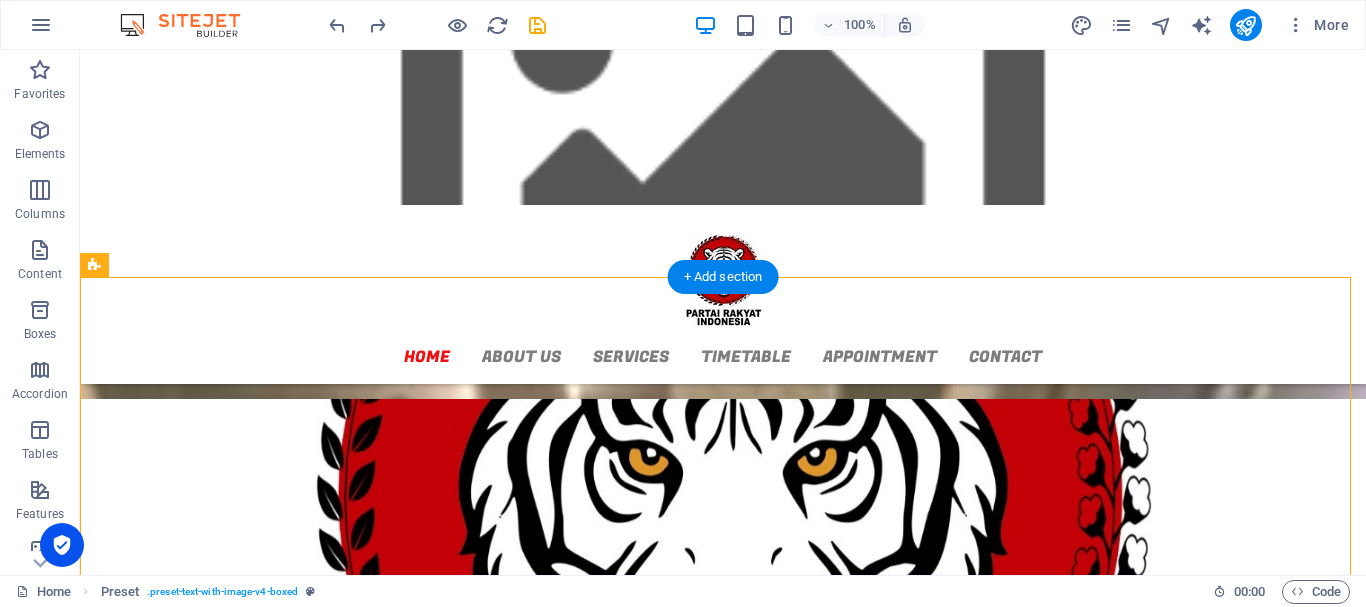 click at bounding box center (723, 640) 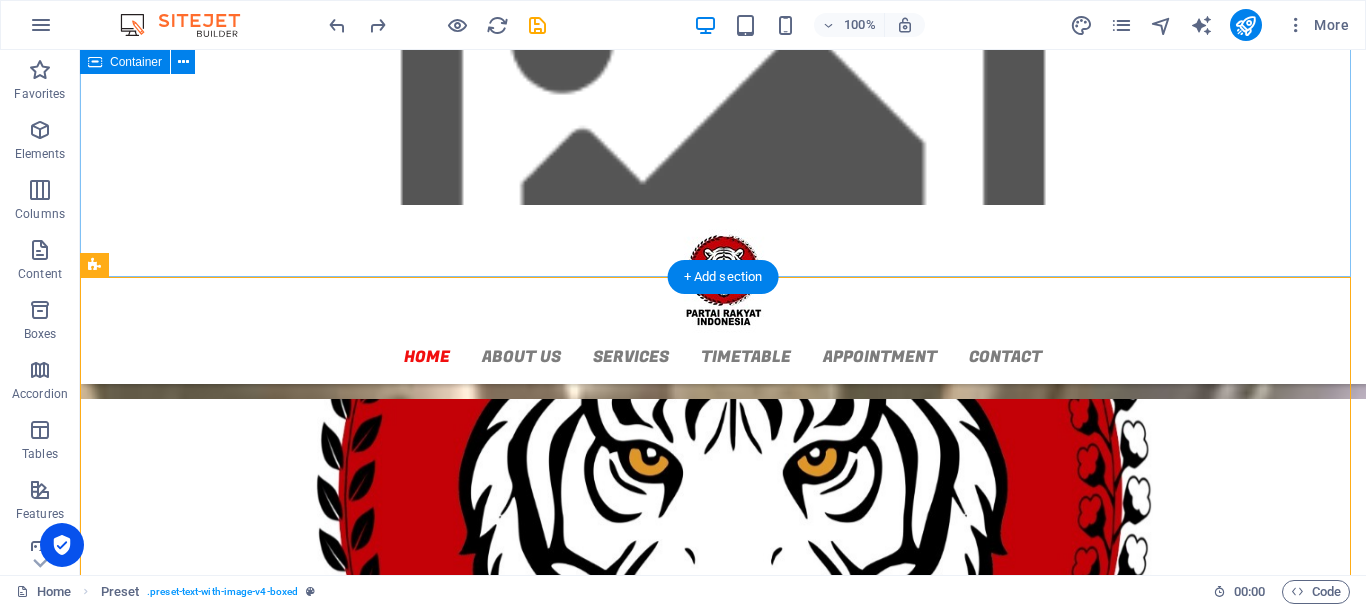 click on "HOME partai rakyat indonesia Lorem ipsum dolor sit amet, consectetur adipisicing elit. Repellat, maiores, a libero atque assumenda praesentium cum magni odio dolor accusantium explicabo repudiandae molestiae itaque provident sit debitis aspernatur soluta deserunt incidunt ad cumque ex laboriosam. Distinctio, mollitia, molestias excepturi voluptatem veritatis iusto nam nulla. Maiores, a libero atque assumenda praesentium cum magni odio dolor accusantium explicabo, praesentium cum magni odio dolor accusantium explicabo repudiandae molestiae itaque provident." at bounding box center (723, 45) 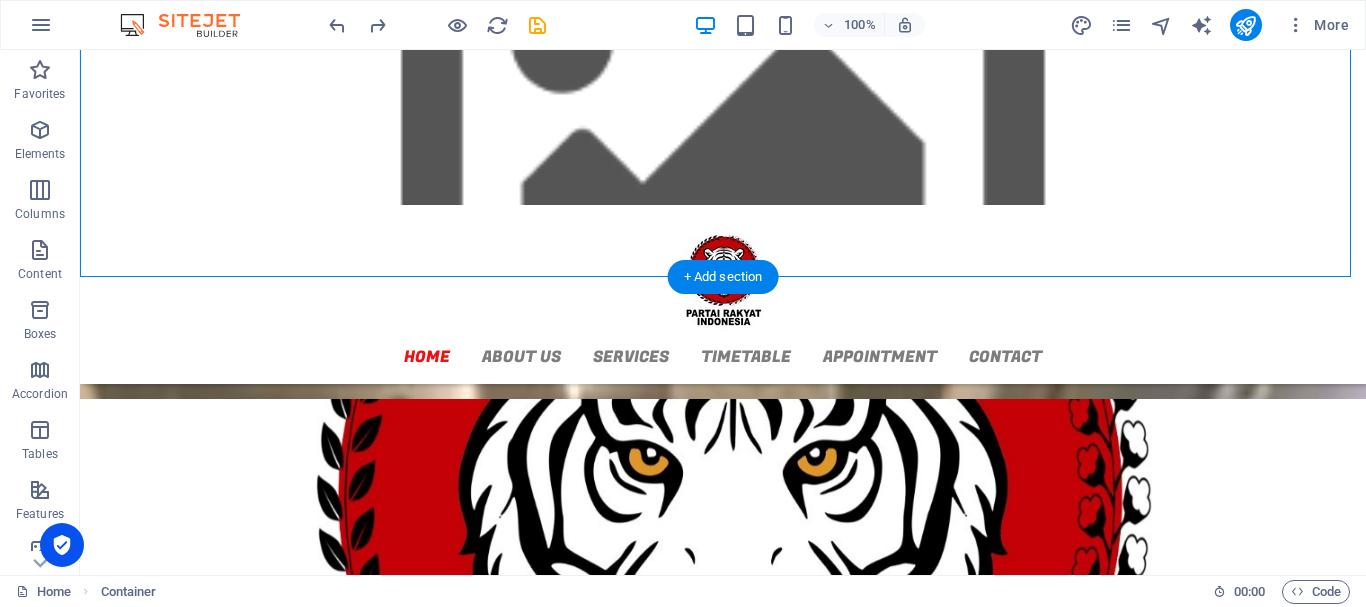 click at bounding box center [723, 640] 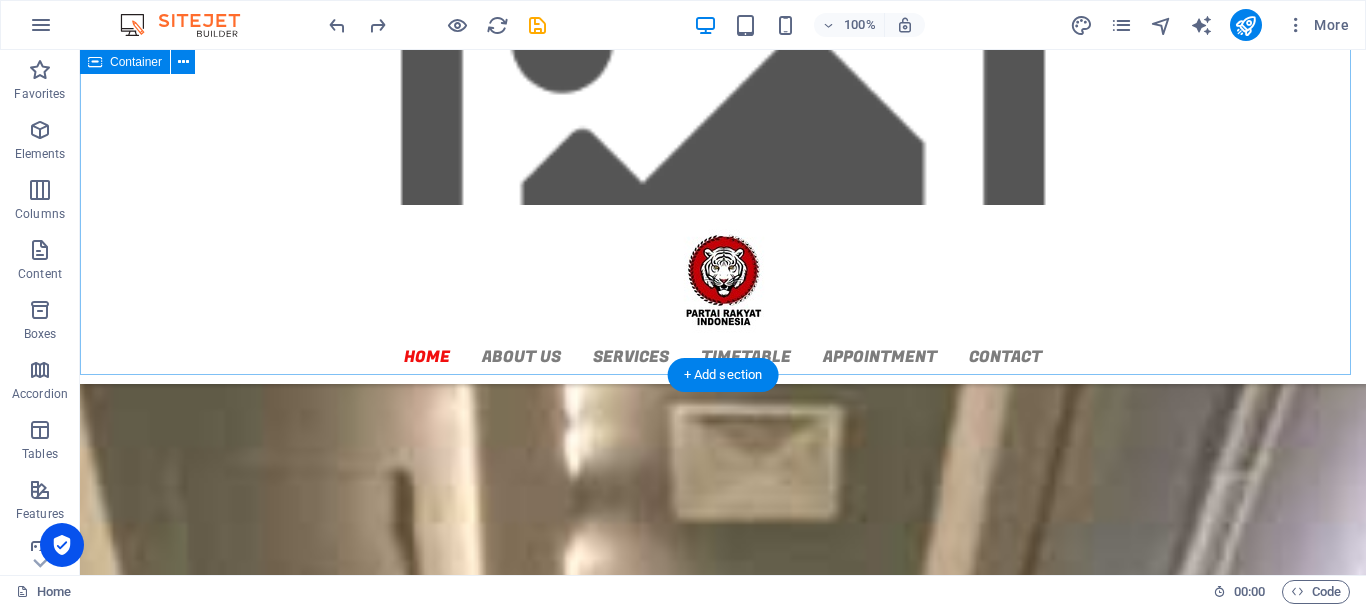 scroll, scrollTop: 900, scrollLeft: 0, axis: vertical 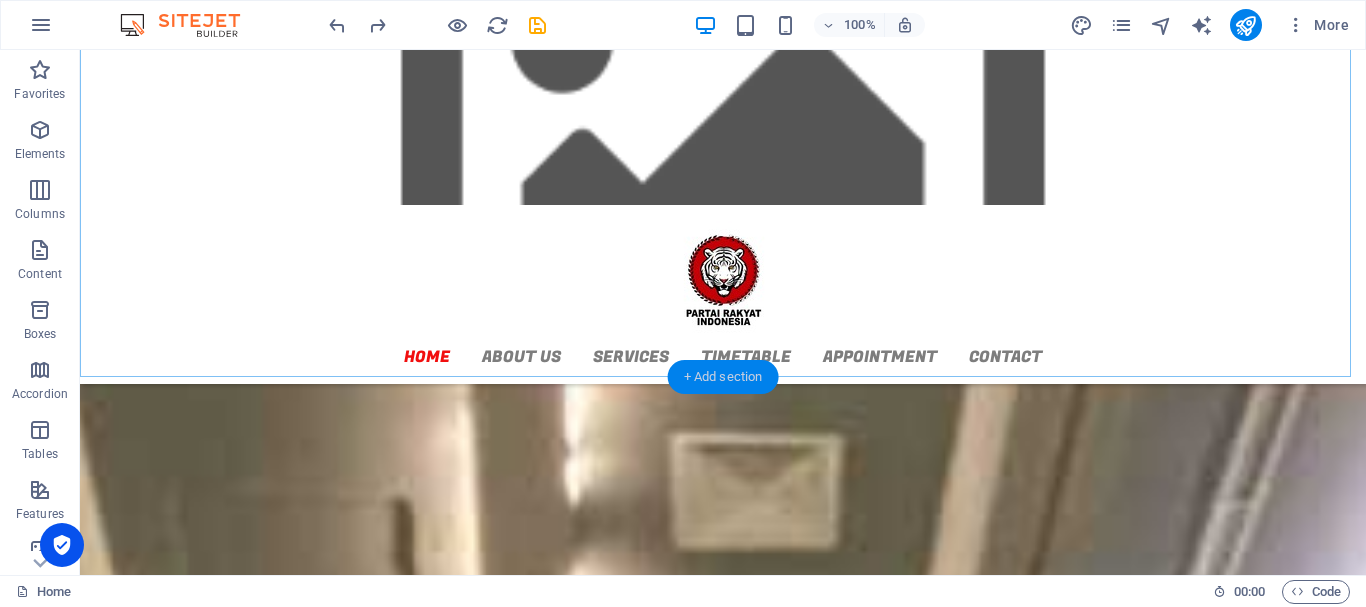 drag, startPoint x: 739, startPoint y: 370, endPoint x: 326, endPoint y: 341, distance: 414.0169 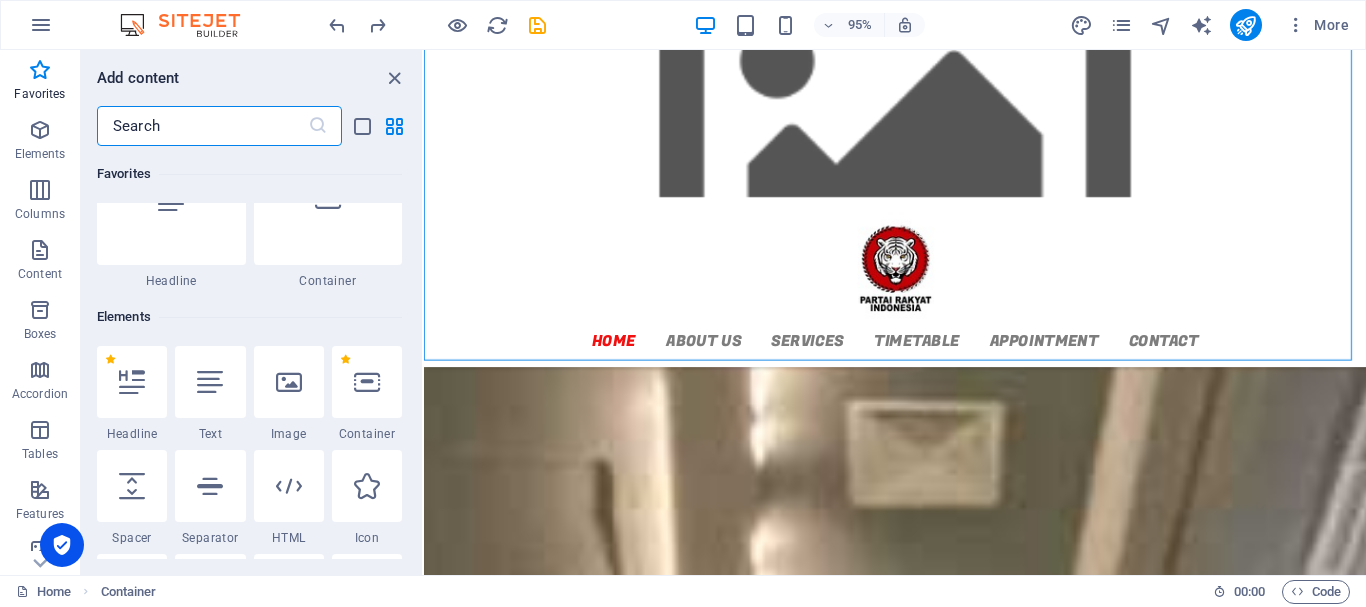 scroll, scrollTop: 100, scrollLeft: 0, axis: vertical 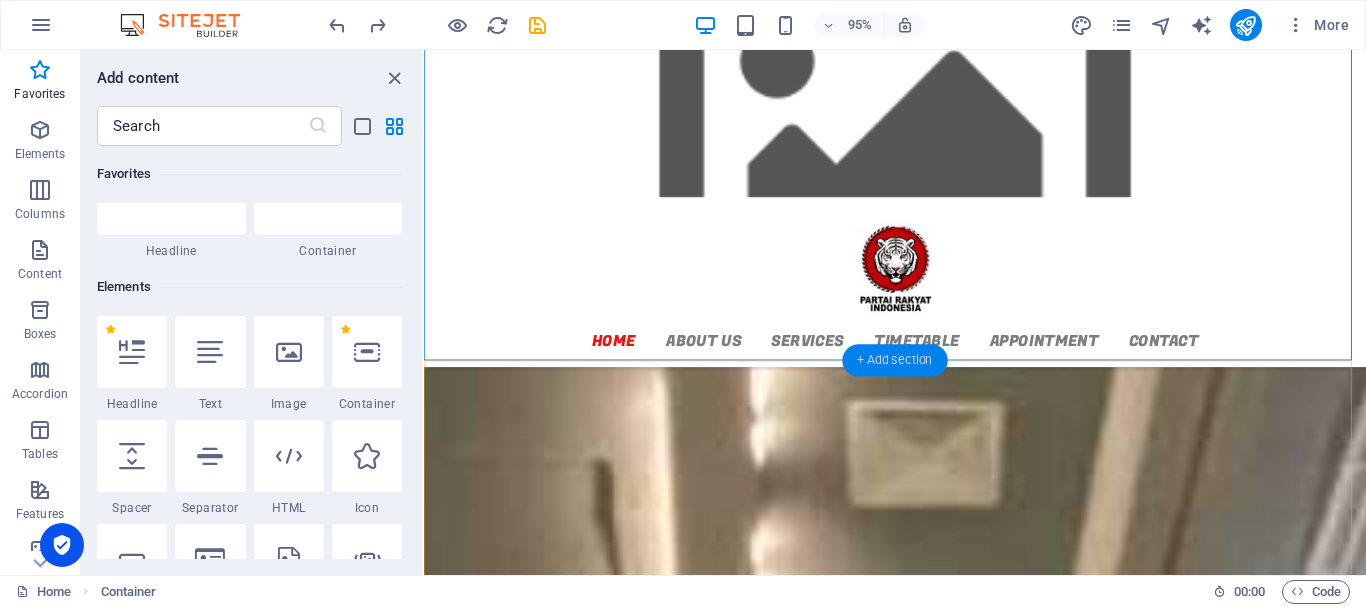 click on "+ Add section" at bounding box center [894, 361] 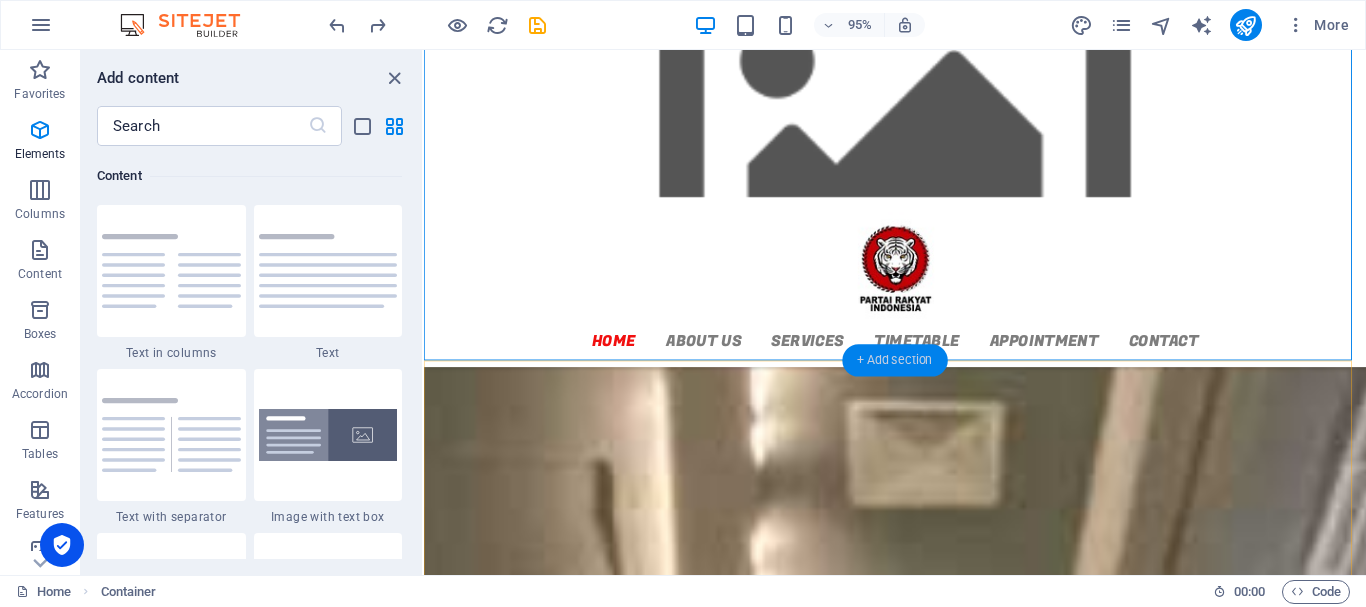scroll, scrollTop: 3499, scrollLeft: 0, axis: vertical 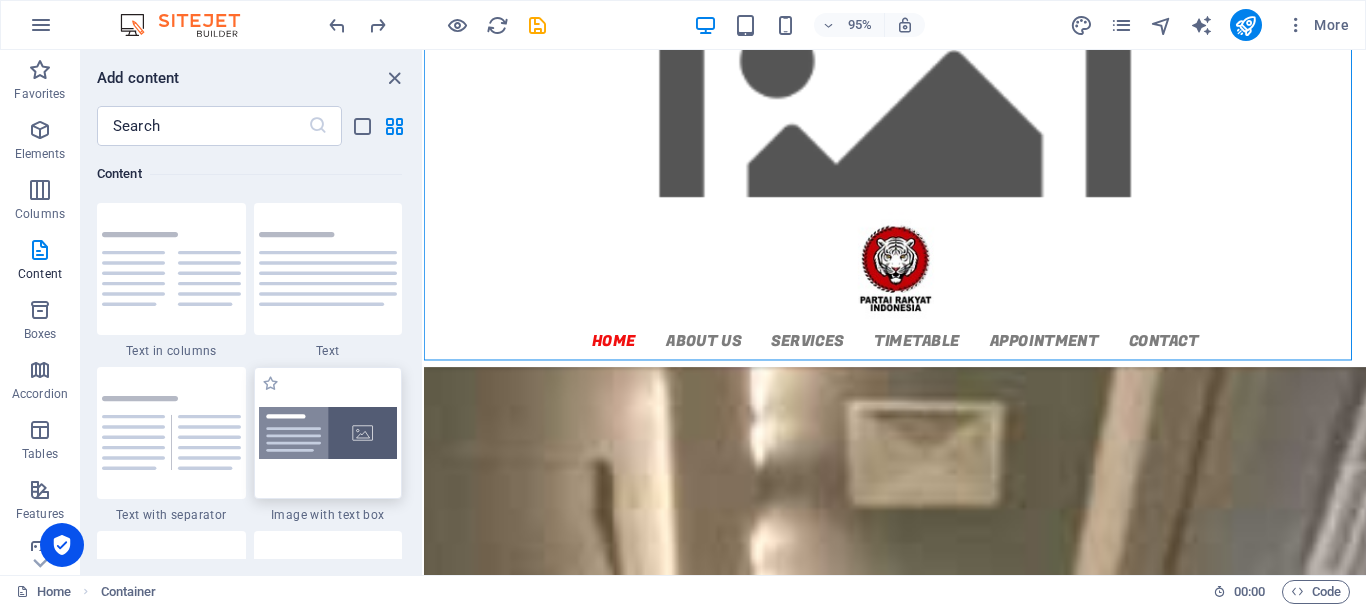 click at bounding box center (328, 433) 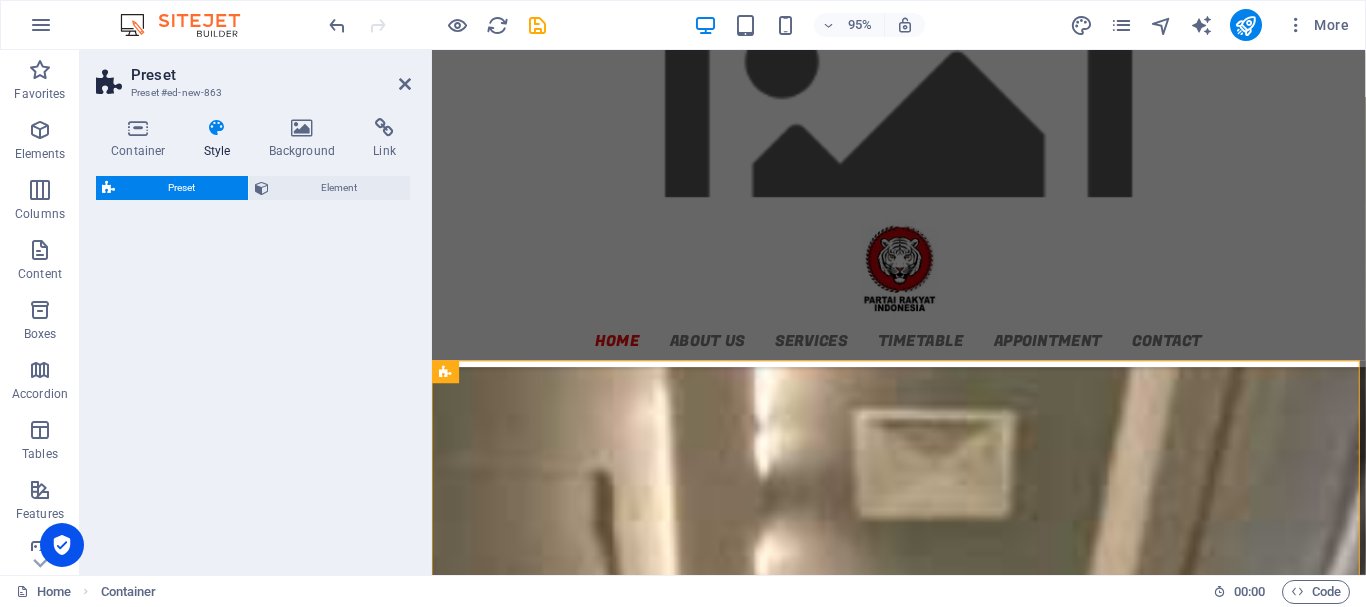 select on "rem" 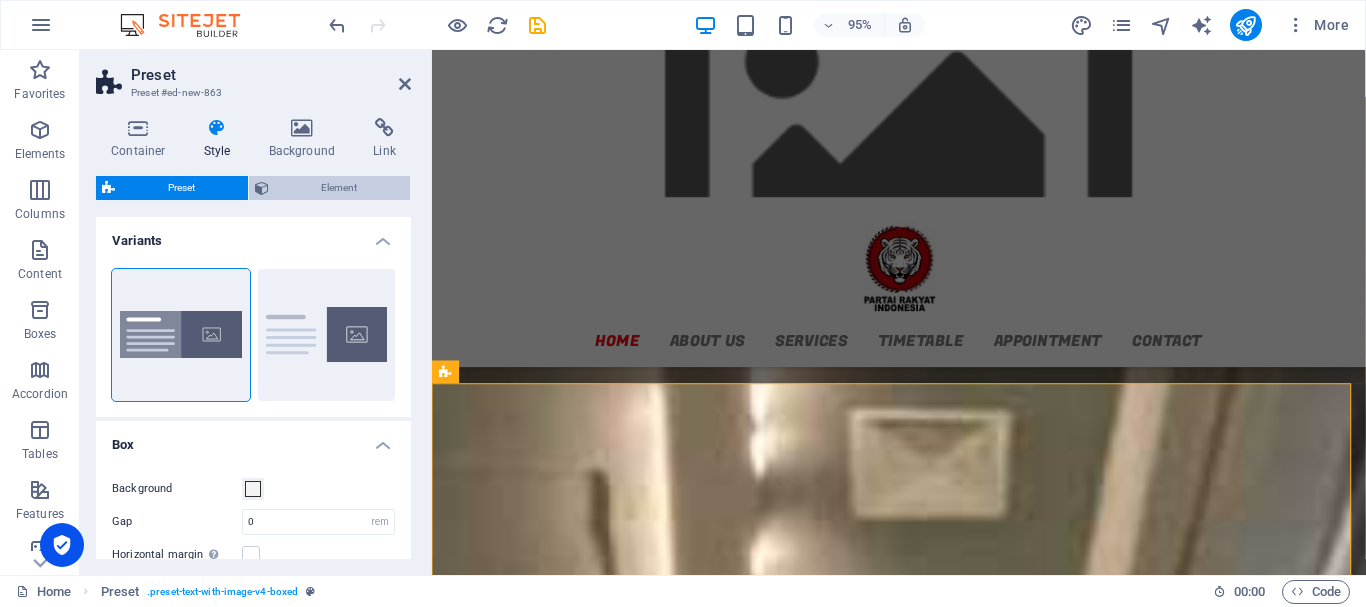 click on "Element" at bounding box center [340, 188] 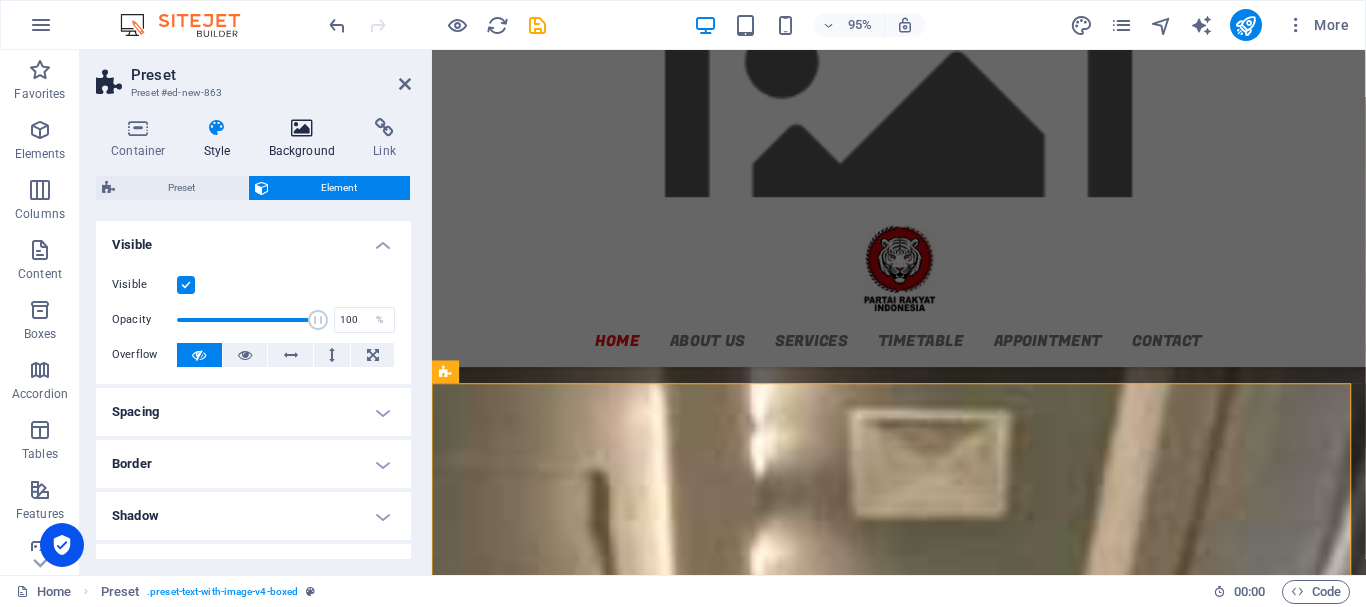 click at bounding box center [302, 128] 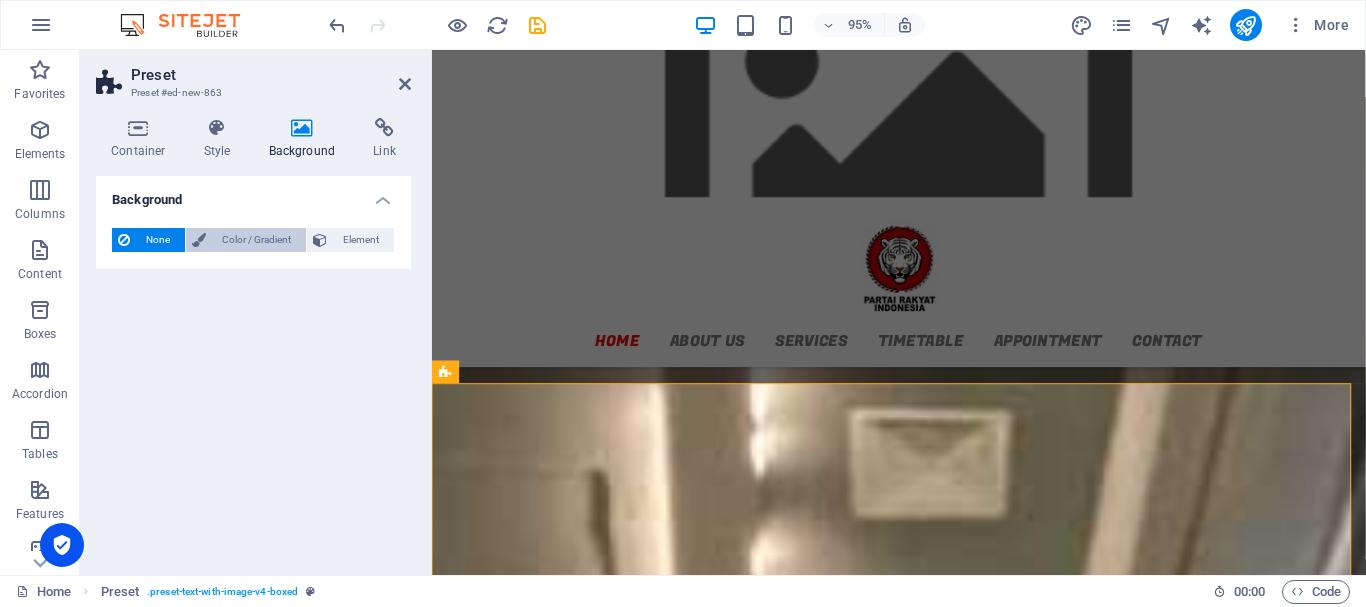 click on "Color / Gradient" at bounding box center [256, 240] 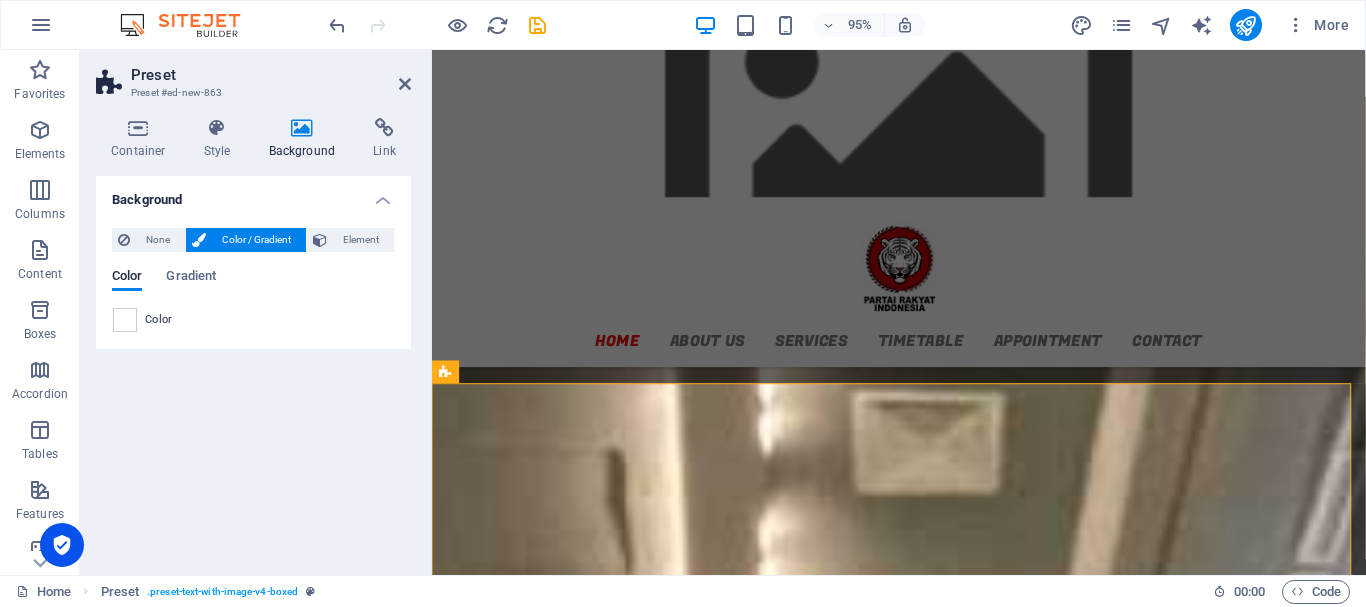 click on "Color" at bounding box center [253, 320] 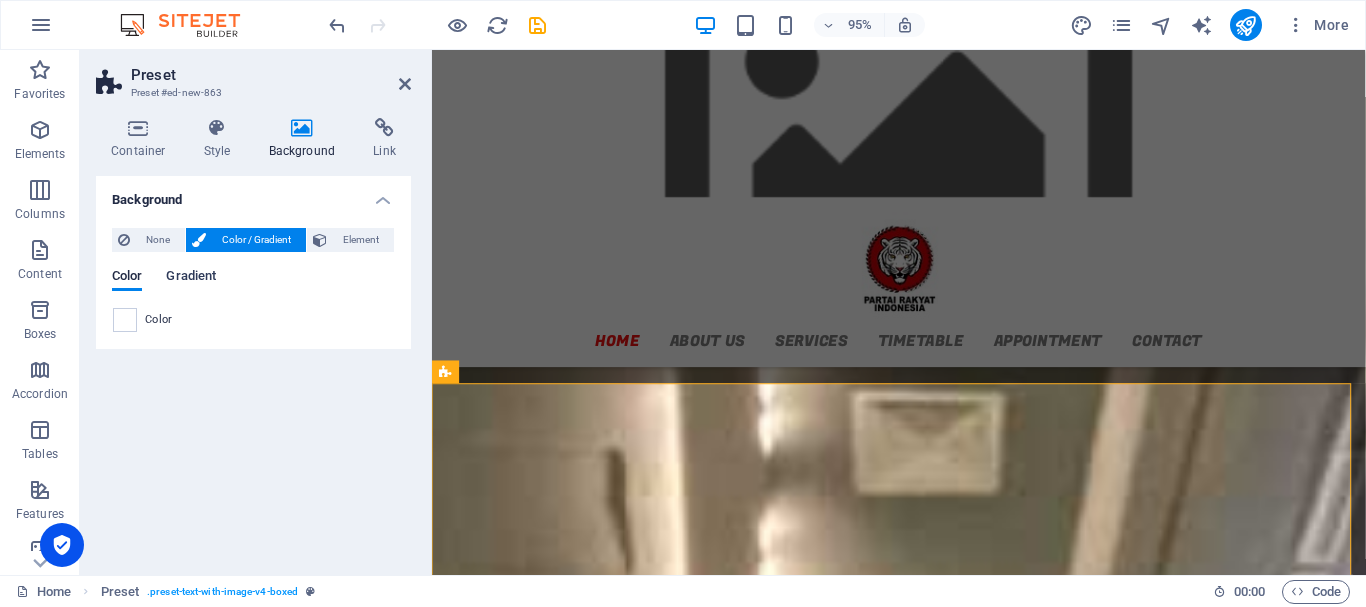 click on "Gradient" at bounding box center (191, 278) 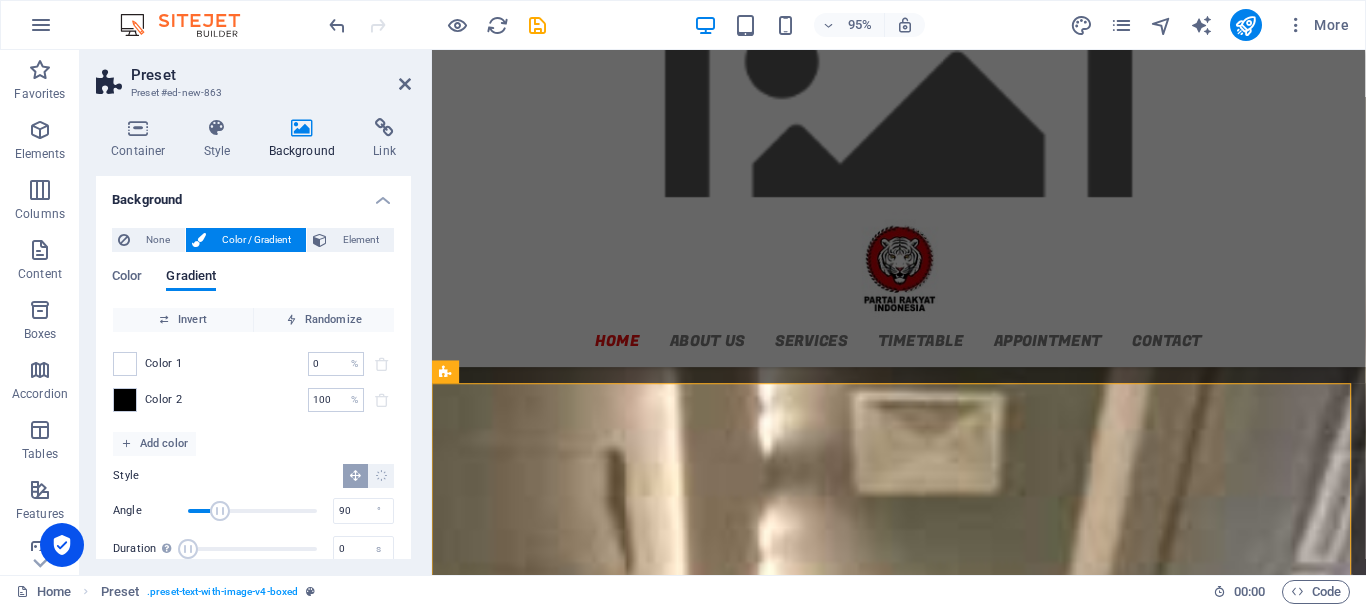 click on "Color 2" at bounding box center (164, 400) 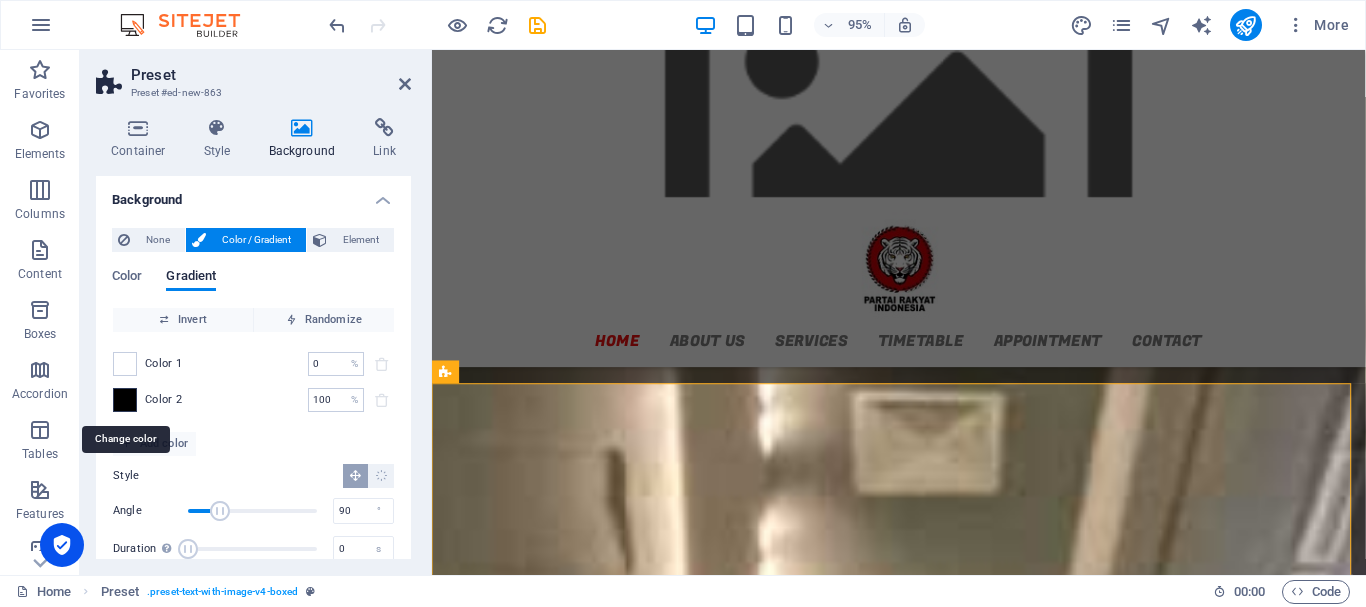 click at bounding box center (125, 400) 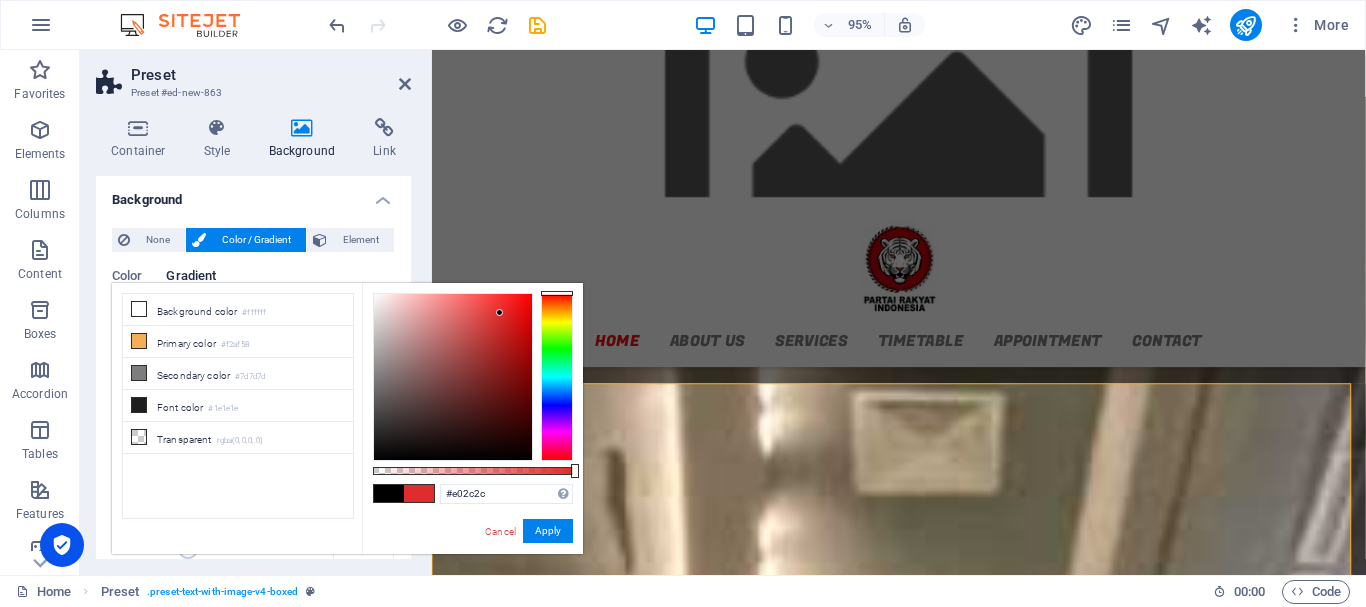drag, startPoint x: 469, startPoint y: 342, endPoint x: 500, endPoint y: 313, distance: 42.44997 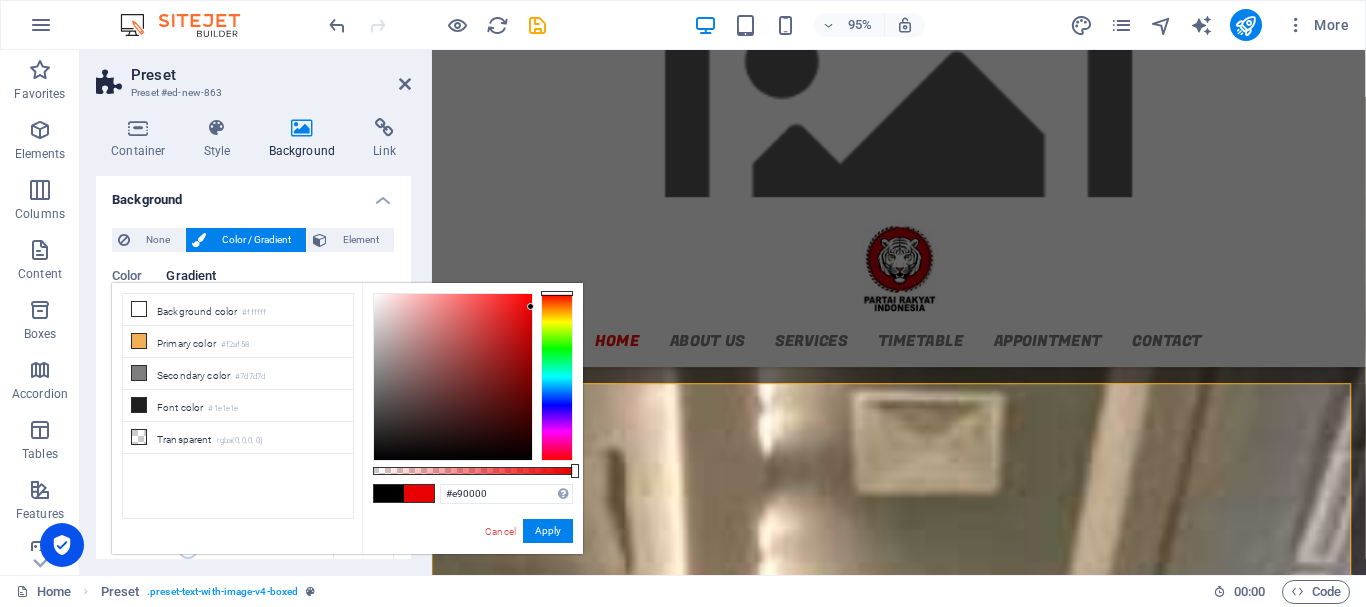 drag, startPoint x: 428, startPoint y: 319, endPoint x: 546, endPoint y: 307, distance: 118.6086 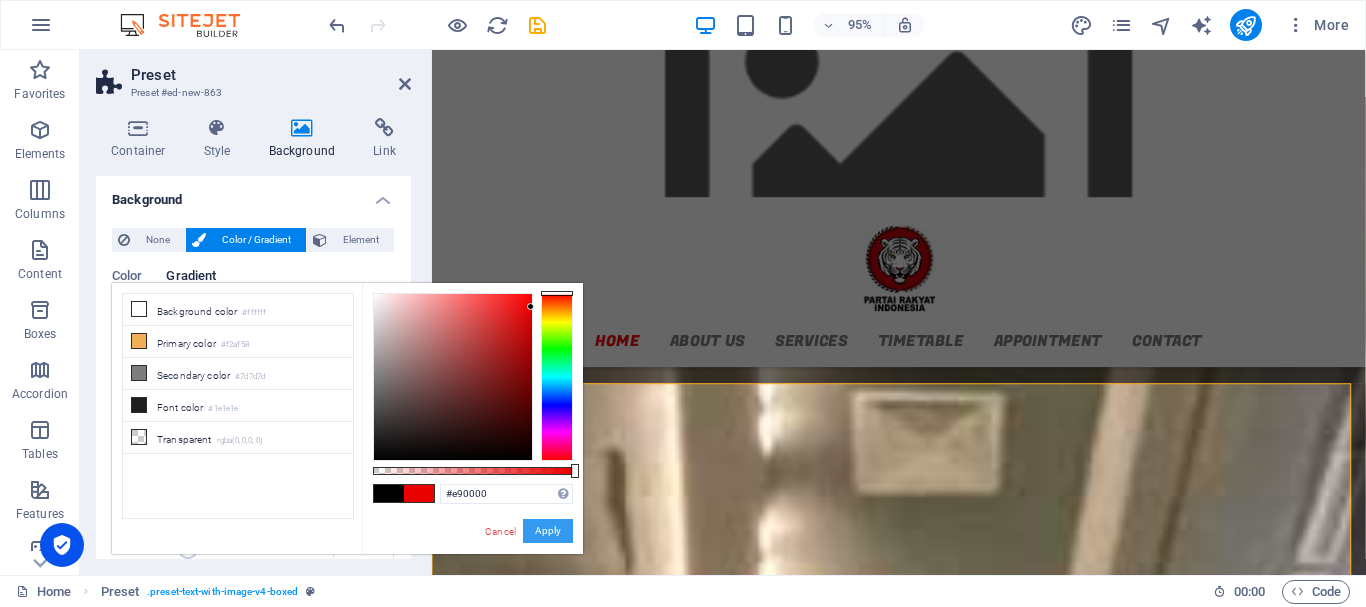 click on "Apply" at bounding box center (548, 531) 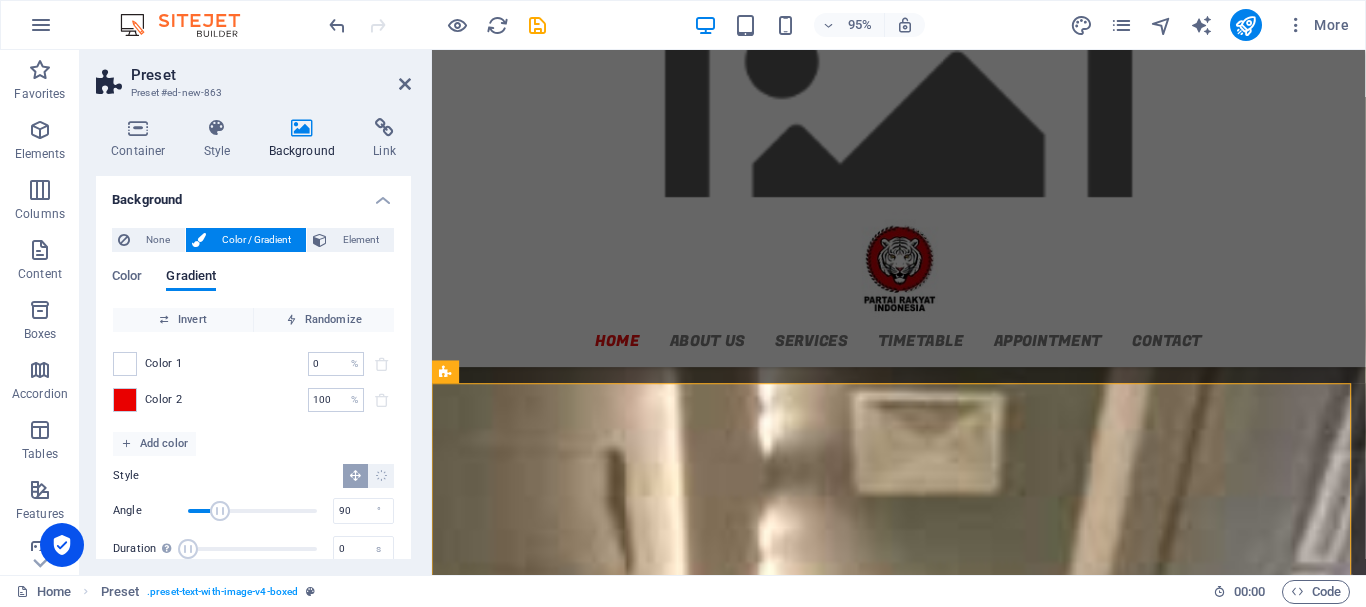 click on "Color 2" at bounding box center [164, 400] 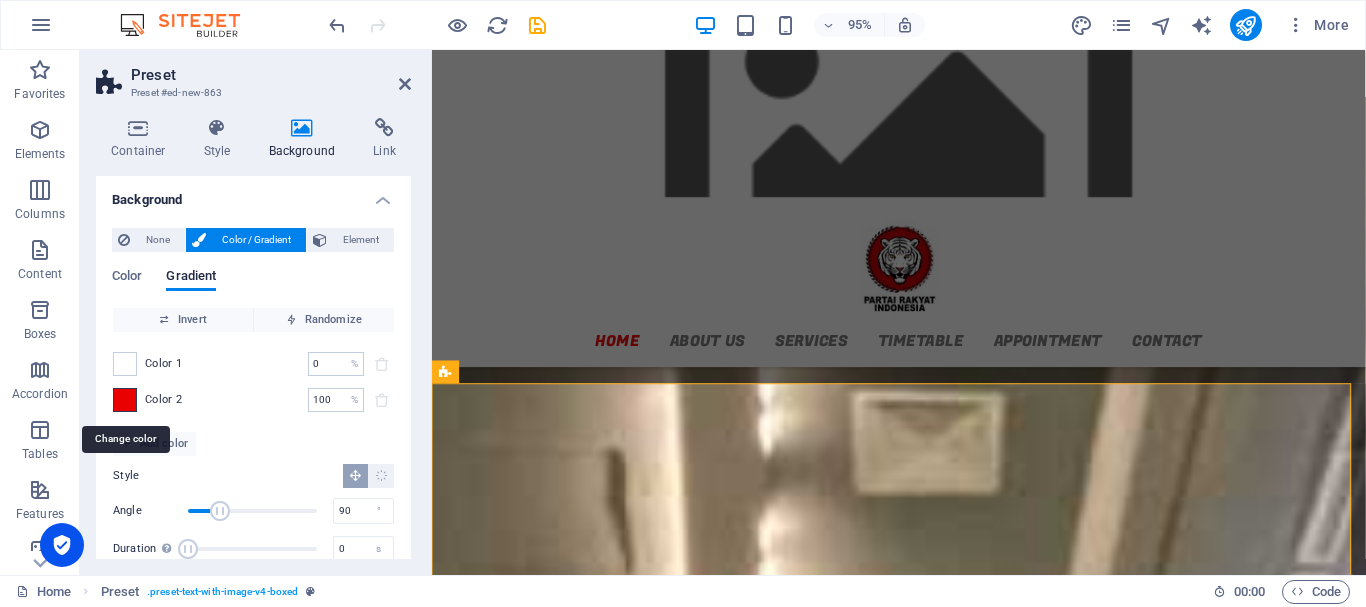 click at bounding box center [125, 400] 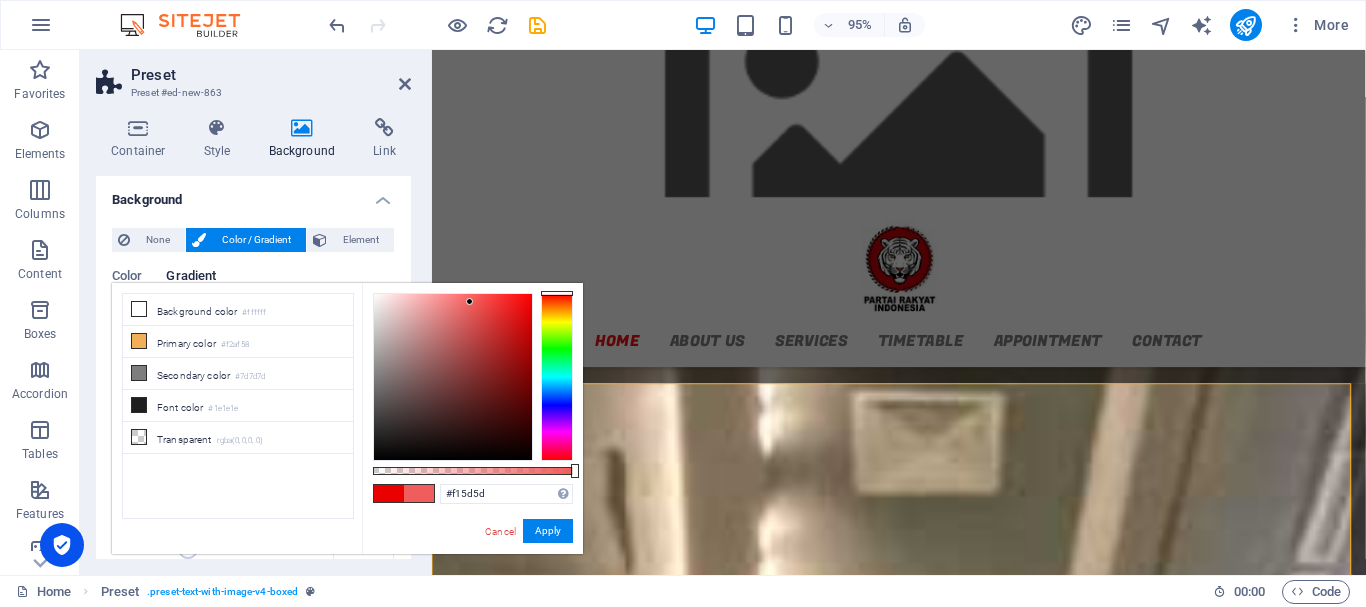 drag, startPoint x: 483, startPoint y: 310, endPoint x: 470, endPoint y: 302, distance: 15.264338 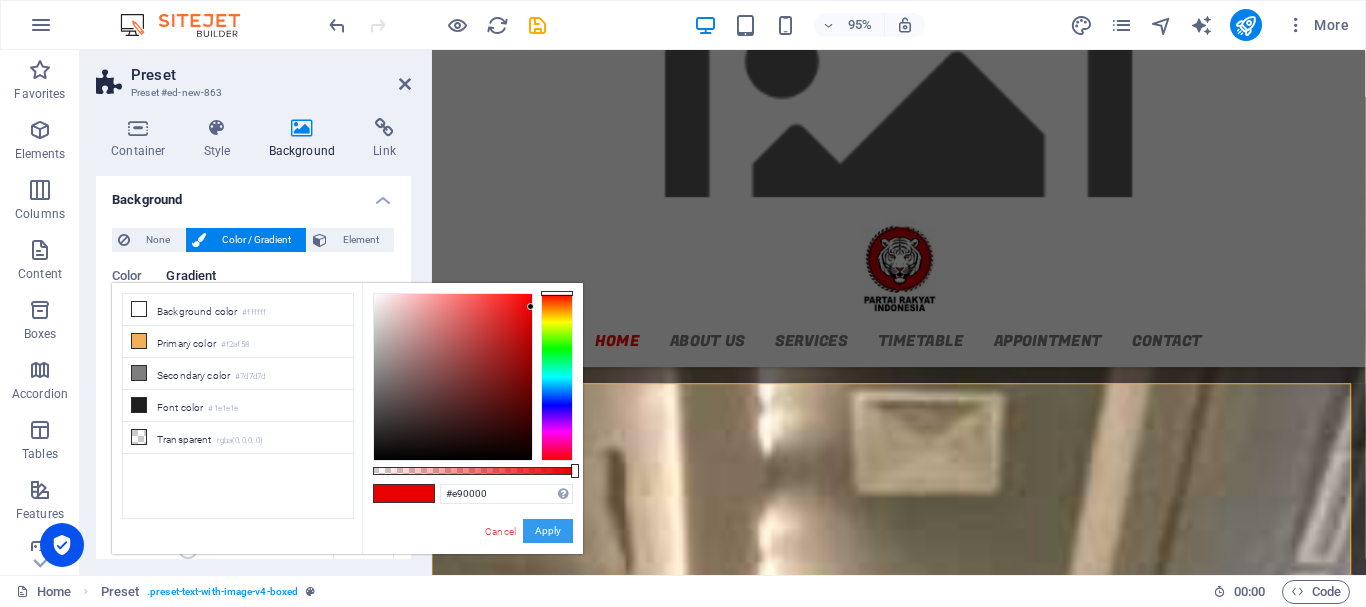 click on "Apply" at bounding box center [548, 531] 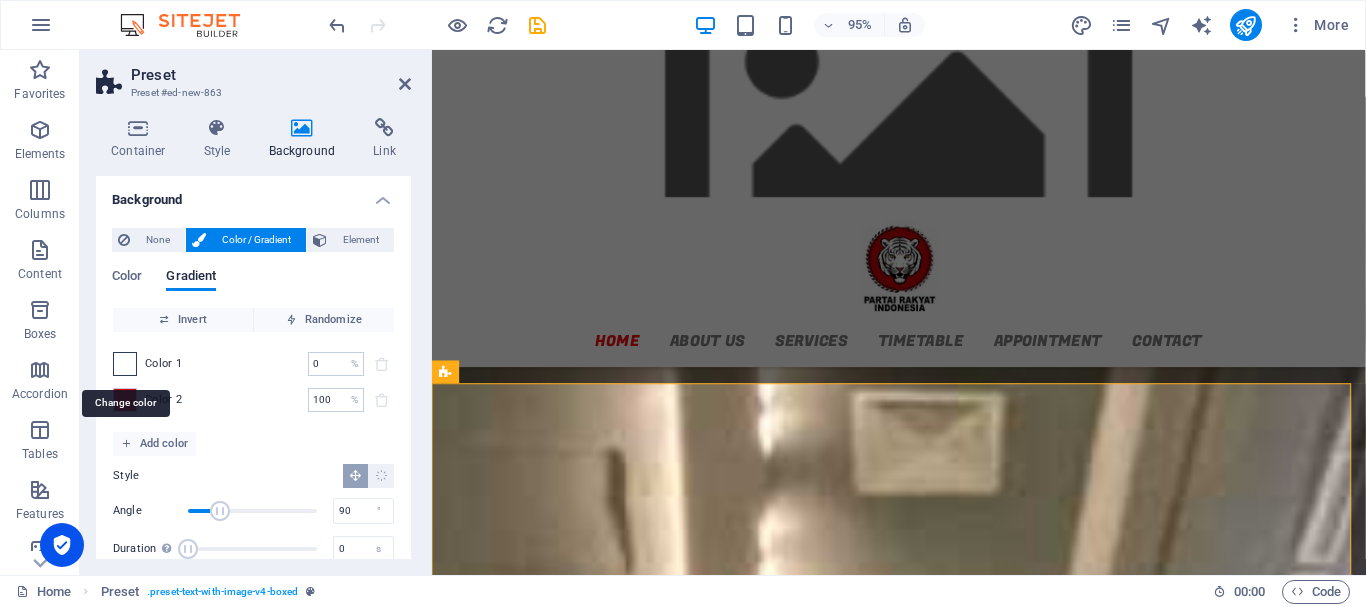 click at bounding box center [125, 364] 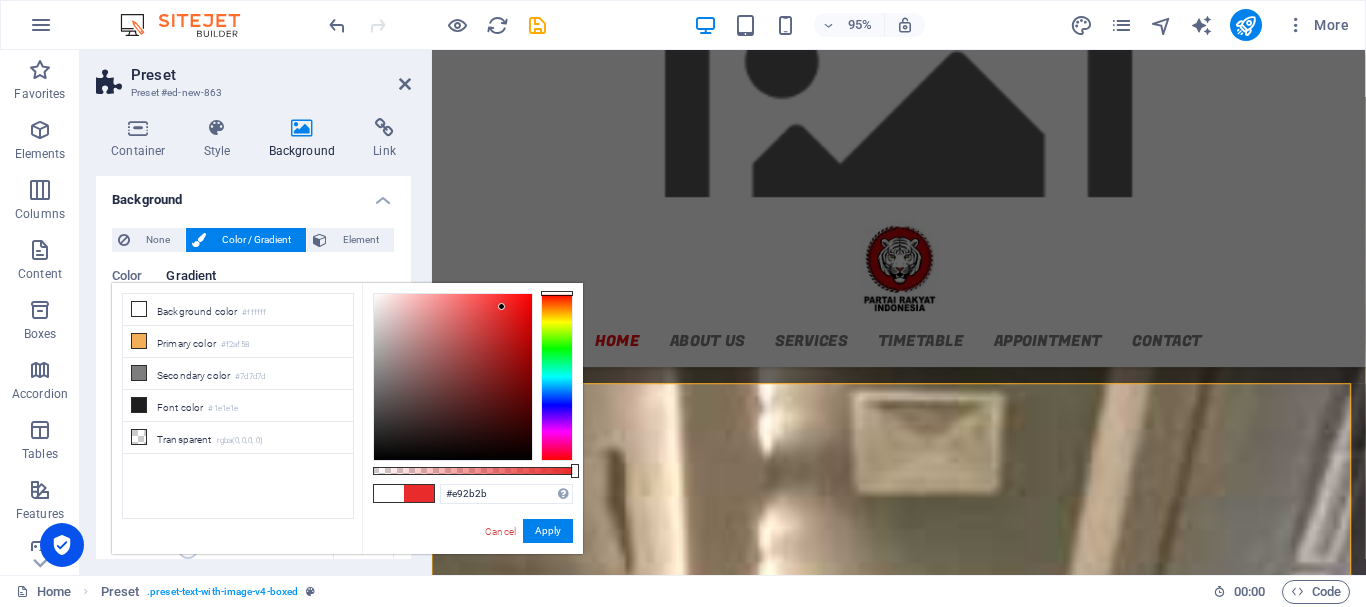 drag, startPoint x: 462, startPoint y: 308, endPoint x: 502, endPoint y: 307, distance: 40.012497 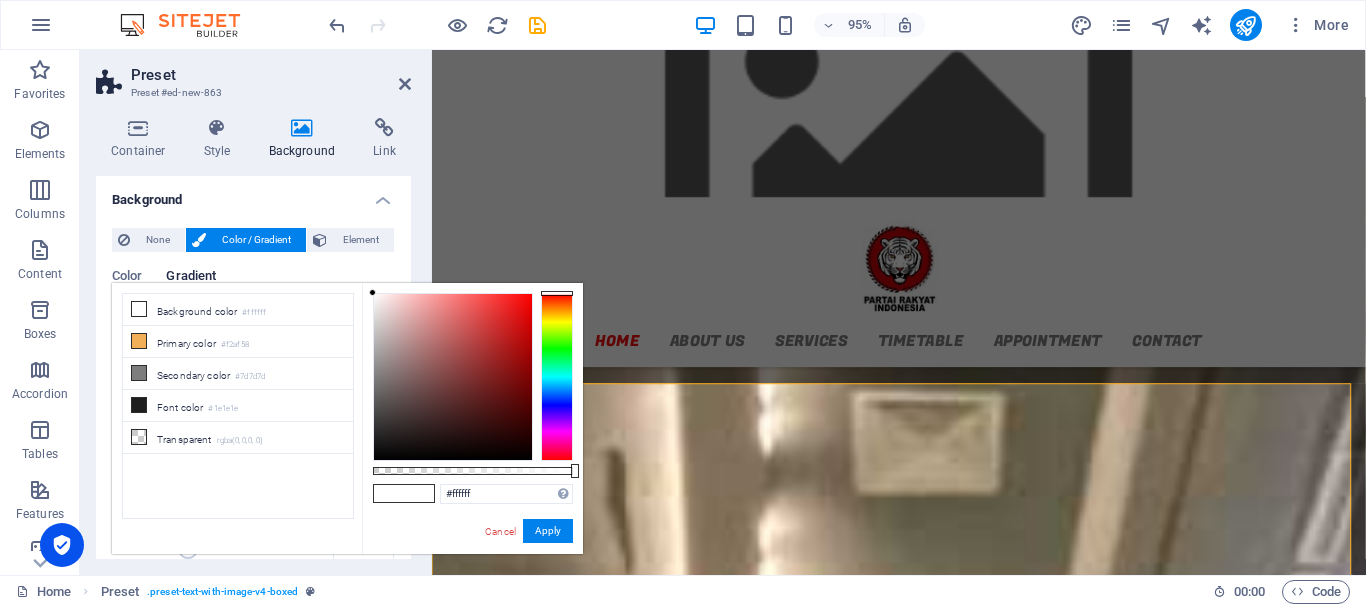 click at bounding box center (419, 493) 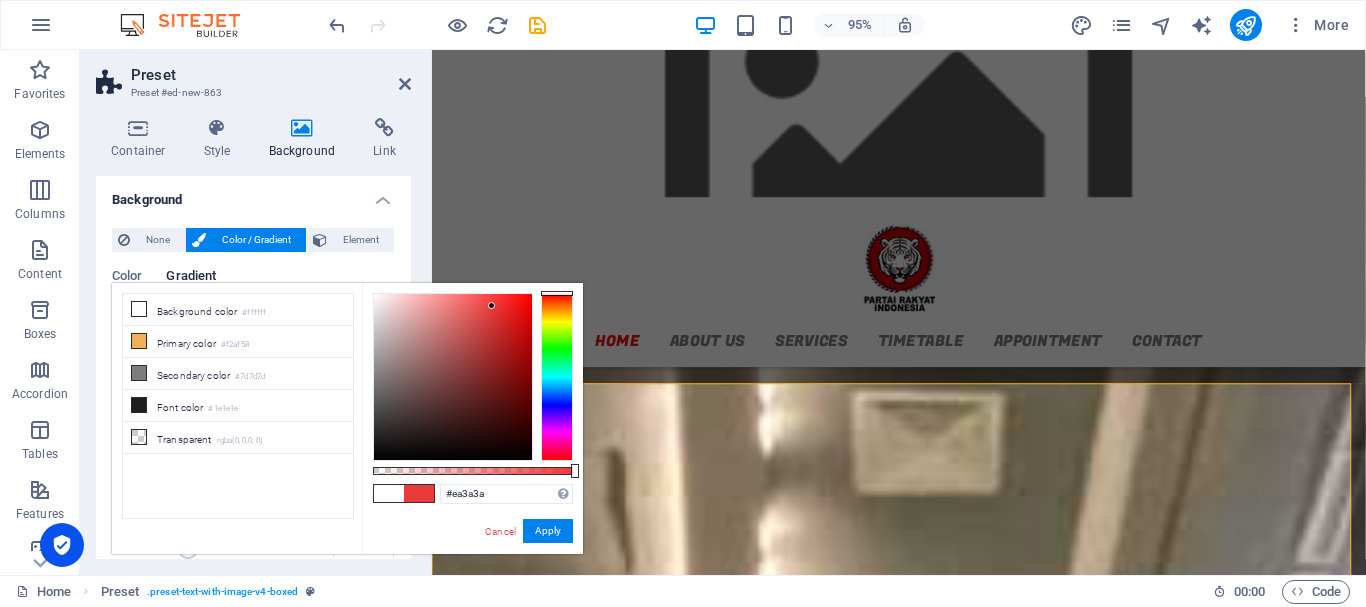 drag, startPoint x: 453, startPoint y: 316, endPoint x: 492, endPoint y: 306, distance: 40.261642 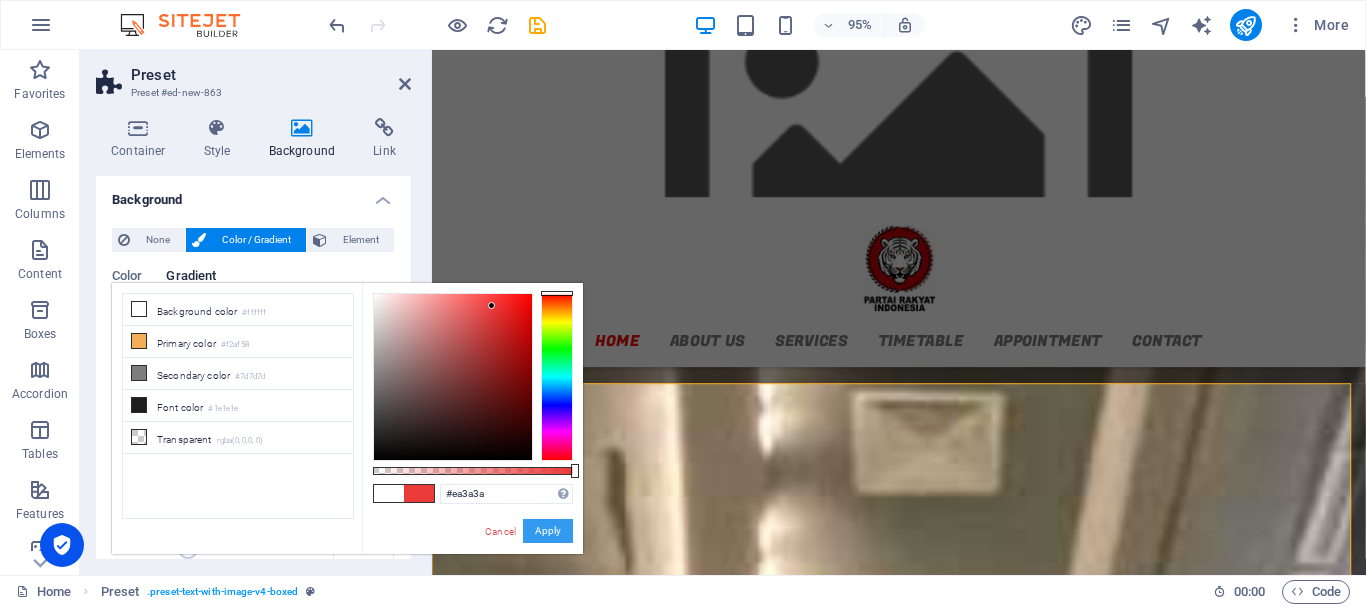 click on "Apply" at bounding box center [548, 531] 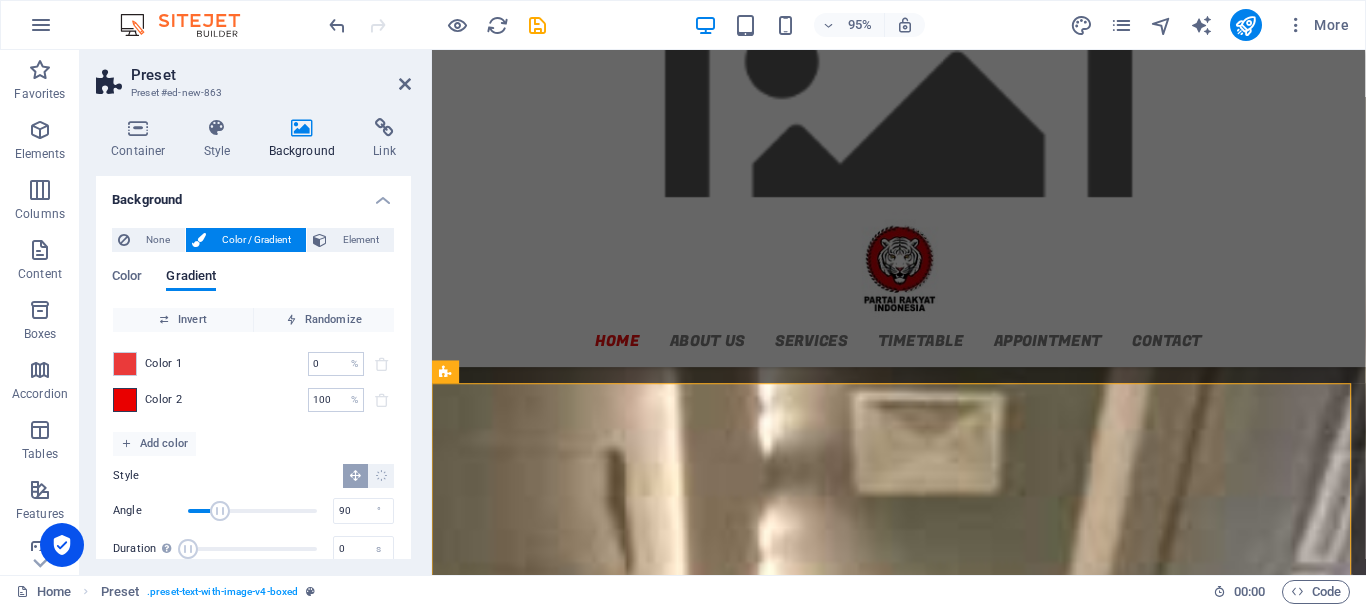 click at bounding box center [125, 400] 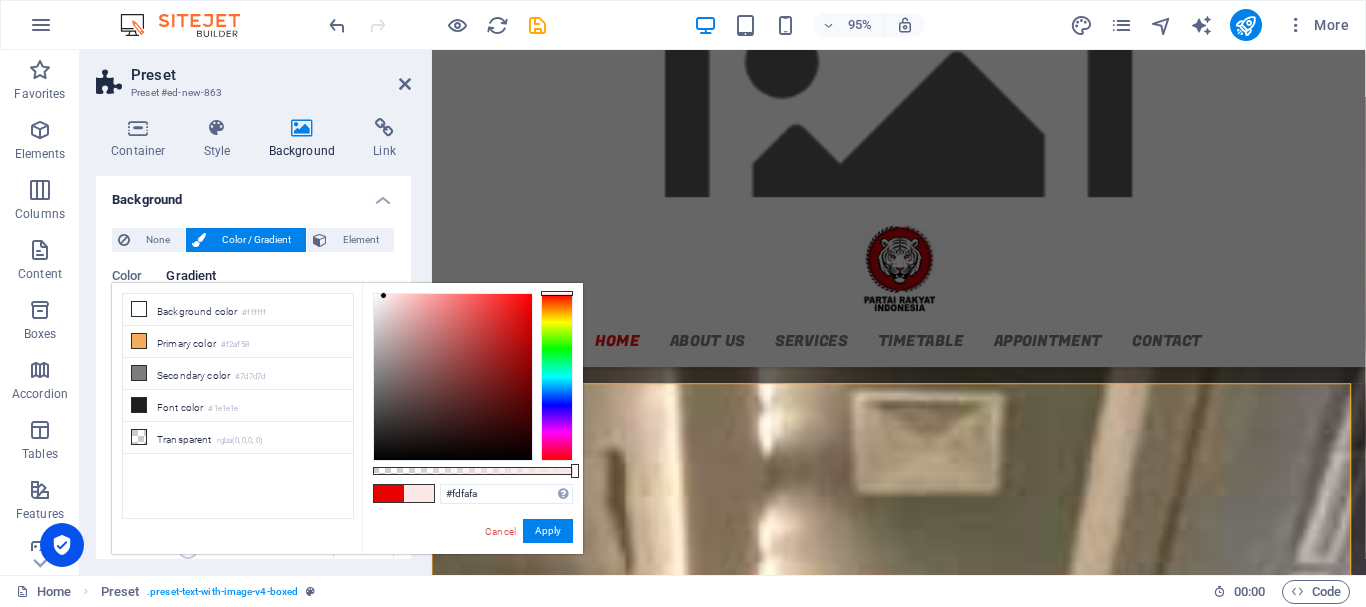 type on "#fefefe" 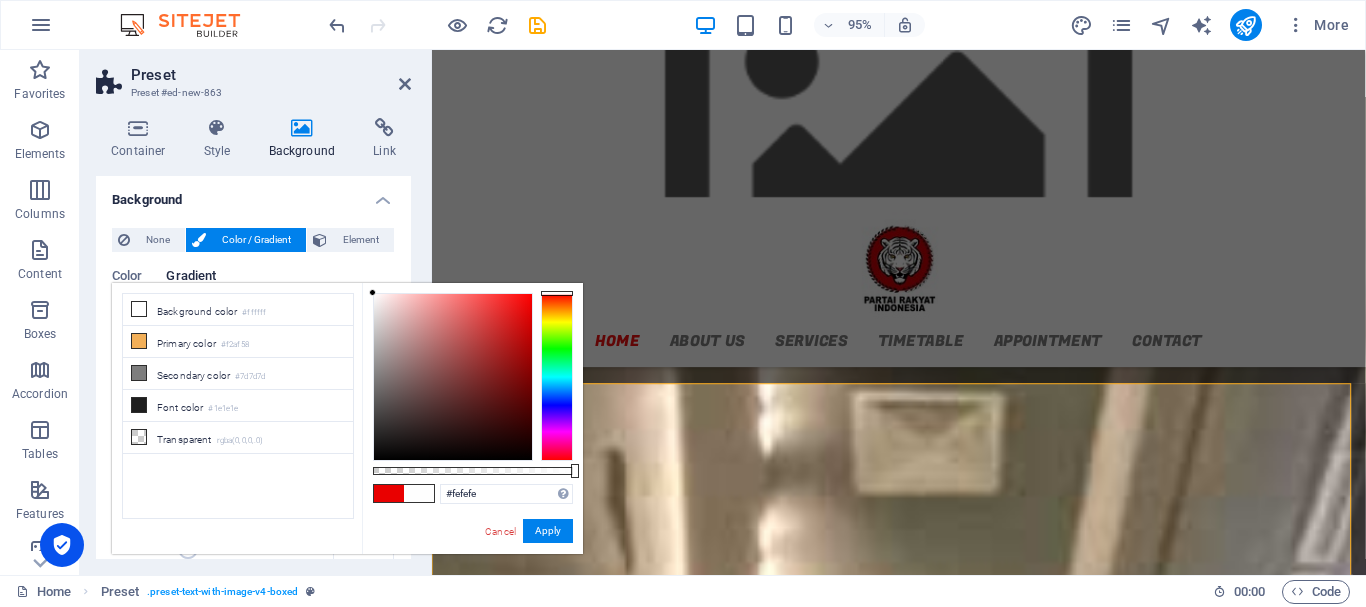drag, startPoint x: 424, startPoint y: 306, endPoint x: 355, endPoint y: 293, distance: 70.21396 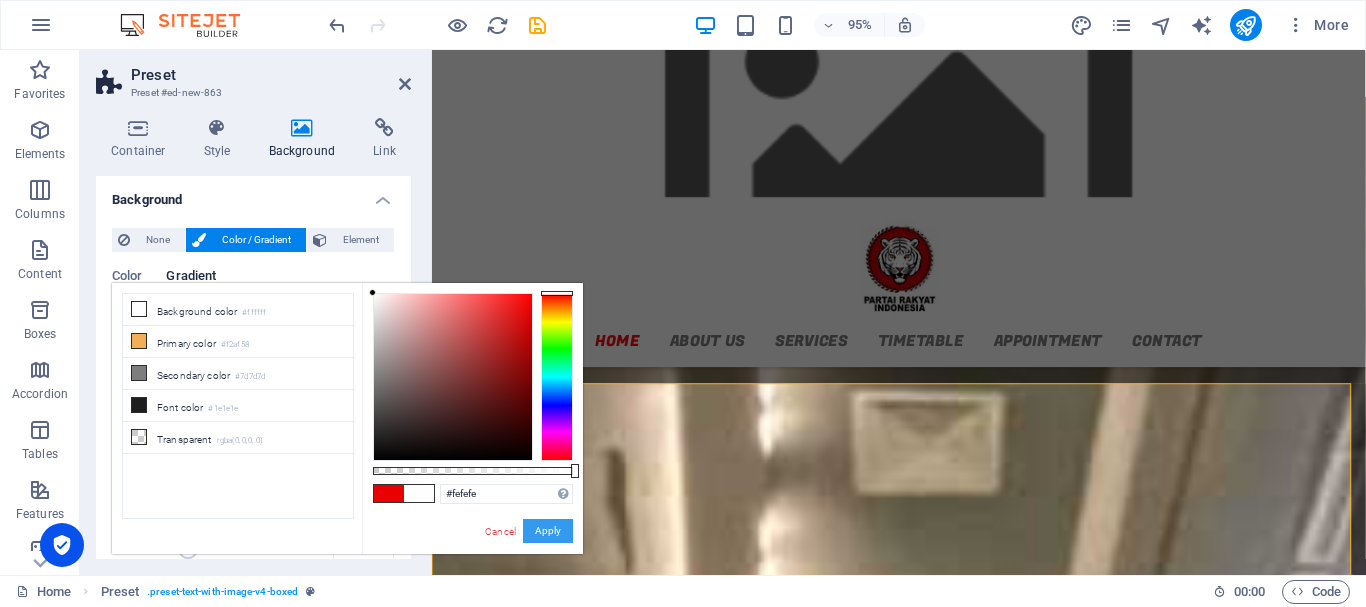 click on "Apply" at bounding box center (548, 531) 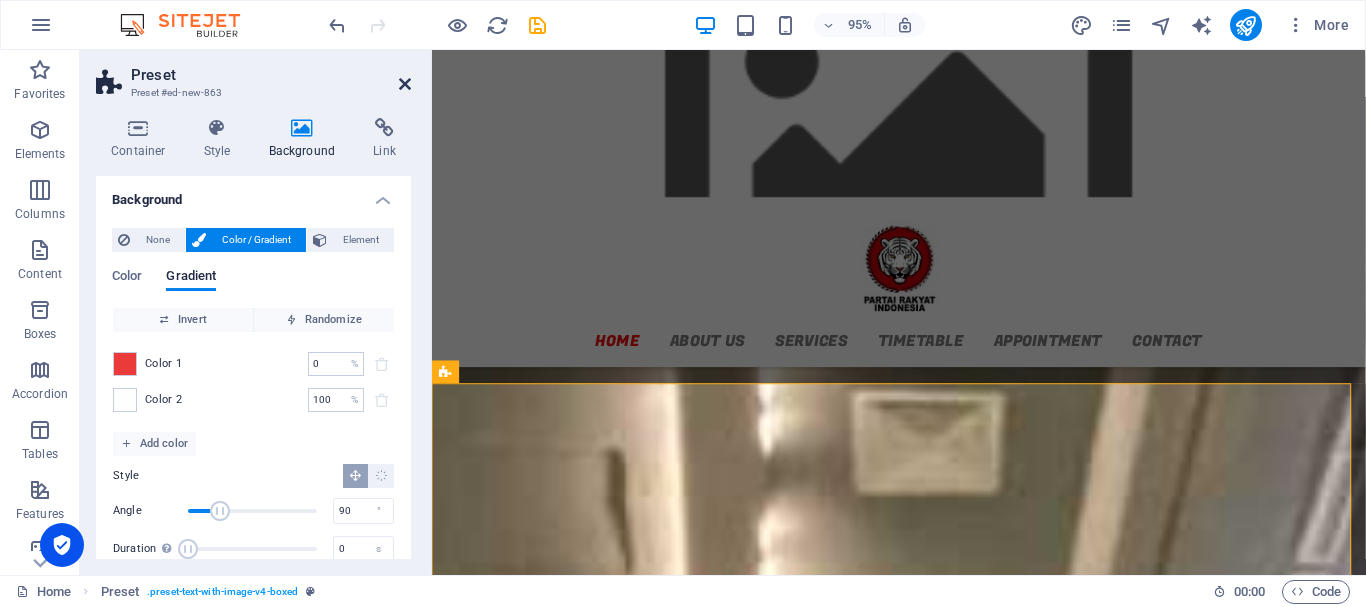 click at bounding box center (405, 84) 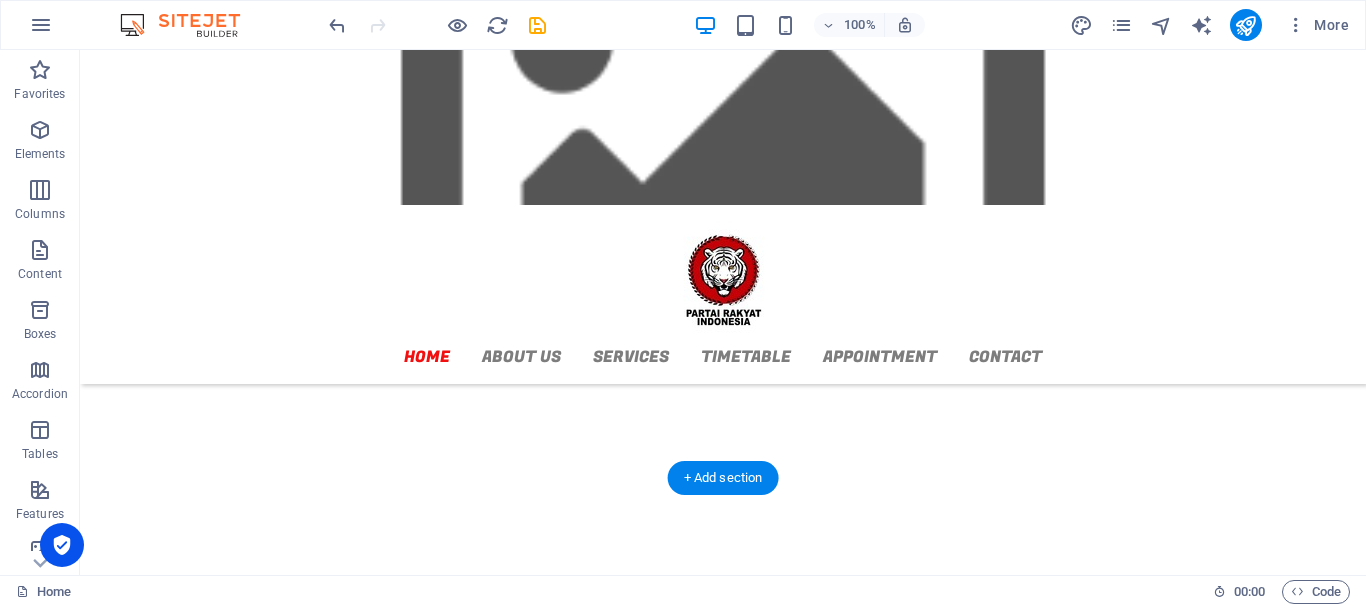 scroll, scrollTop: 300, scrollLeft: 0, axis: vertical 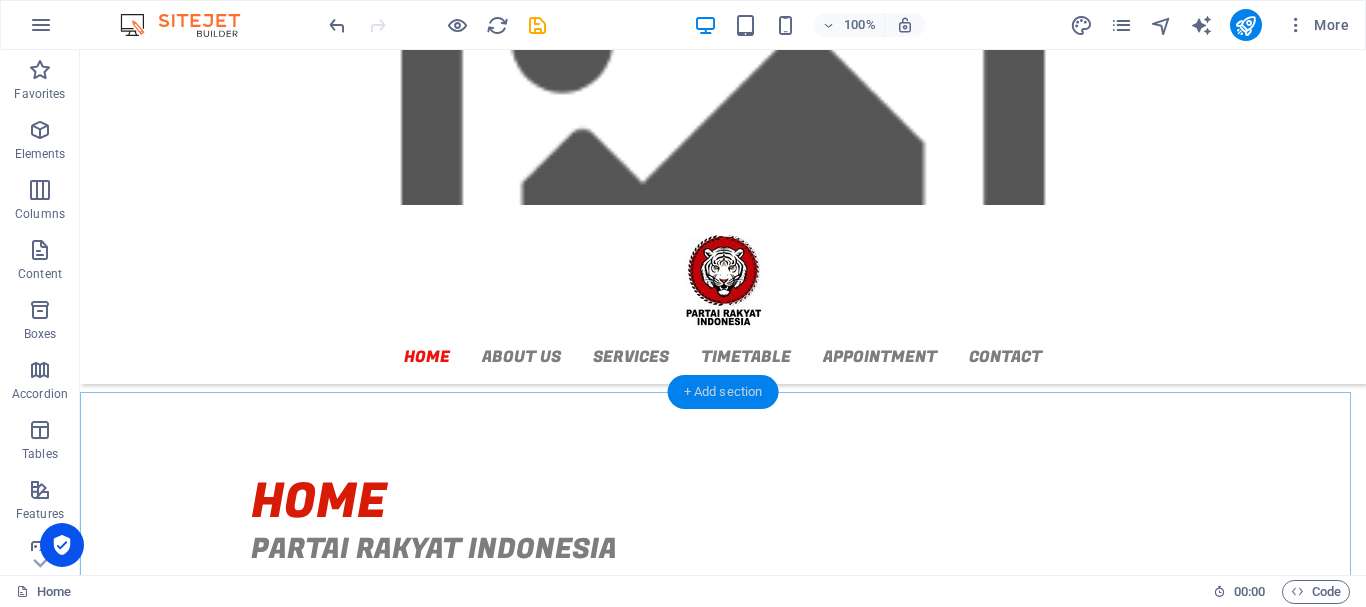 click on "+ Add section" at bounding box center (723, 392) 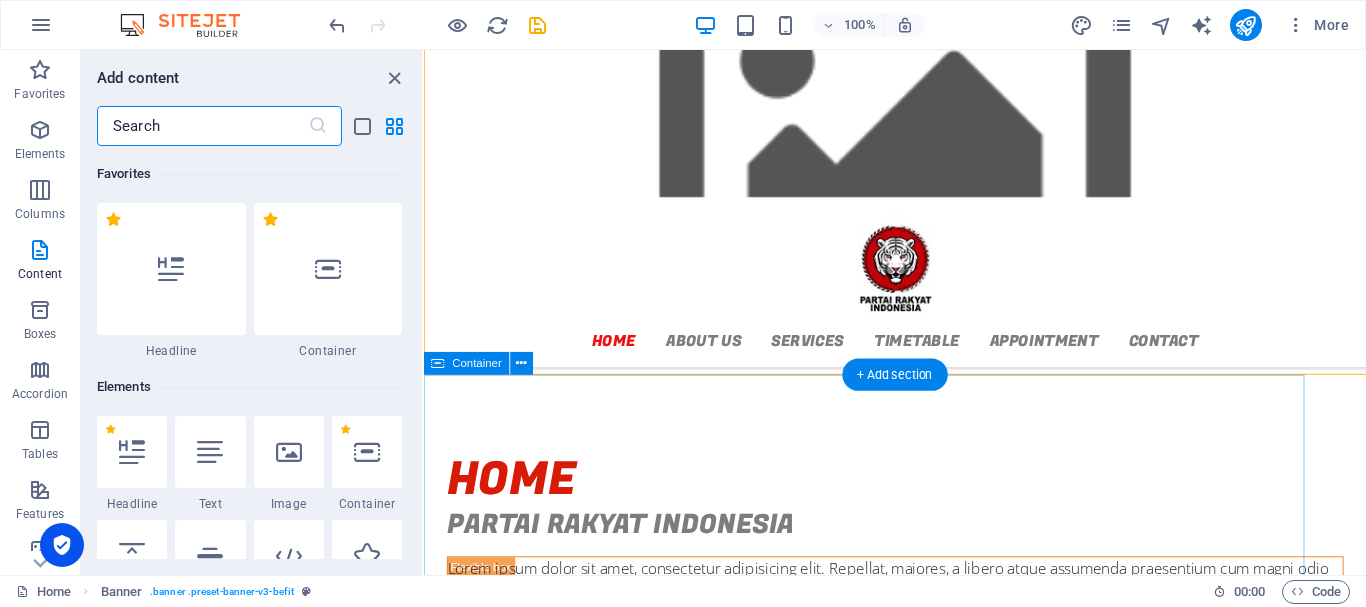 scroll, scrollTop: 271, scrollLeft: 0, axis: vertical 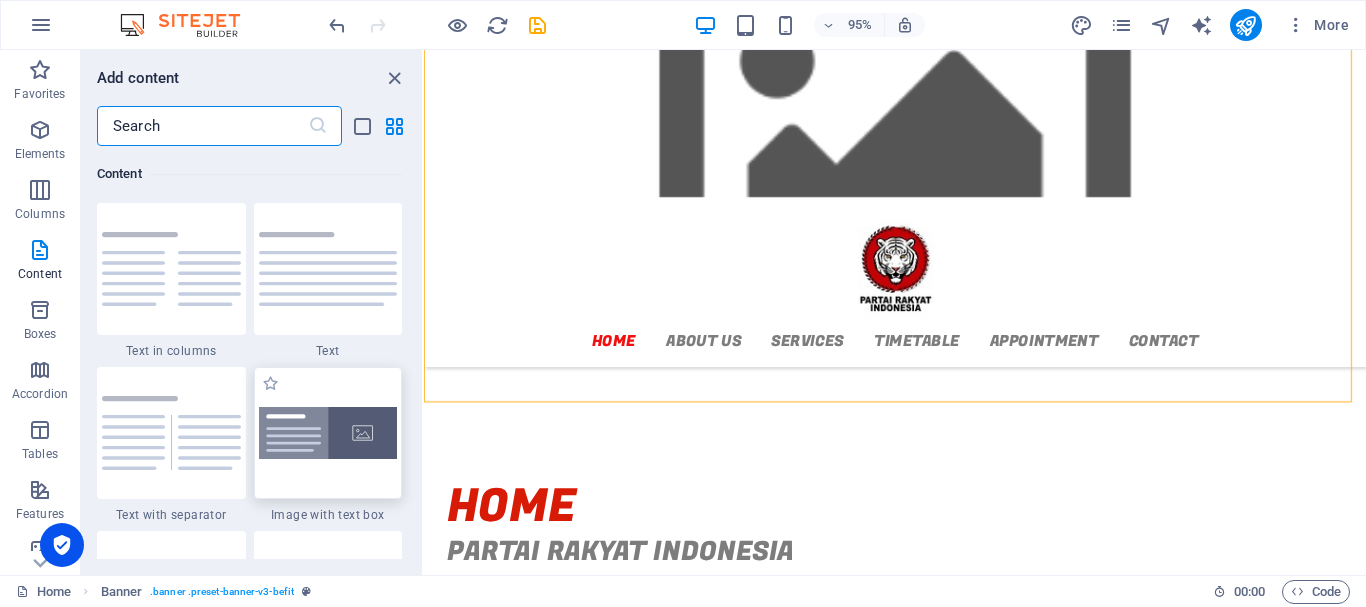 click at bounding box center [328, 433] 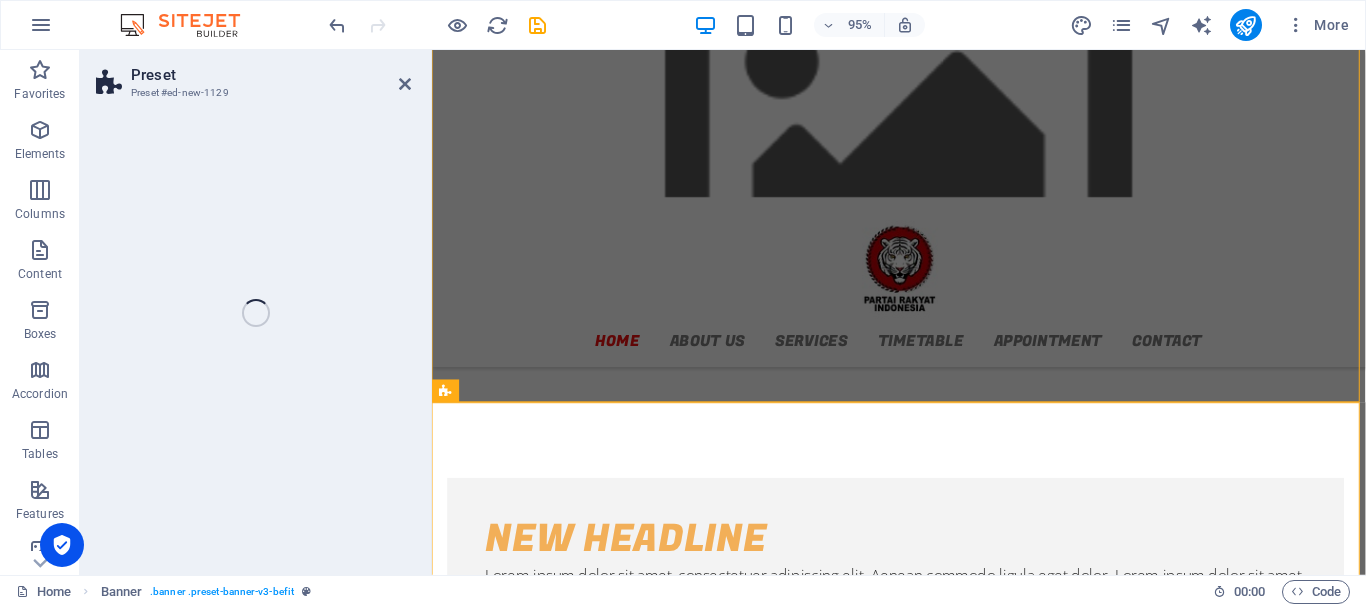 click on "Preset Preset #ed-new-1129
Drag here to replace the existing content. Press “Ctrl” if you want to create a new element.
H2   Banner   Banner   Slider   Slider   Banner   Slider   Banner   Container   Button   Container   Container   Spacer   Slider   Banner   Container   Container   Spacer   Button   H2   Button   Image   Menu   Menu Bar   H1   H3   Spacer   Container   Image   Preset   Container   Preset   Text   Preset   Container   Preset   Container   Text   Button   Menu Bar   Image   H3   Spacer   Container   H2   Spacer   Container   Preset   Container   Preset   Placeholder   Container   Container   Preset   H2   Container   Text   Placeholder   Container   Preset" at bounding box center (723, 312) 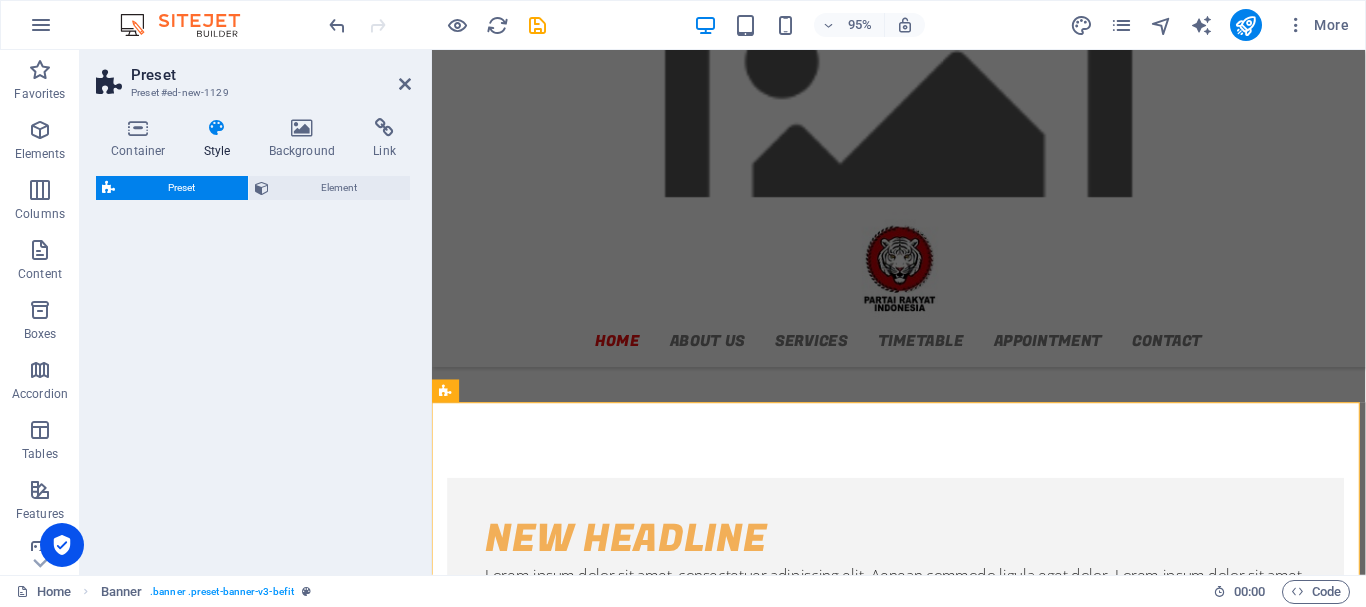select on "rem" 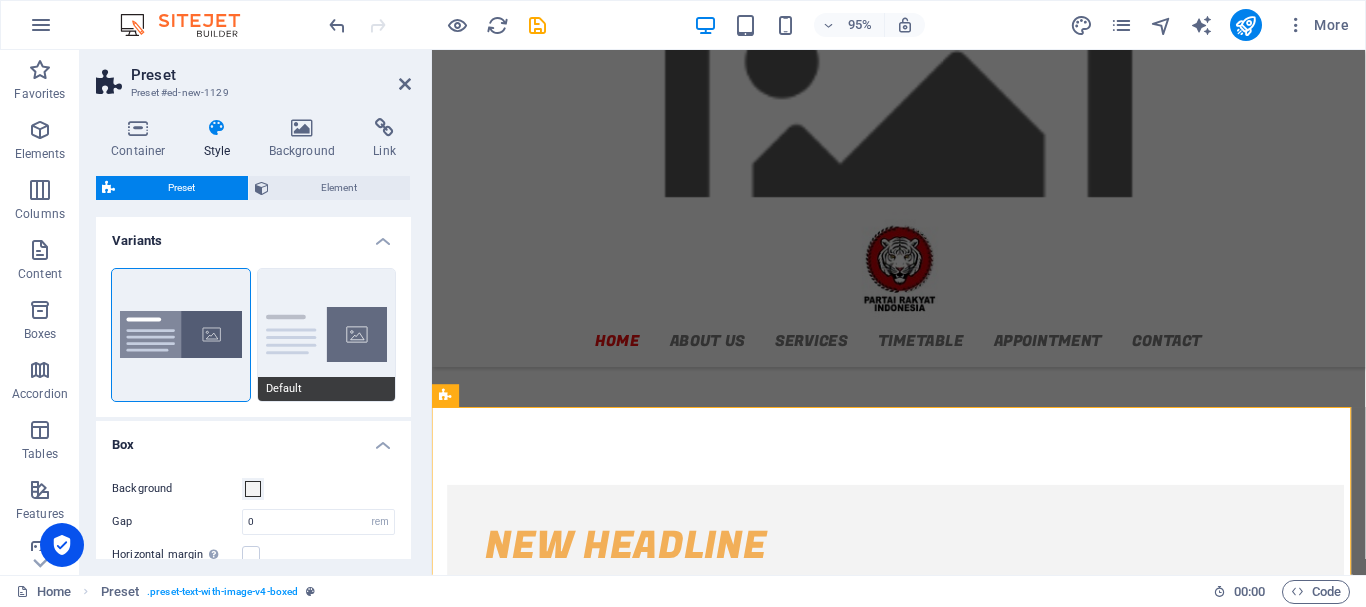 scroll, scrollTop: 263, scrollLeft: 0, axis: vertical 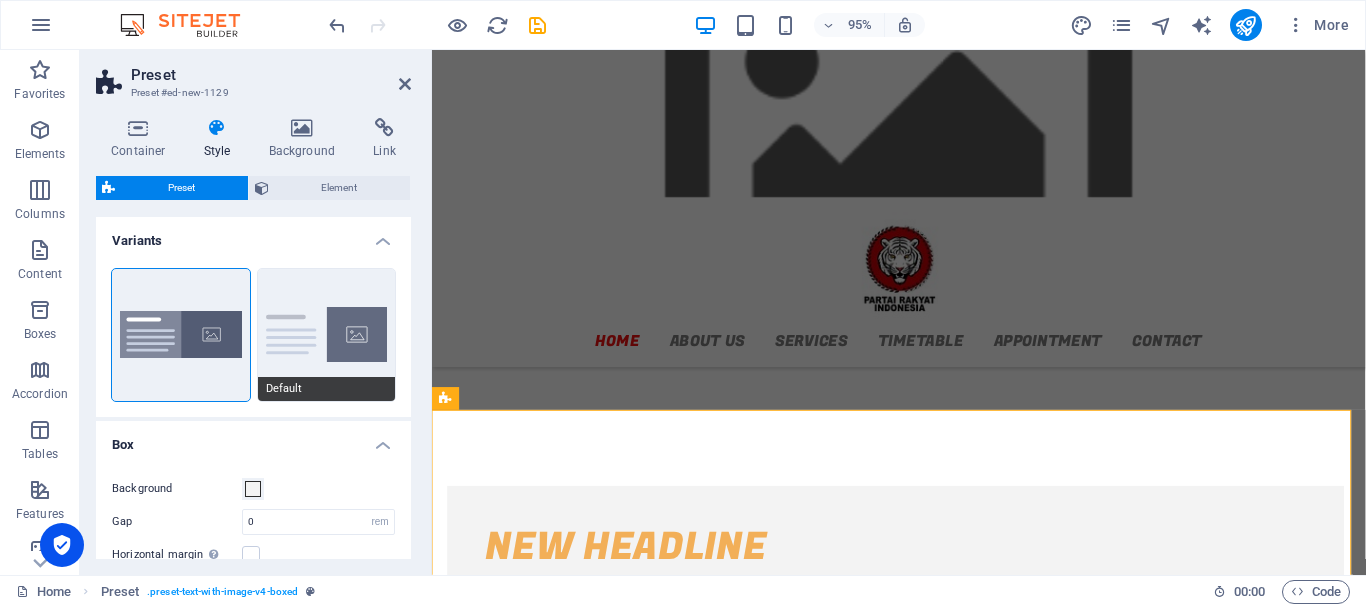 click on "Default" at bounding box center (327, 335) 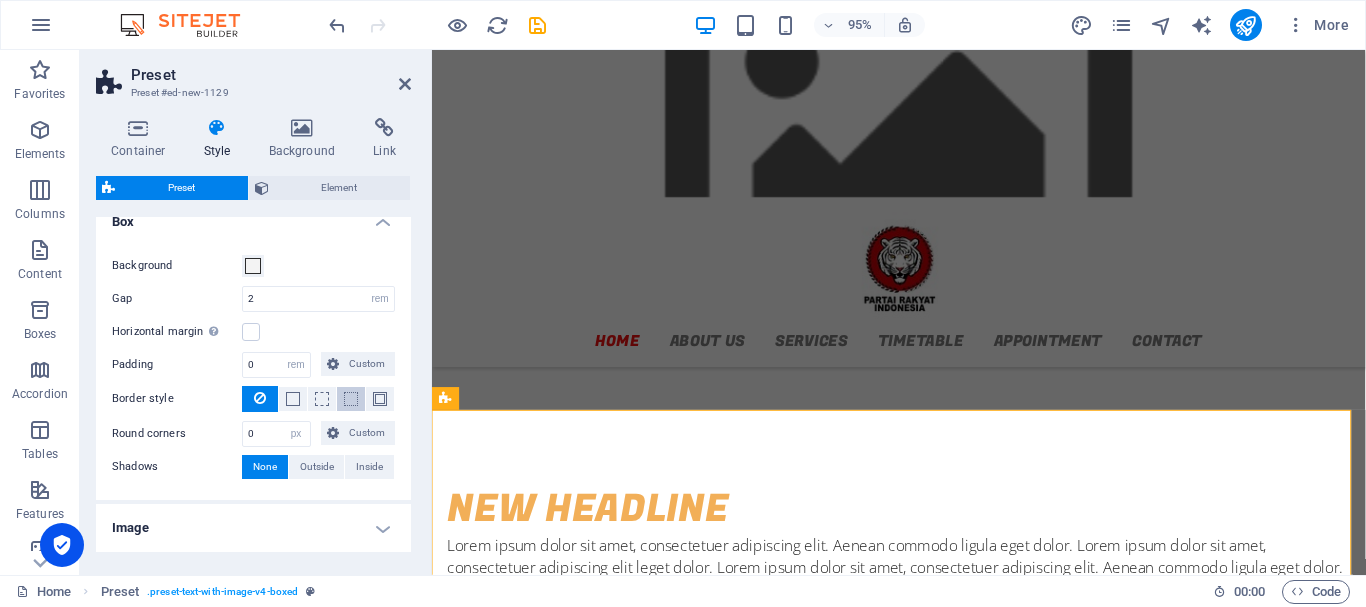 scroll, scrollTop: 196, scrollLeft: 0, axis: vertical 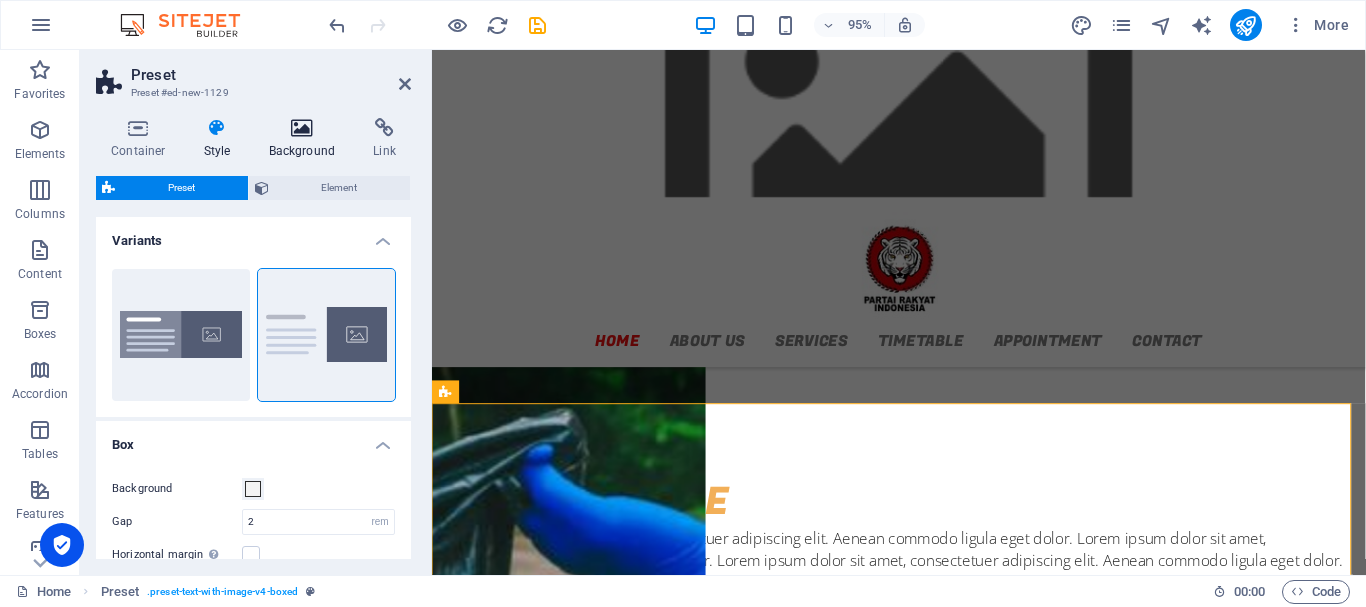 click at bounding box center (302, 128) 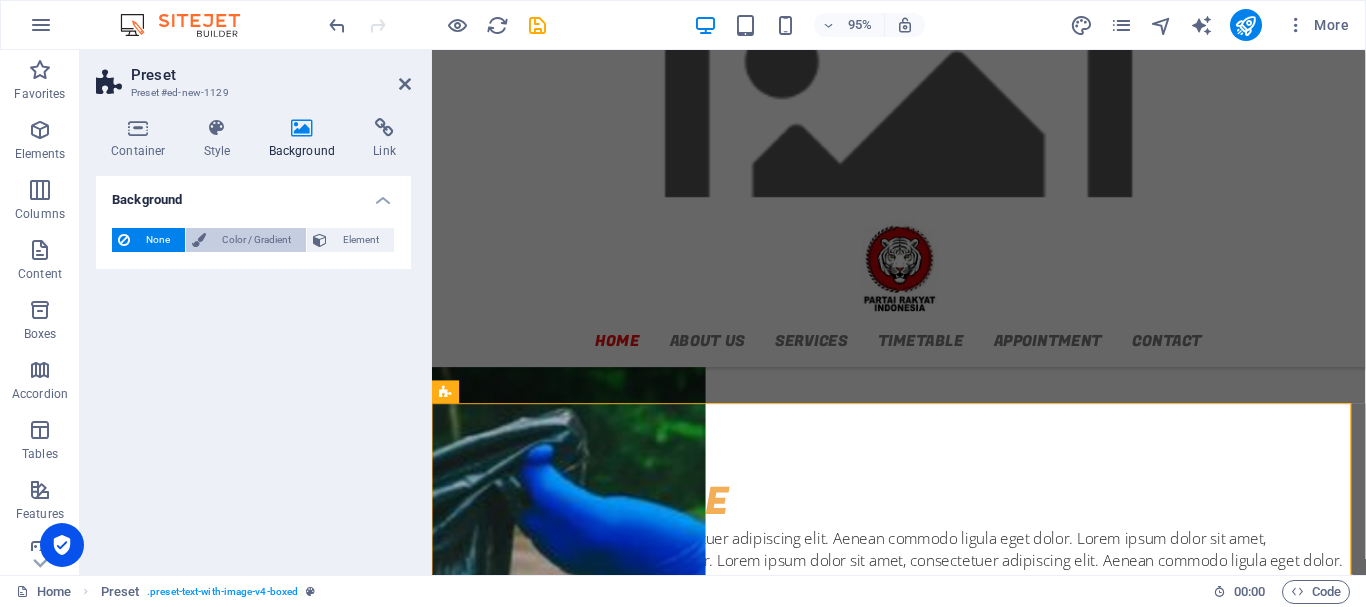 click on "Color / Gradient" at bounding box center [256, 240] 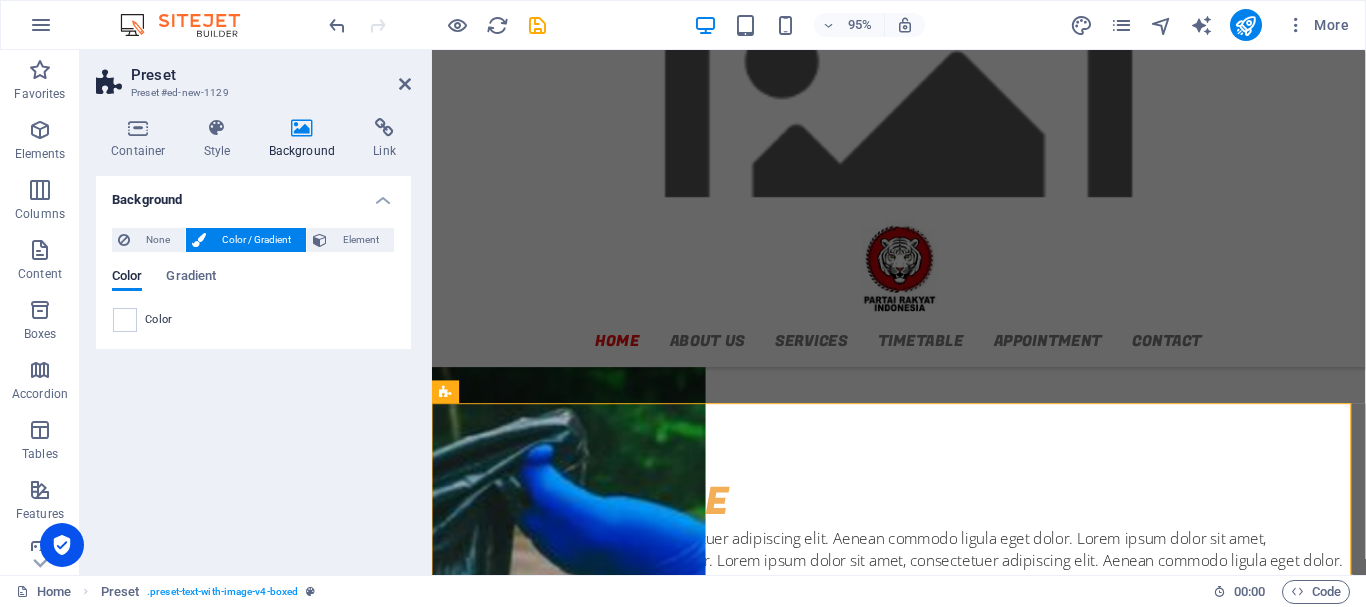 click on "Color" at bounding box center (253, 320) 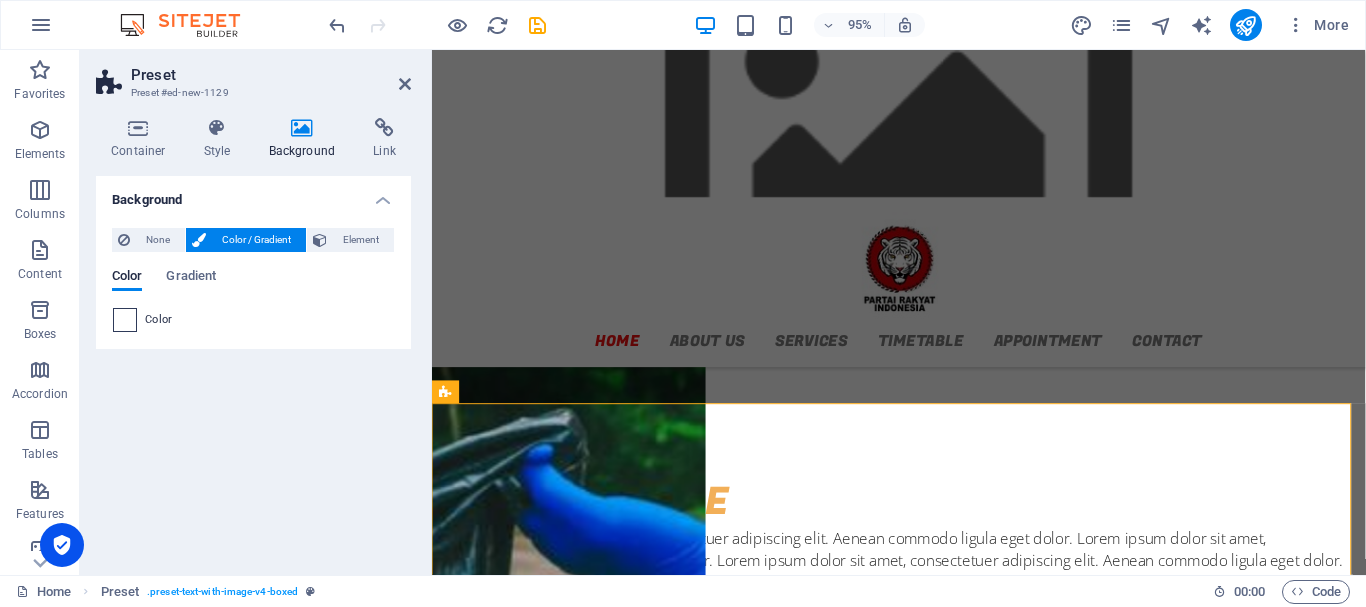click at bounding box center (125, 320) 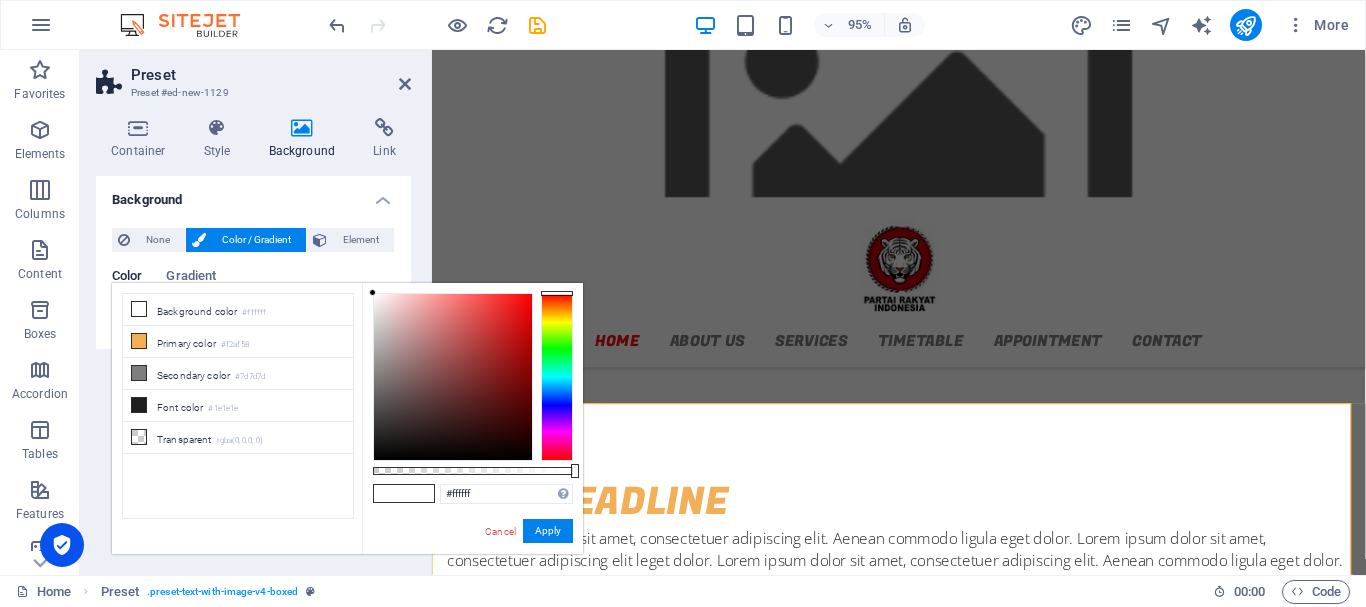 click at bounding box center [419, 493] 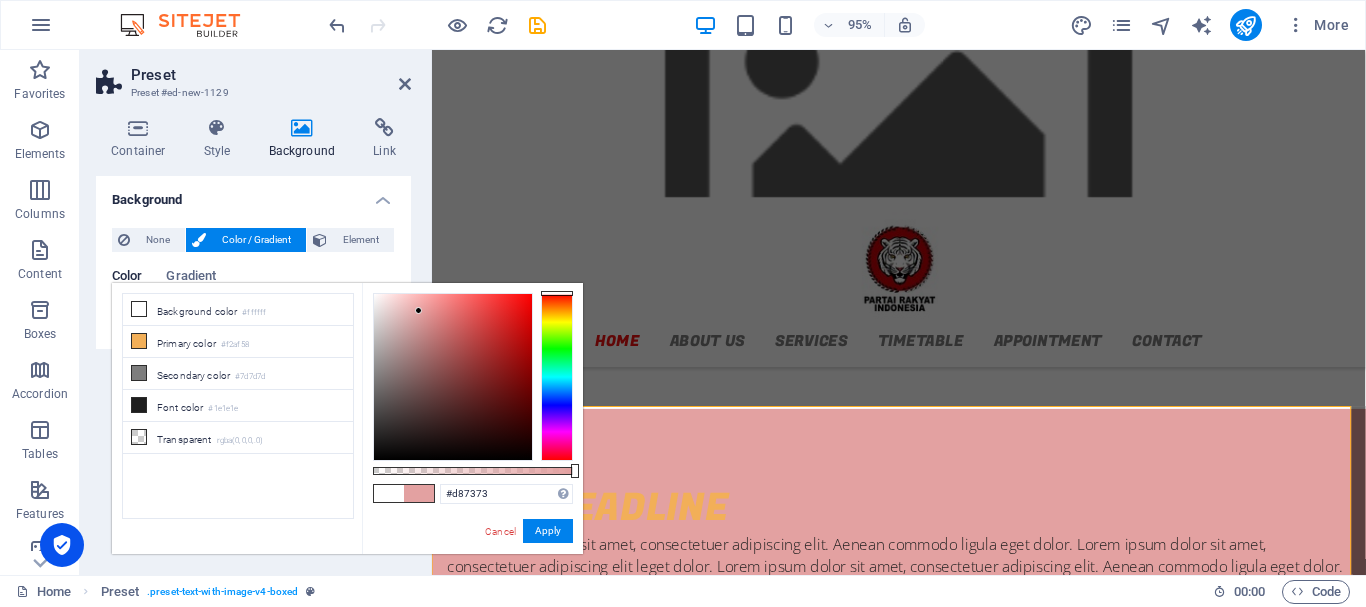 scroll, scrollTop: 263, scrollLeft: 0, axis: vertical 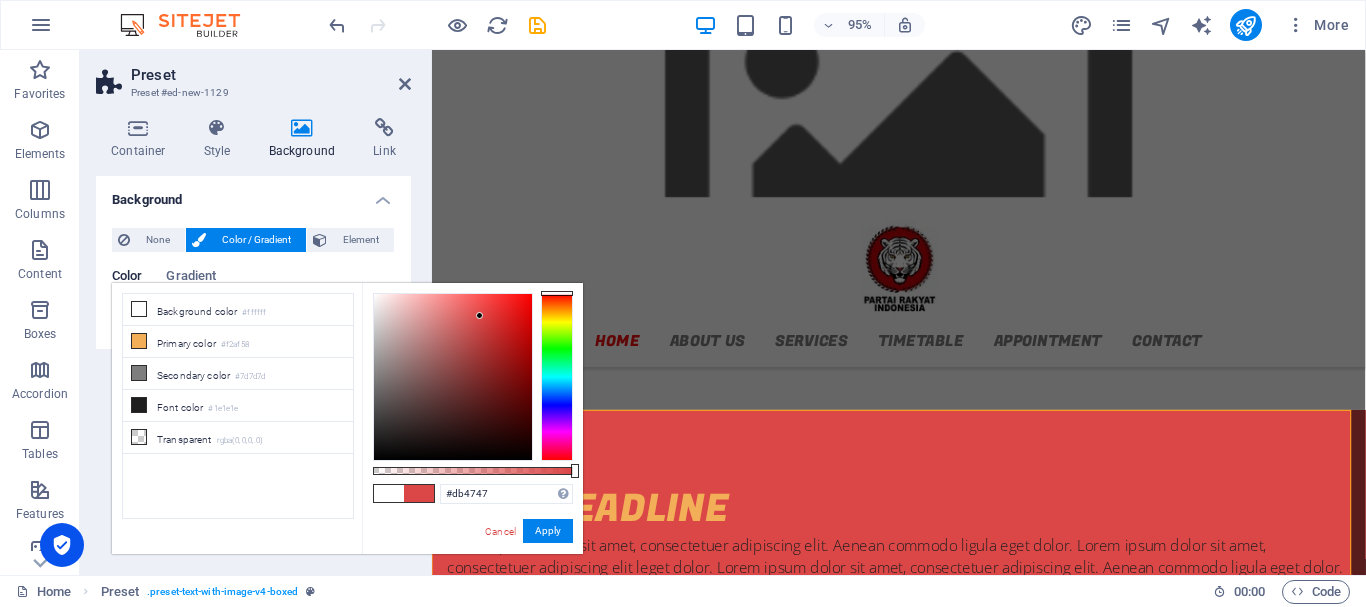 drag, startPoint x: 379, startPoint y: 294, endPoint x: 480, endPoint y: 316, distance: 103.36827 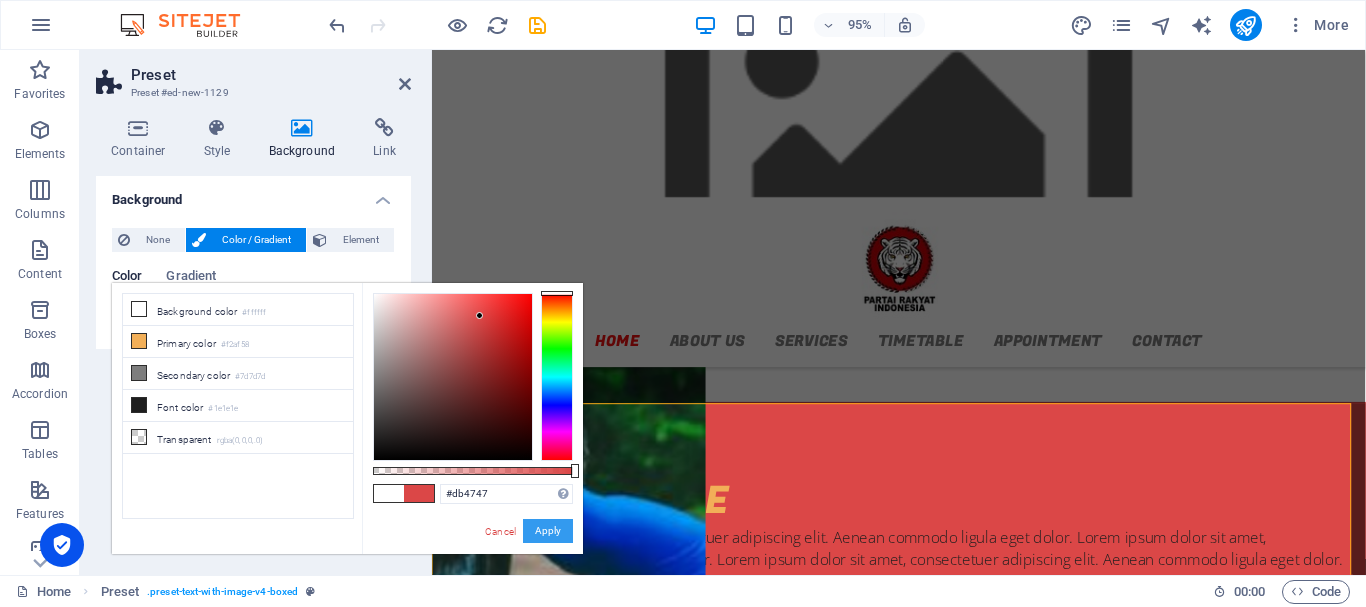 scroll, scrollTop: 270, scrollLeft: 0, axis: vertical 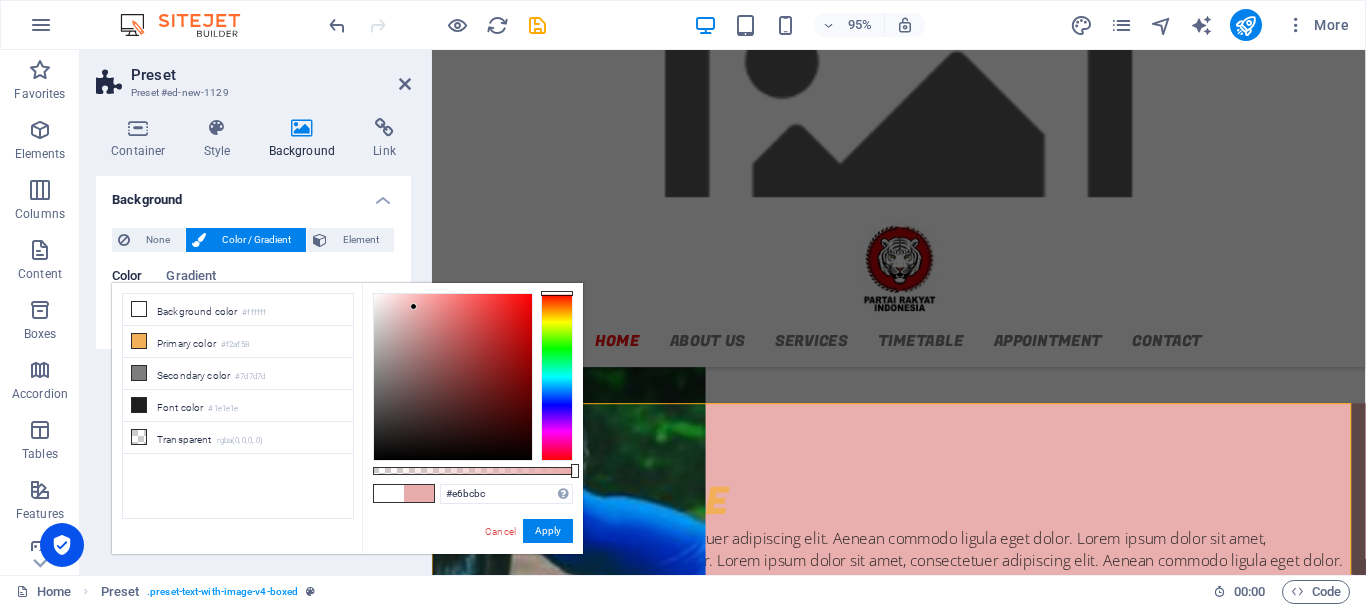 type on "#e3bcbc" 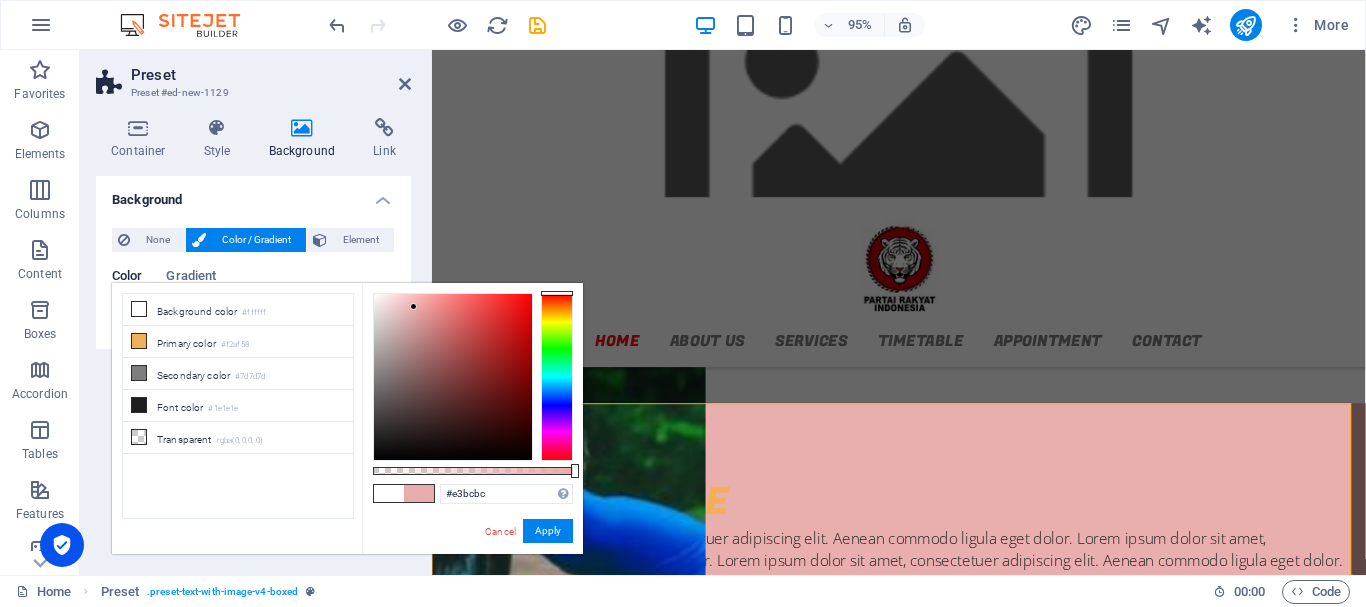 drag, startPoint x: 476, startPoint y: 312, endPoint x: 399, endPoint y: 312, distance: 77 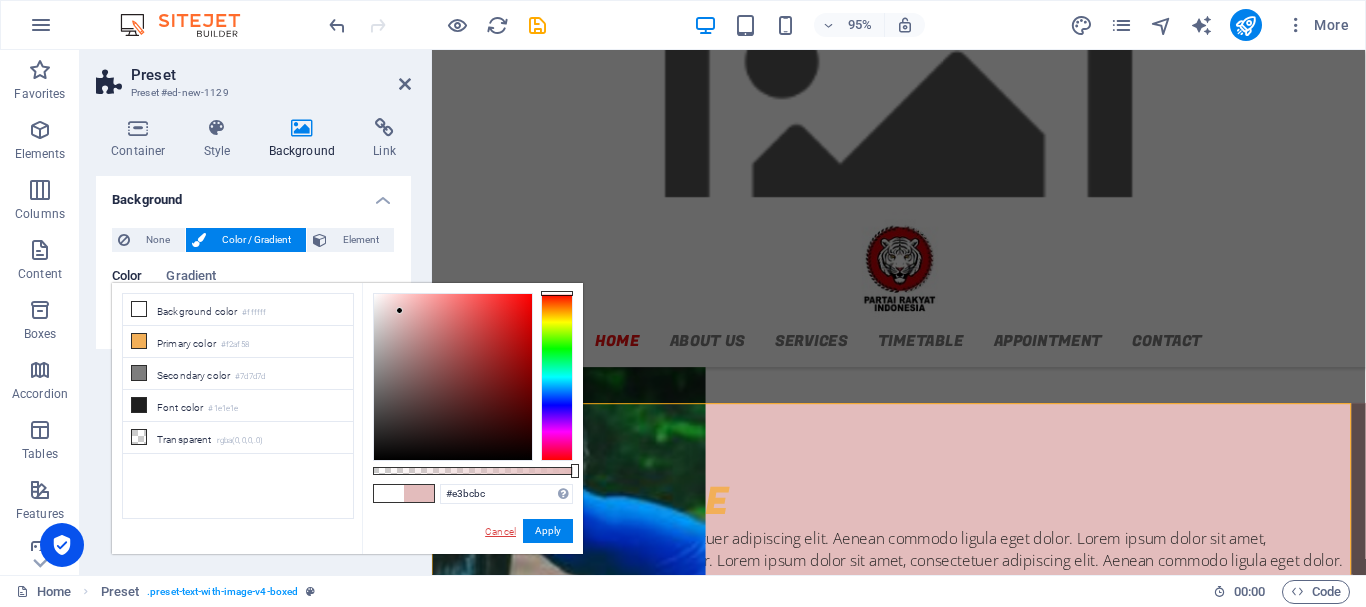 click on "Cancel" at bounding box center [500, 531] 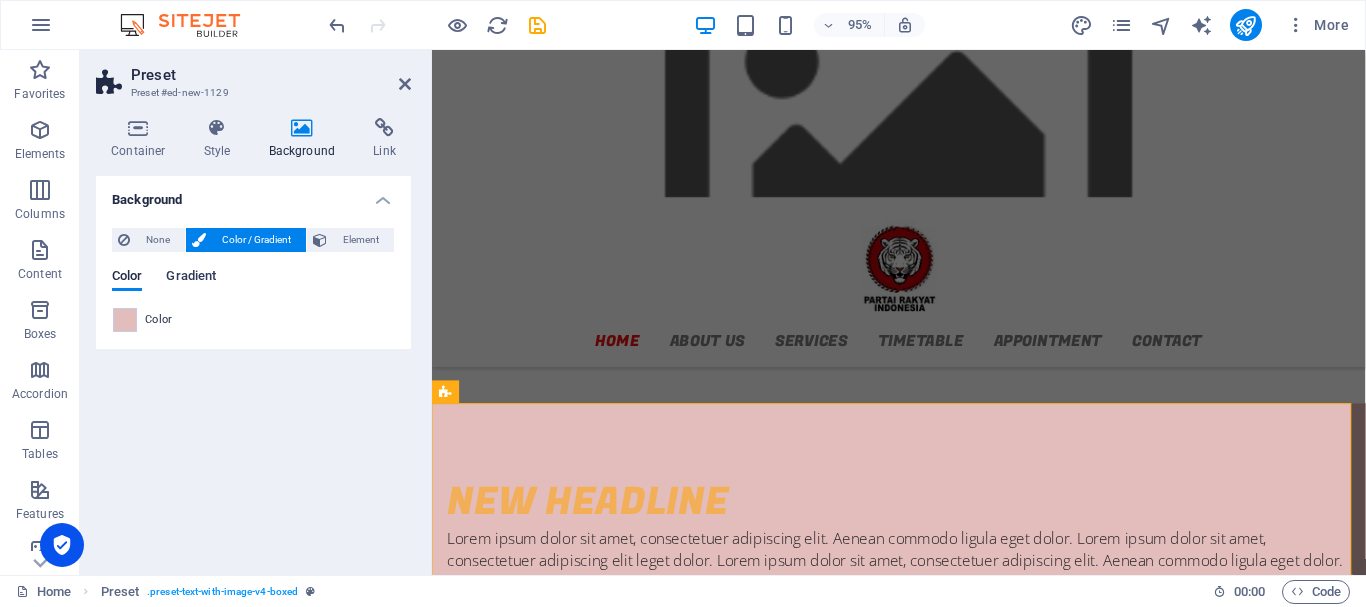 click on "Gradient" at bounding box center [191, 278] 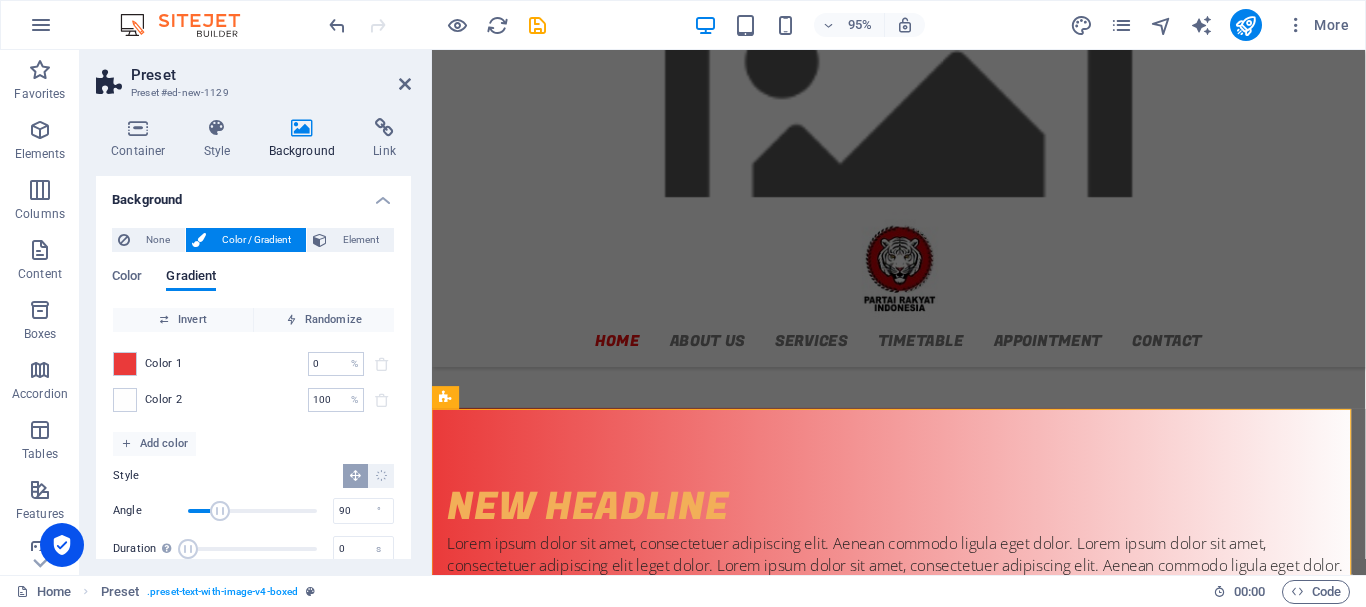 scroll, scrollTop: 263, scrollLeft: 0, axis: vertical 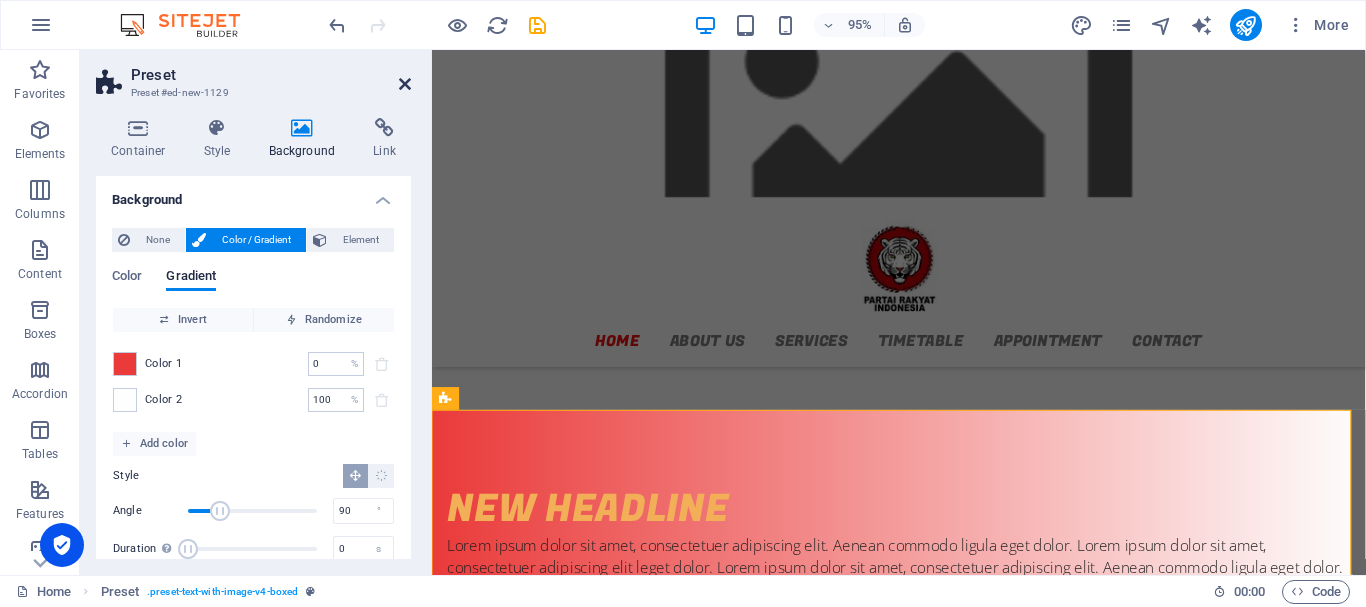 click on "Preset Preset #ed-new-1129" at bounding box center [253, 76] 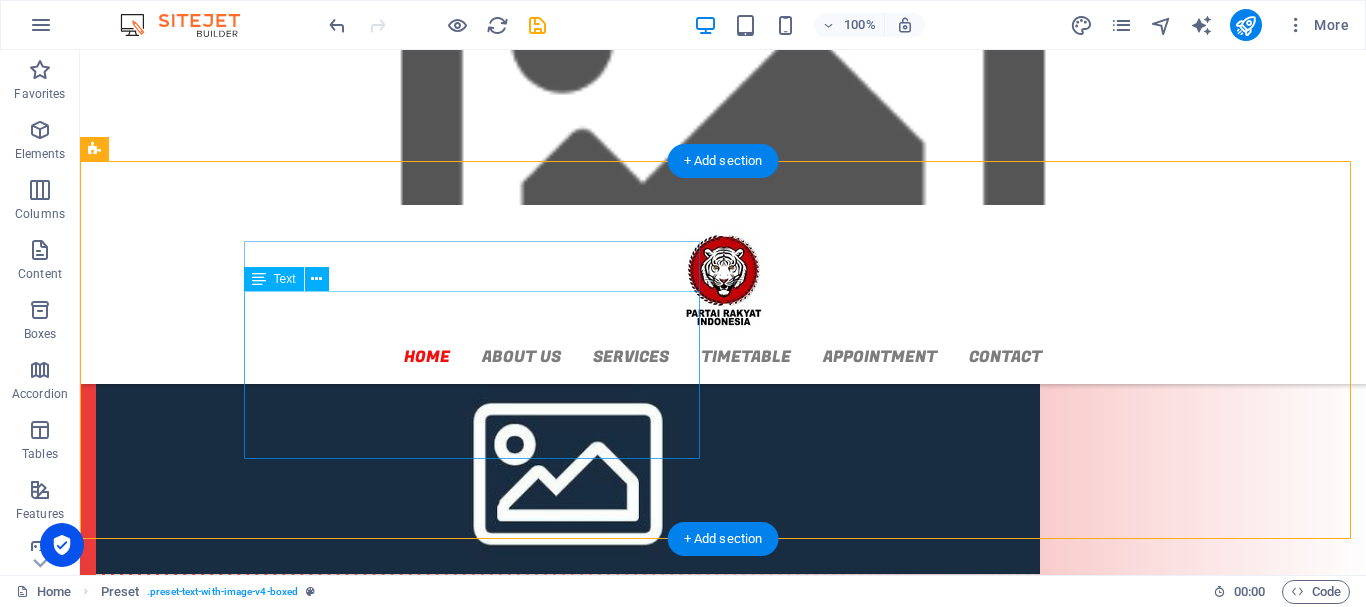 scroll, scrollTop: 589, scrollLeft: 0, axis: vertical 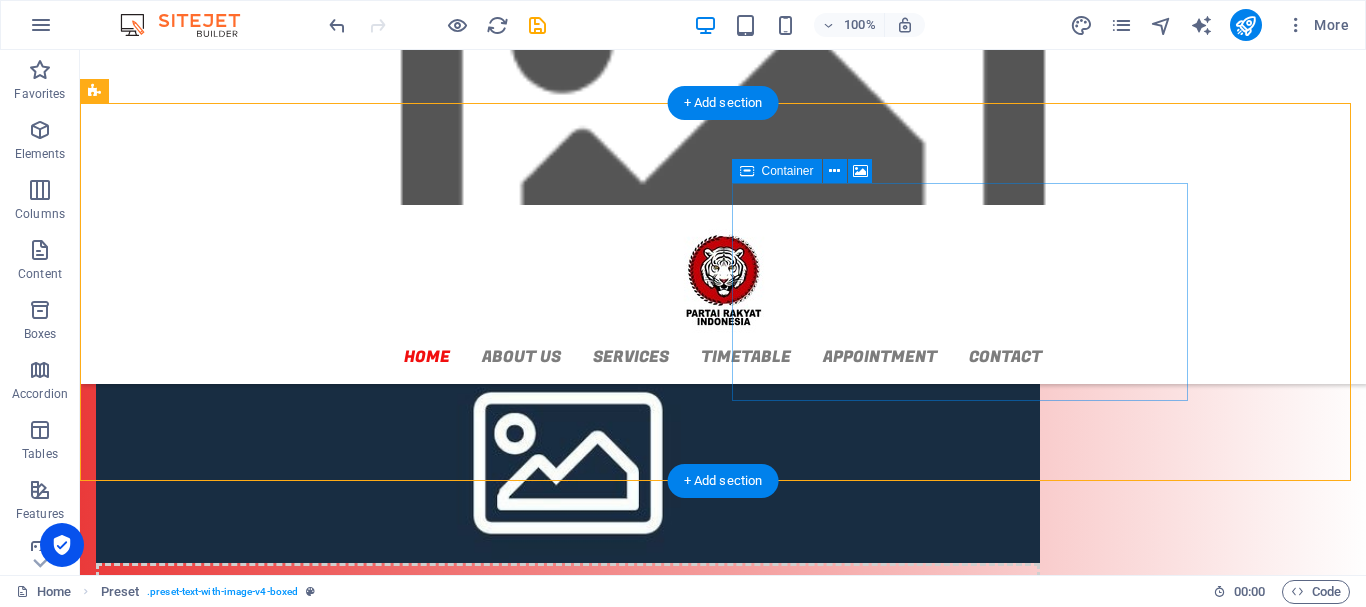 click on "Drop content here or  Add elements  Paste clipboard" at bounding box center [568, 634] 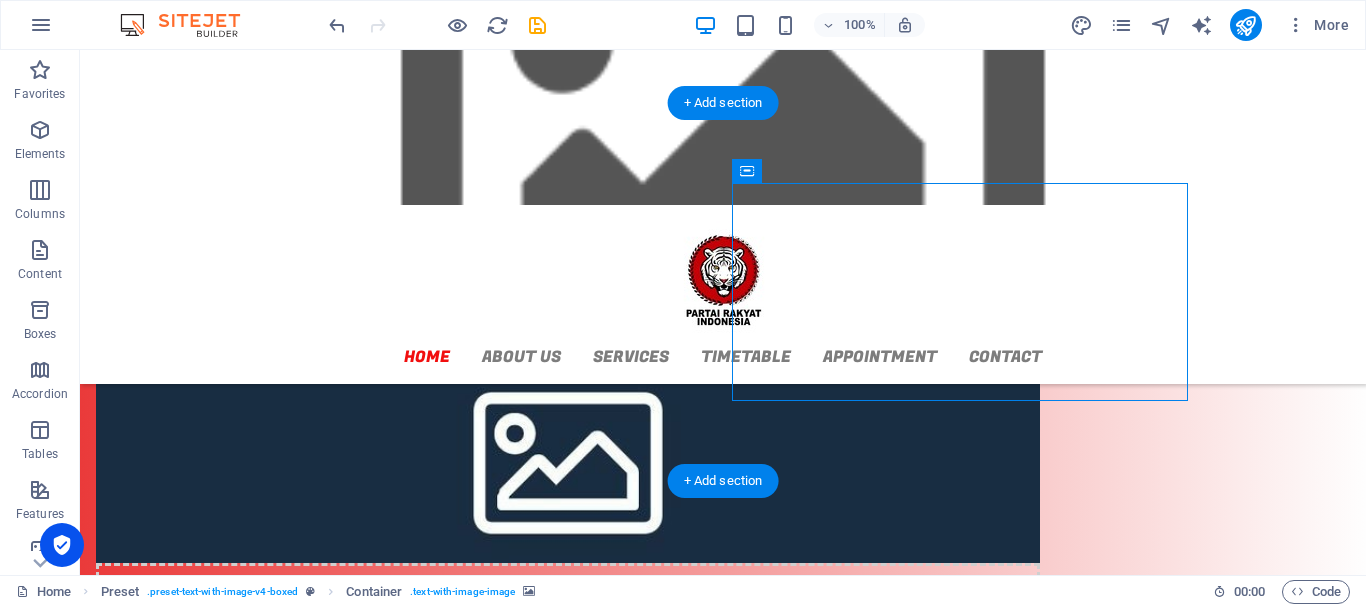 click at bounding box center (568, 454) 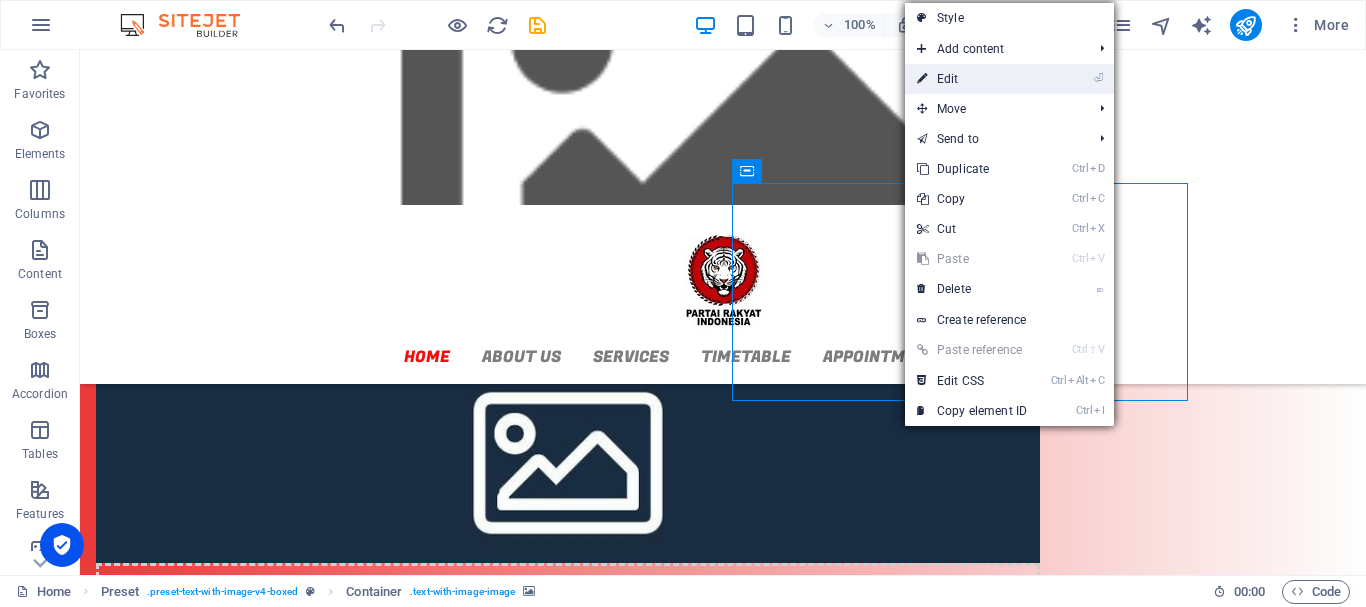 click on "⏎  Edit" at bounding box center [972, 79] 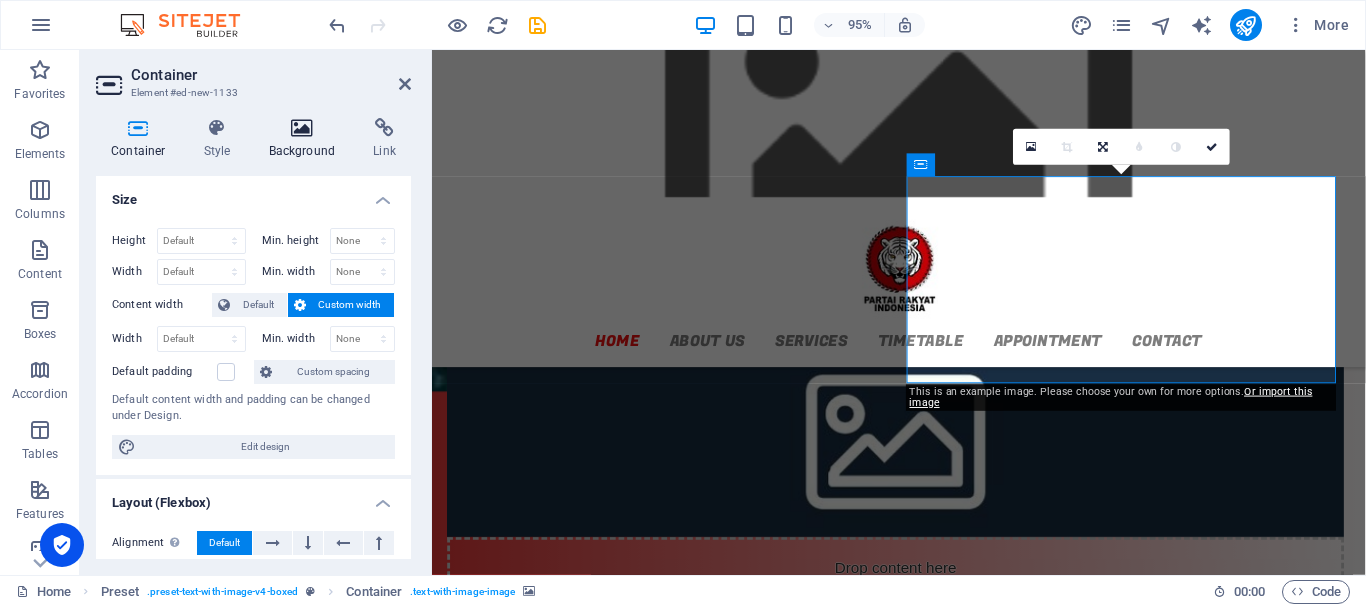click on "Background" at bounding box center [306, 139] 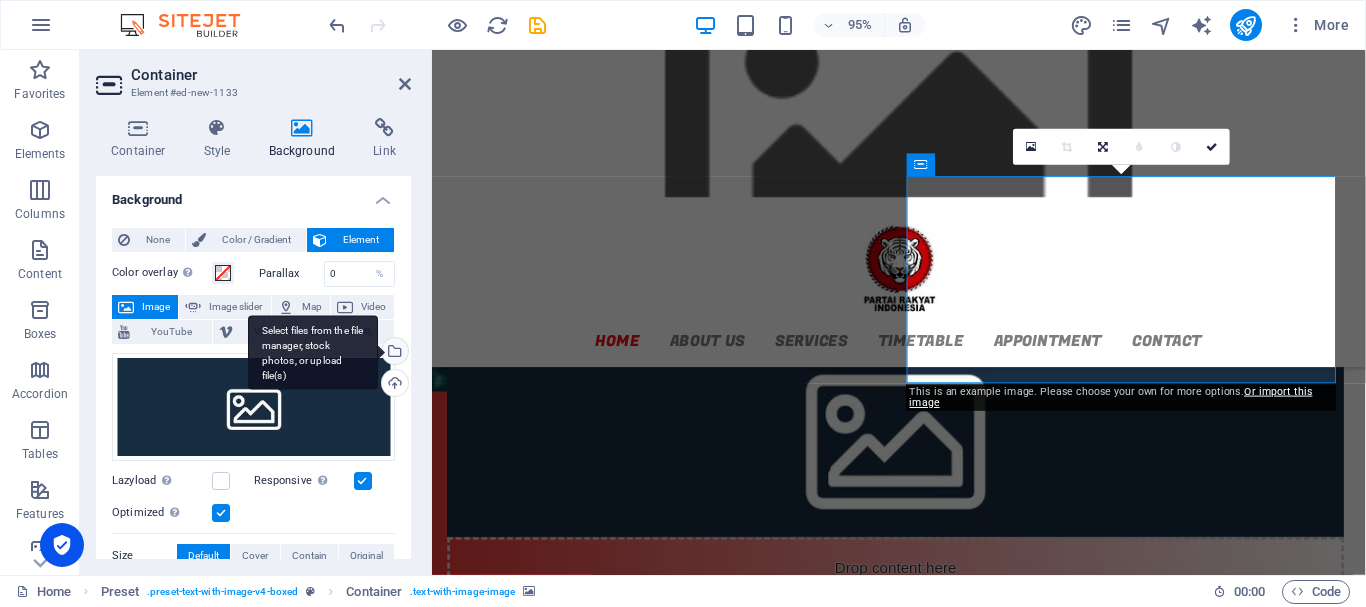 click on "Select files from the file manager, stock photos, or upload file(s)" at bounding box center (393, 353) 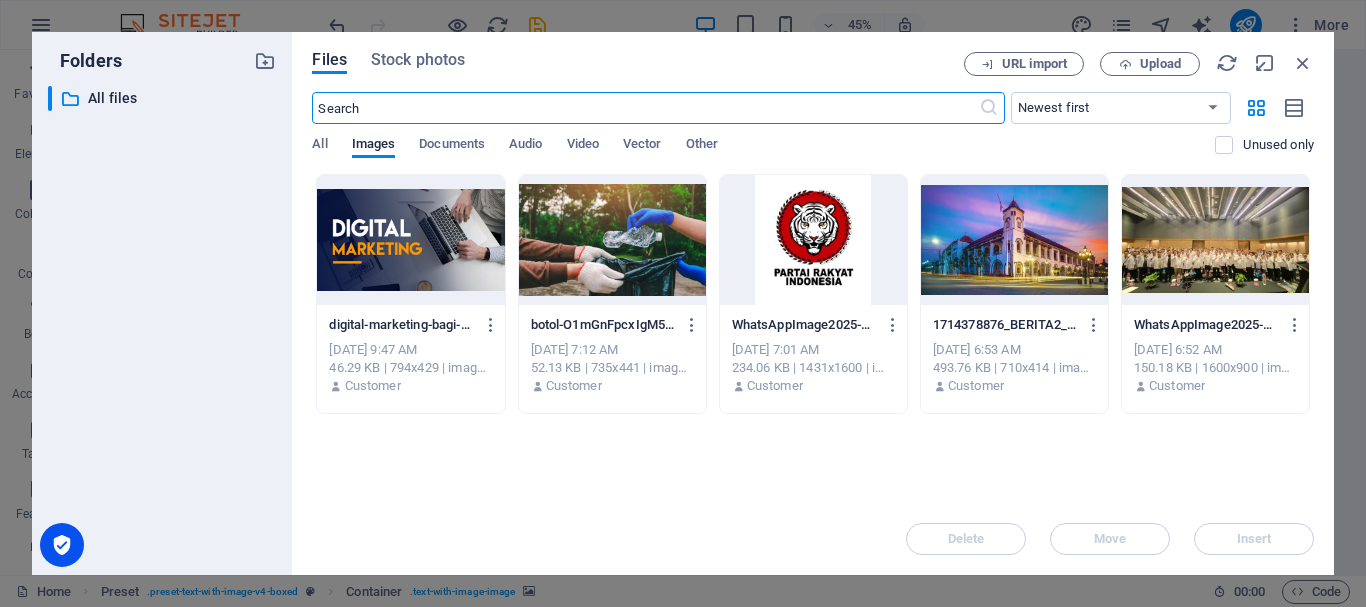 click at bounding box center (1215, 240) 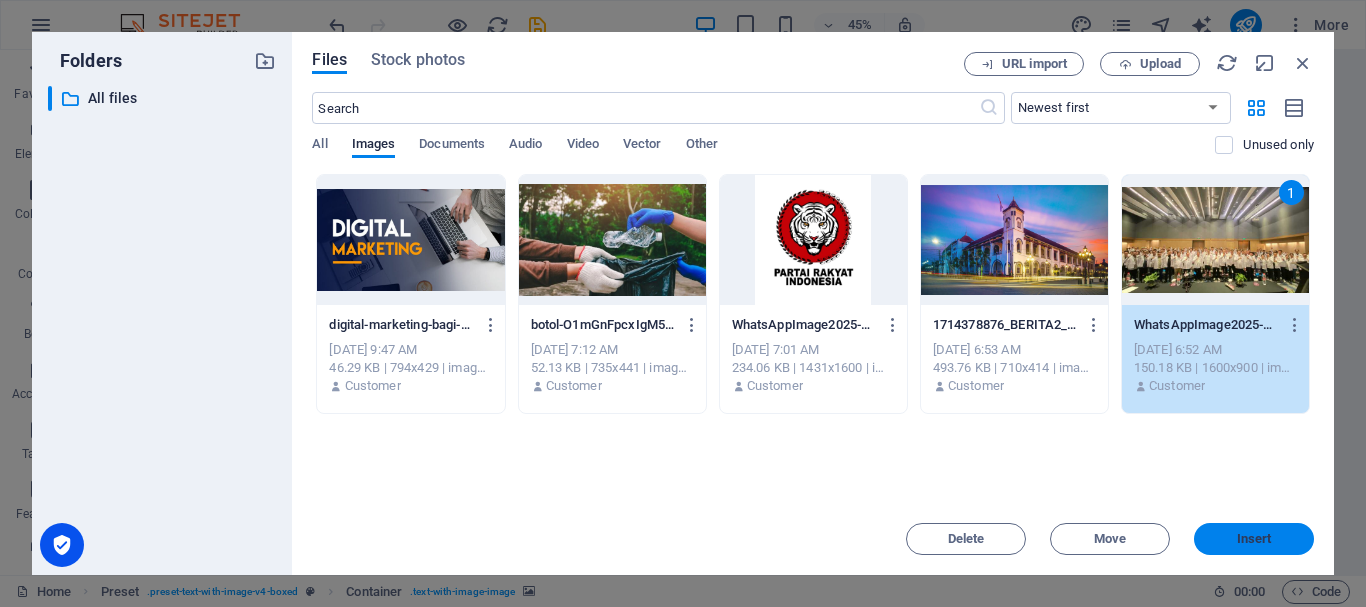 click on "Insert" at bounding box center [1254, 539] 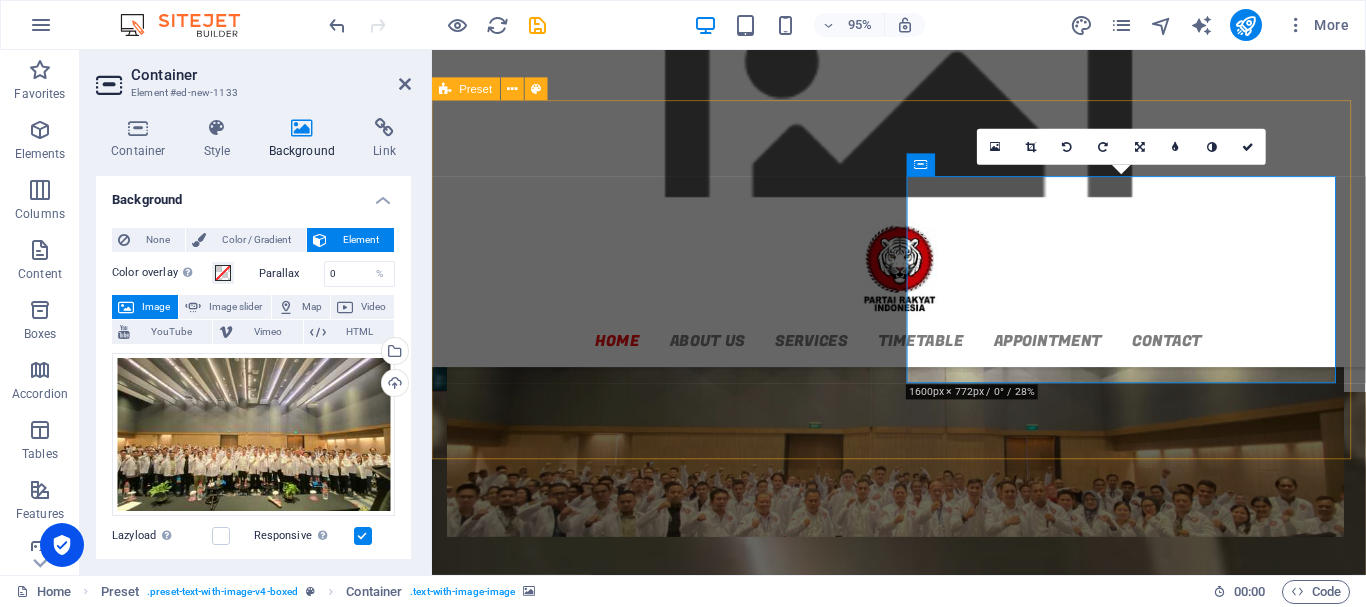 drag, startPoint x: 1177, startPoint y: 391, endPoint x: 1182, endPoint y: 417, distance: 26.476404 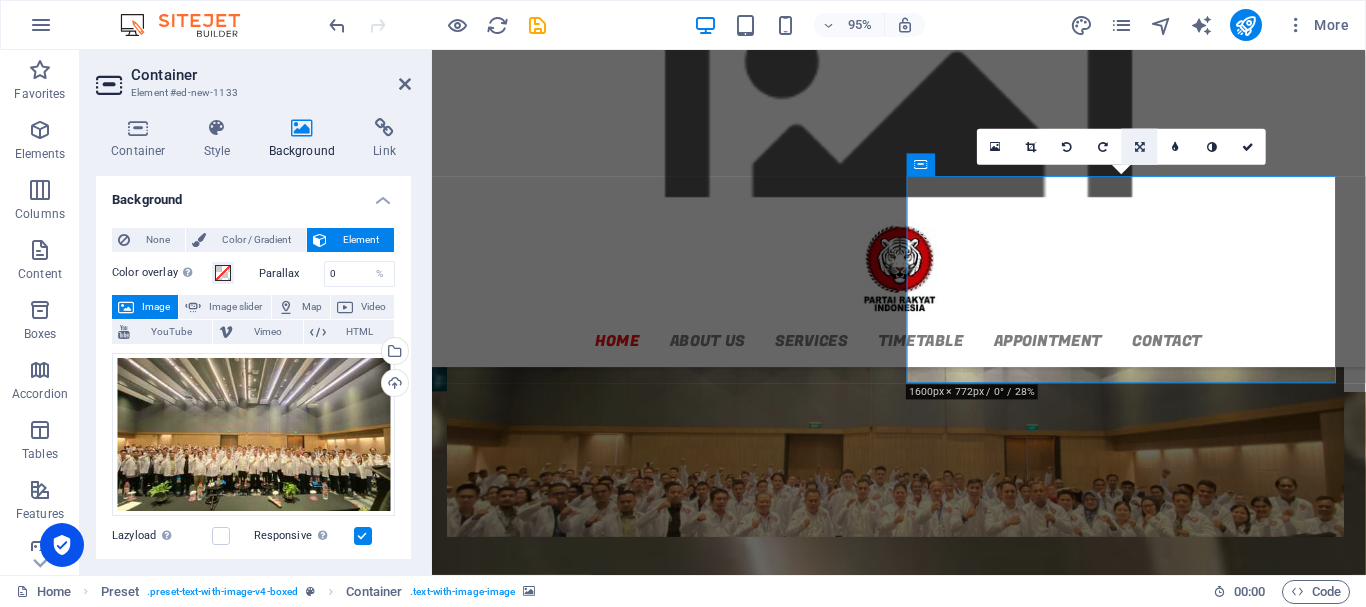 click at bounding box center (1140, 147) 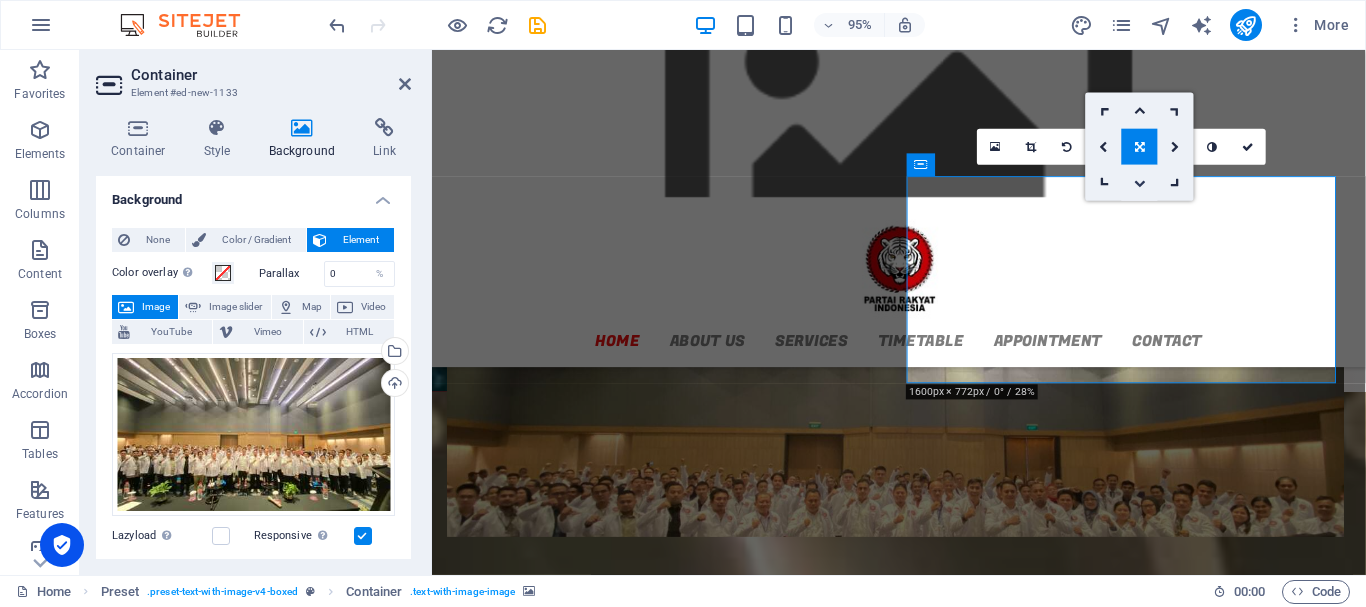 click at bounding box center (1140, 182) 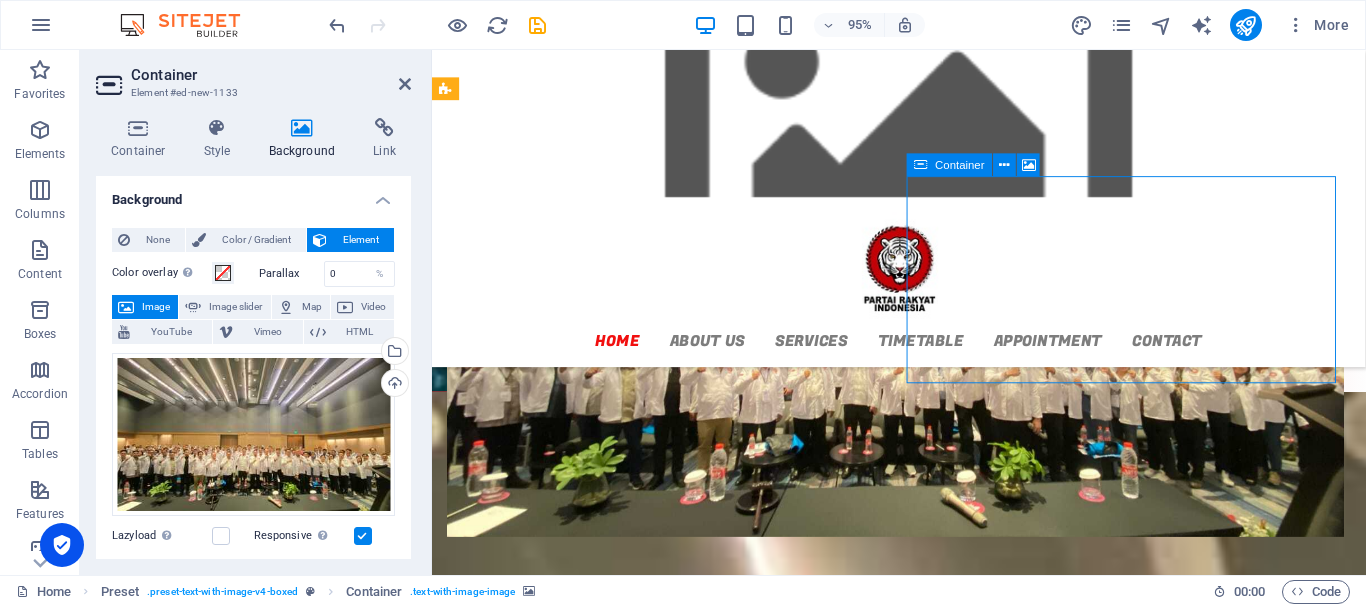 drag, startPoint x: 1169, startPoint y: 259, endPoint x: 1195, endPoint y: 321, distance: 67.23094 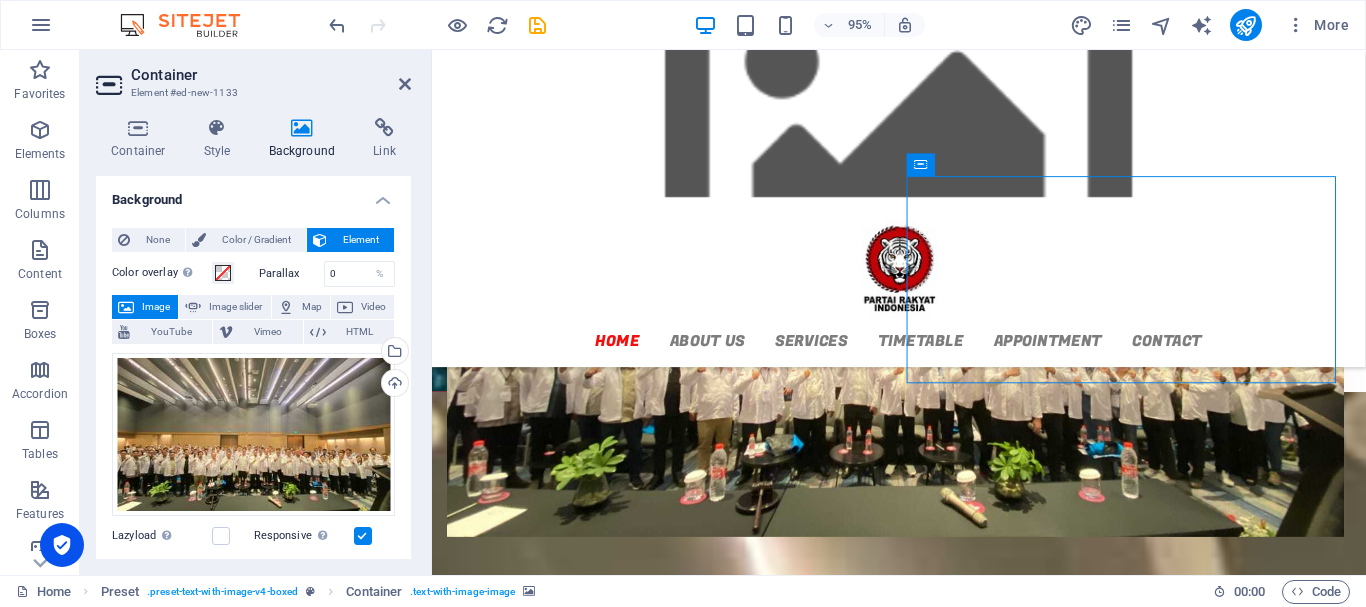 click at bounding box center [923, 127] 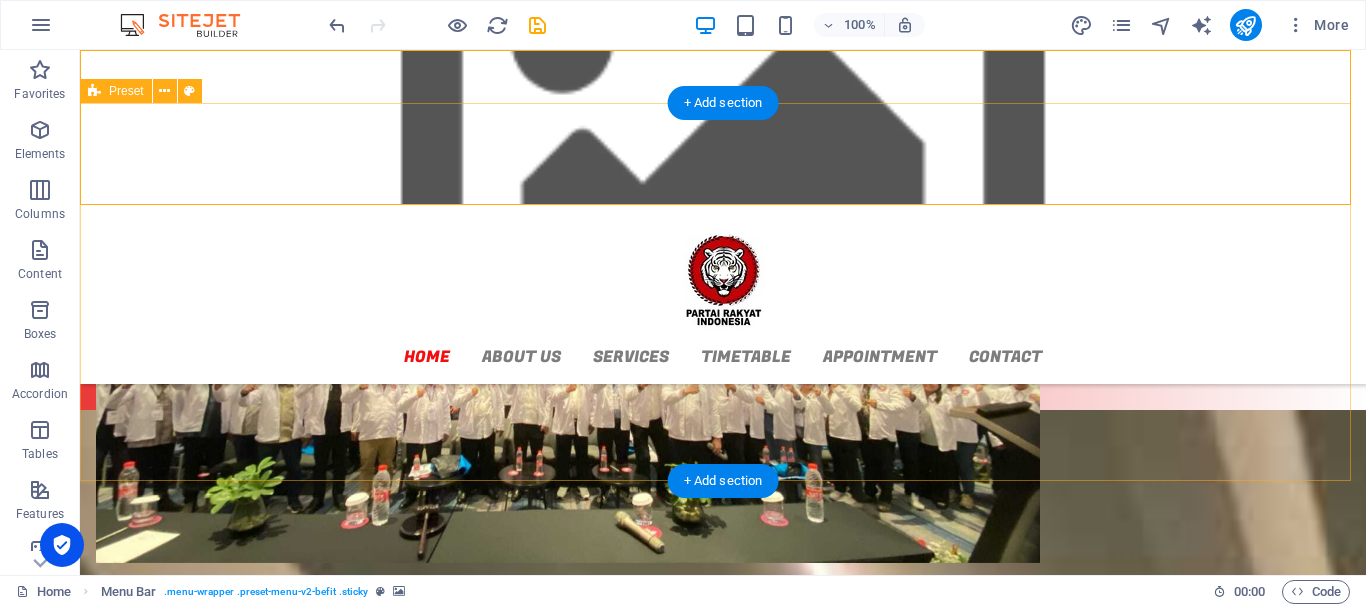 click on "New headline Lorem ipsum dolor sit amet, consectetuer adipiscing elit. Aenean commodo ligula eget dolor. Lorem ipsum dolor sit amet, consectetuer adipiscing elit leget dolor. Lorem ipsum dolor sit amet, consectetuer adipiscing elit. Aenean commodo ligula eget dolor. Lorem ipsum dolor sit amet, consectetuer adipiscing elit dolor consectetuer adipiscing elit leget dolor. Lorem elit saget ipsum dolor sit amet, consectetuer. Drop content here or  Add elements  Paste clipboard" at bounding box center (723, 444) 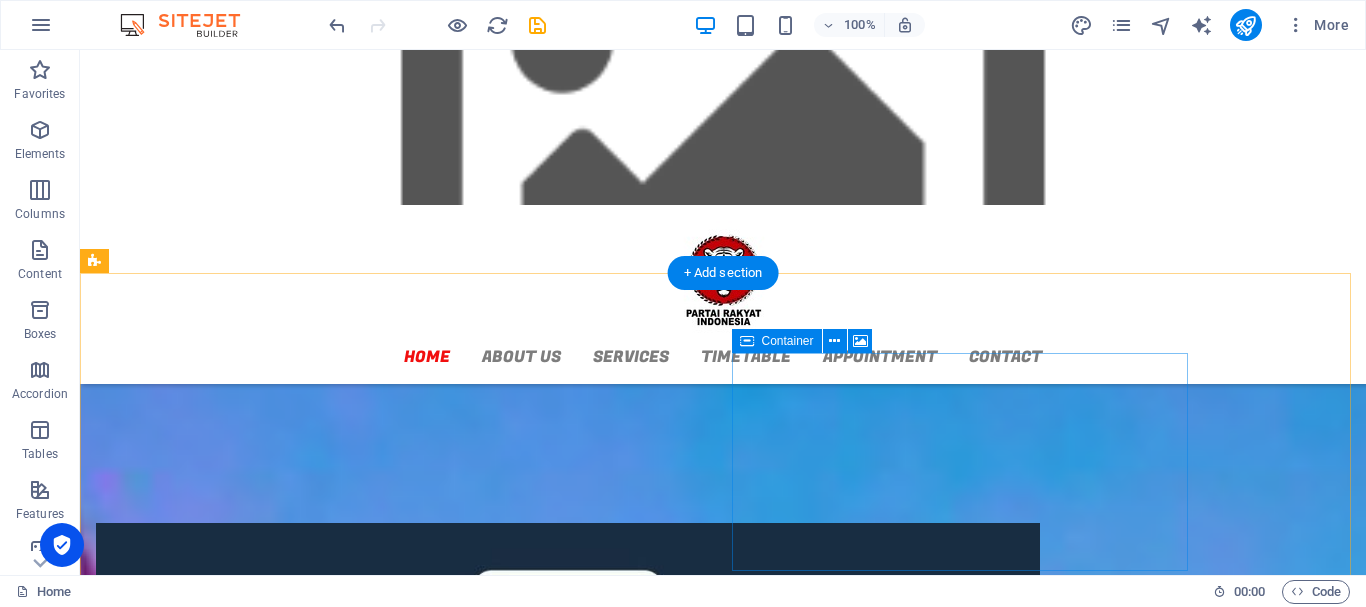 scroll, scrollTop: 1600, scrollLeft: 0, axis: vertical 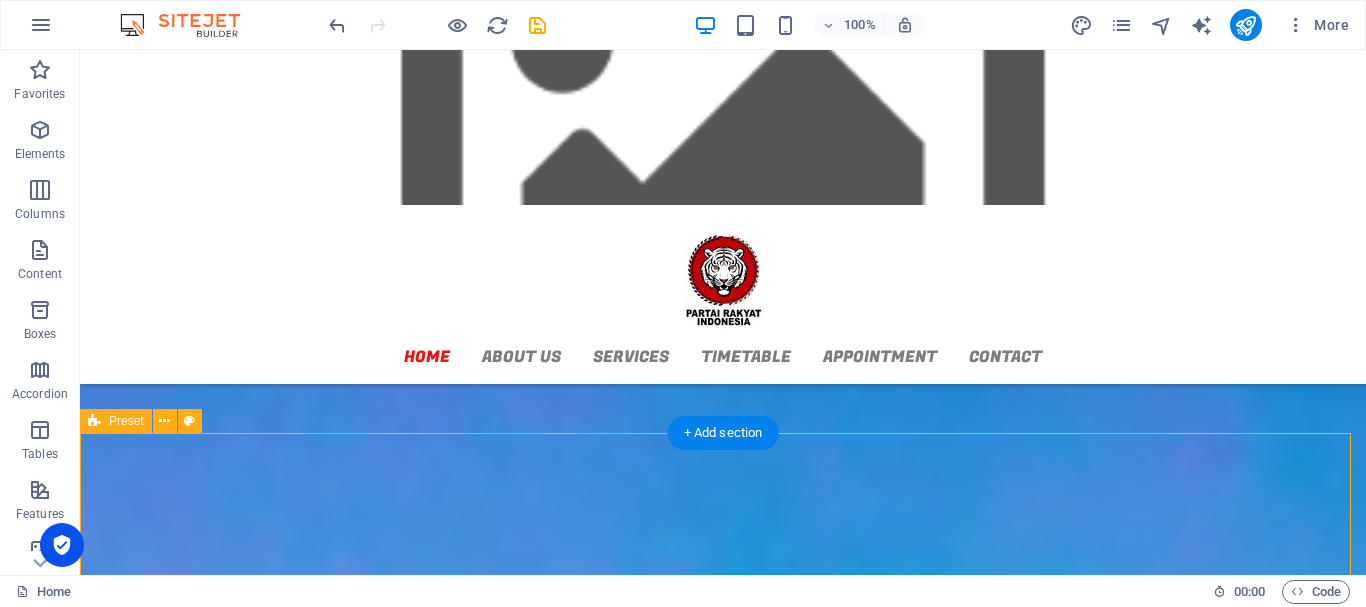 click on "New headline Lorem ipsum dolor sit amet, consectetuer adipiscing elit. Aenean commodo ligula eget dolor. Lorem ipsum dolor sit amet, consectetuer adipiscing elit leget dolor. Lorem ipsum dolor sit amet, consectetuer adipiscing elit. Aenean commodo ligula eget dolor. Lorem ipsum dolor sit amet, consectetuer adipiscing elit dolor consectetuer adipiscing elit leget dolor. Lorem elit saget ipsum dolor sit amet, consectetuer. Drop content here or  Add elements  Paste clipboard" at bounding box center [723, 1504] 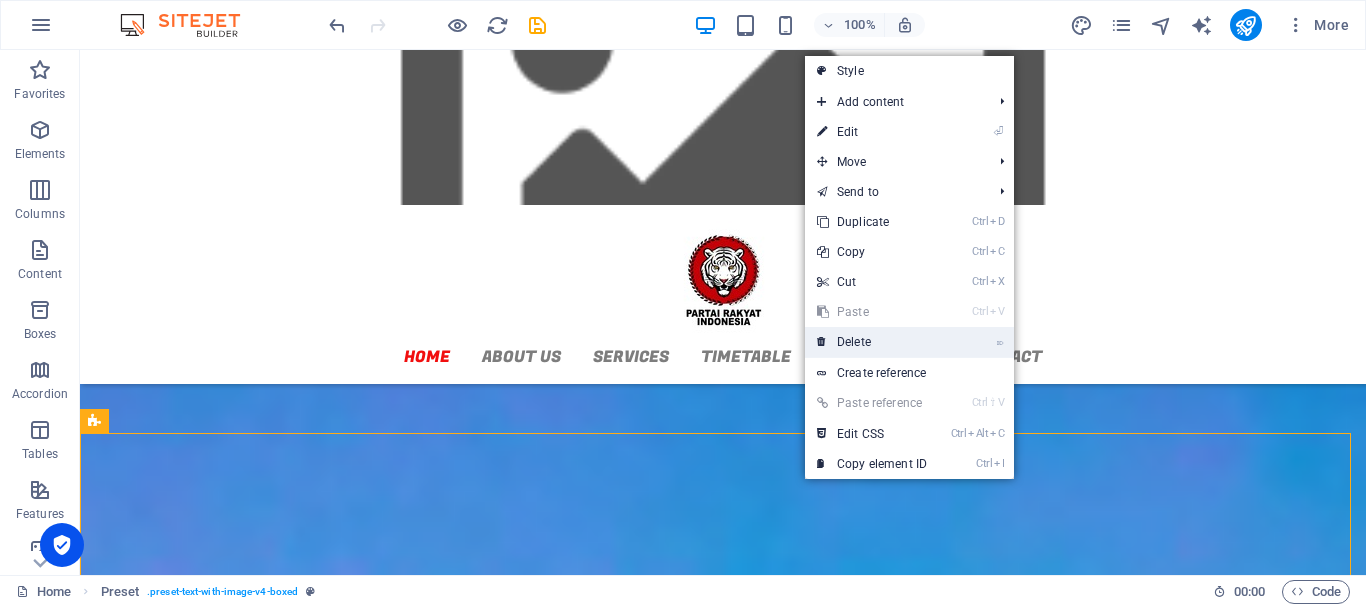 click on "⌦  Delete" at bounding box center [872, 342] 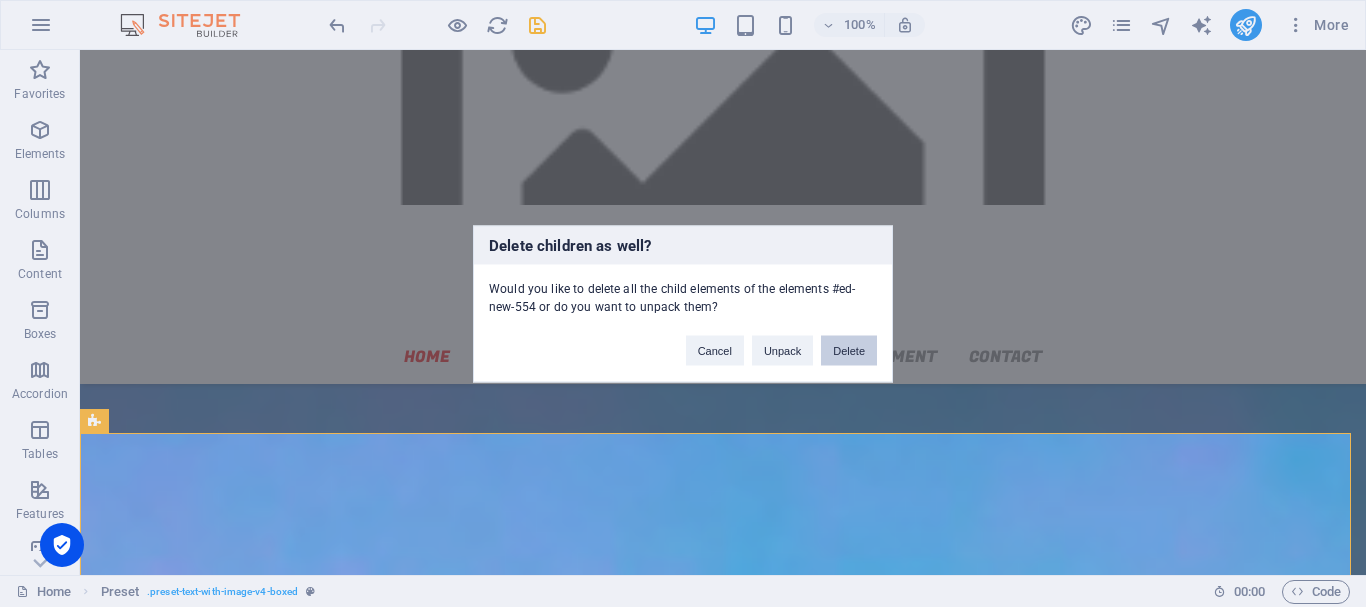 click on "Delete" at bounding box center (849, 350) 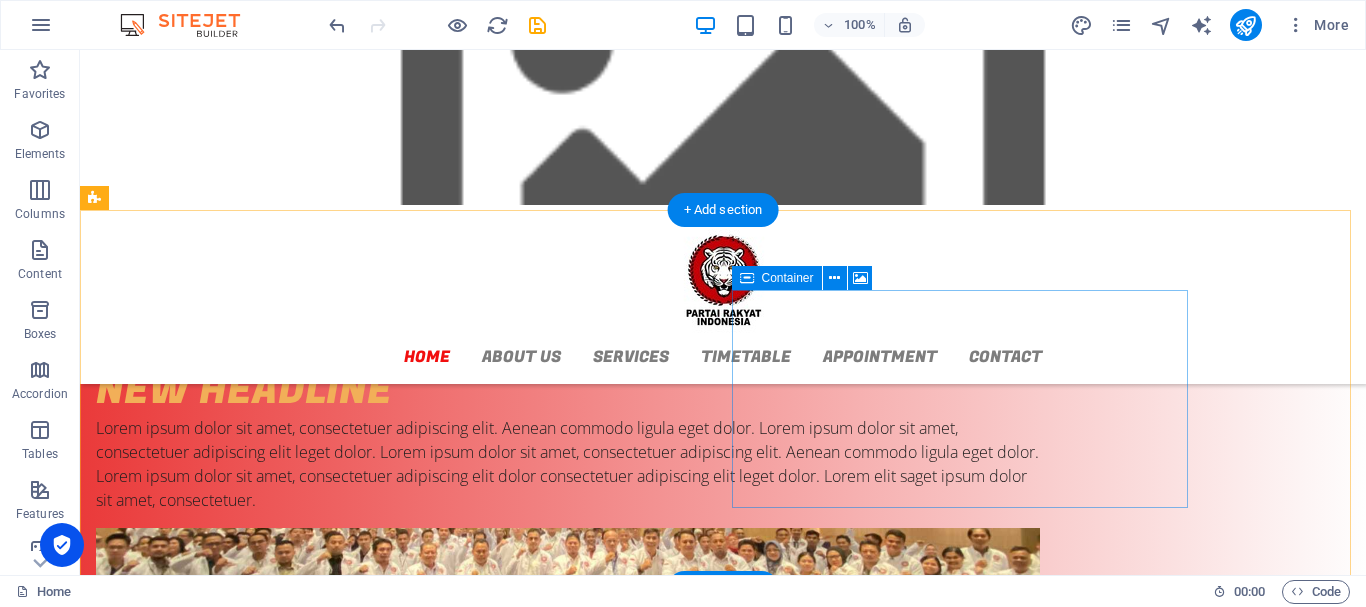 scroll, scrollTop: 500, scrollLeft: 0, axis: vertical 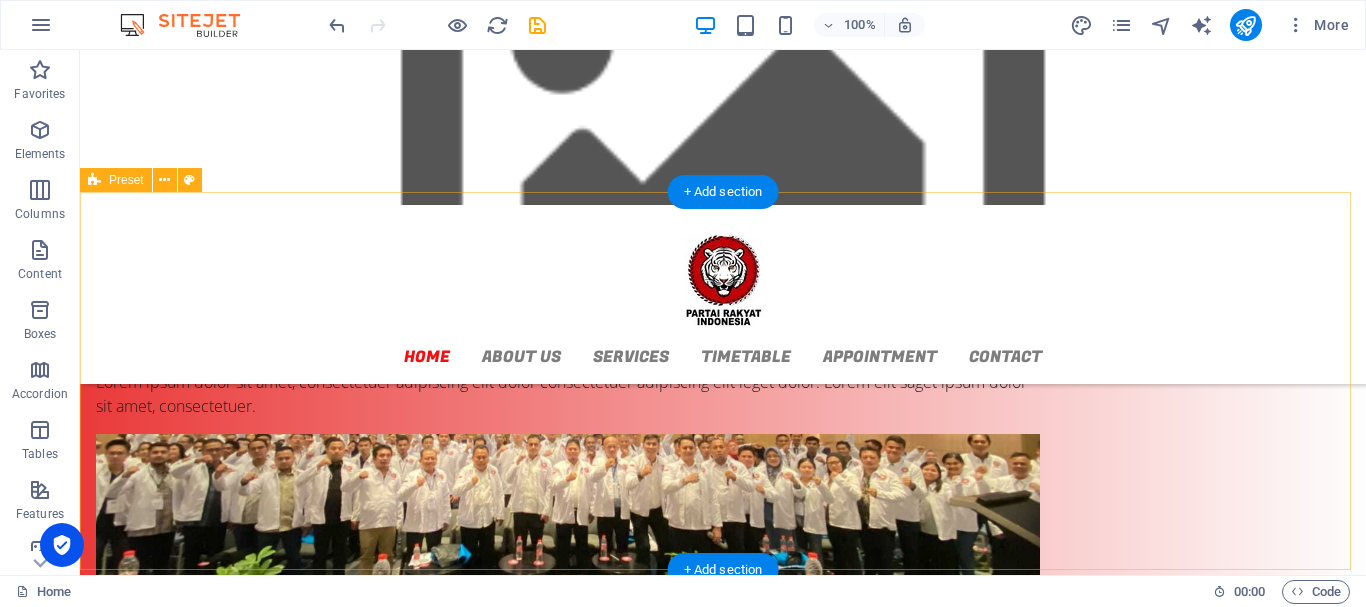 click on "New headline Lorem ipsum dolor sit amet, consectetuer adipiscing elit. Aenean commodo ligula eget dolor. Lorem ipsum dolor sit amet, consectetuer adipiscing elit leget dolor. Lorem ipsum dolor sit amet, consectetuer adipiscing elit. Aenean commodo ligula eget dolor. Lorem ipsum dolor sit amet, consectetuer adipiscing elit dolor consectetuer adipiscing elit leget dolor. Lorem elit saget ipsum dolor sit amet, consectetuer. Drop content here or  Add elements  Paste clipboard" at bounding box center (723, 533) 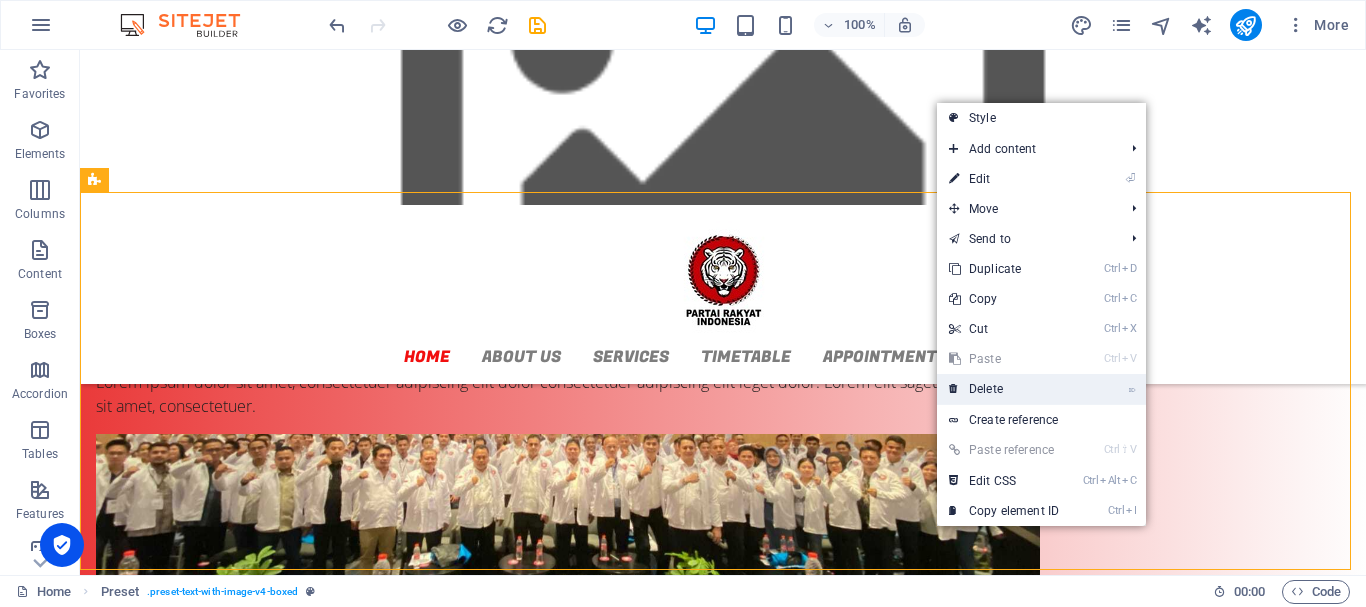 click on "⌦  Delete" at bounding box center [1004, 389] 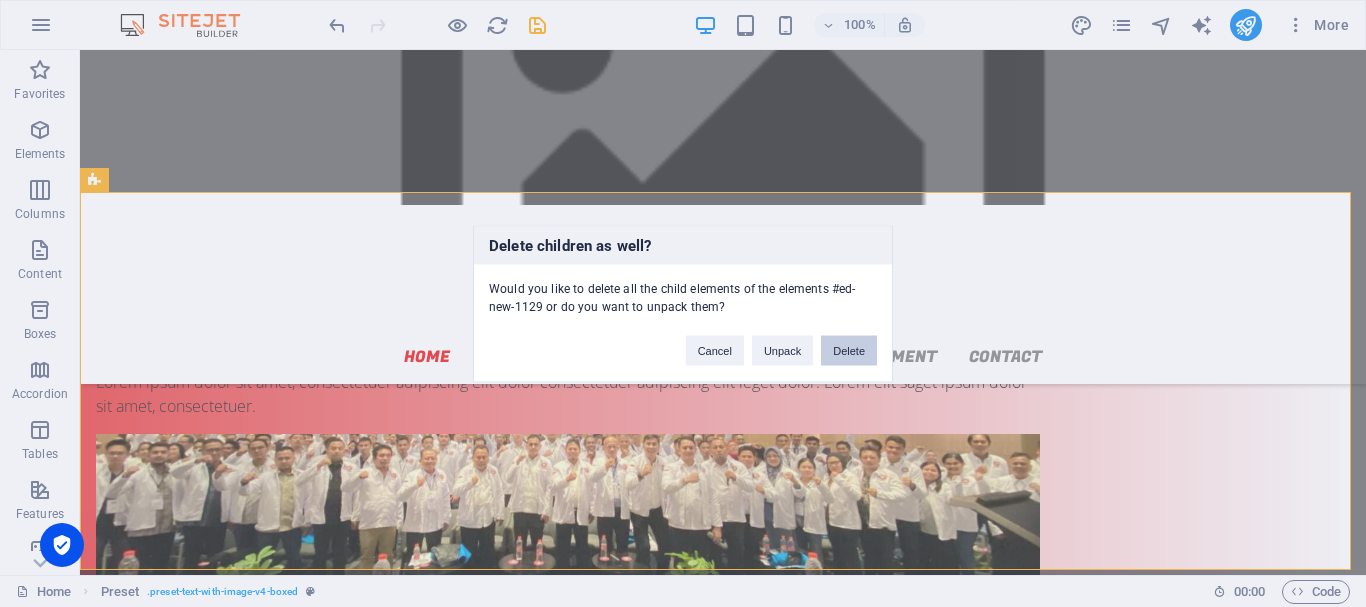 click on "Delete" at bounding box center (849, 350) 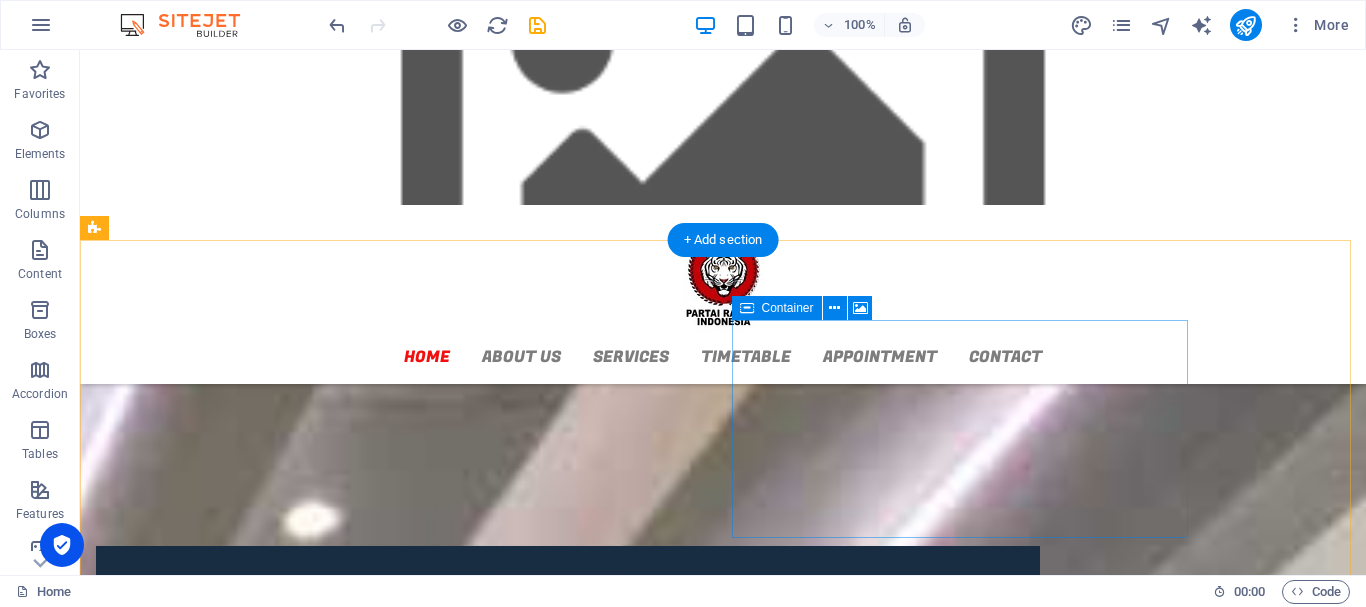 scroll, scrollTop: 1100, scrollLeft: 0, axis: vertical 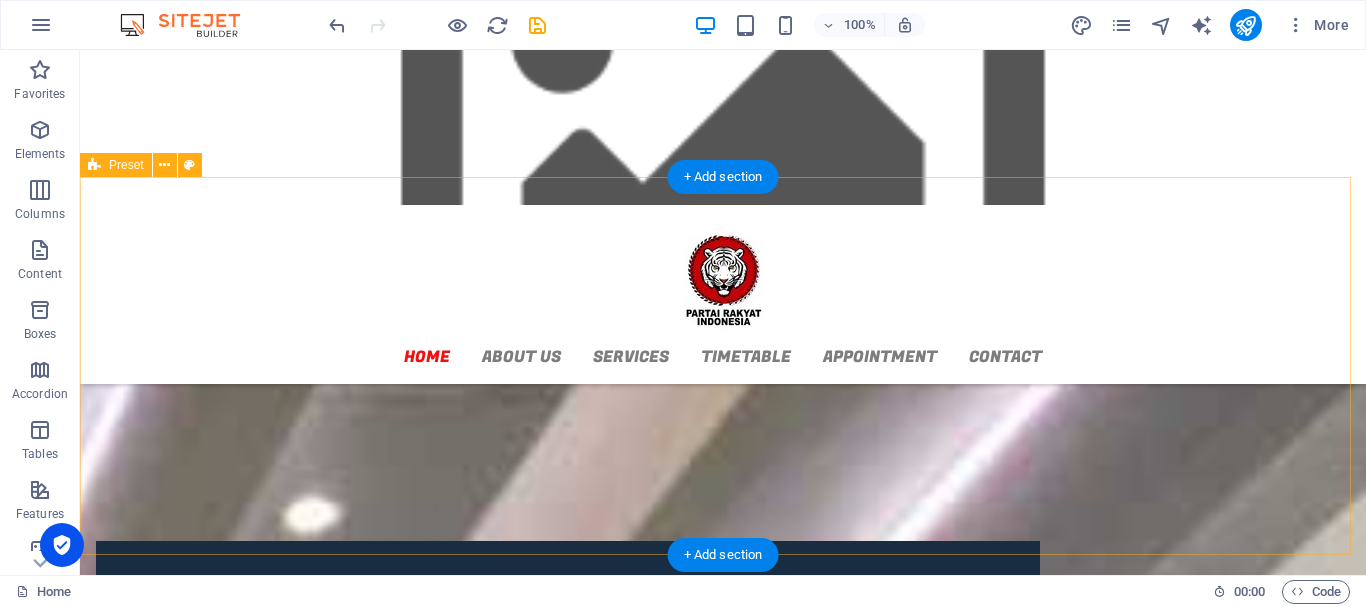 click on "New headline Lorem ipsum dolor sit amet, consectetuer adipiscing elit. Aenean commodo ligula eget dolor. Lorem ipsum dolor sit amet, consectetuer adipiscing elit leget dolor. Lorem ipsum dolor sit amet, consectetuer adipiscing elit. Aenean commodo ligula eget dolor. Lorem ipsum dolor sit amet, consectetuer adipiscing elit dolor consectetuer adipiscing elit leget dolor. Lorem elit saget ipsum dolor sit amet, consectetuer. Drop content here or  Add elements  Paste clipboard" at bounding box center [723, 640] 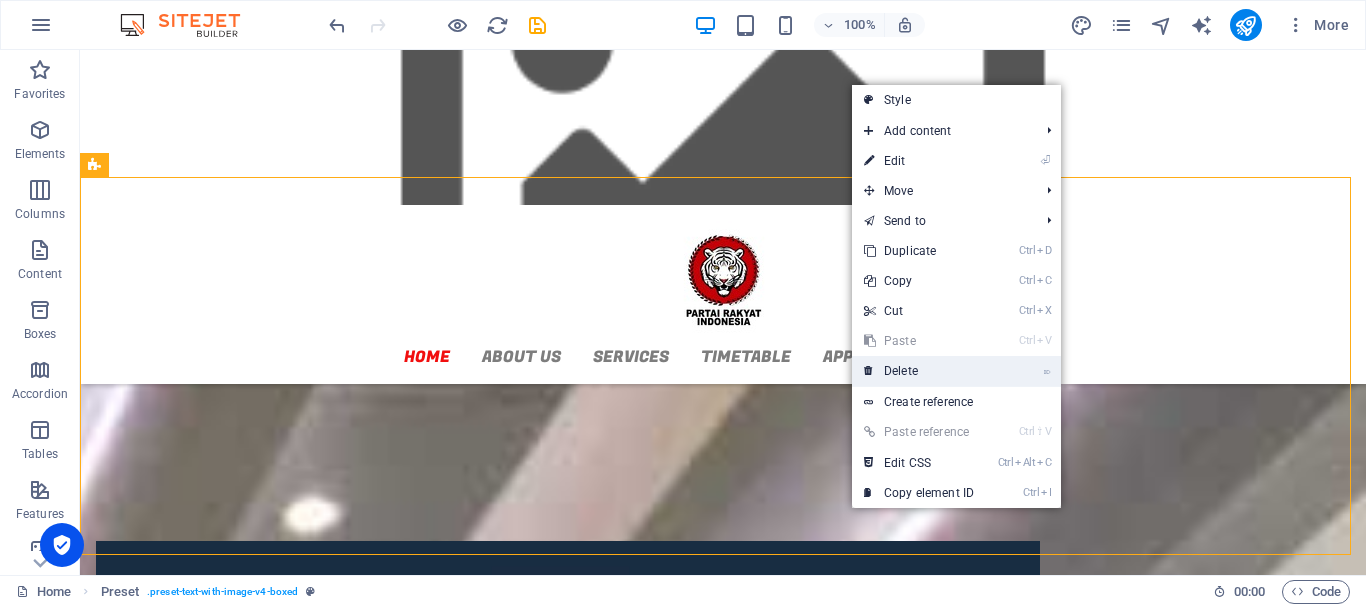 click on "⌦  Delete" at bounding box center (919, 371) 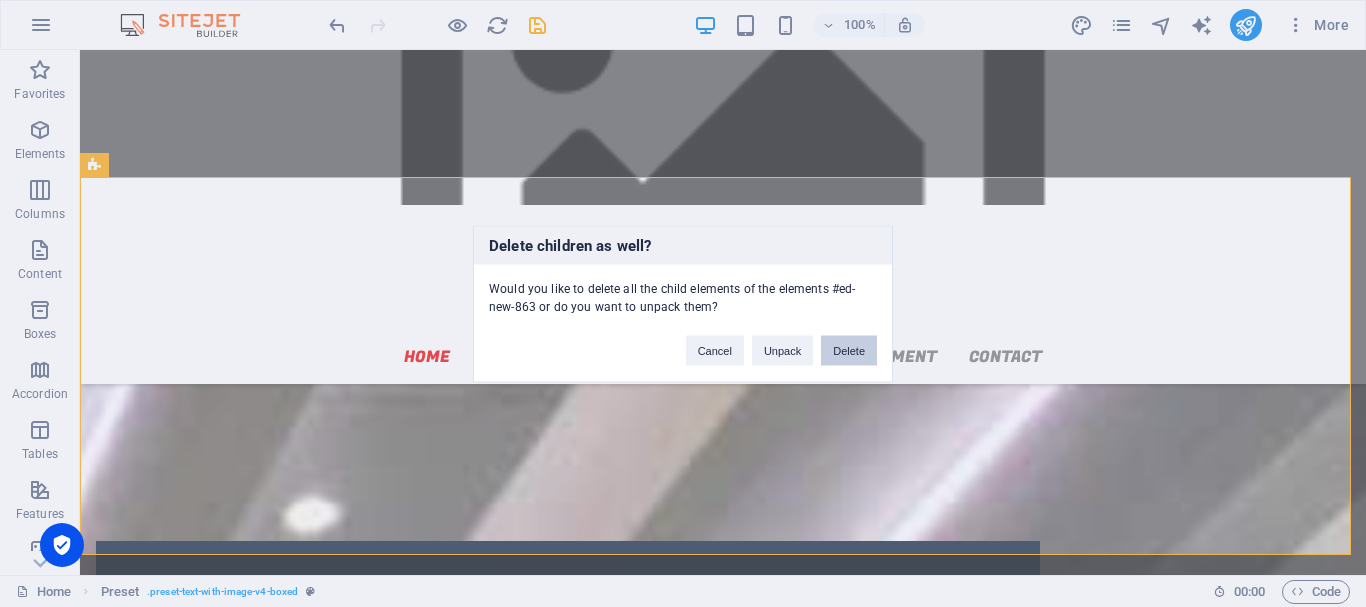 click on "Delete" at bounding box center (849, 350) 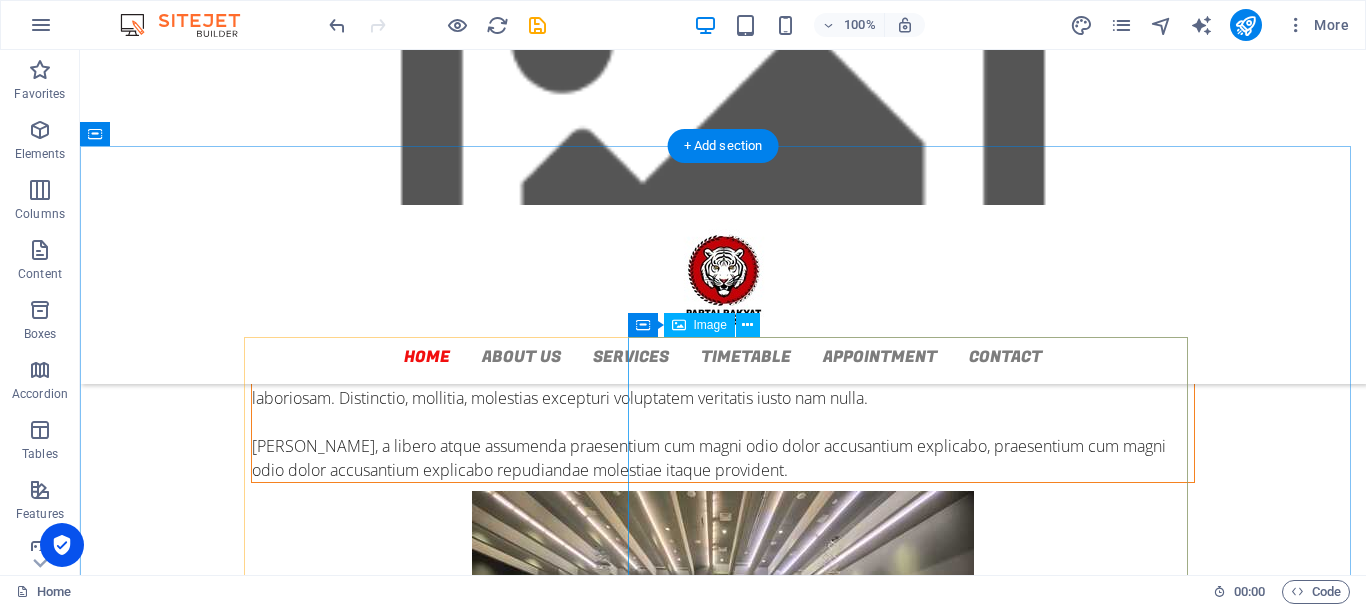 scroll, scrollTop: 500, scrollLeft: 0, axis: vertical 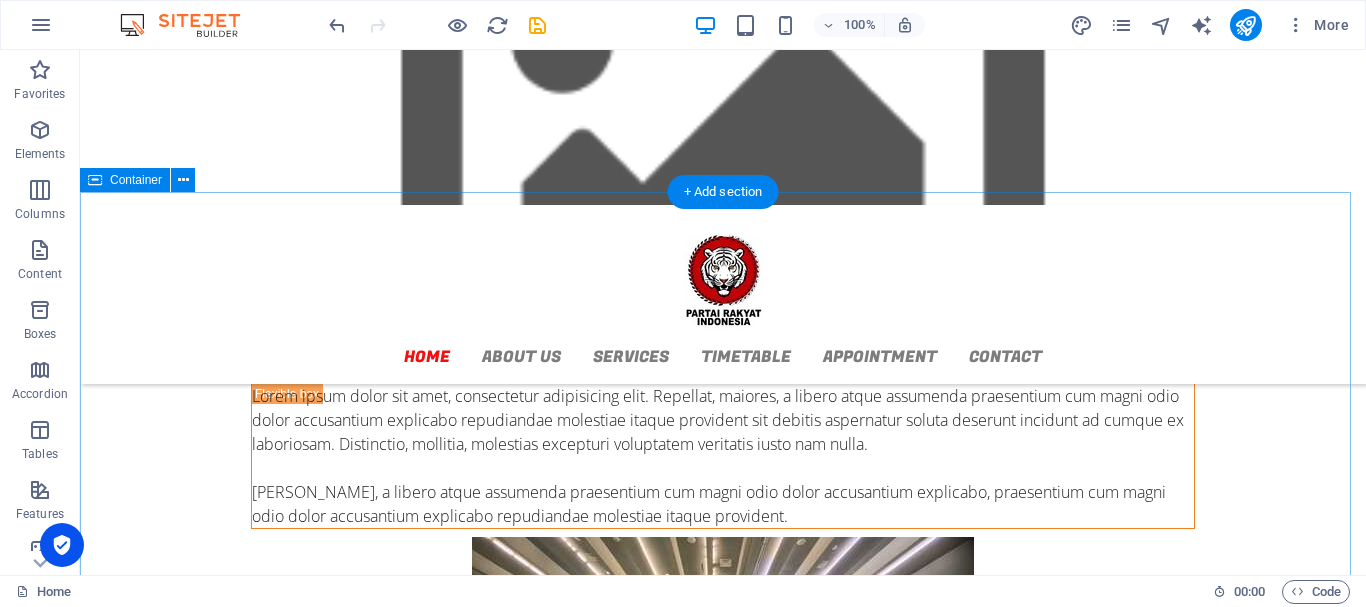 click on "HOME partai rakyat indonesia Lorem ipsum dolor sit amet, consectetur adipisicing elit. Repellat, maiores, a libero atque assumenda praesentium cum magni odio dolor accusantium explicabo repudiandae molestiae itaque provident sit debitis aspernatur soluta deserunt incidunt ad cumque ex laboriosam. Distinctio, mollitia, molestias excepturi voluptatem veritatis iusto nam nulla. Maiores, a libero atque assumenda praesentium cum magni odio dolor accusantium explicabo, praesentium cum magni odio dolor accusantium explicabo repudiandae molestiae itaque provident." at bounding box center [723, 545] 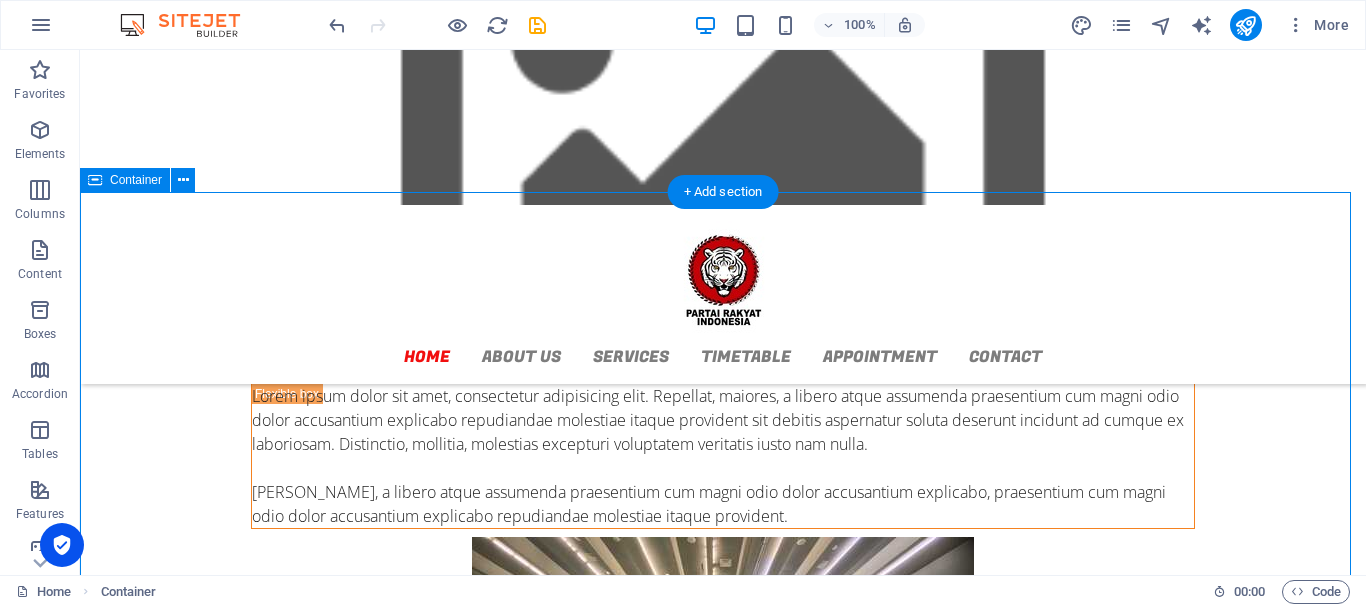 click on "HOME partai rakyat indonesia Lorem ipsum dolor sit amet, consectetur adipisicing elit. Repellat, maiores, a libero atque assumenda praesentium cum magni odio dolor accusantium explicabo repudiandae molestiae itaque provident sit debitis aspernatur soluta deserunt incidunt ad cumque ex laboriosam. Distinctio, mollitia, molestias excepturi voluptatem veritatis iusto nam nulla. Maiores, a libero atque assumenda praesentium cum magni odio dolor accusantium explicabo, praesentium cum magni odio dolor accusantium explicabo repudiandae molestiae itaque provident." at bounding box center (723, 545) 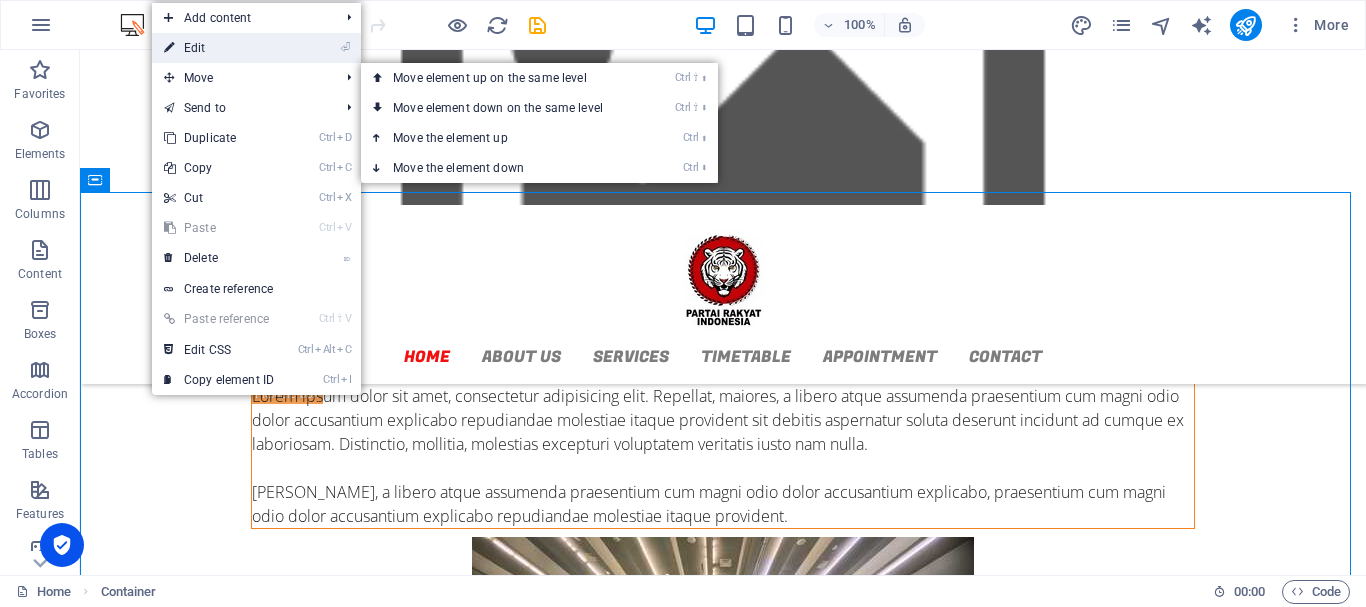 click on "⏎  Edit" at bounding box center (219, 48) 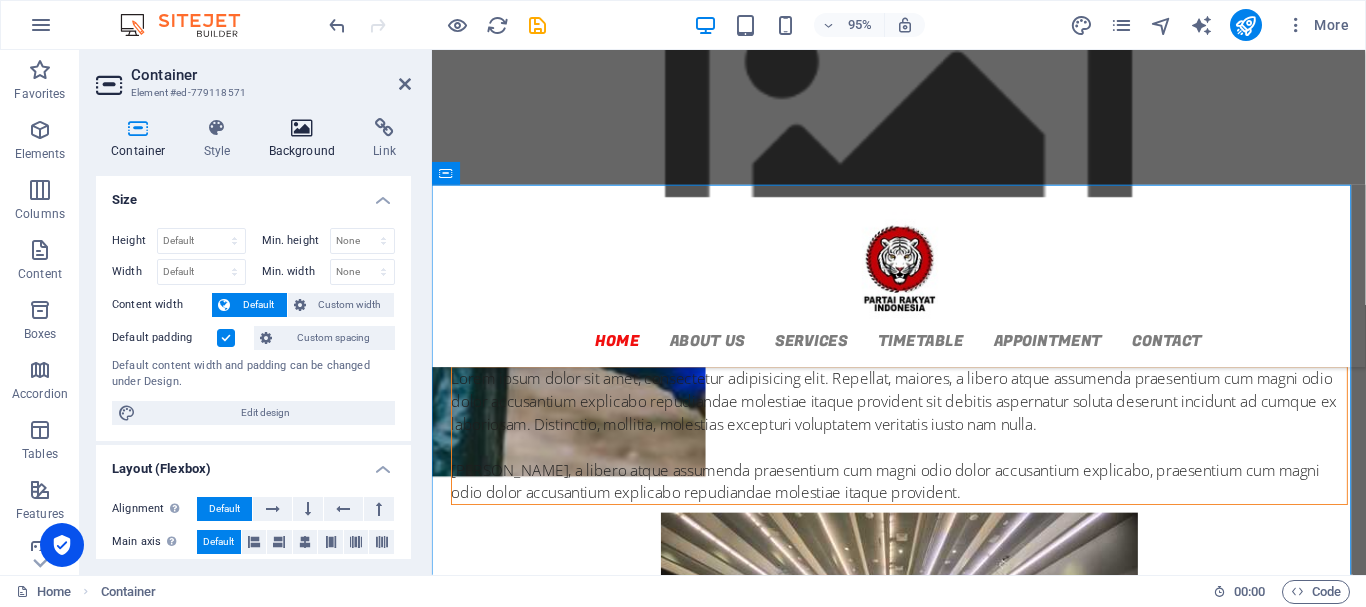 click on "Background" at bounding box center (306, 139) 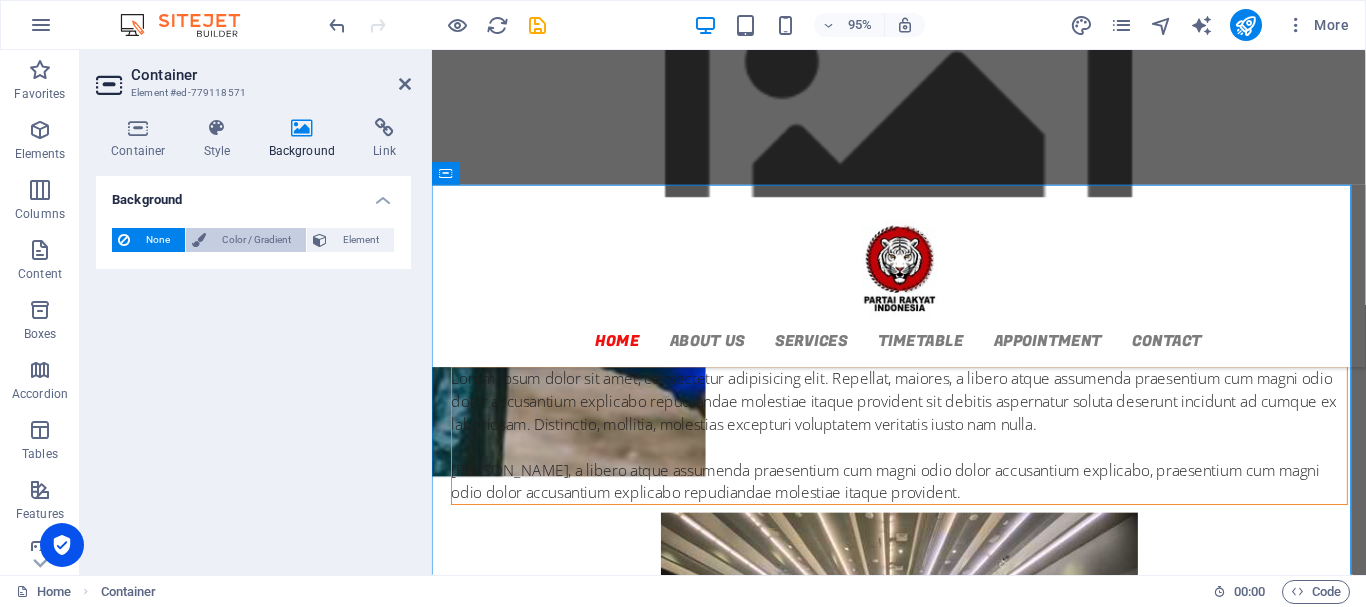 click on "Color / Gradient" at bounding box center [256, 240] 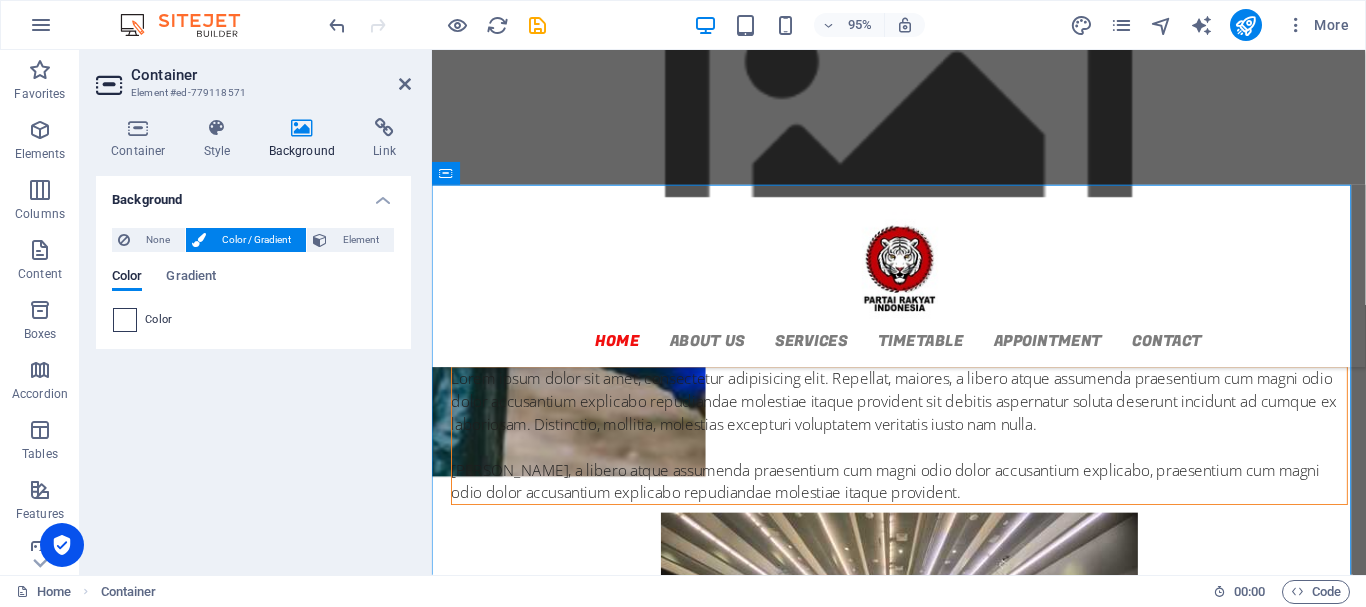 click at bounding box center (125, 320) 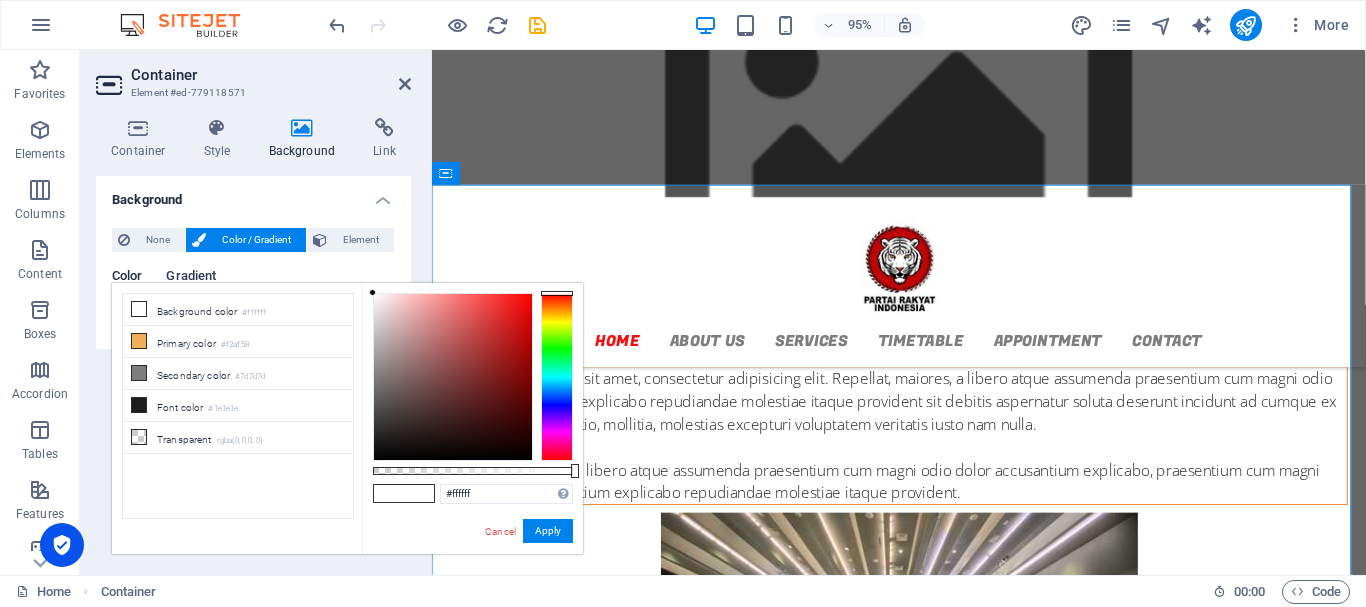 click on "Gradient" at bounding box center [191, 278] 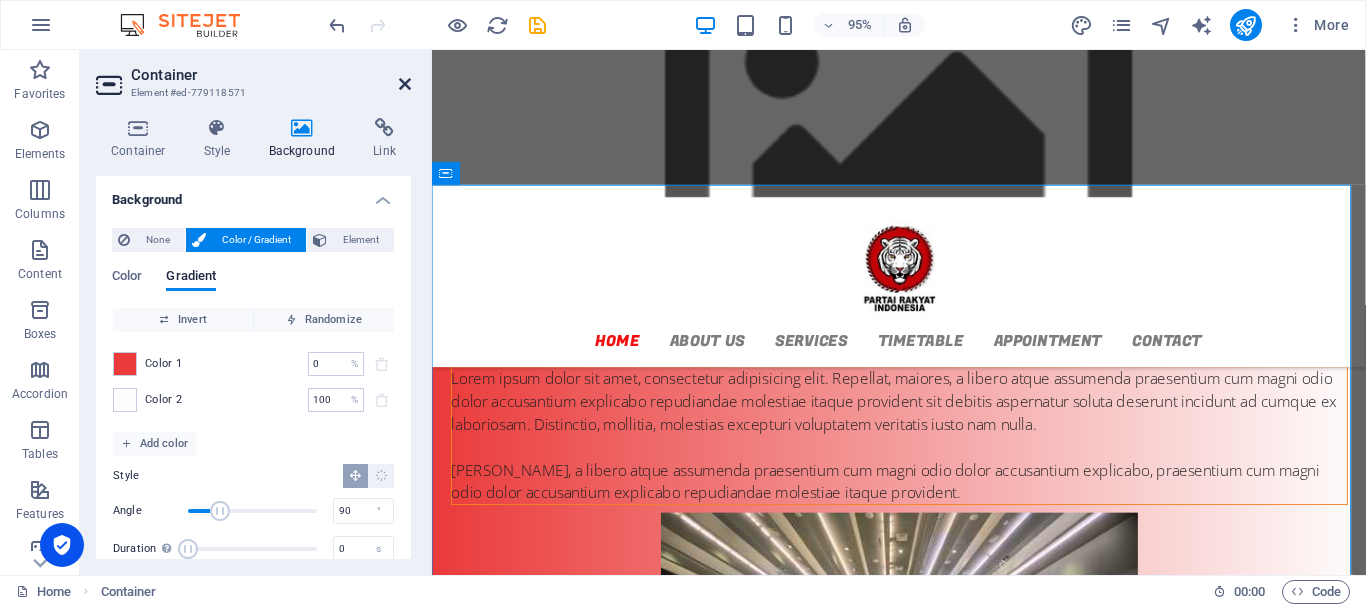 click at bounding box center [405, 84] 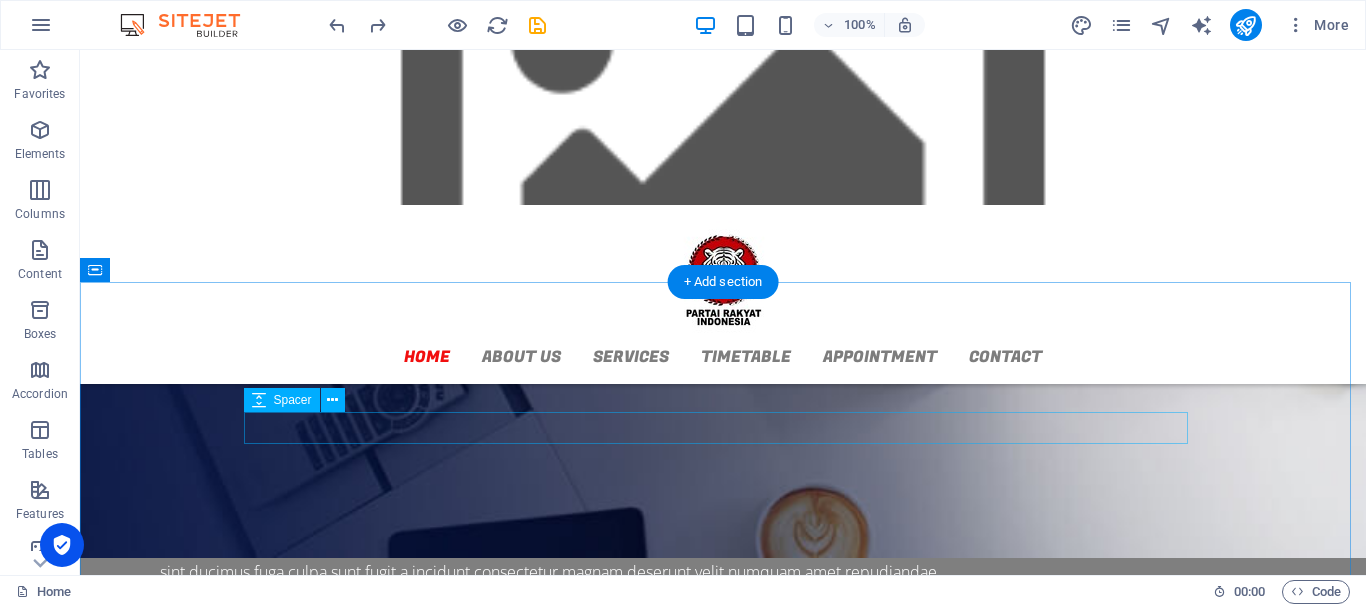 scroll, scrollTop: 1506, scrollLeft: 0, axis: vertical 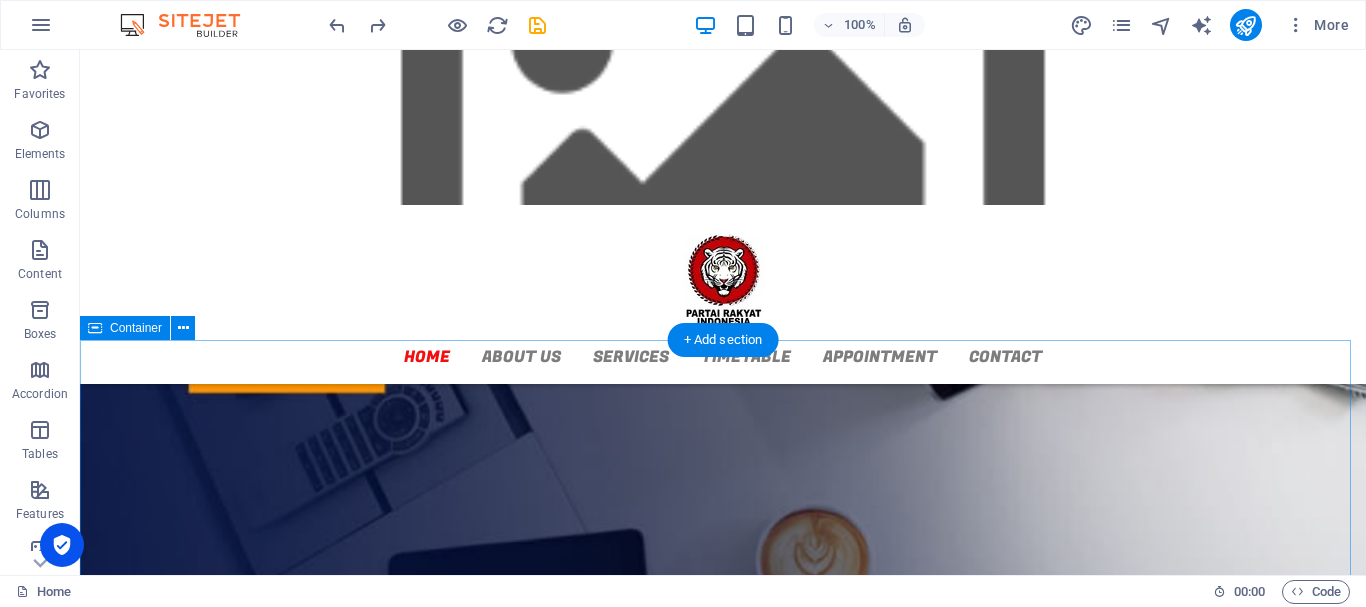 click on "Services we provide Physioterapy Lorem ipsum dolor sit amet, consectetur adipisicing elit. Veritatis, dolorem! Manual Therapy Lorem ipsum dolor sit amet, consectetur adipisicing elit. Veritatis, dolorem! Rehabilitation Lorem ipsum dolor sit amet, consectetur adipisicing elit. Veritatis, dolorem! Orthopedic Lorem ipsum dolor sit amet, consectetur adipisicing elit. Veritatis, dolorem! Acupuncture Lorem ipsum dolor sit amet, consectetur adipisicing elit. Veritatis, dolorem! Diagnostics Lorem ipsum dolor sit amet, consectetur adipisicing elit. Veritatis, dolorem! See Details" at bounding box center [723, 1738] 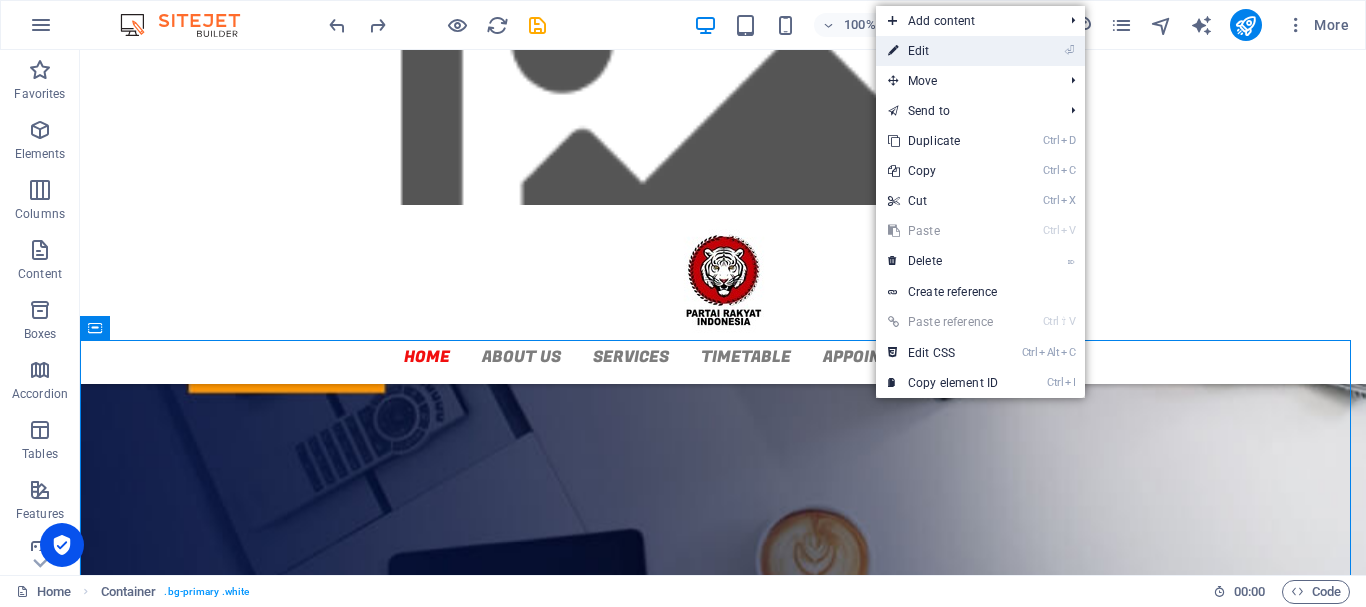 click on "⏎  Edit" at bounding box center (943, 51) 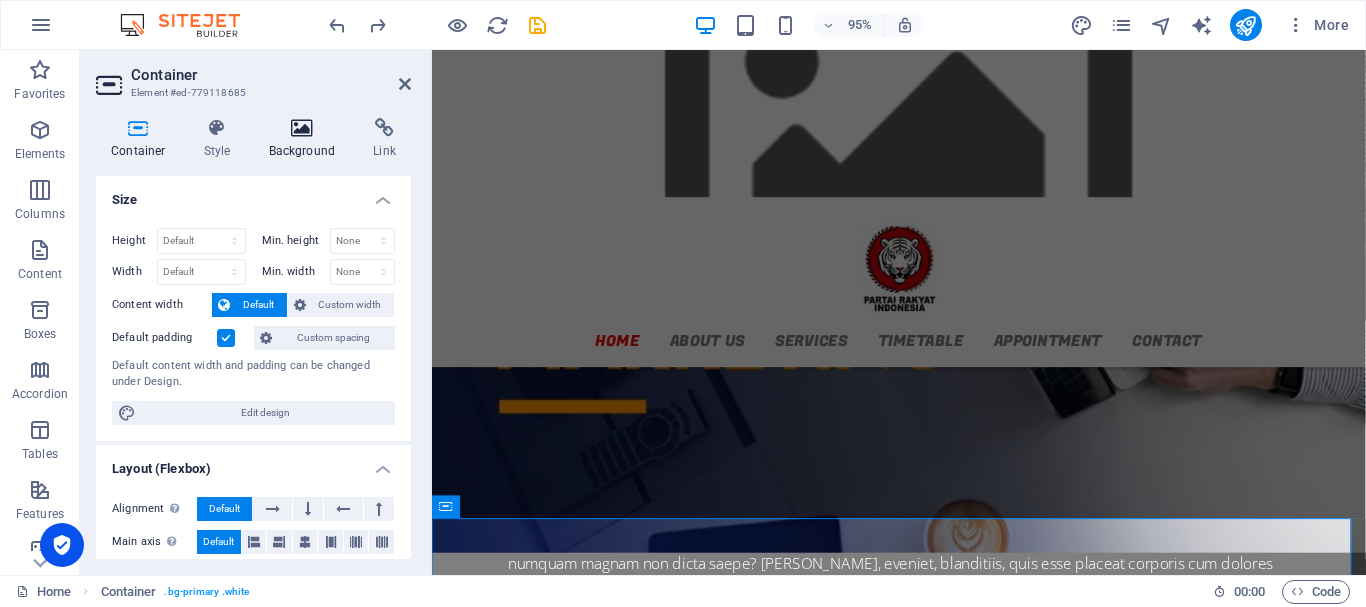 click at bounding box center (302, 128) 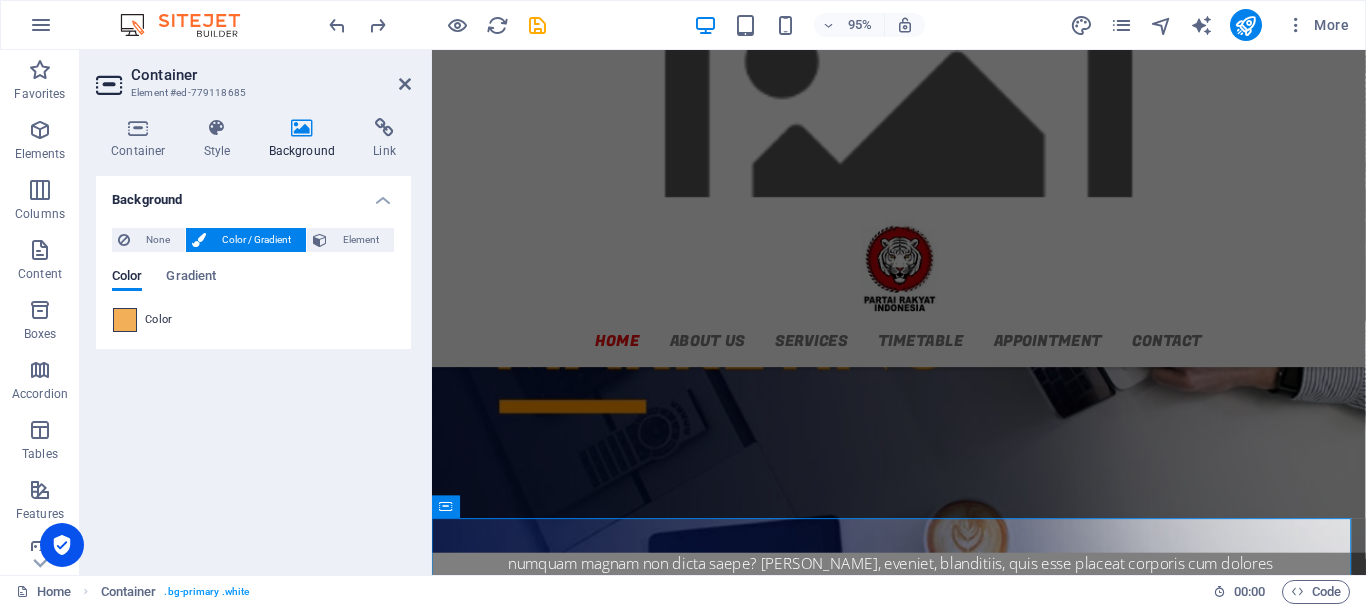 click at bounding box center [125, 320] 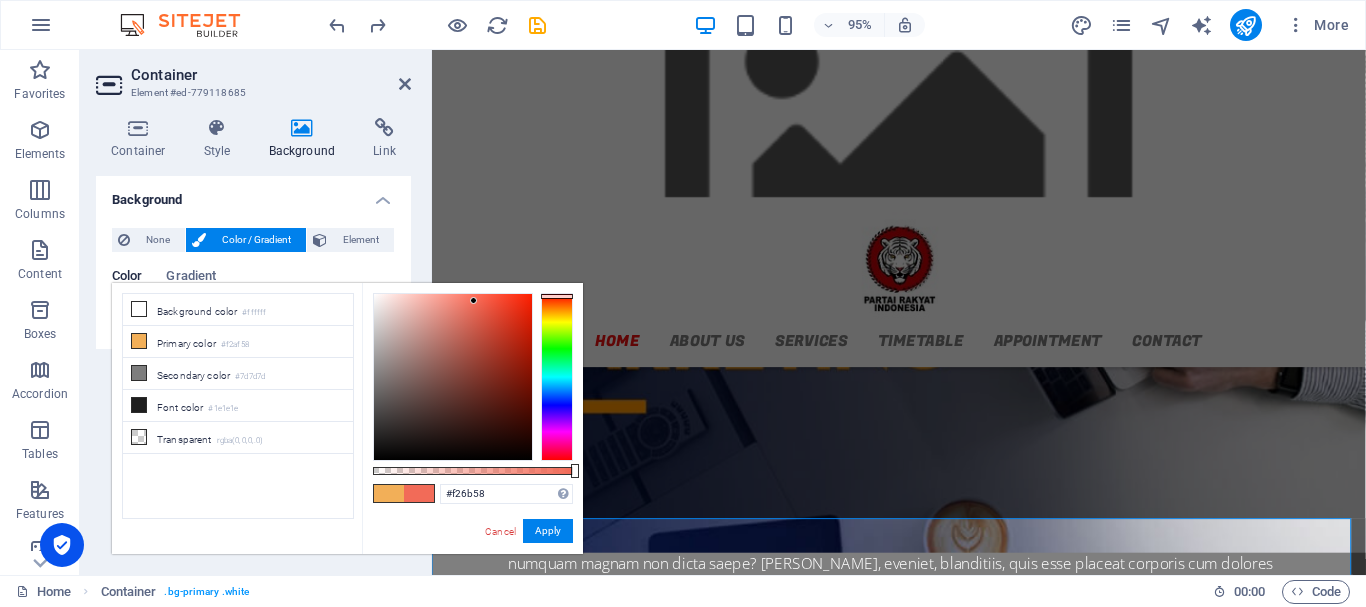 click at bounding box center [557, 377] 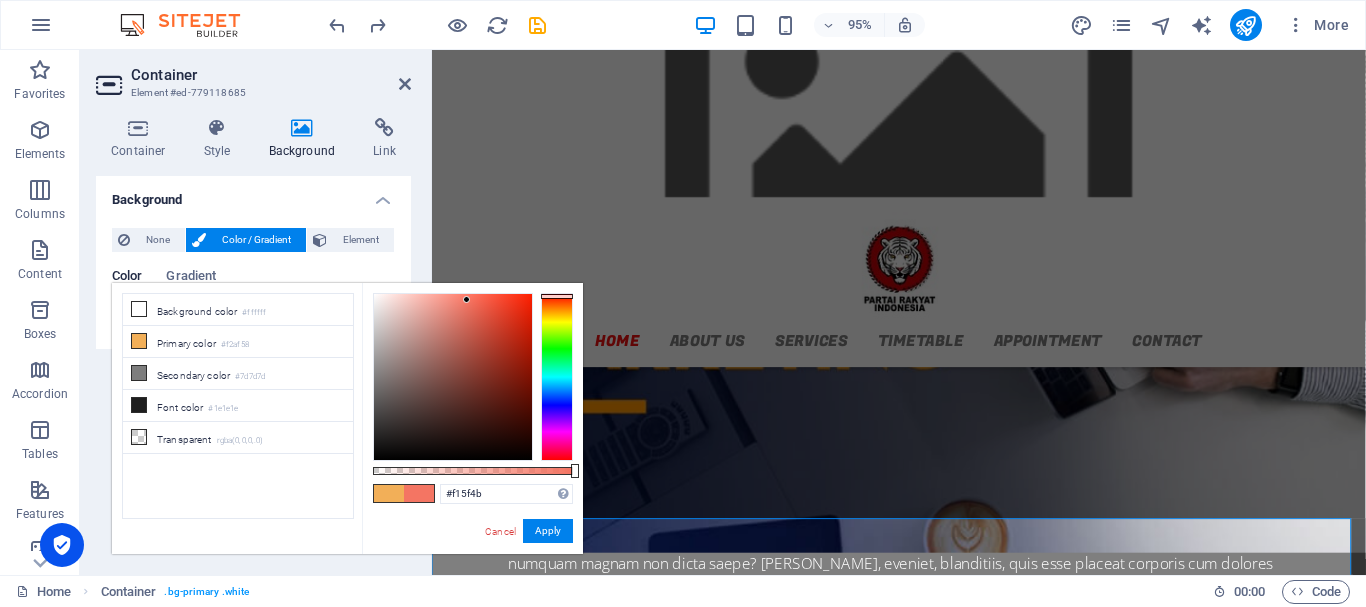 type on "#f15e49" 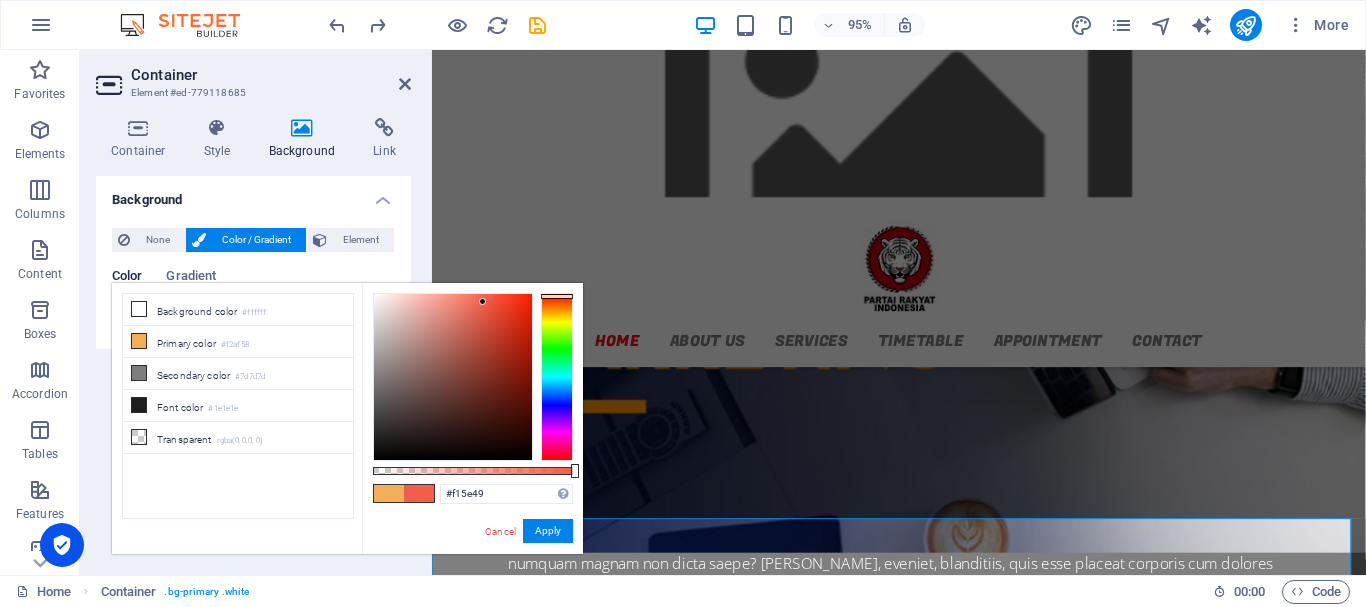 drag, startPoint x: 471, startPoint y: 294, endPoint x: 483, endPoint y: 302, distance: 14.422205 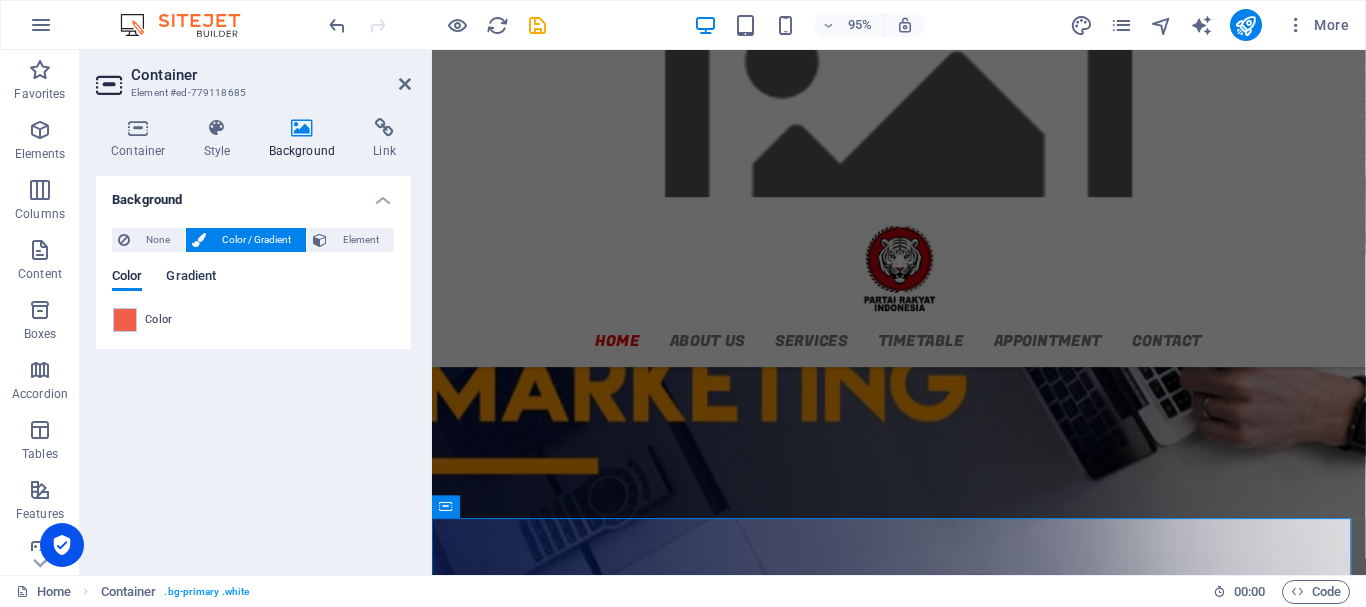 click on "Gradient" at bounding box center [191, 278] 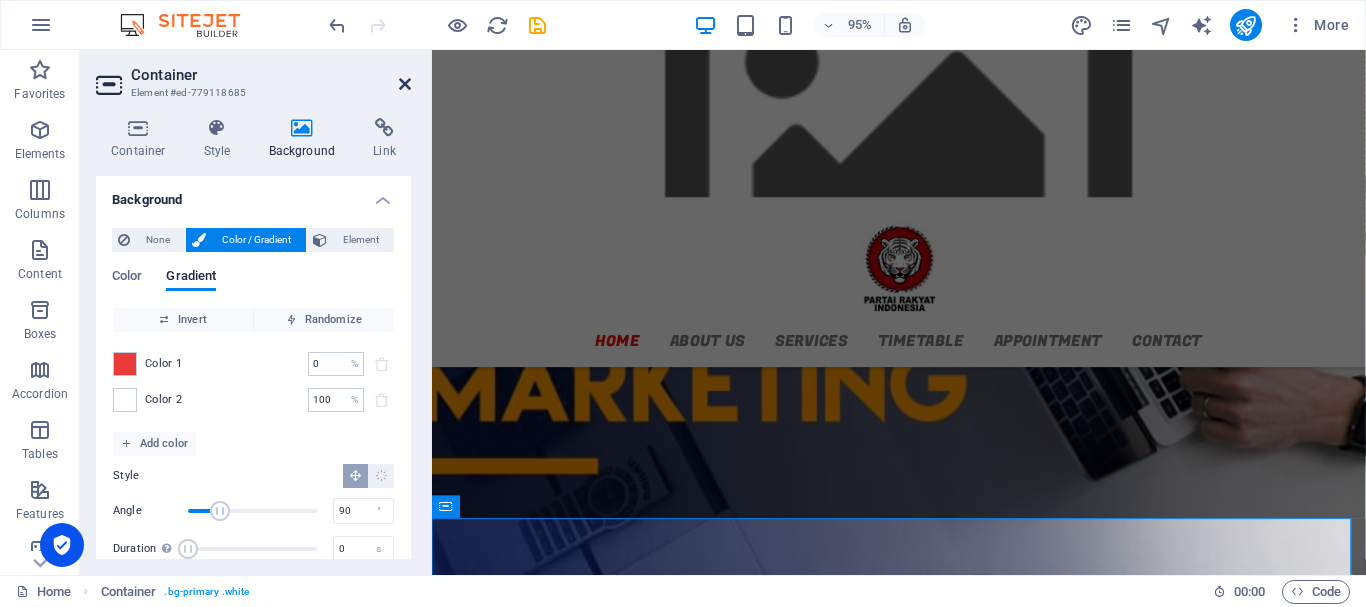 click at bounding box center [405, 84] 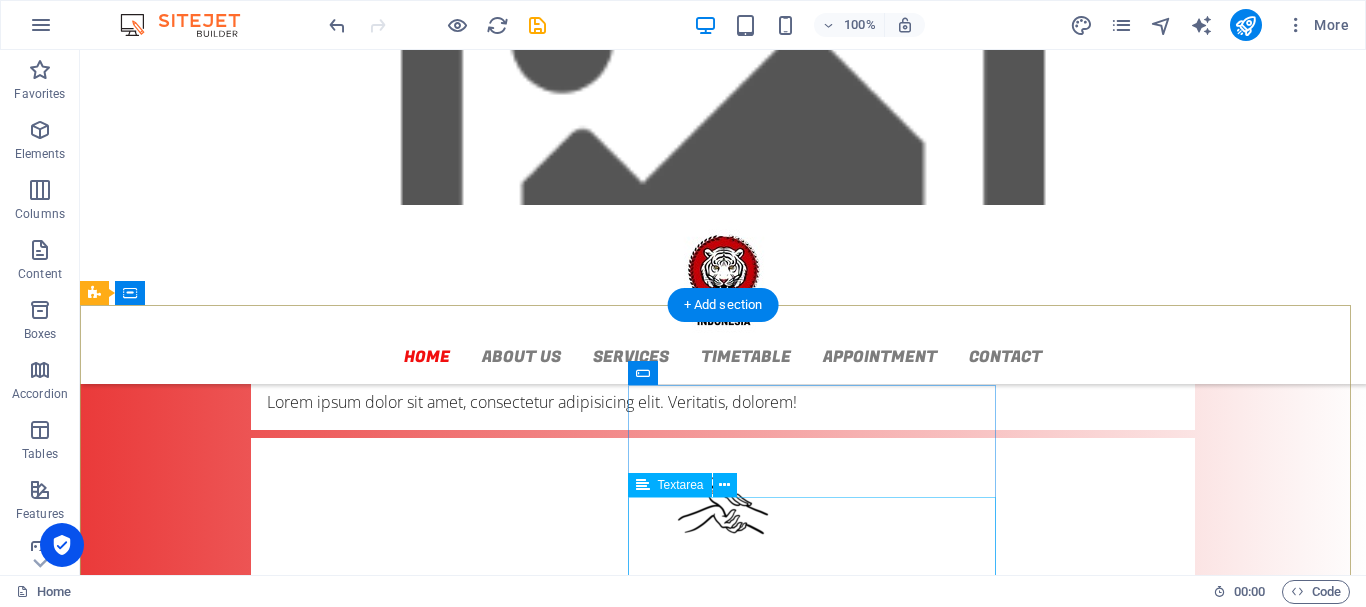 scroll, scrollTop: 2286, scrollLeft: 0, axis: vertical 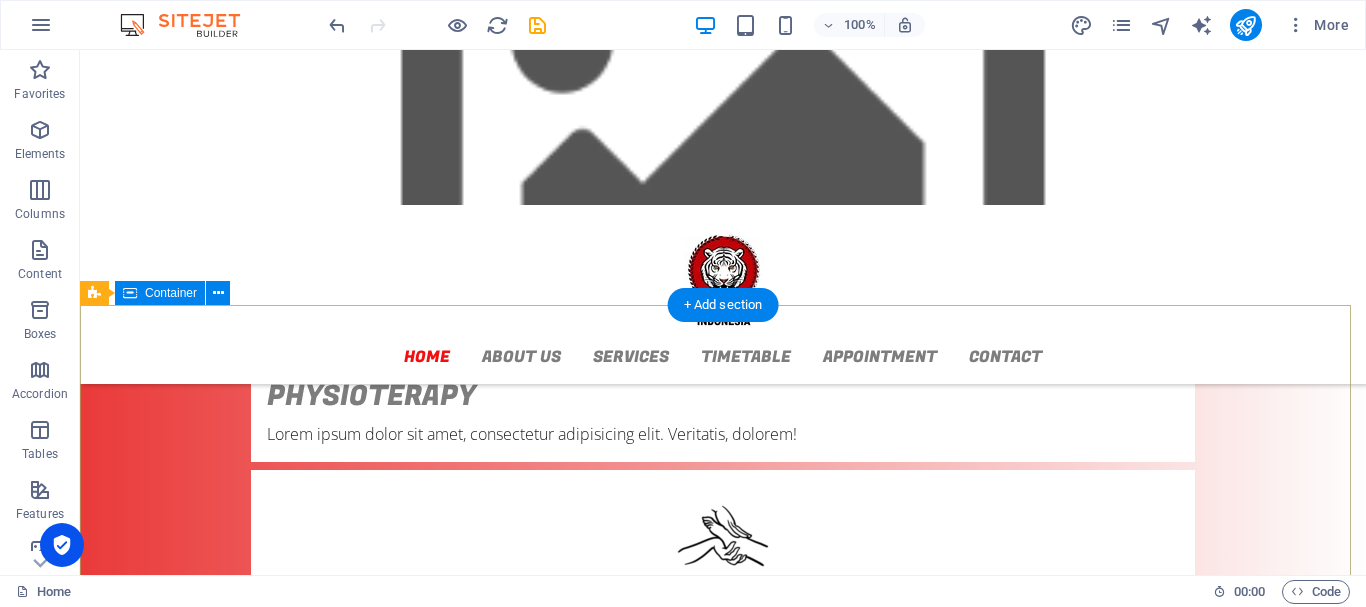 click on "Contact us We will Get in [GEOGRAPHIC_DATA][PERSON_NAME] 0123 - 456789   [EMAIL_ADDRESS] Legal Notice  |  Privacy   I have read and understand the privacy policy. Unreadable? Regenerate. Submit" at bounding box center [723, 2239] 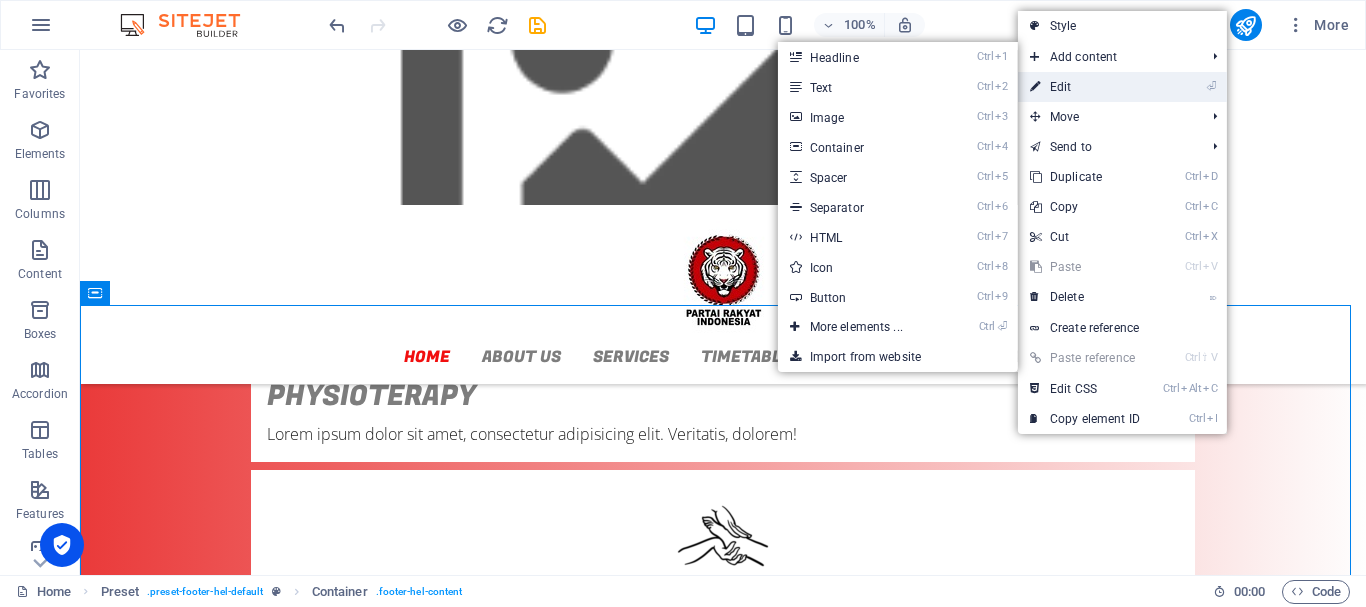 click on "⏎  Edit" at bounding box center (1085, 87) 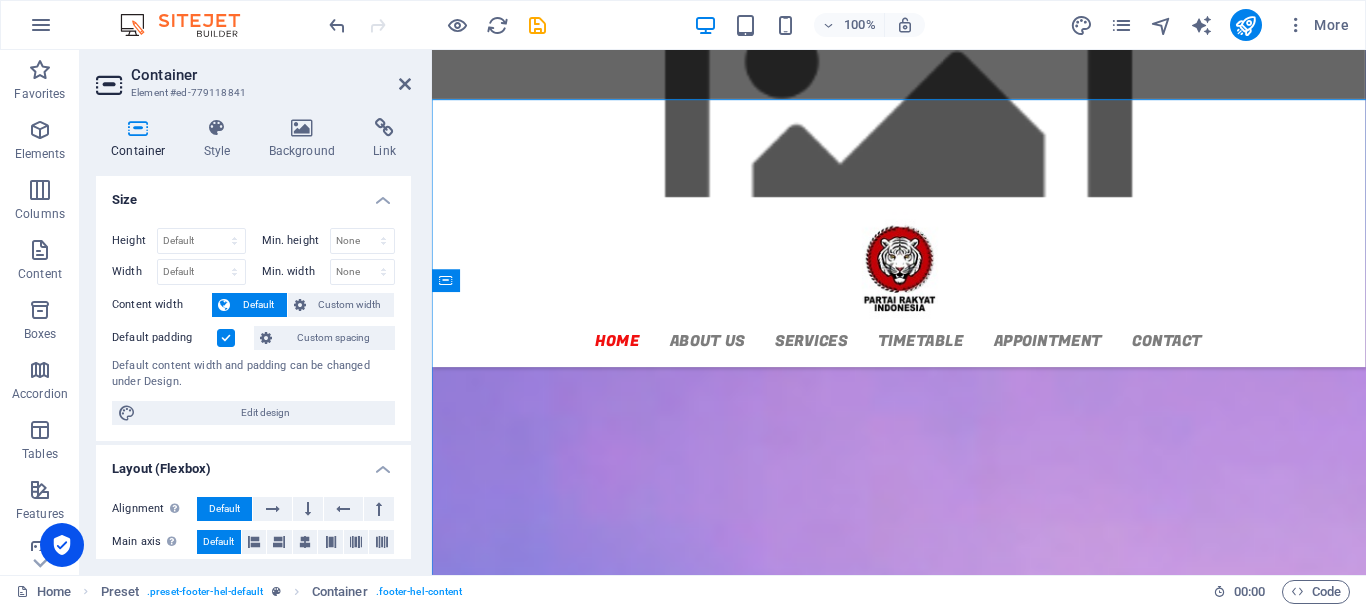 scroll, scrollTop: 2489, scrollLeft: 0, axis: vertical 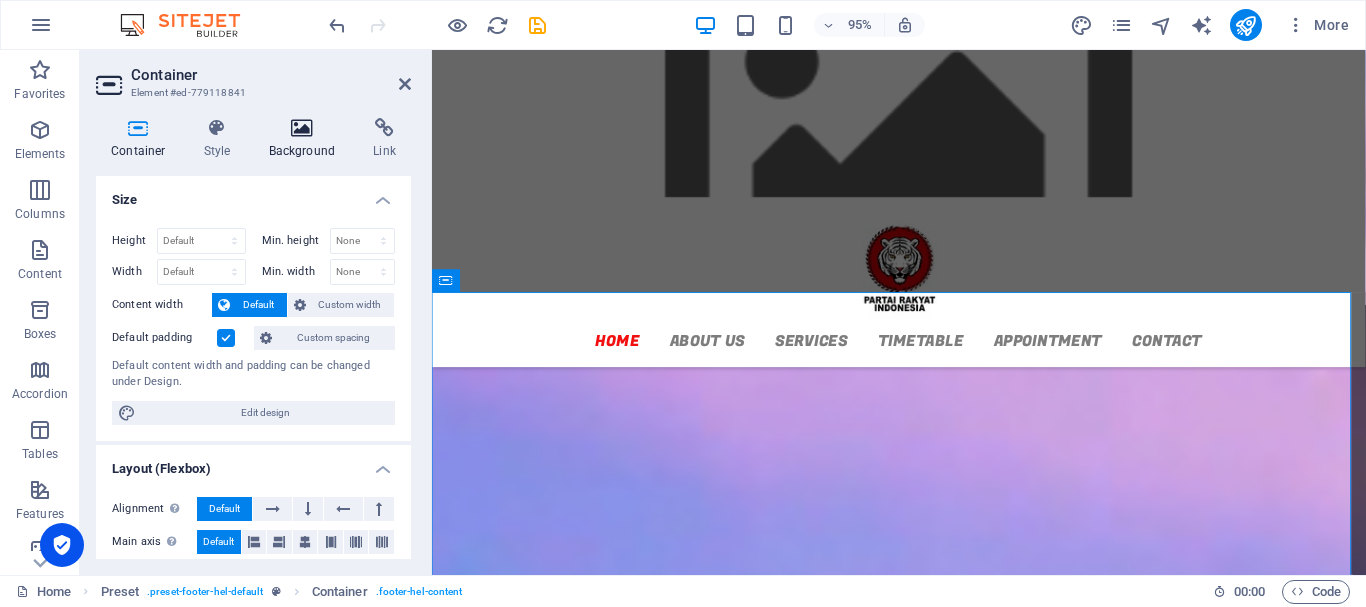 click on "Background" at bounding box center (306, 139) 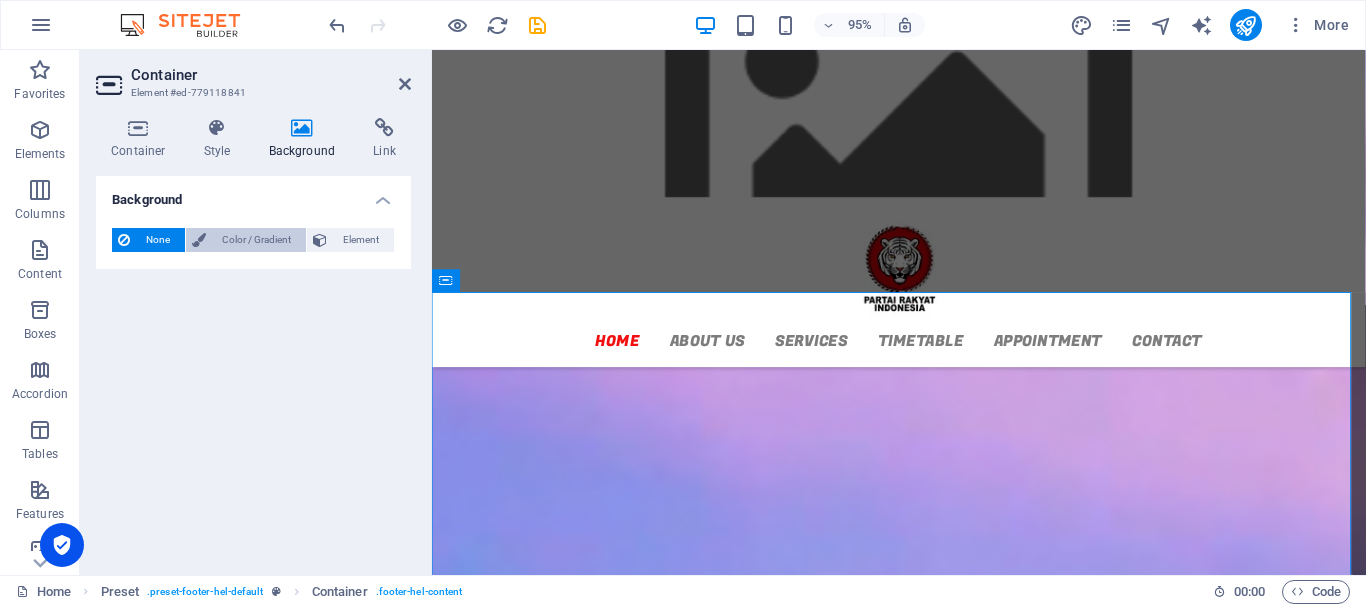 click on "Color / Gradient" at bounding box center (256, 240) 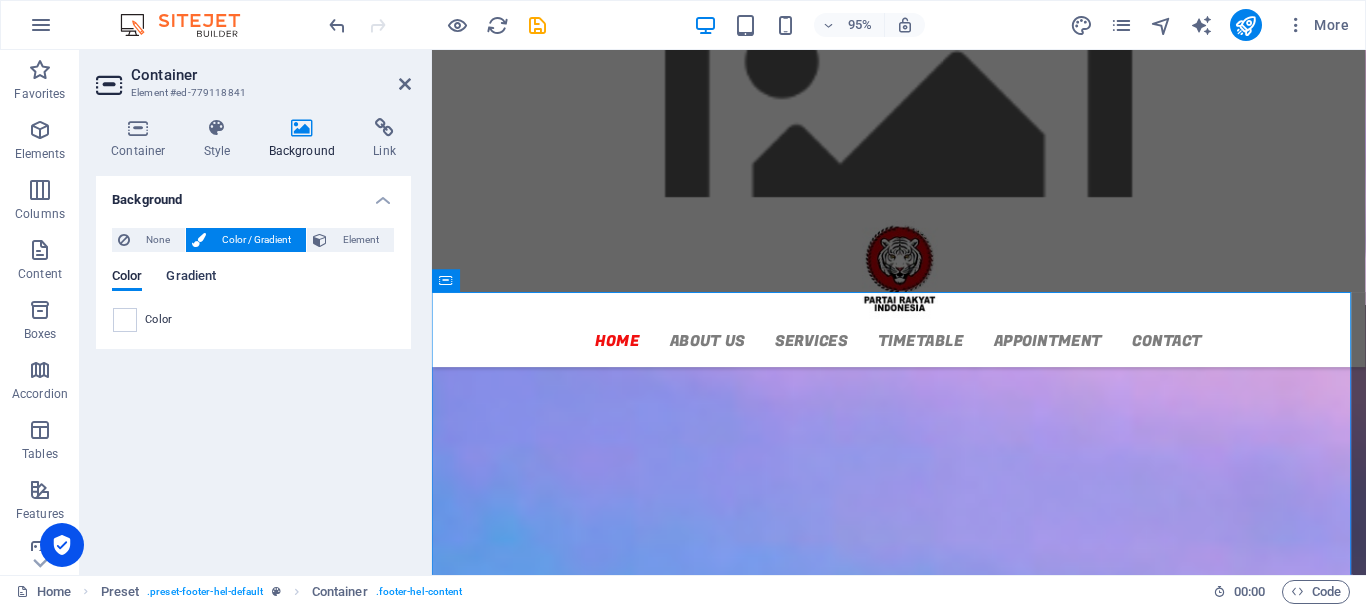 click on "Gradient" at bounding box center (191, 278) 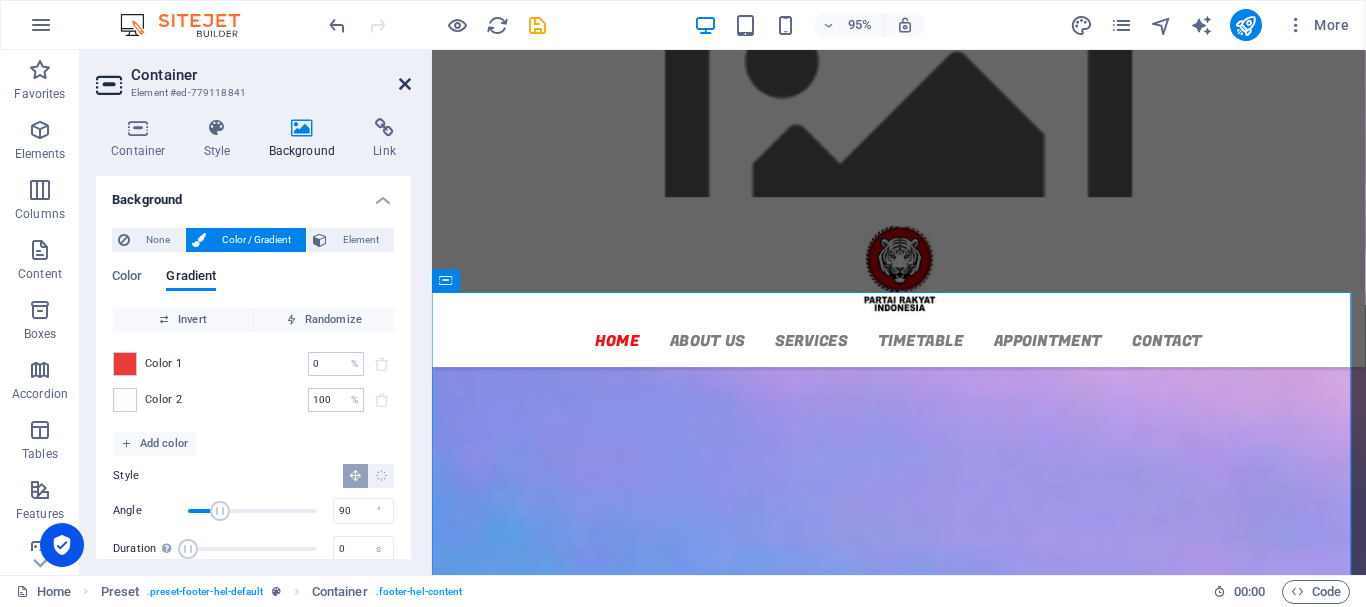 click at bounding box center [405, 84] 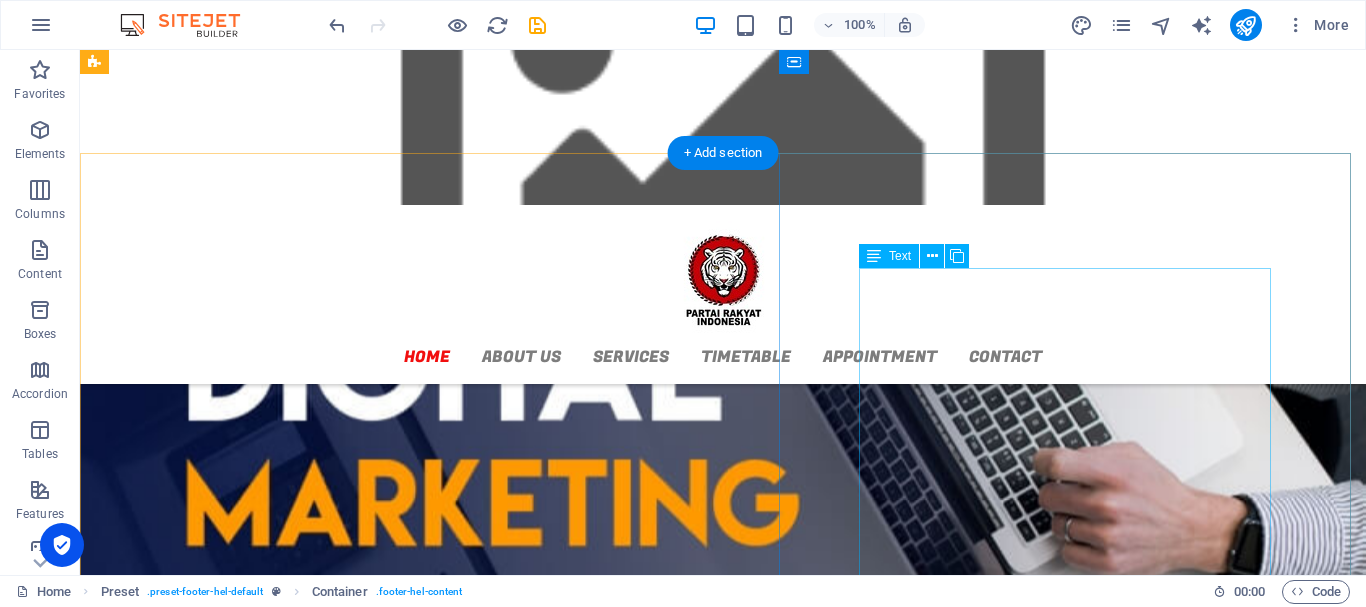 scroll, scrollTop: 1086, scrollLeft: 0, axis: vertical 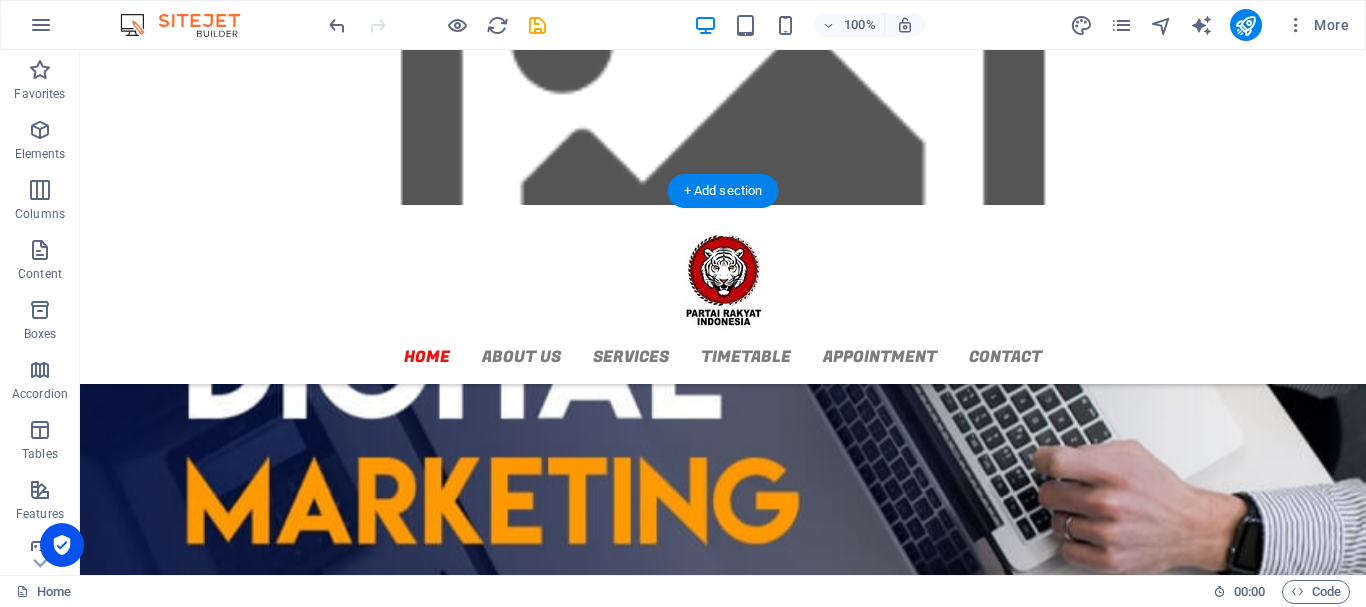 click at bounding box center [723, 516] 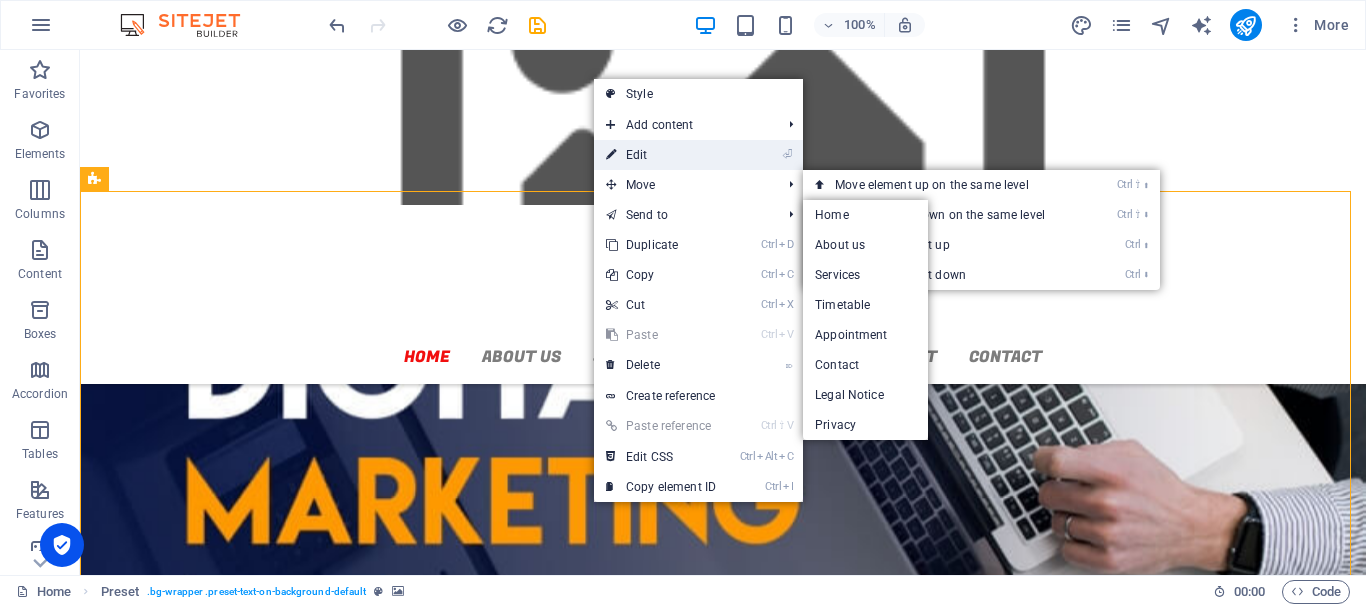 click on "⏎  Edit" at bounding box center [661, 155] 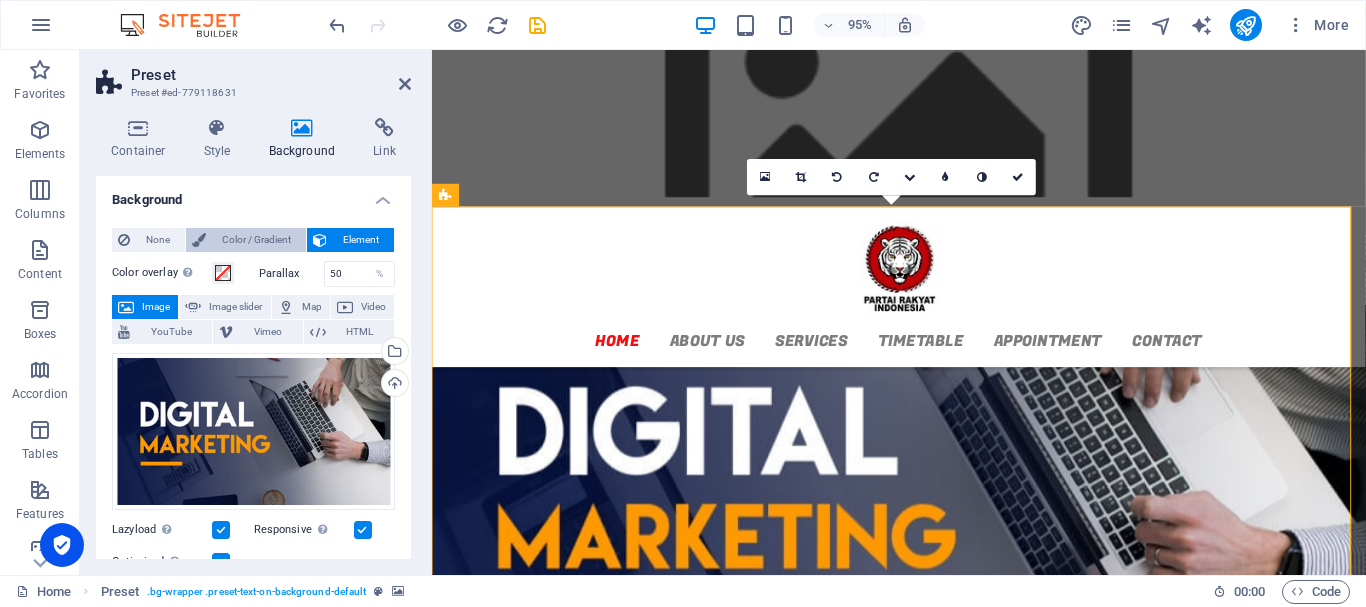 click on "Color / Gradient" at bounding box center [256, 240] 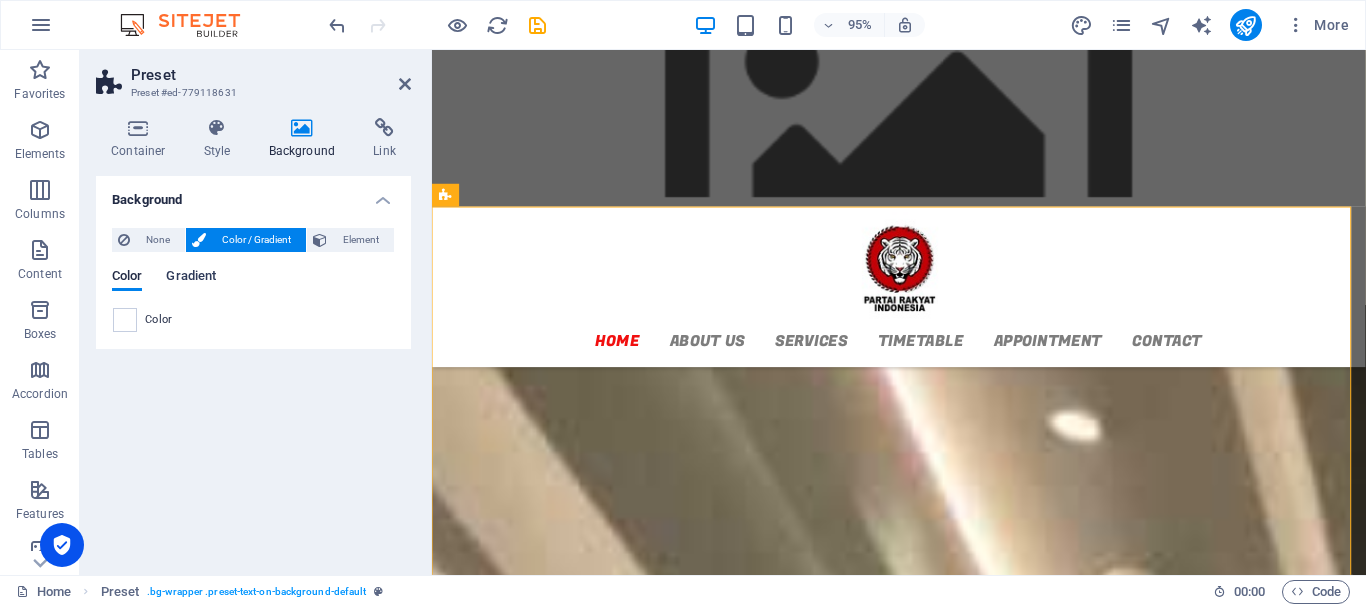 click on "Gradient" at bounding box center [191, 278] 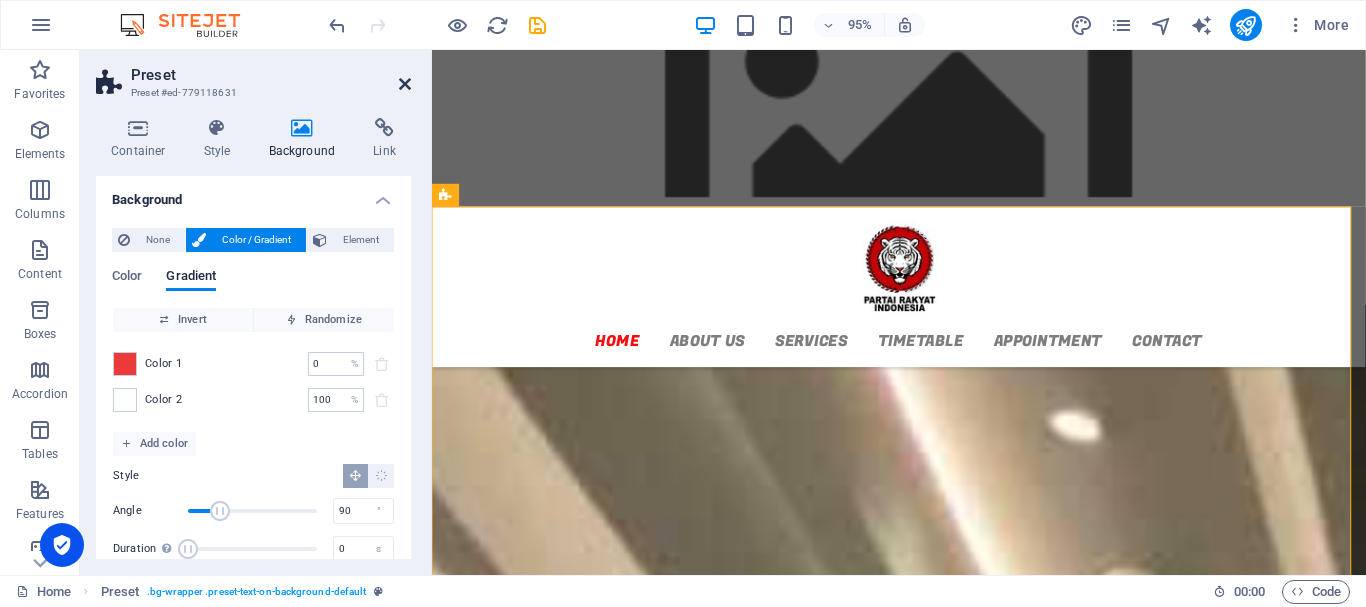 click at bounding box center [405, 84] 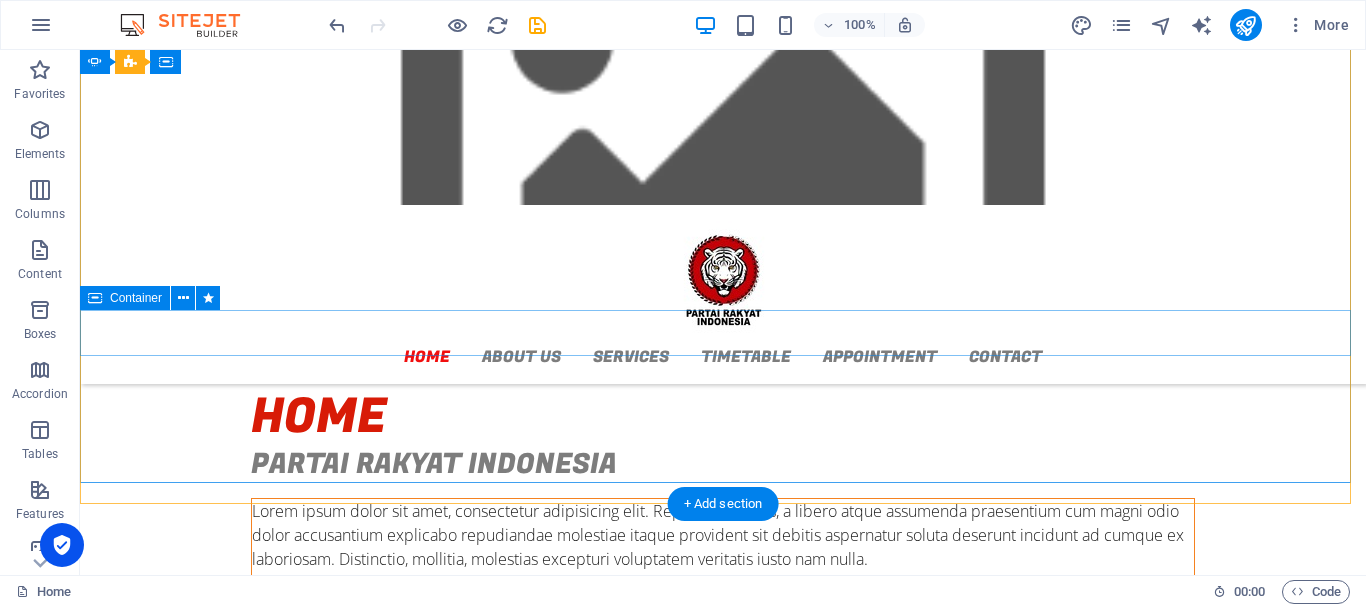 scroll, scrollTop: 186, scrollLeft: 0, axis: vertical 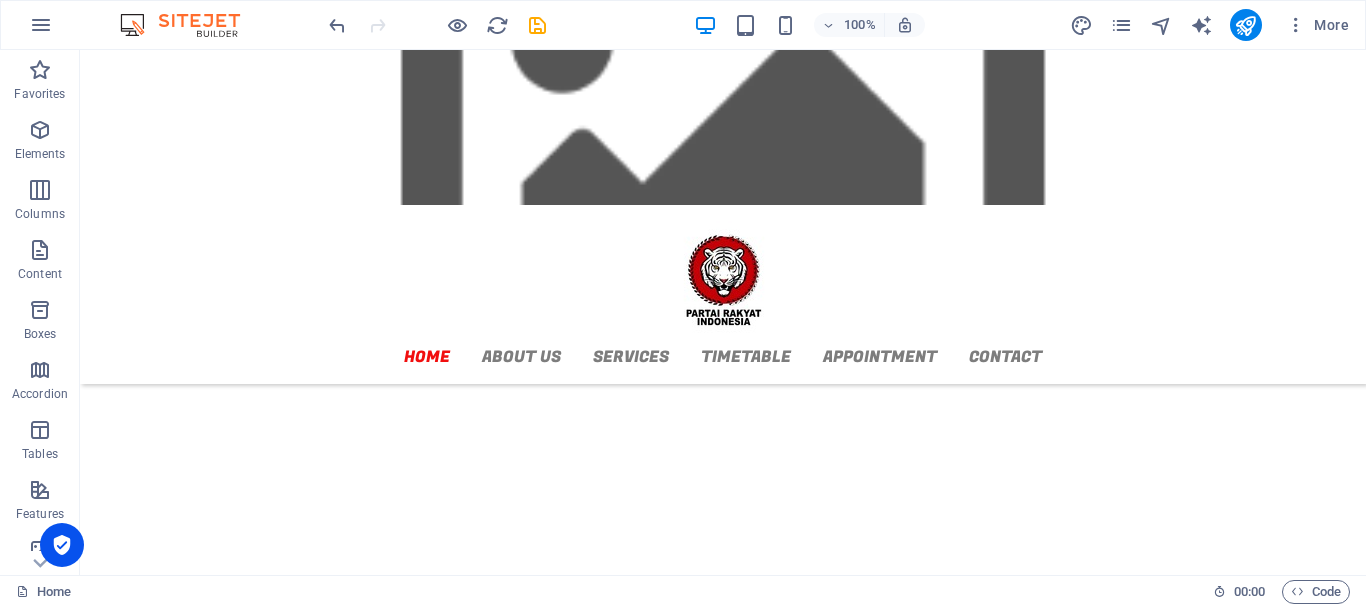 click at bounding box center (723, 127) 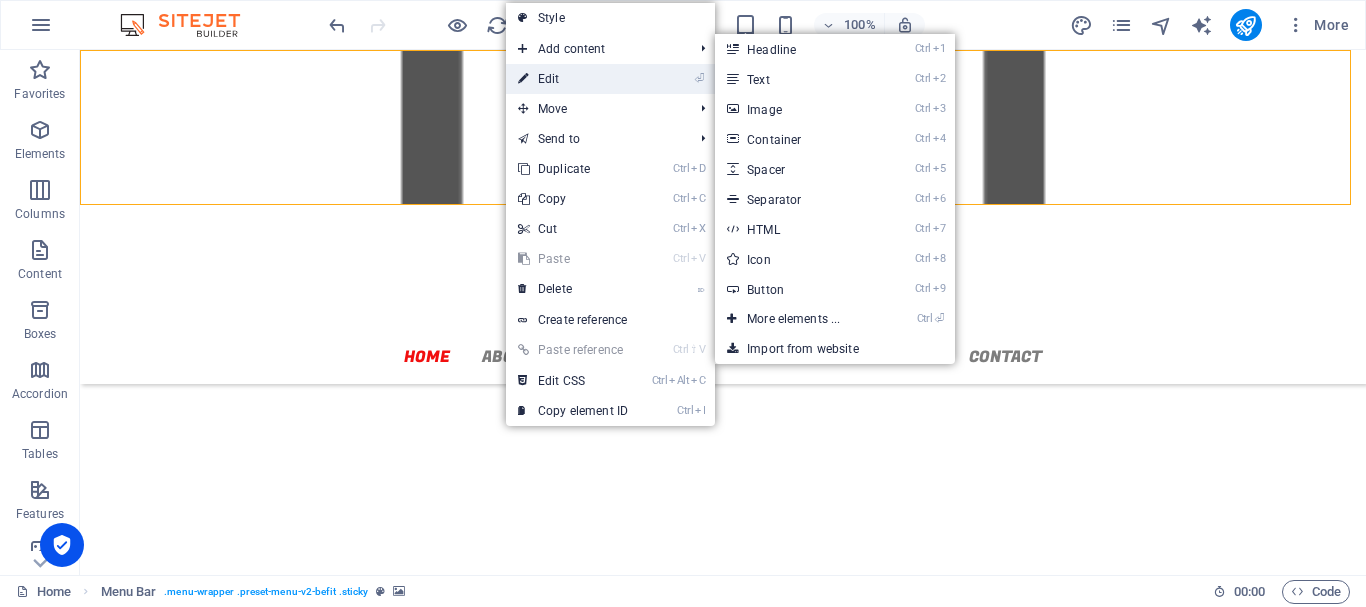 click on "⏎  Edit" at bounding box center [573, 79] 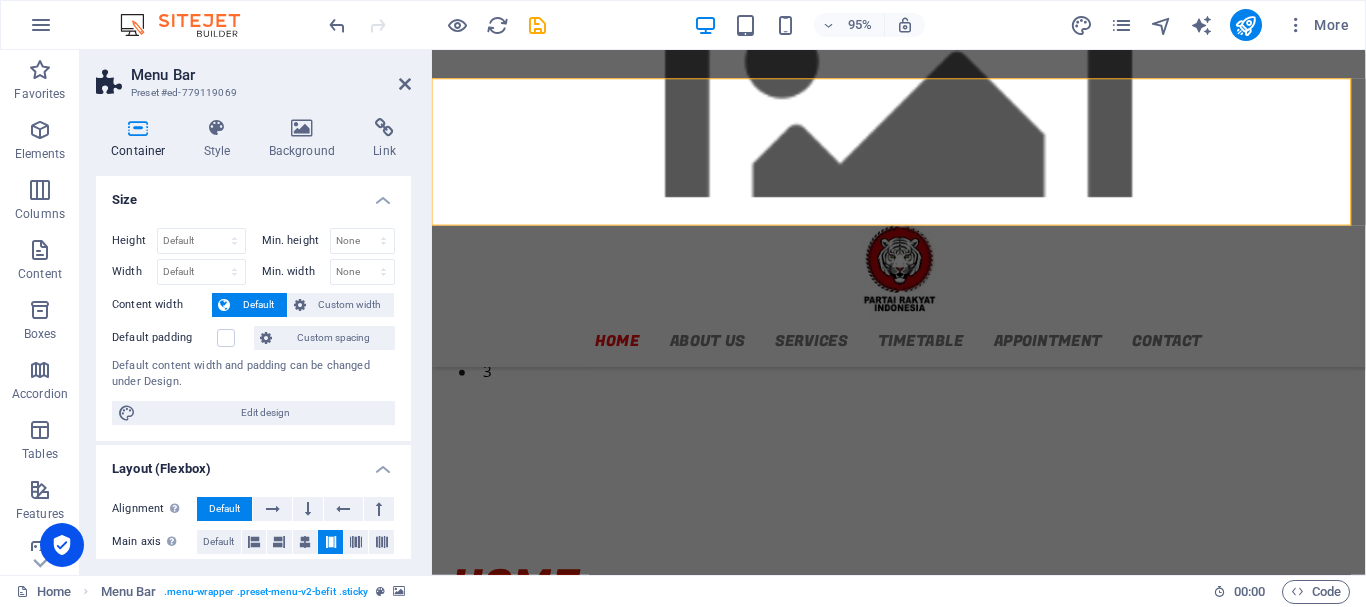 drag, startPoint x: 141, startPoint y: 36, endPoint x: 113, endPoint y: 108, distance: 77.25283 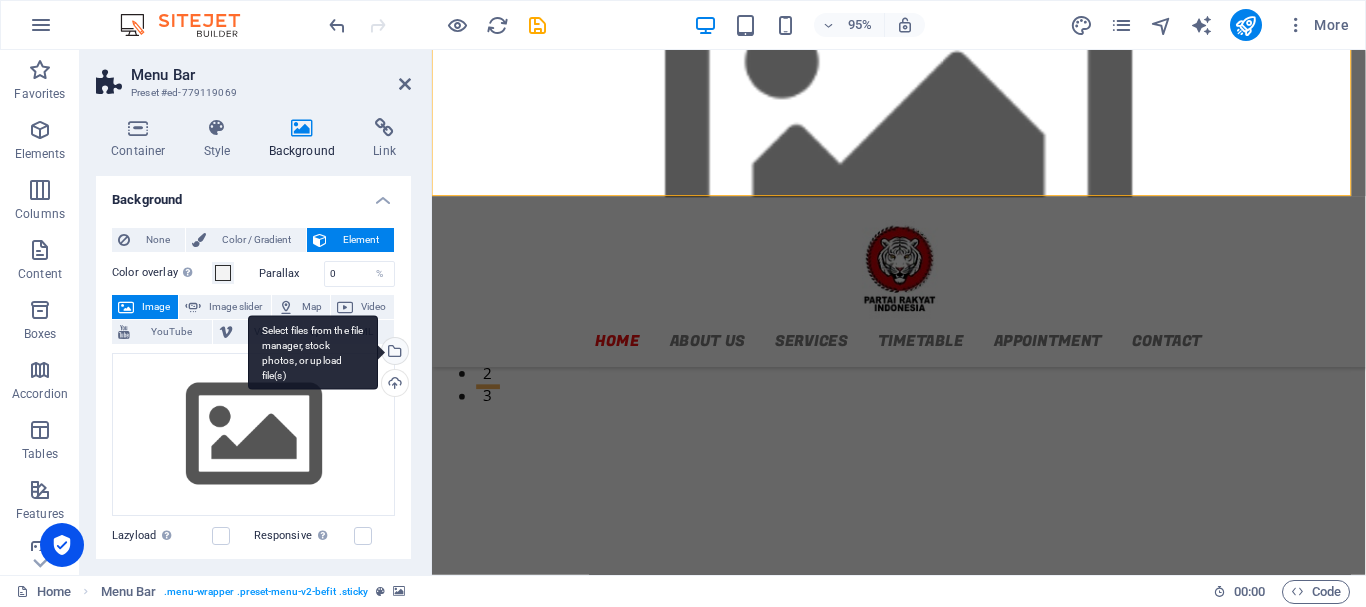 scroll, scrollTop: 154, scrollLeft: 0, axis: vertical 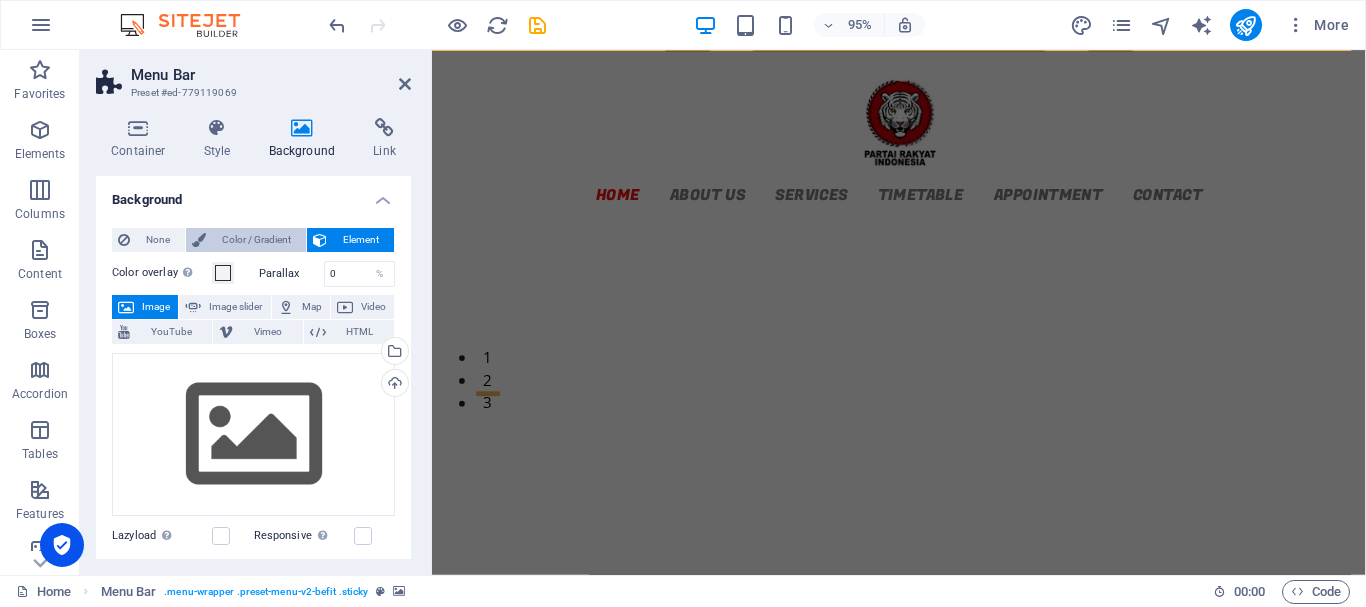 click on "Color / Gradient" at bounding box center (256, 240) 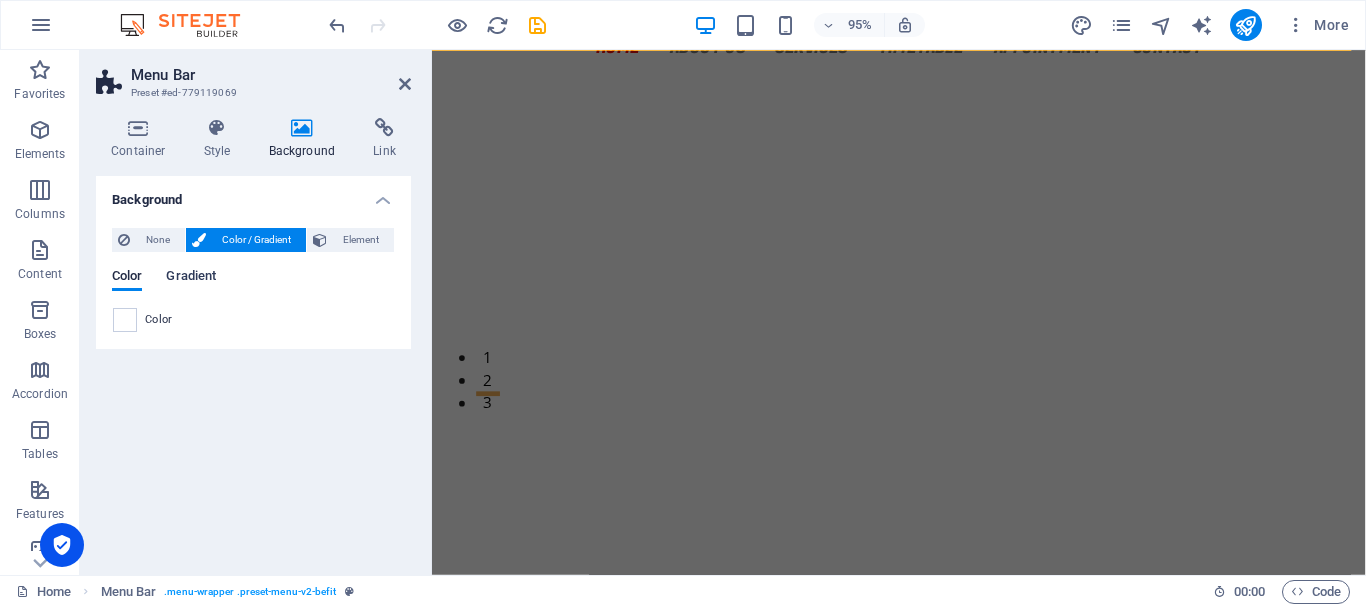 click on "Gradient" at bounding box center (191, 278) 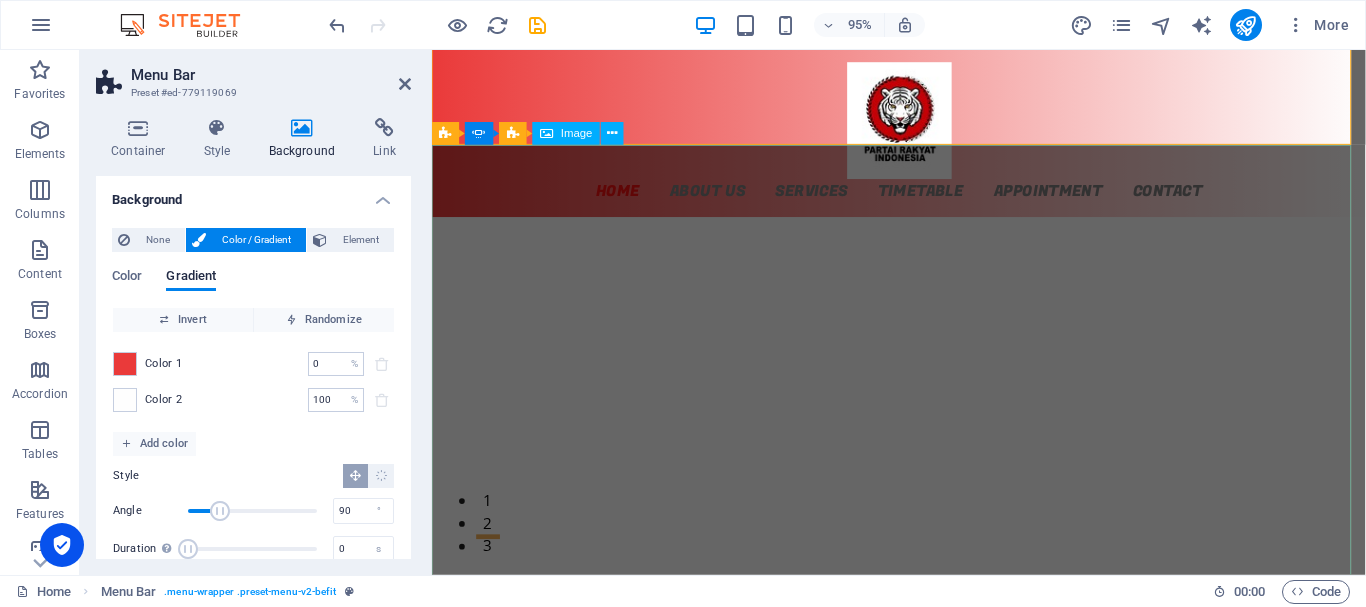 scroll, scrollTop: 0, scrollLeft: 0, axis: both 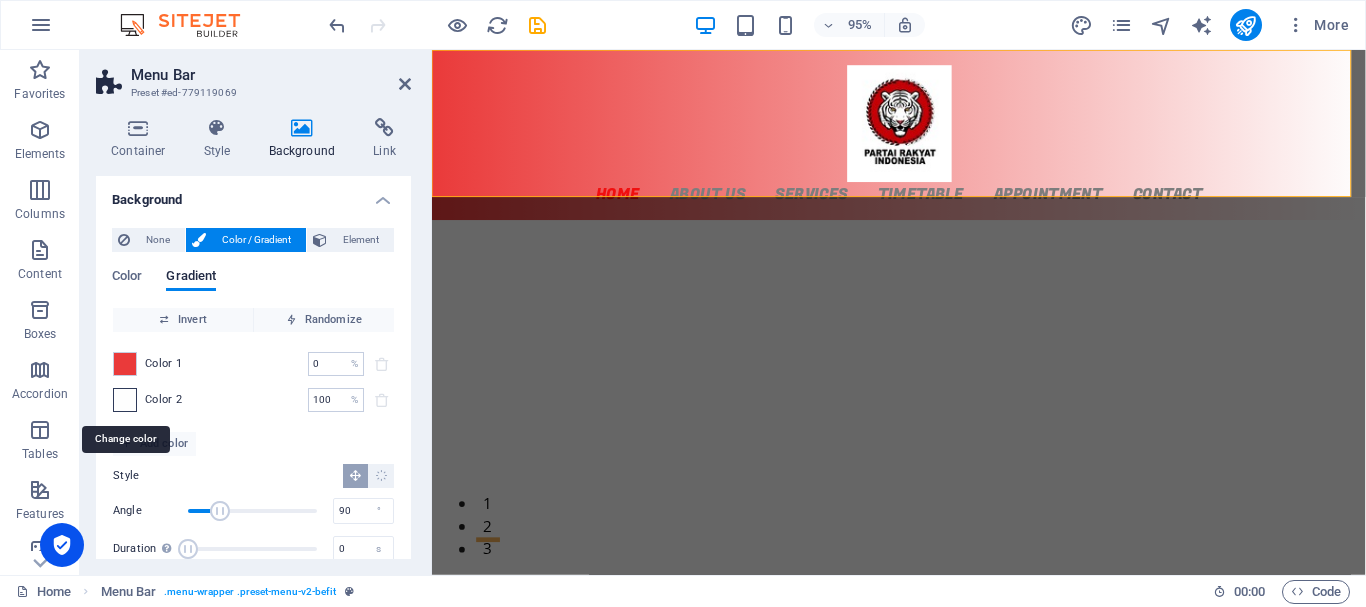 click at bounding box center [125, 400] 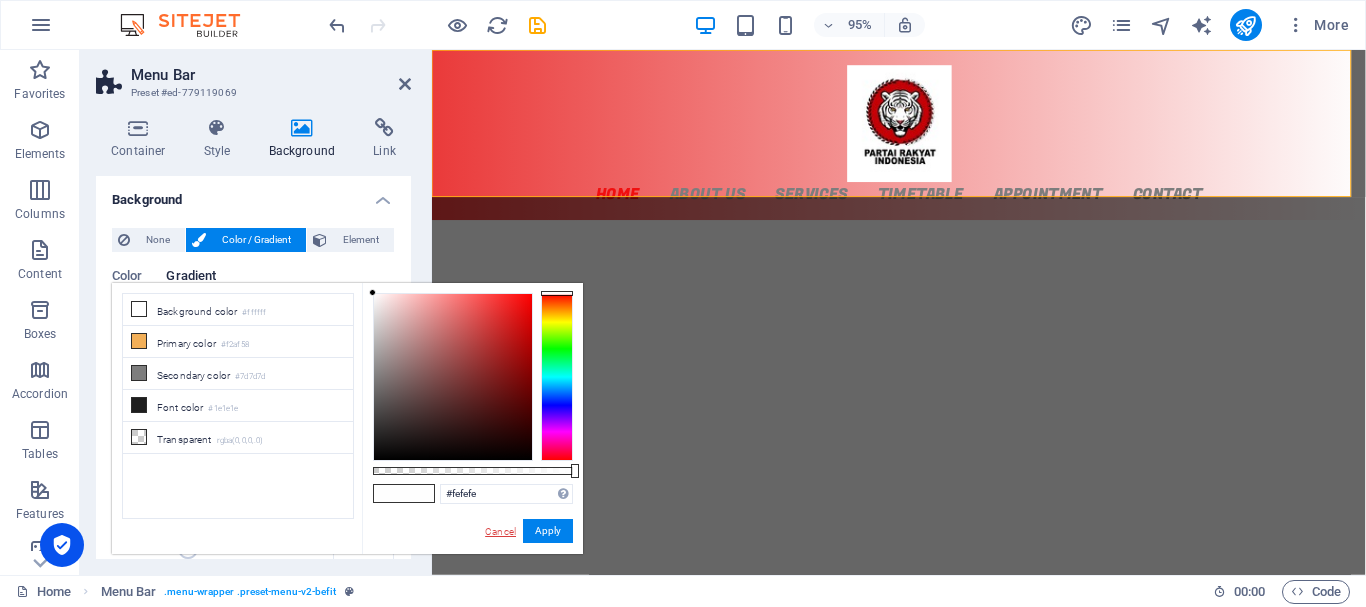 click on "Cancel" at bounding box center [500, 531] 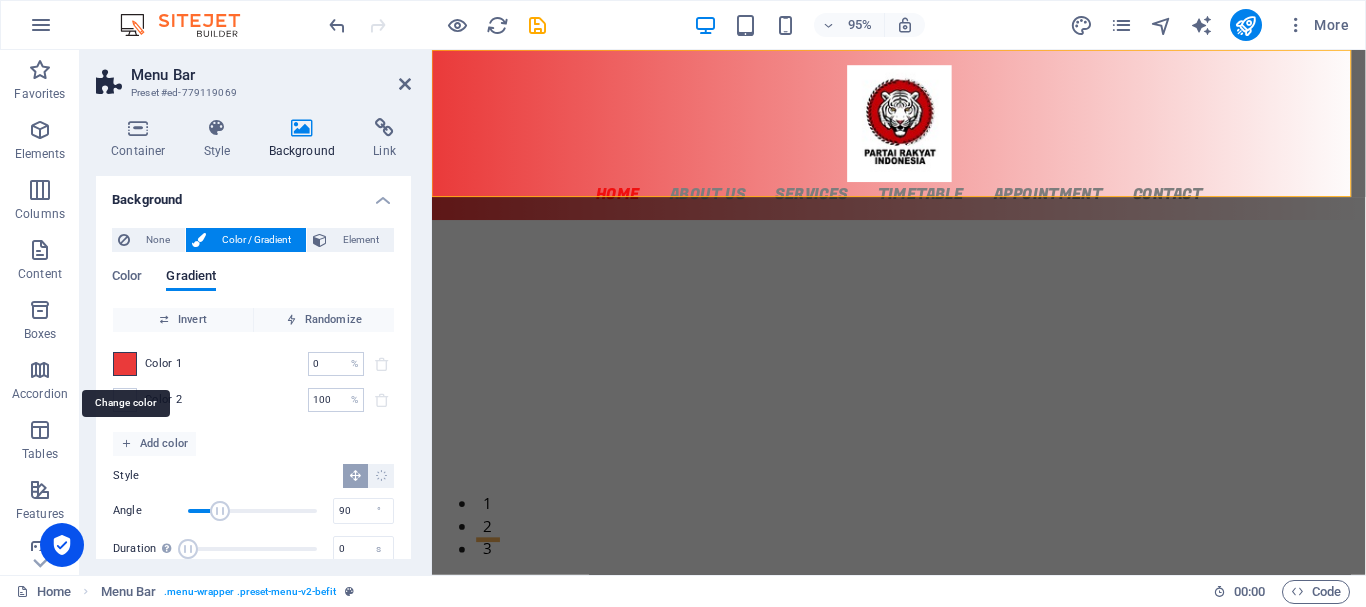 click at bounding box center [125, 364] 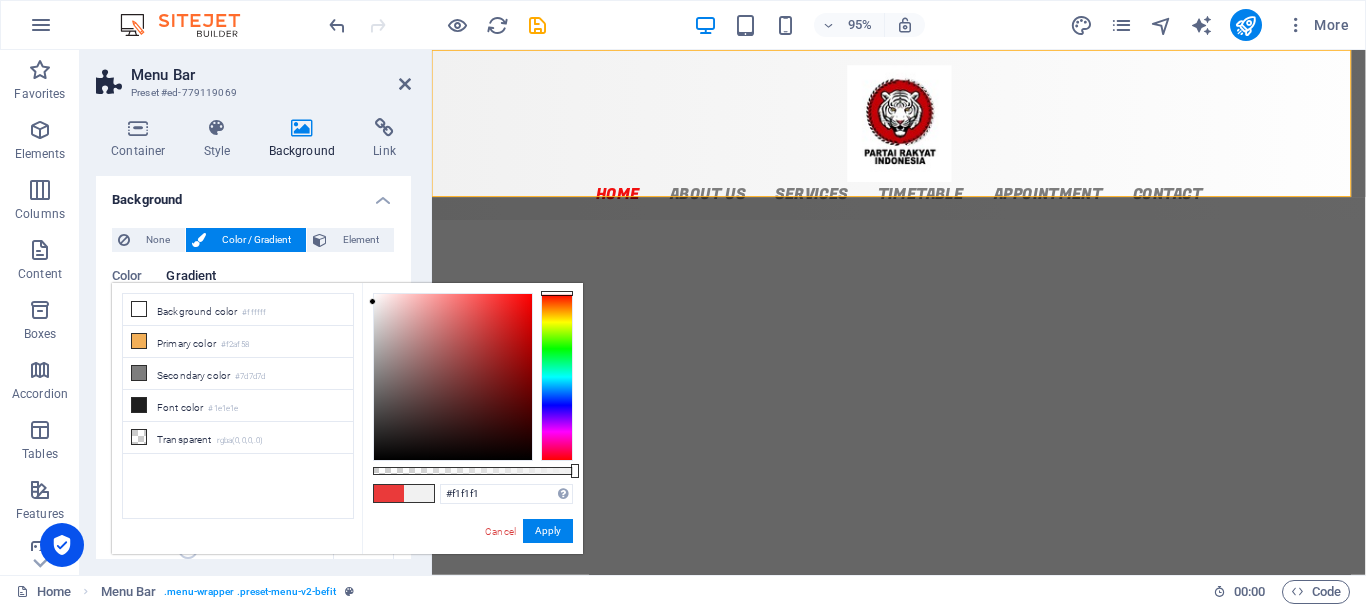 drag, startPoint x: 485, startPoint y: 301, endPoint x: 369, endPoint y: 302, distance: 116.00431 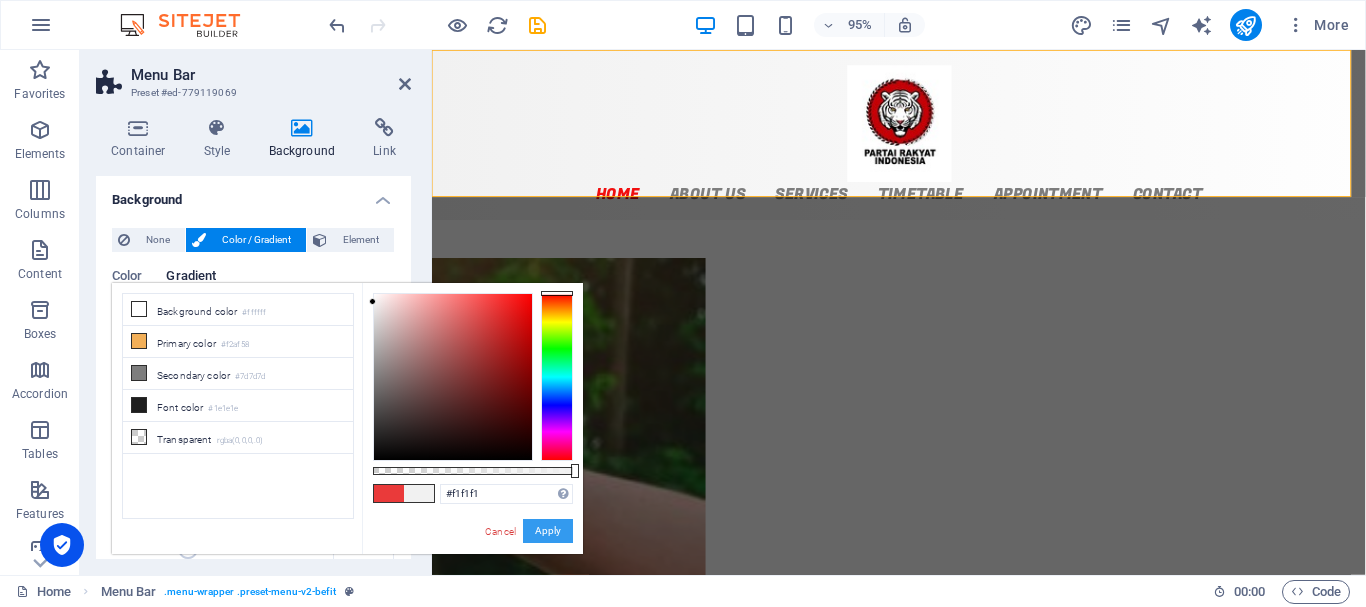 click on "Apply" at bounding box center [548, 531] 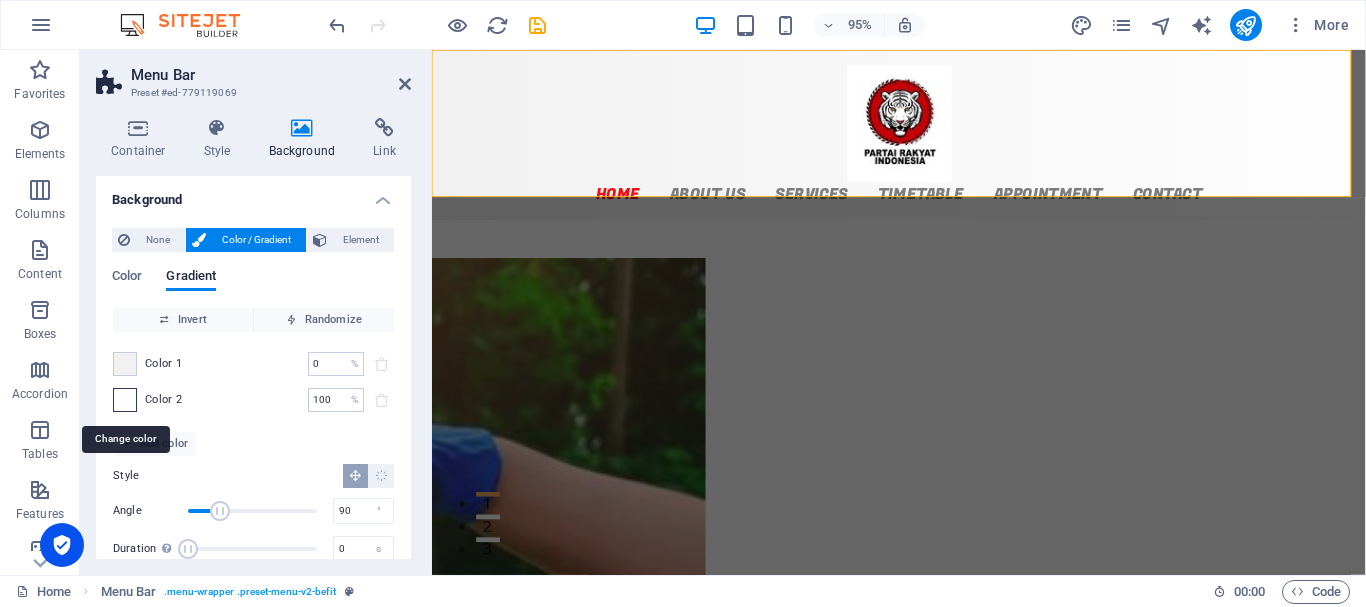 click at bounding box center (125, 400) 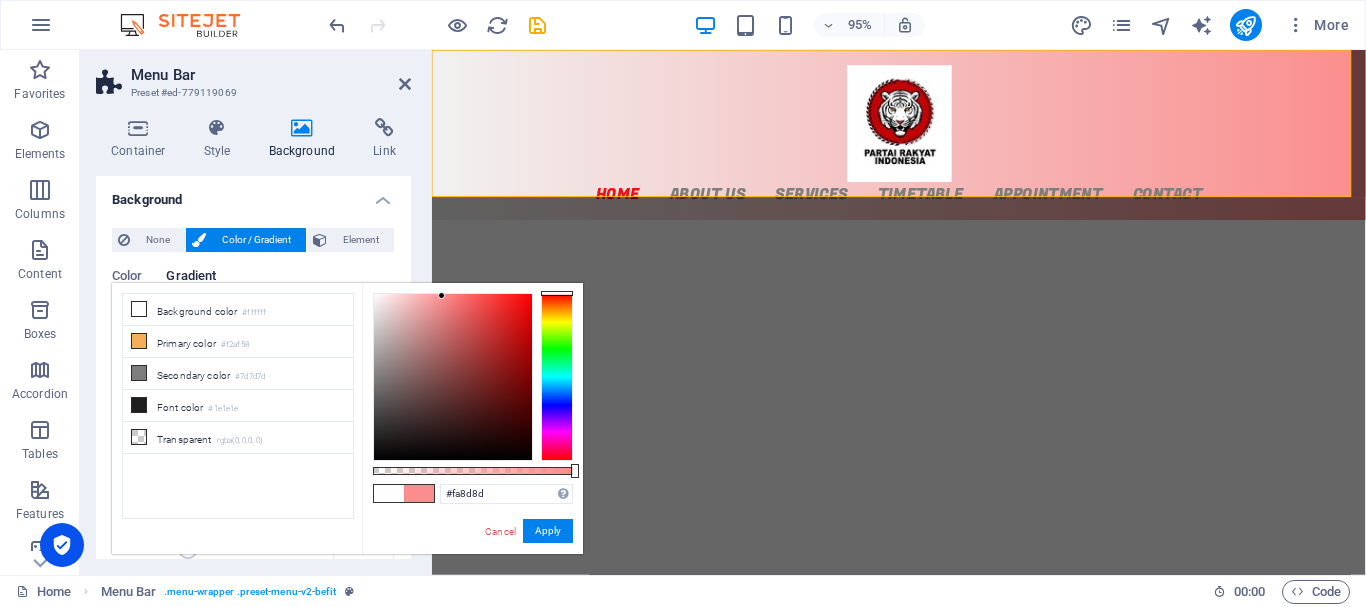 type on "#fbbcbc" 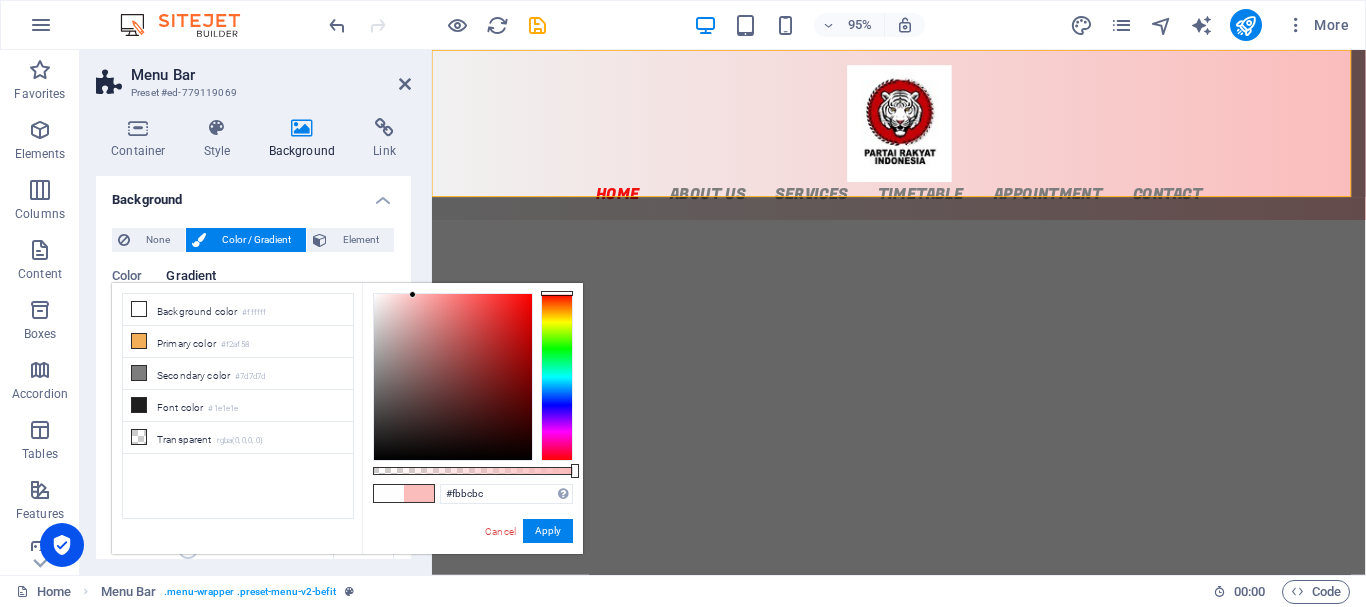drag, startPoint x: 375, startPoint y: 295, endPoint x: 413, endPoint y: 295, distance: 38 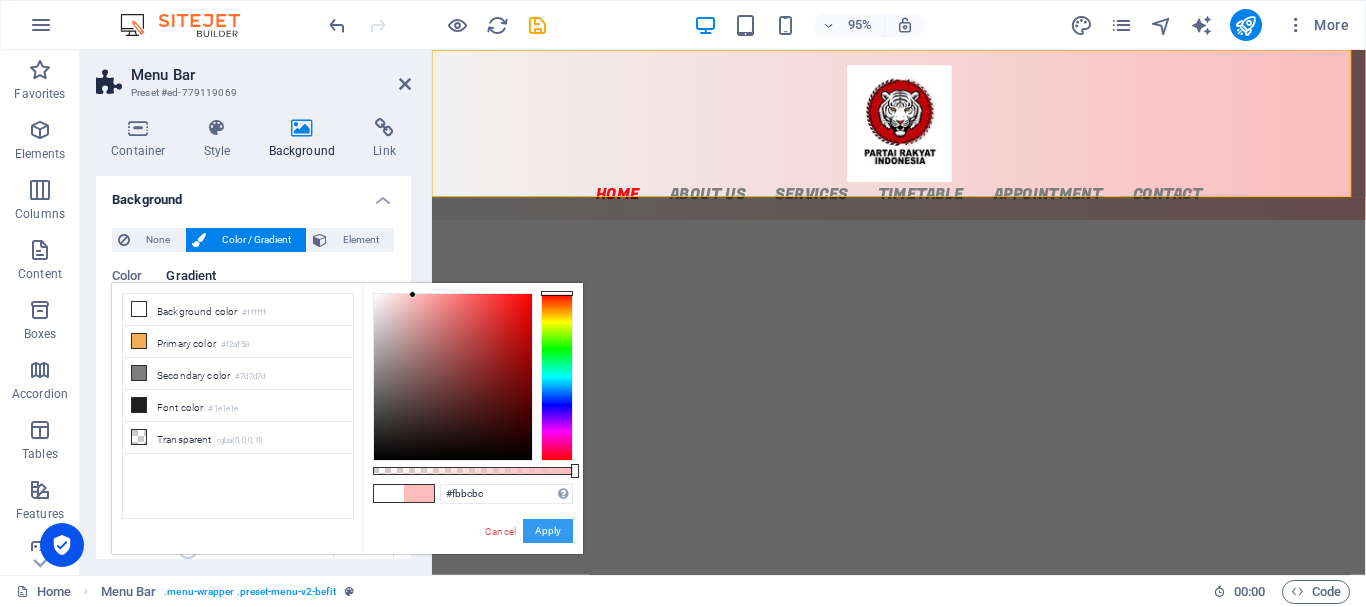 click on "Apply" at bounding box center (548, 531) 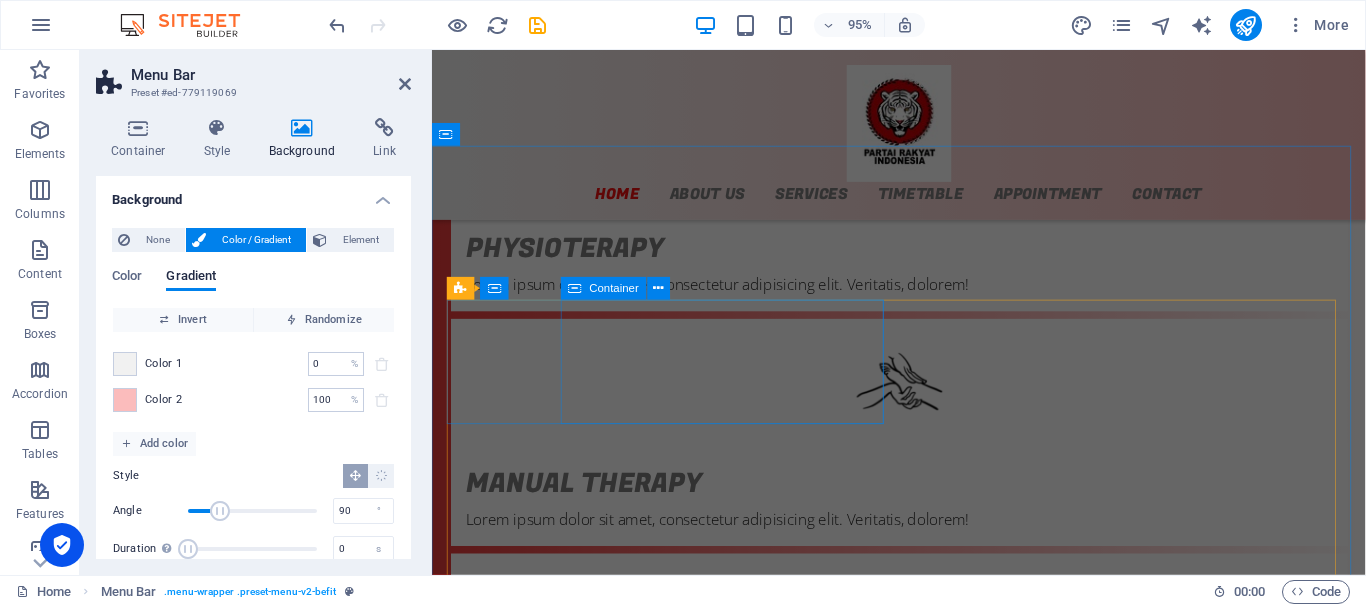 scroll, scrollTop: 1200, scrollLeft: 0, axis: vertical 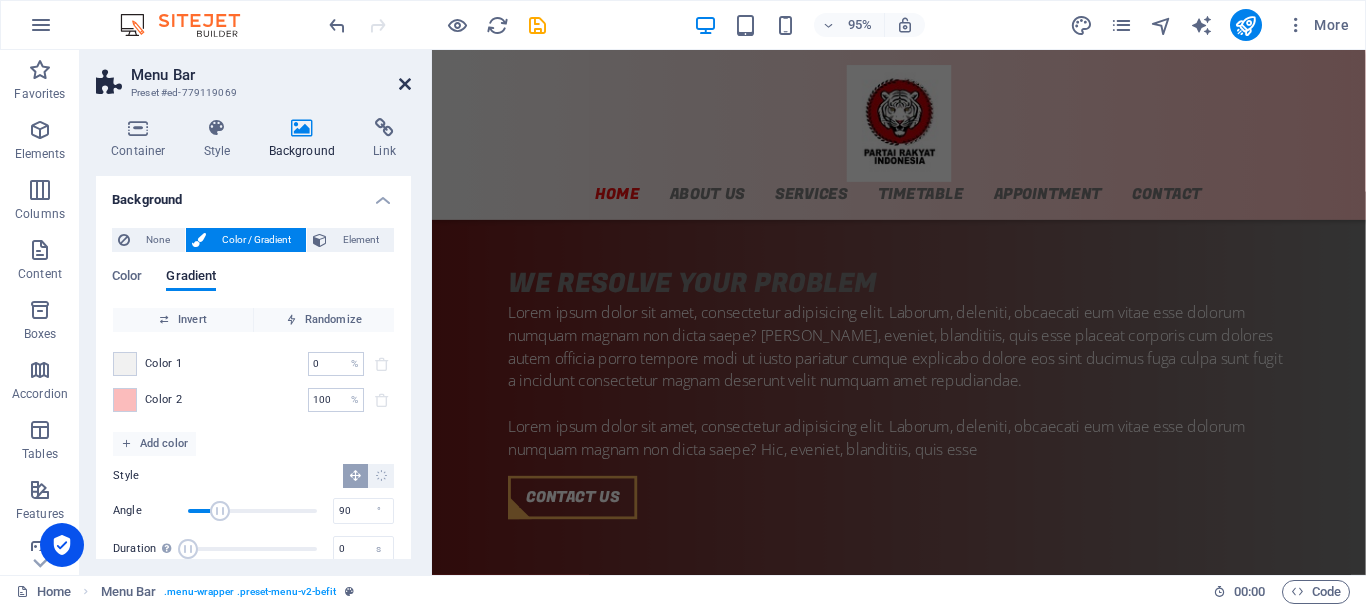 click at bounding box center (405, 84) 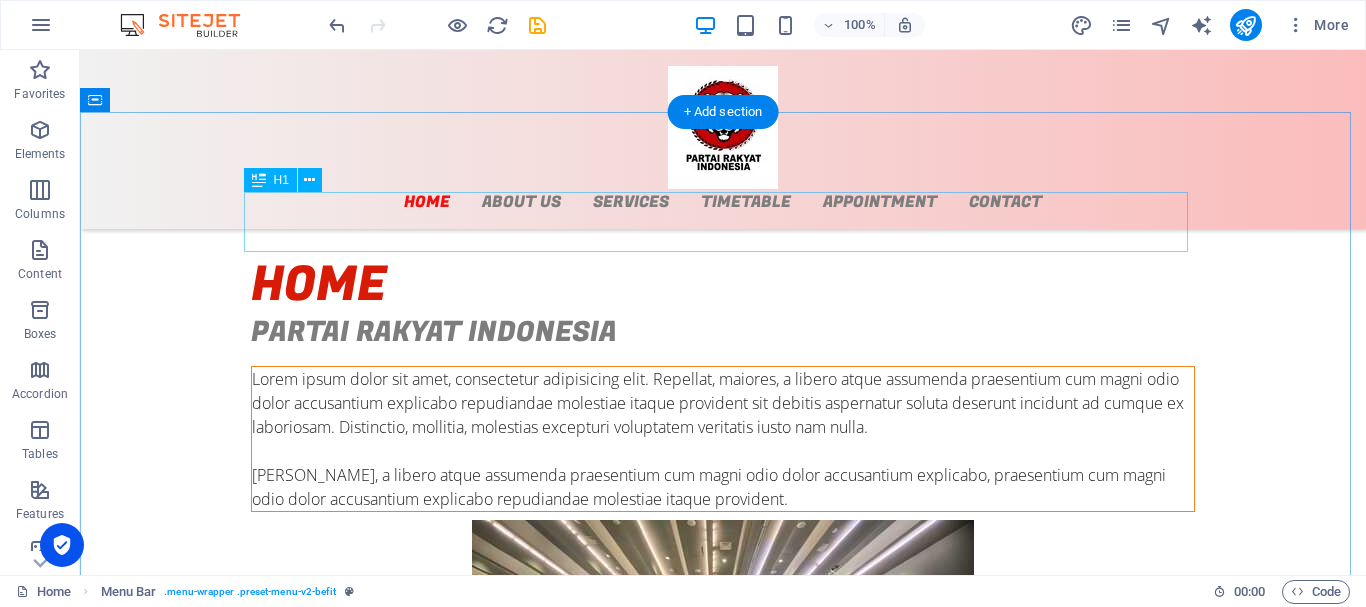 scroll, scrollTop: 500, scrollLeft: 0, axis: vertical 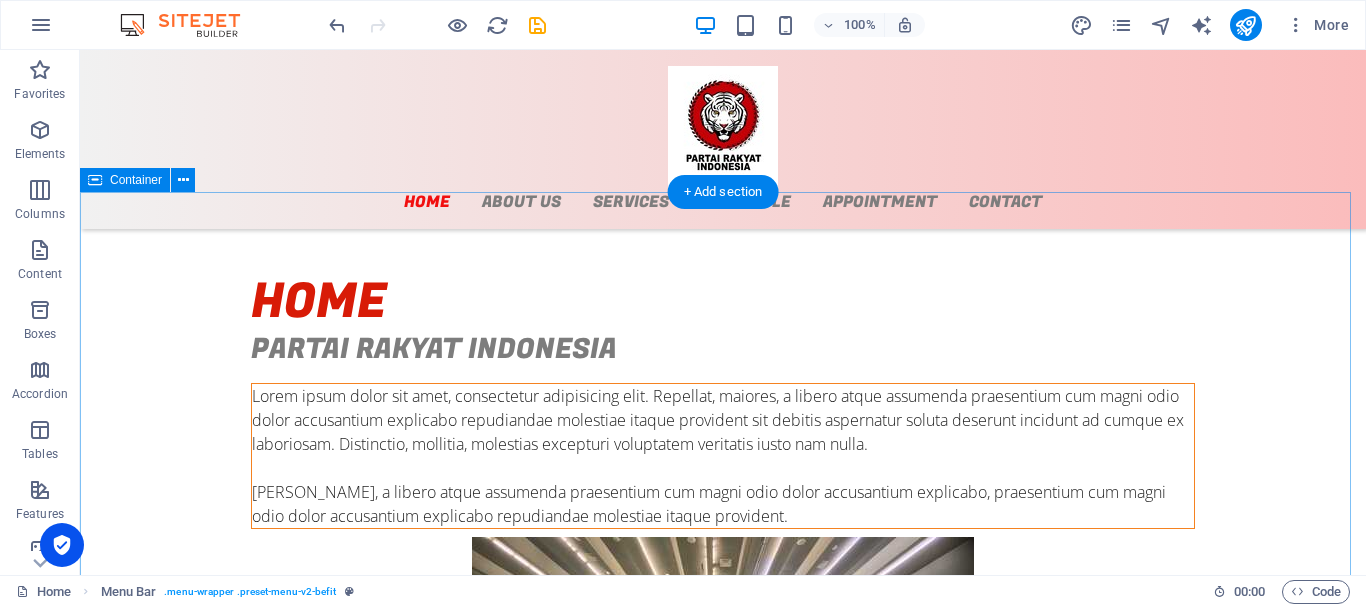 click on "HOME partai rakyat indonesia Lorem ipsum dolor sit amet, consectetur adipisicing elit. Repellat, maiores, a libero atque assumenda praesentium cum magni odio dolor accusantium explicabo repudiandae molestiae itaque provident sit debitis aspernatur soluta deserunt incidunt ad cumque ex laboriosam. Distinctio, mollitia, molestias excepturi voluptatem veritatis iusto nam nulla. Maiores, a libero atque assumenda praesentium cum magni odio dolor accusantium explicabo, praesentium cum magni odio dolor accusantium explicabo repudiandae molestiae itaque provident." at bounding box center (723, 545) 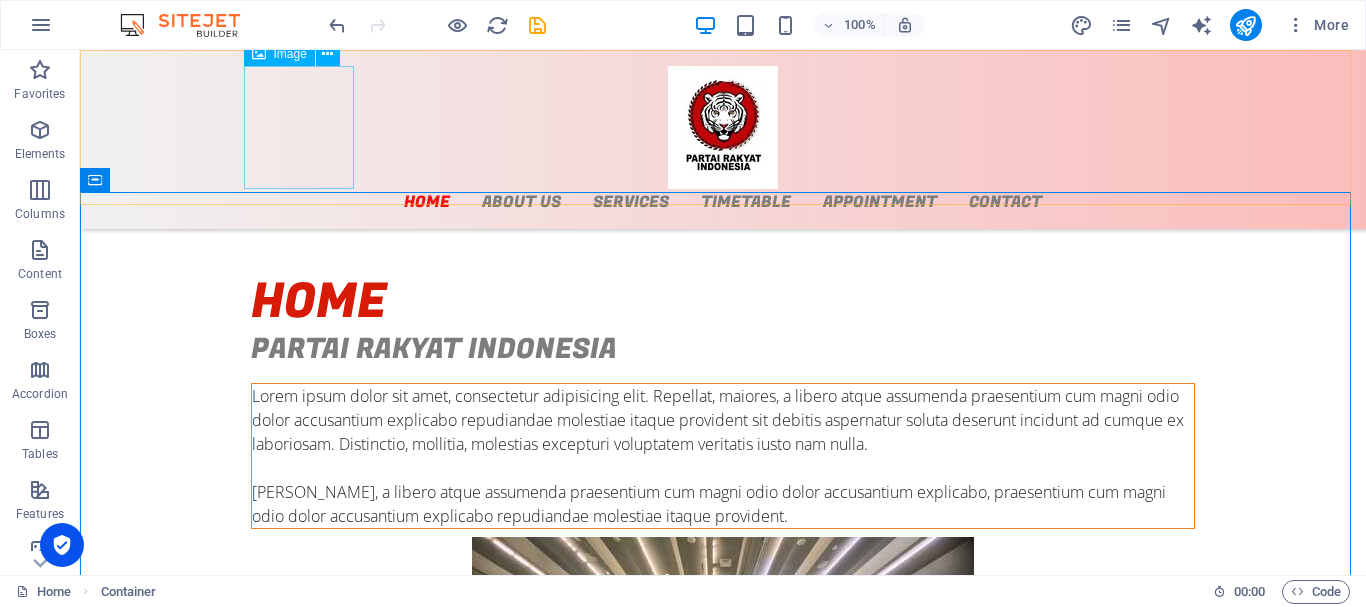 click at bounding box center (723, 127) 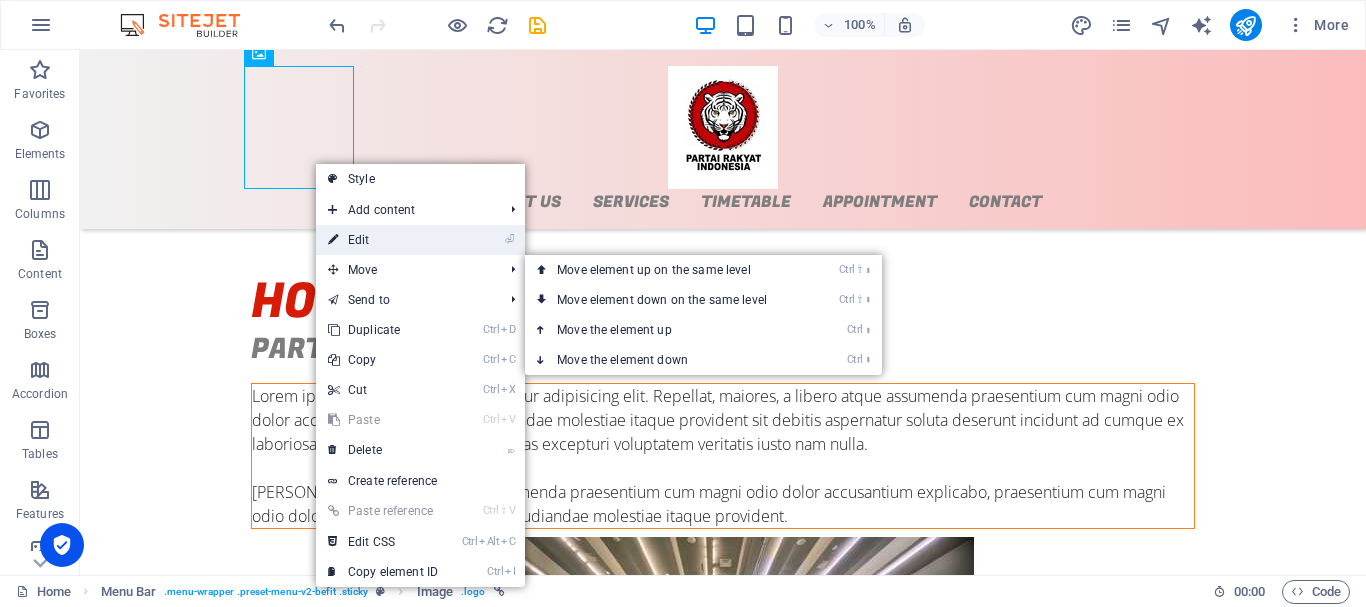 click on "⏎  Edit" at bounding box center (383, 240) 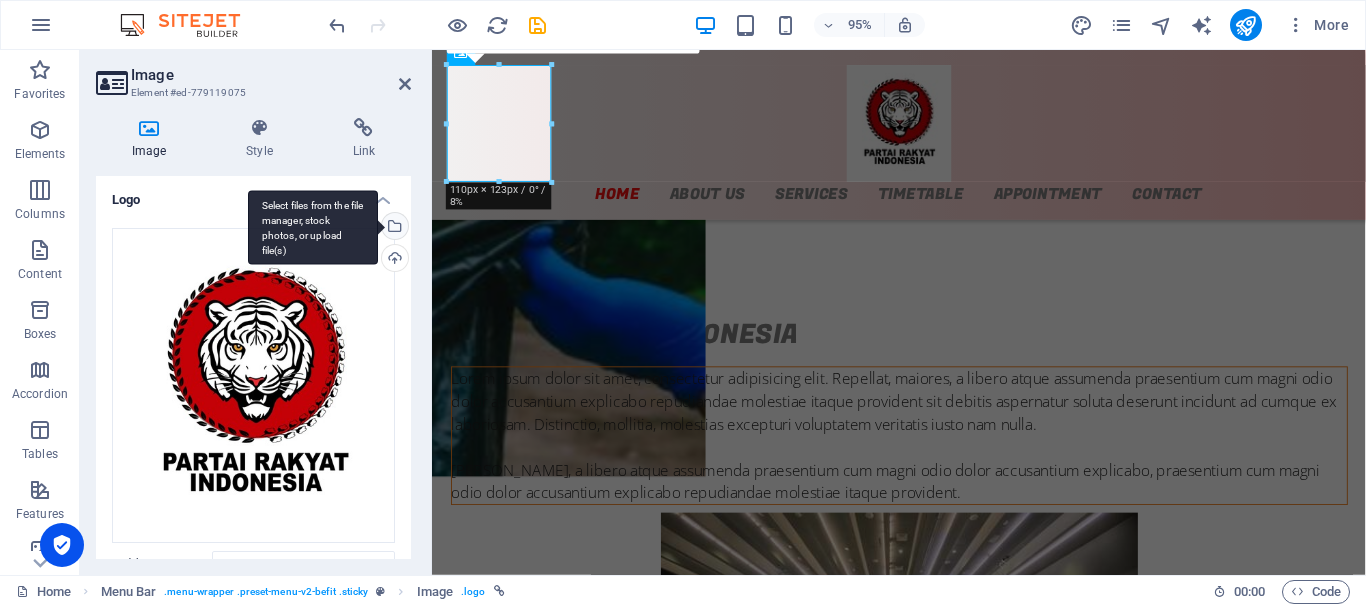 click on "Select files from the file manager, stock photos, or upload file(s)" at bounding box center (393, 228) 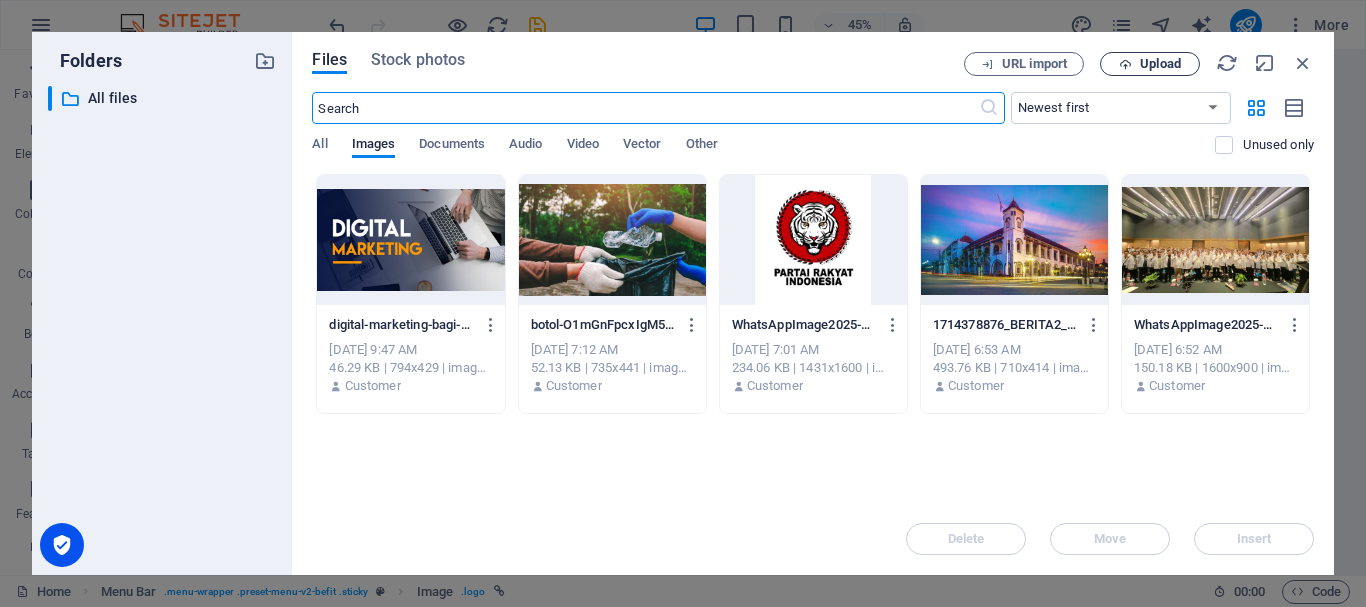 click on "Upload" at bounding box center [1160, 64] 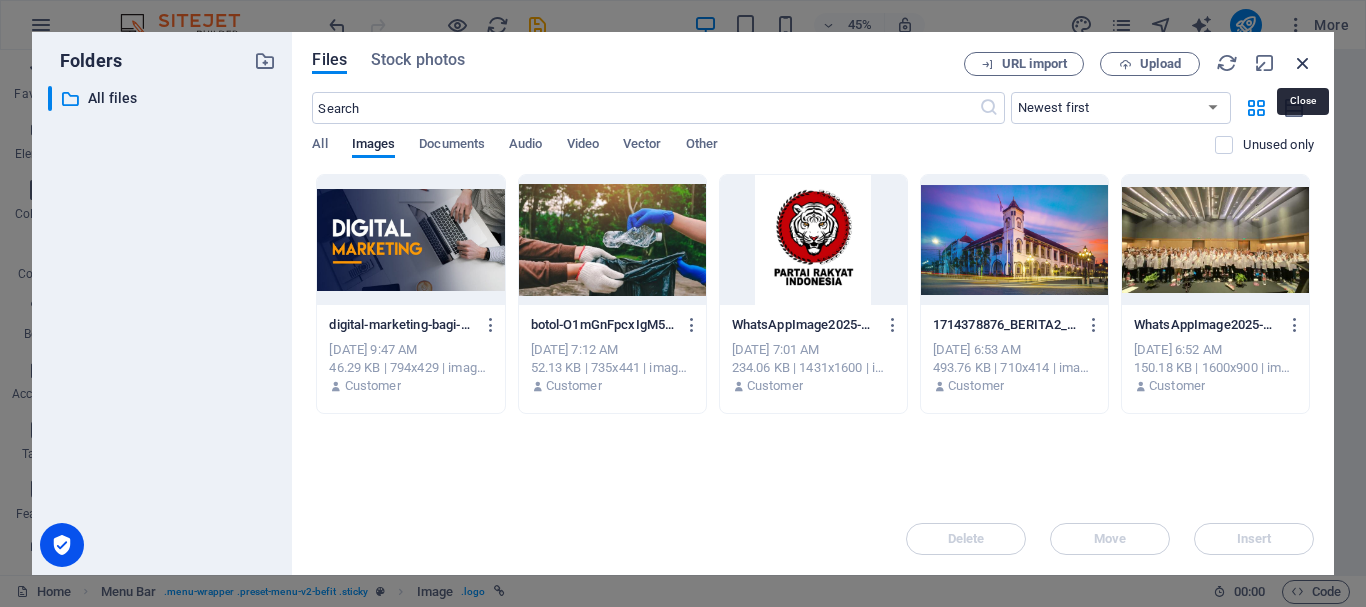 click at bounding box center [1303, 63] 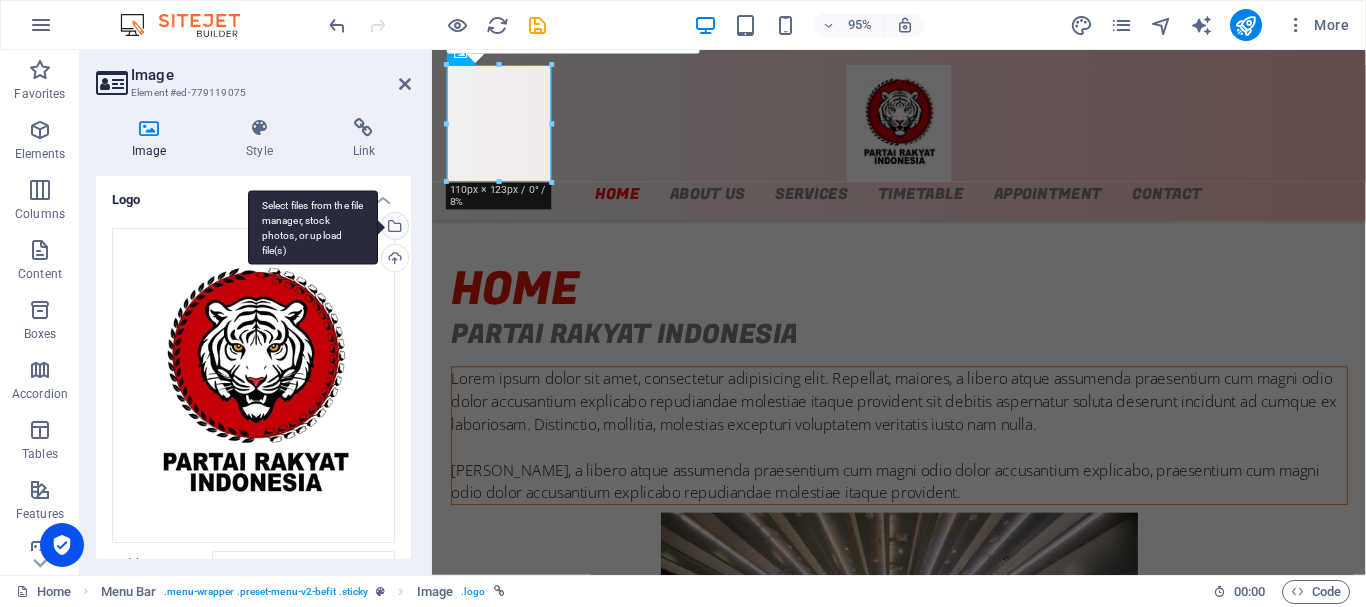 click on "Select files from the file manager, stock photos, or upload file(s)" at bounding box center (393, 228) 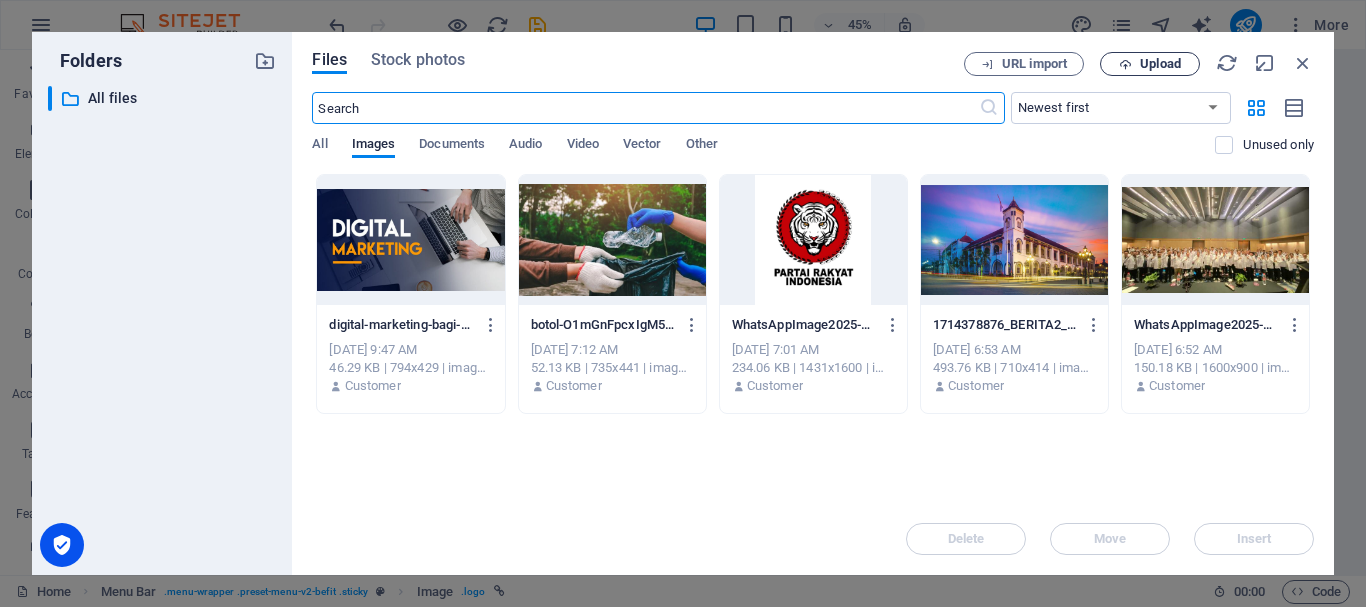 click on "Upload" at bounding box center (1150, 64) 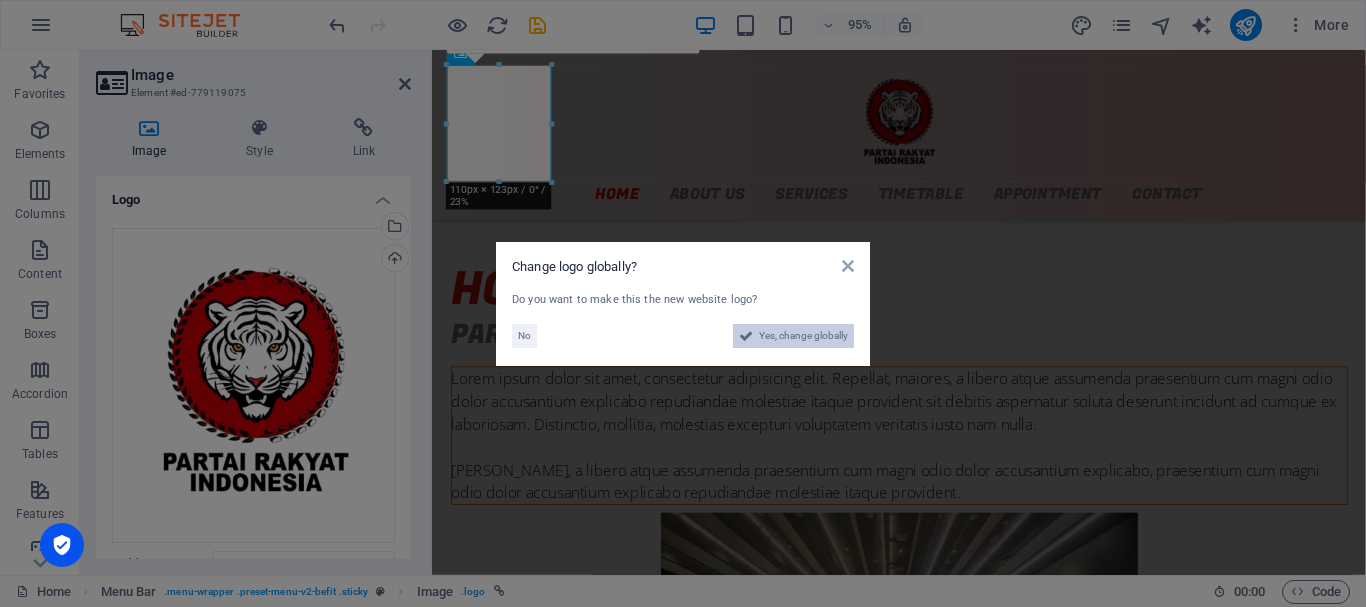click on "Yes, change globally" at bounding box center [803, 336] 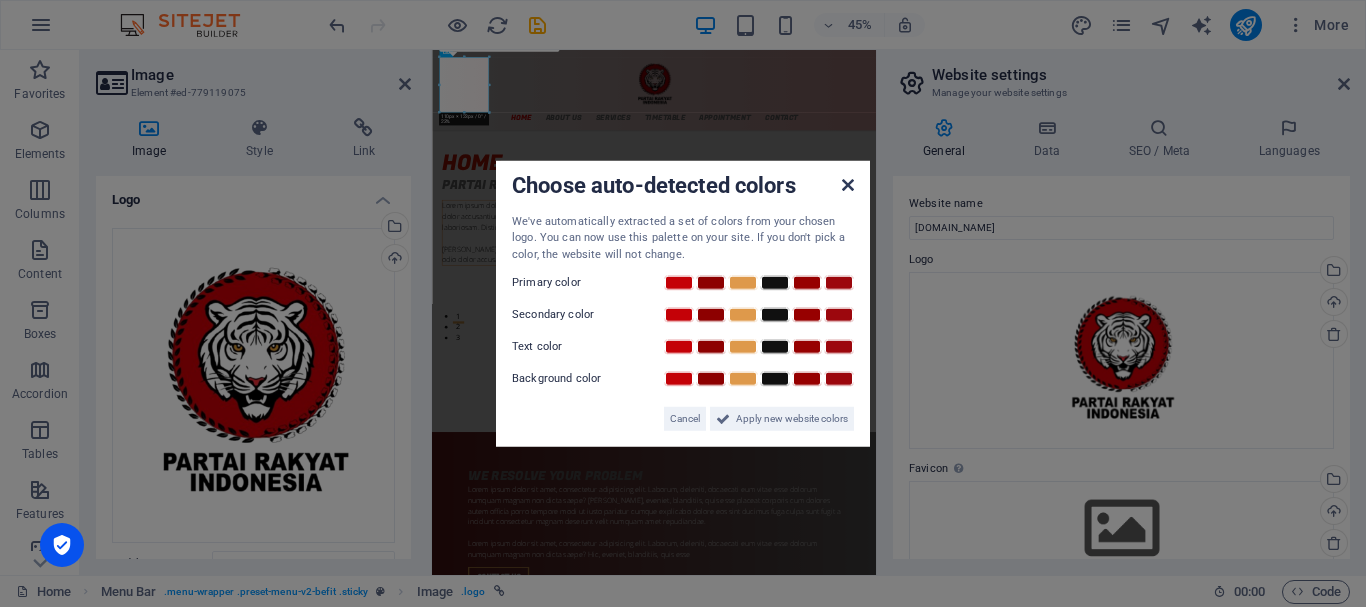 click at bounding box center [848, 184] 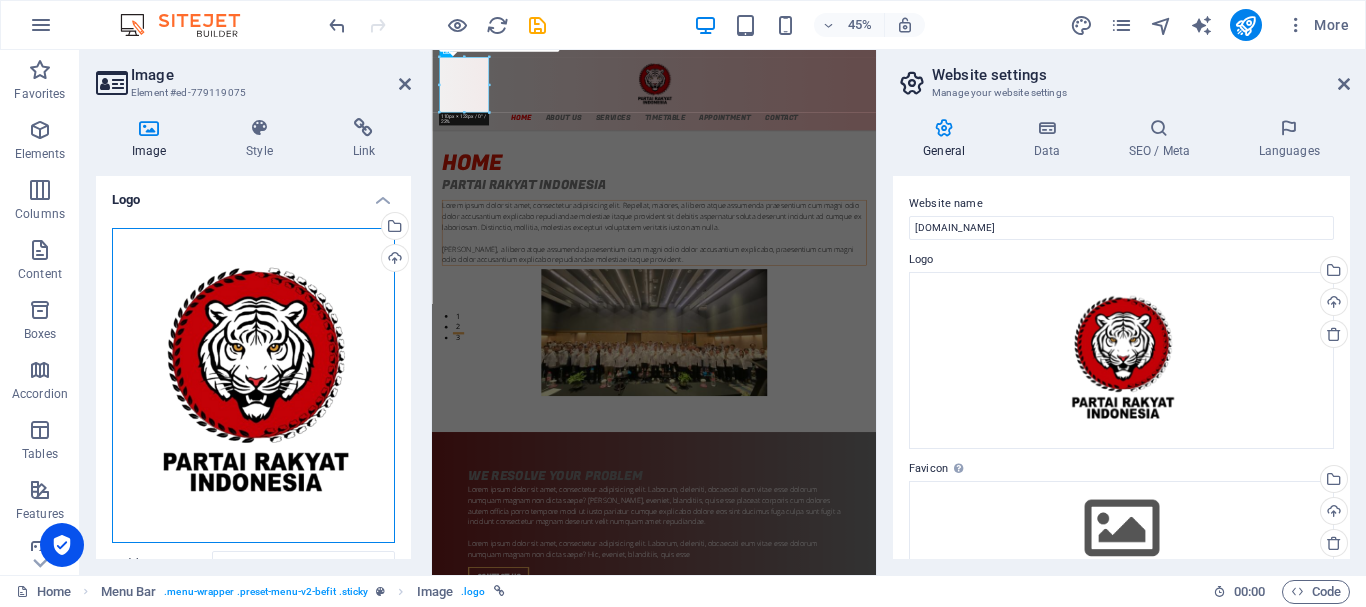 click on "Drag files here, click to choose files or select files from Files or our free stock photos & videos" at bounding box center (253, 385) 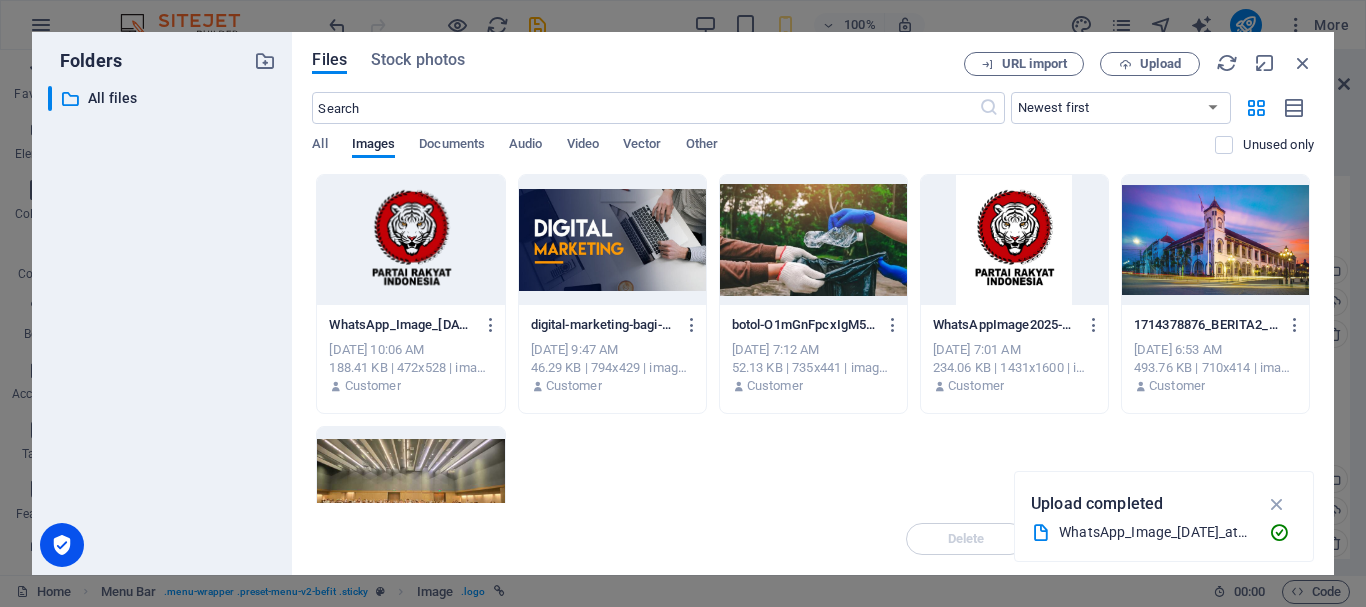 drag, startPoint x: 267, startPoint y: 341, endPoint x: 676, endPoint y: 452, distance: 423.79477 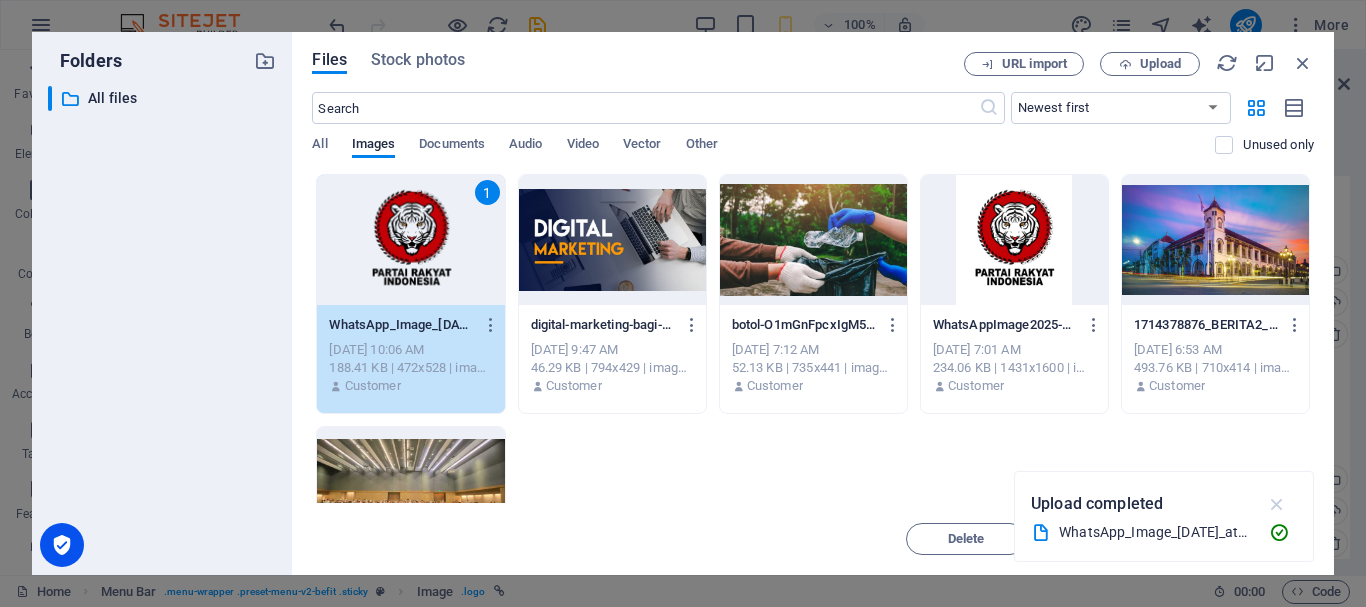 click at bounding box center [1277, 504] 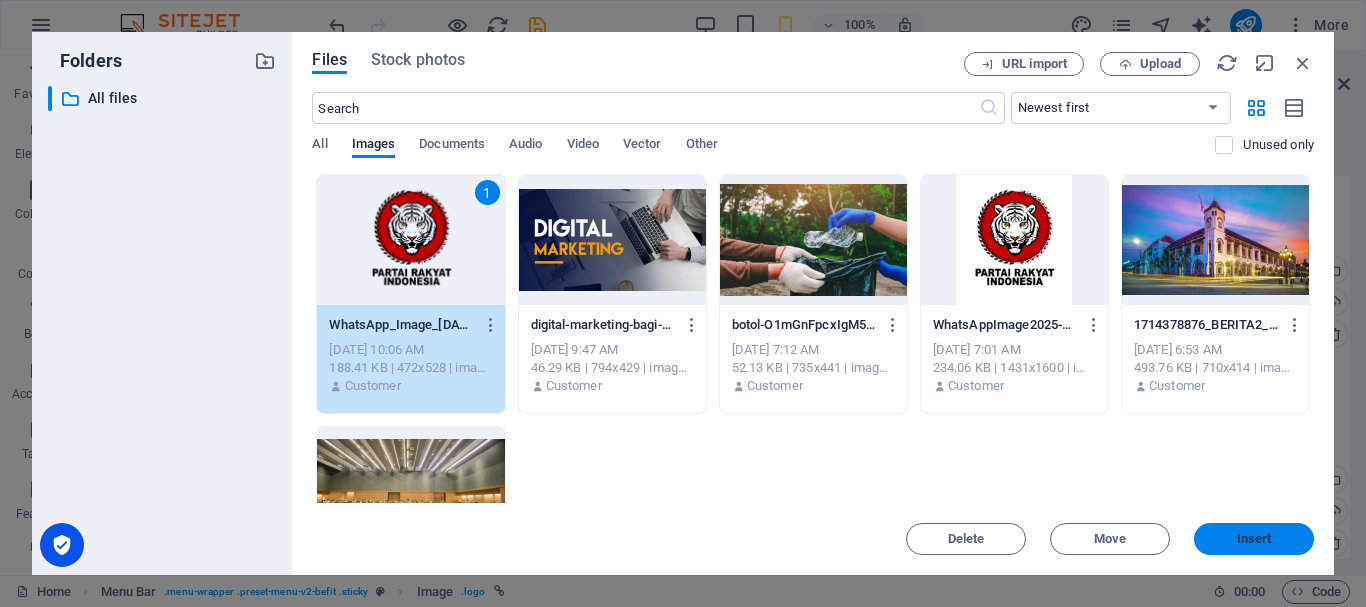 click on "Insert" at bounding box center [1254, 539] 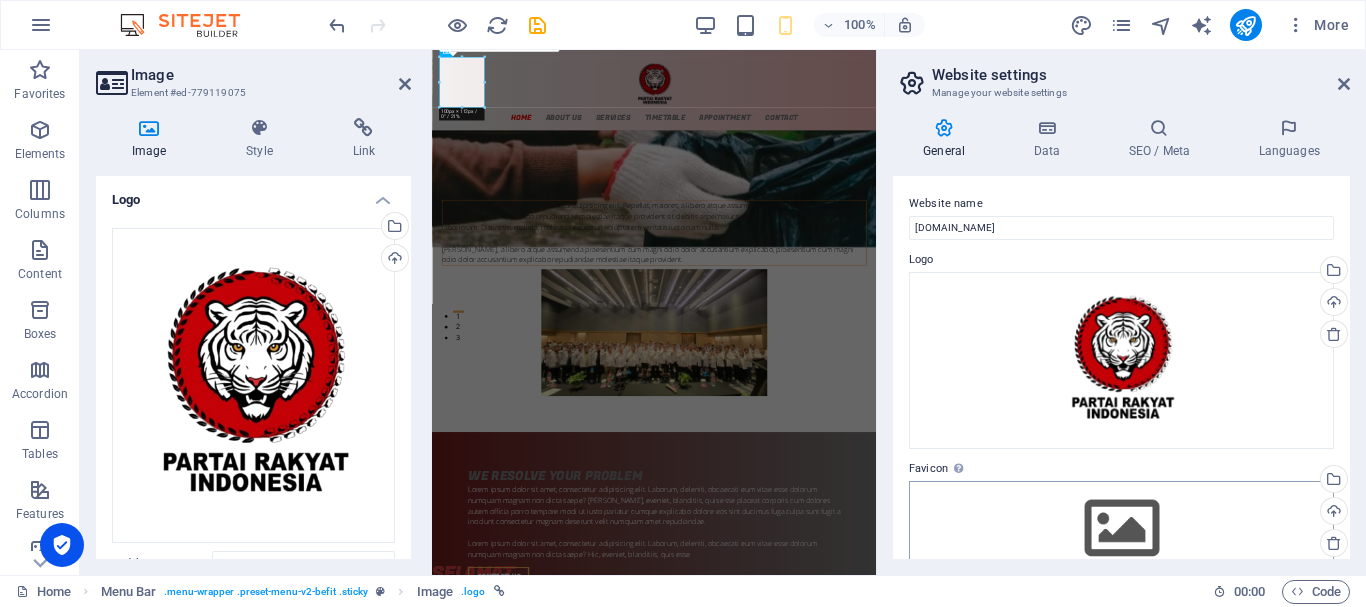 type on "110" 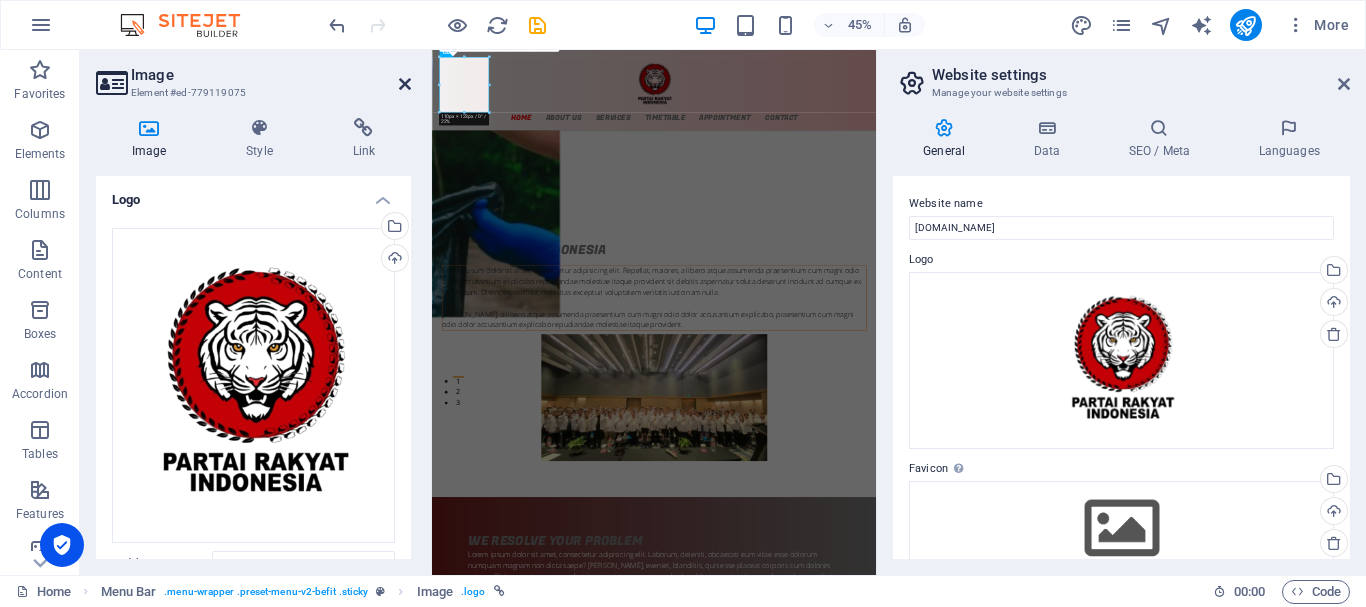 click at bounding box center (405, 84) 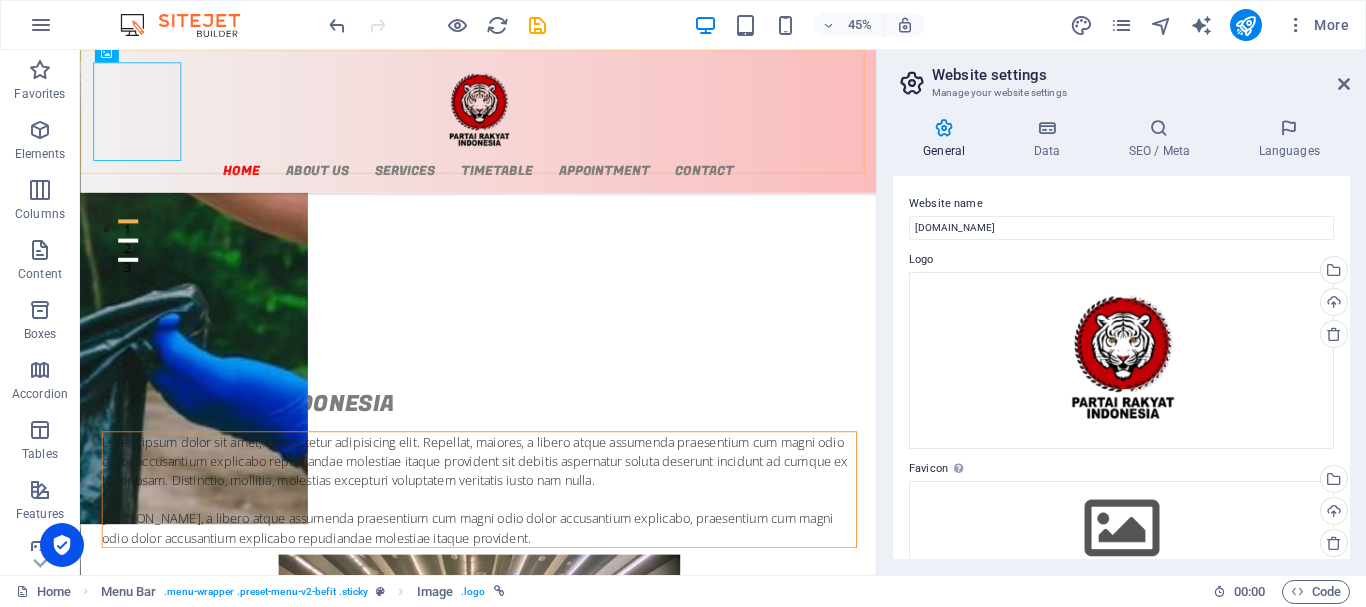 scroll, scrollTop: 511, scrollLeft: 0, axis: vertical 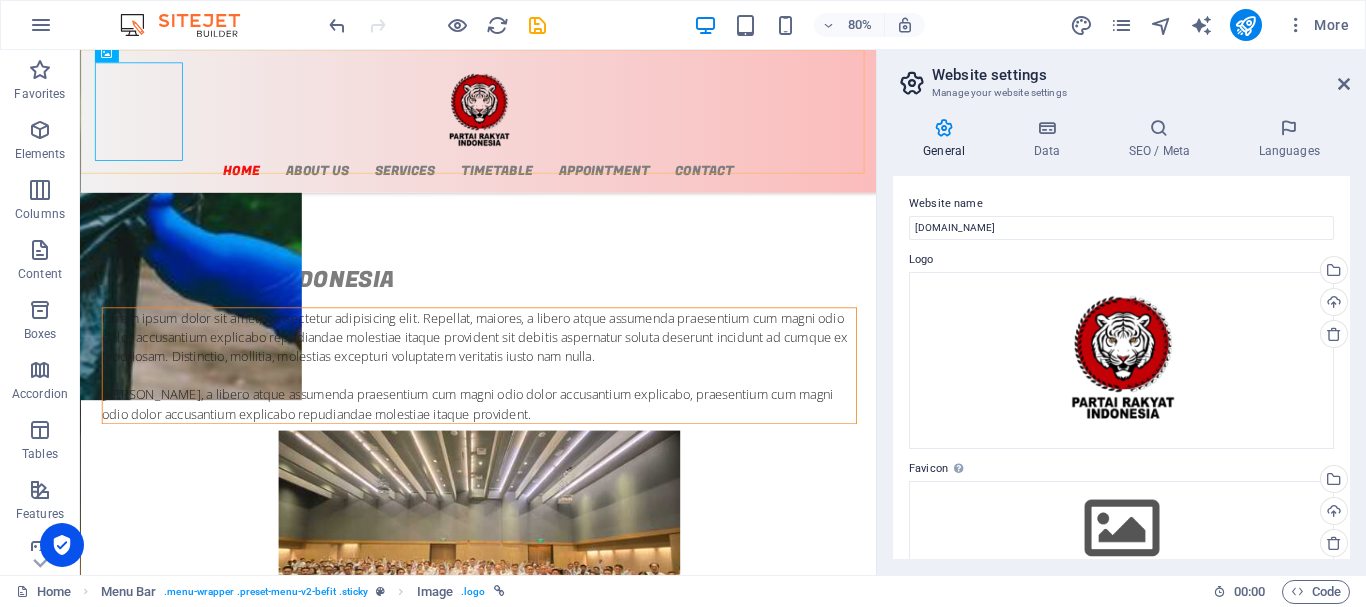 drag, startPoint x: 253, startPoint y: 246, endPoint x: 267, endPoint y: 220, distance: 29.529646 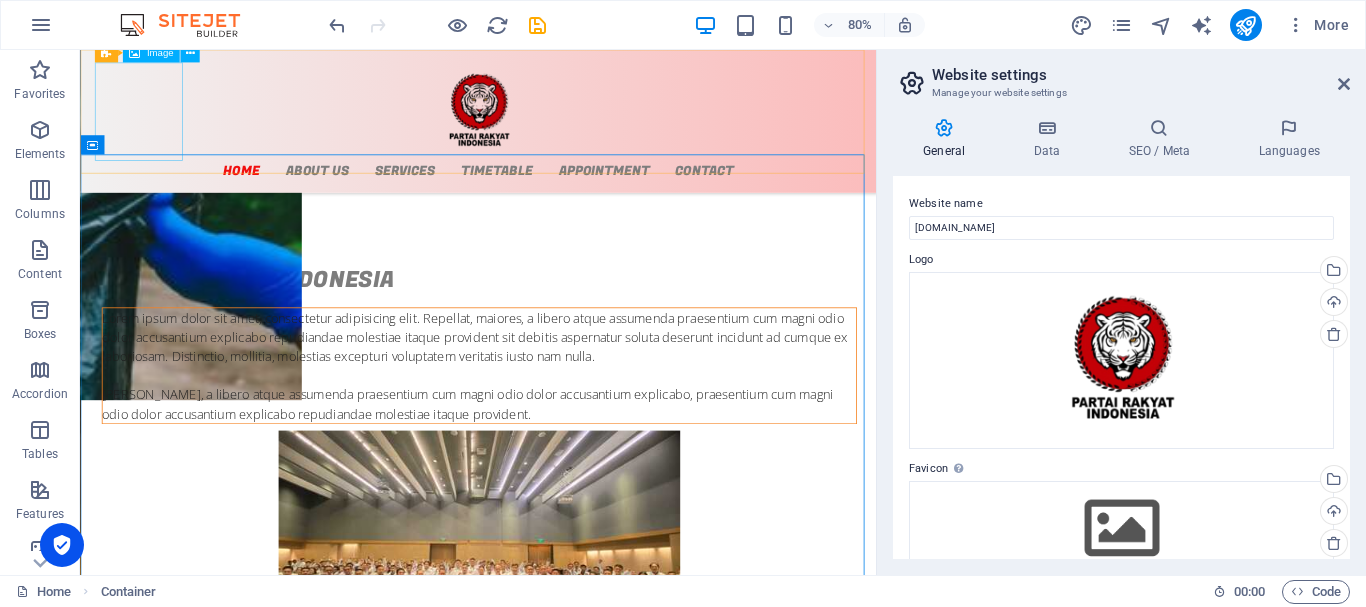 click at bounding box center [578, 127] 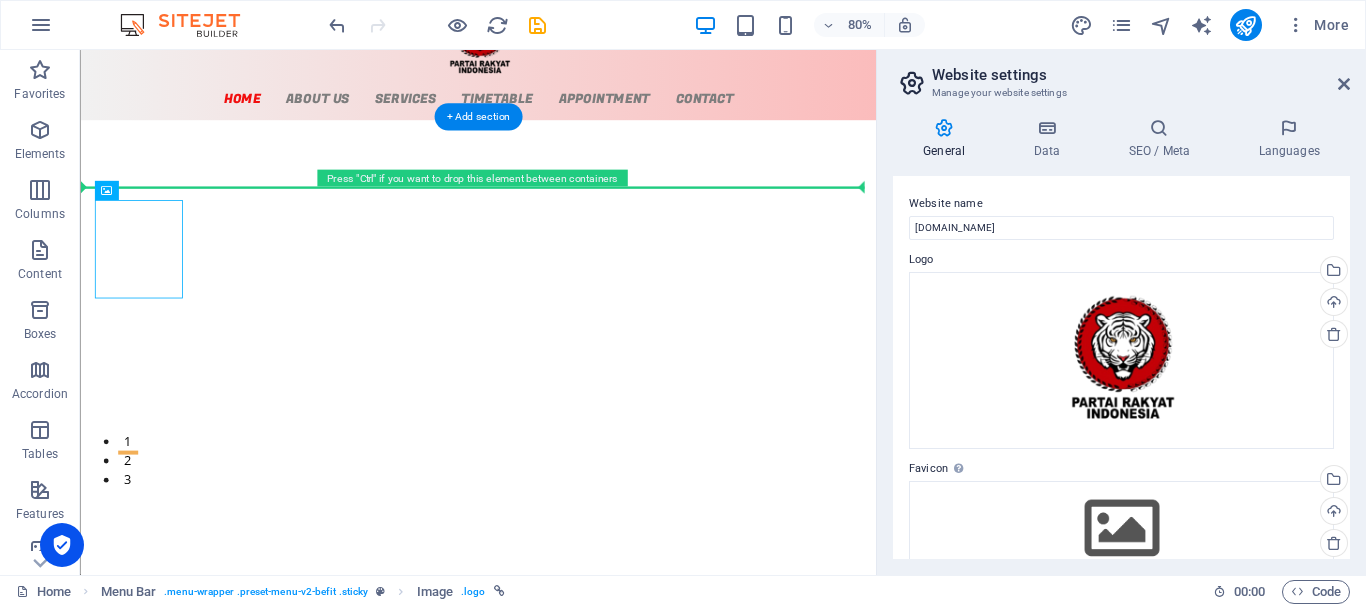 scroll, scrollTop: 0, scrollLeft: 0, axis: both 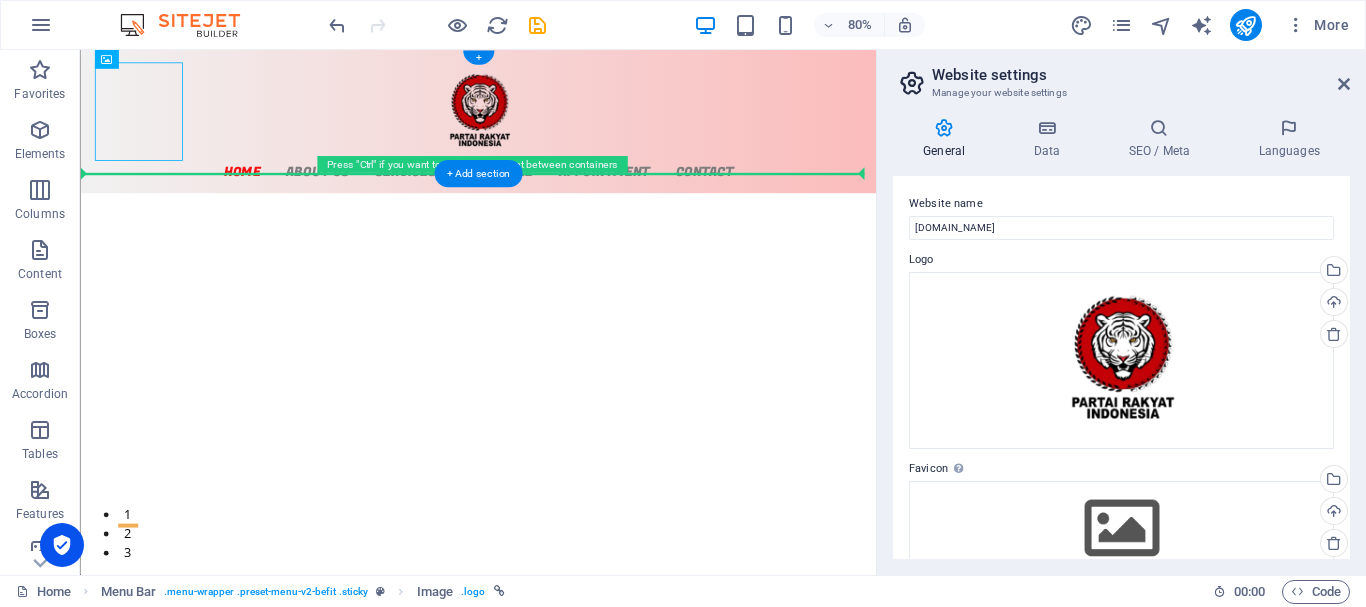 drag, startPoint x: 173, startPoint y: 115, endPoint x: 297, endPoint y: 123, distance: 124.2578 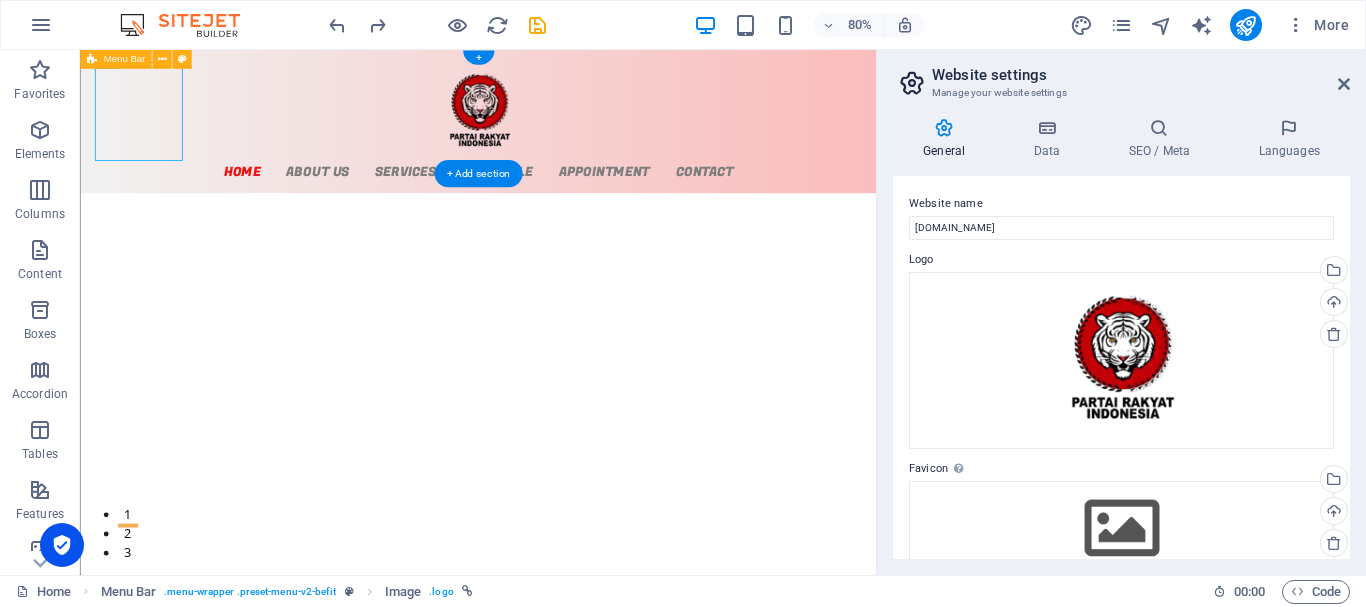 click on "Home About us Services Timetable Appointment Contact" at bounding box center (577, 139) 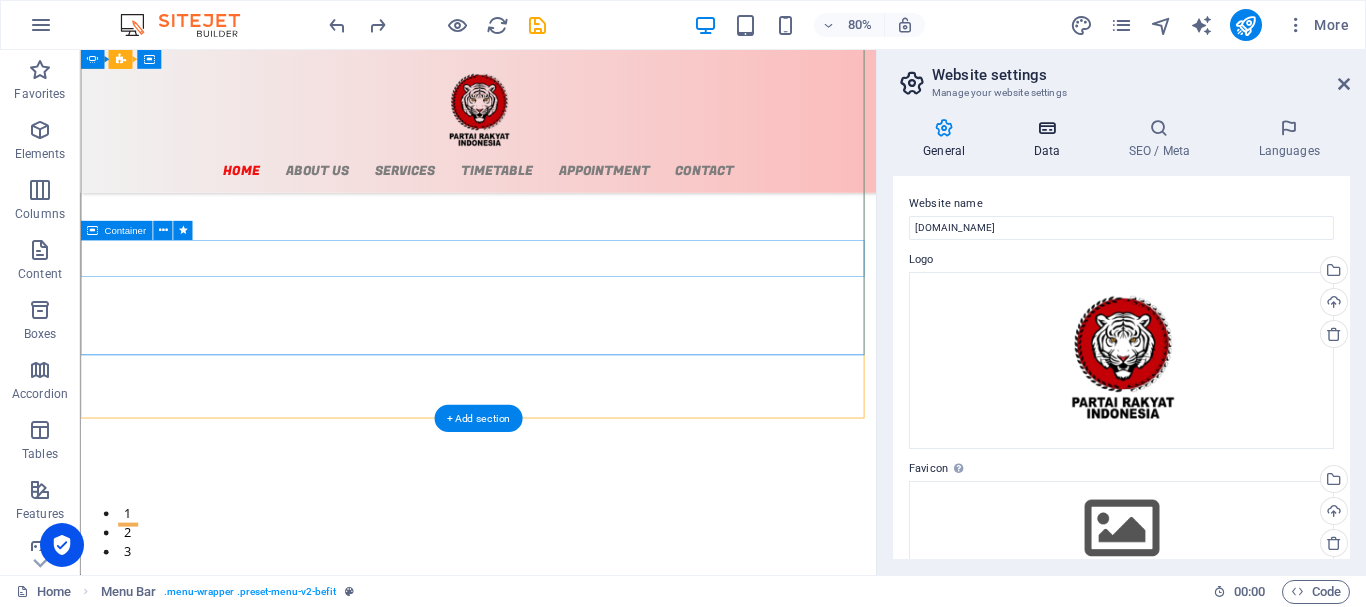 scroll, scrollTop: 0, scrollLeft: 0, axis: both 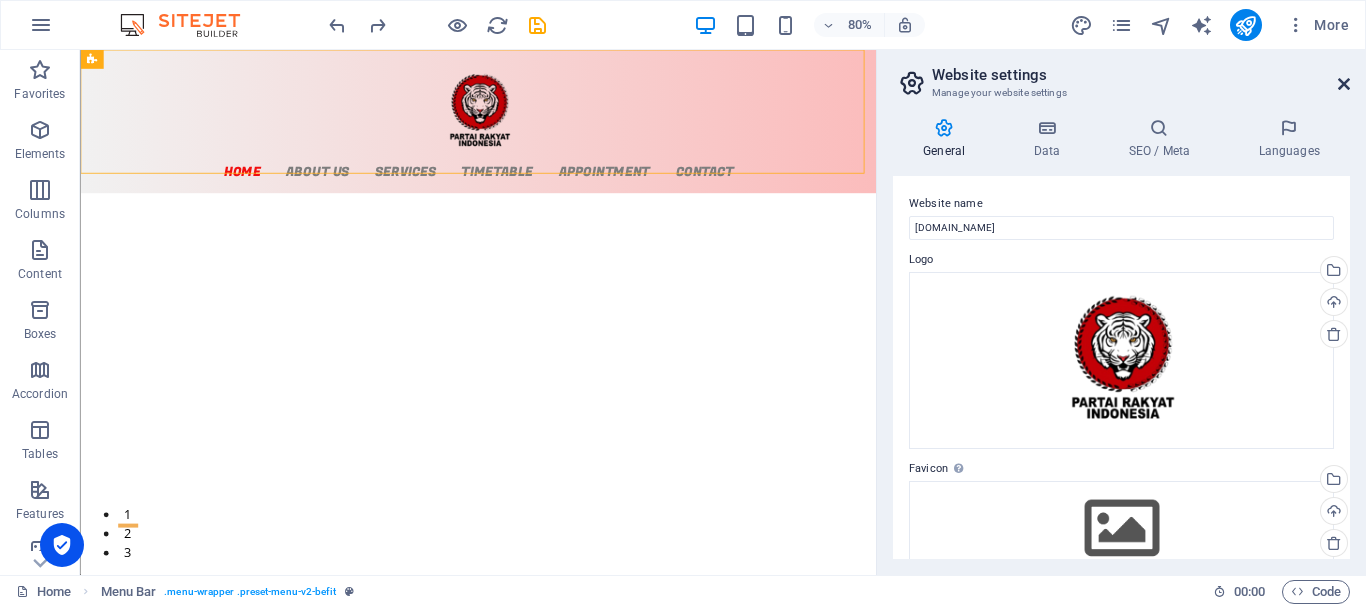 drag, startPoint x: 1339, startPoint y: 80, endPoint x: 1172, endPoint y: 64, distance: 167.76471 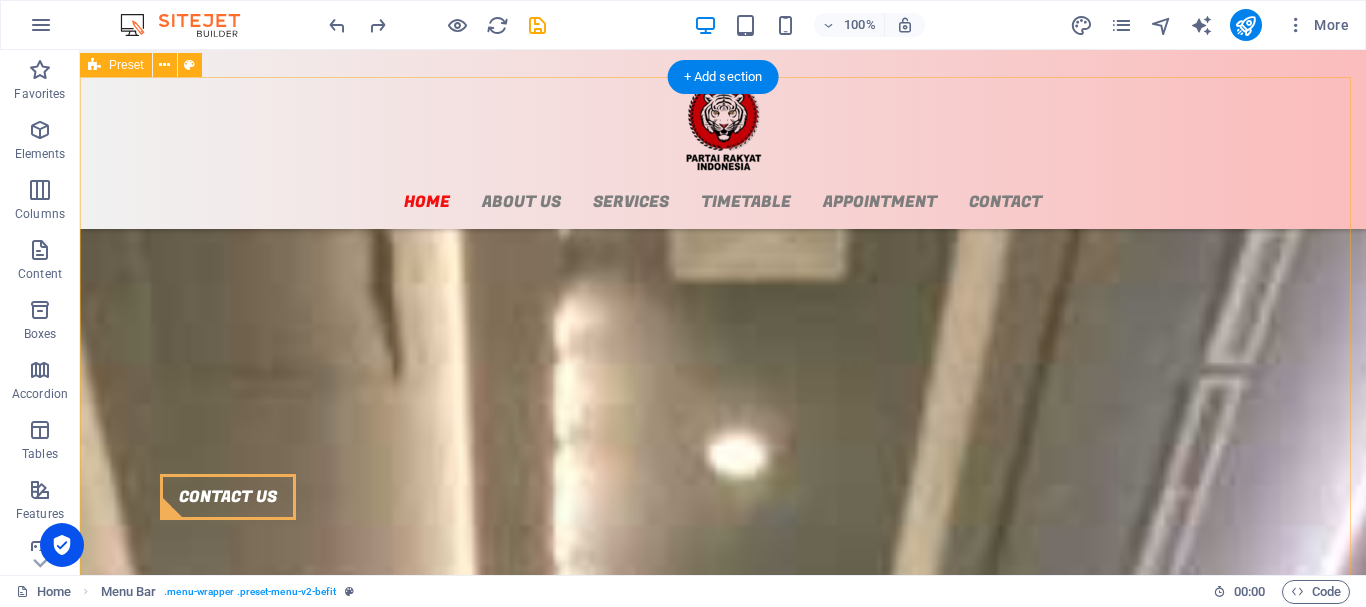 scroll, scrollTop: 1400, scrollLeft: 0, axis: vertical 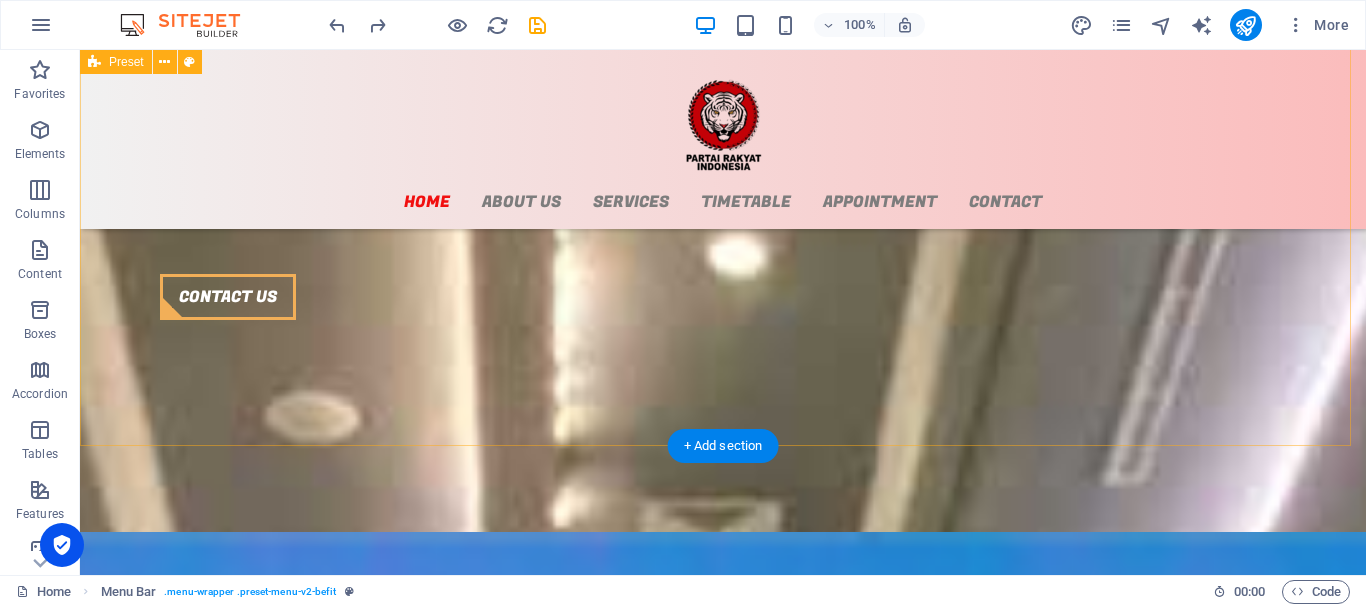 click on "We Resolve your Problem Lorem ipsum dolor sit amet, consectetur adipisicing elit. Laborum, deleniti, obcaecati eum vitae esse dolorum numquam magnam non dicta saepe? [PERSON_NAME], eveniet, blanditiis, quis esse placeat corporis cum dolores autem officia porro tempore modi ut iusto pariatur cumque explicabo dolore eos sint ducimus fuga culpa sunt fugit a incidunt consectetur magnam deserunt velit numquam amet repudiandae.  Lorem ipsum dolor sit amet, consectetur adipisicing elit. Laborum, deleniti, obcaecati eum vitae esse dolorum numquam magnam non dicta saepe? Hic, eveniet, blanditiis, quis esse  Contact us" at bounding box center [723, 199] 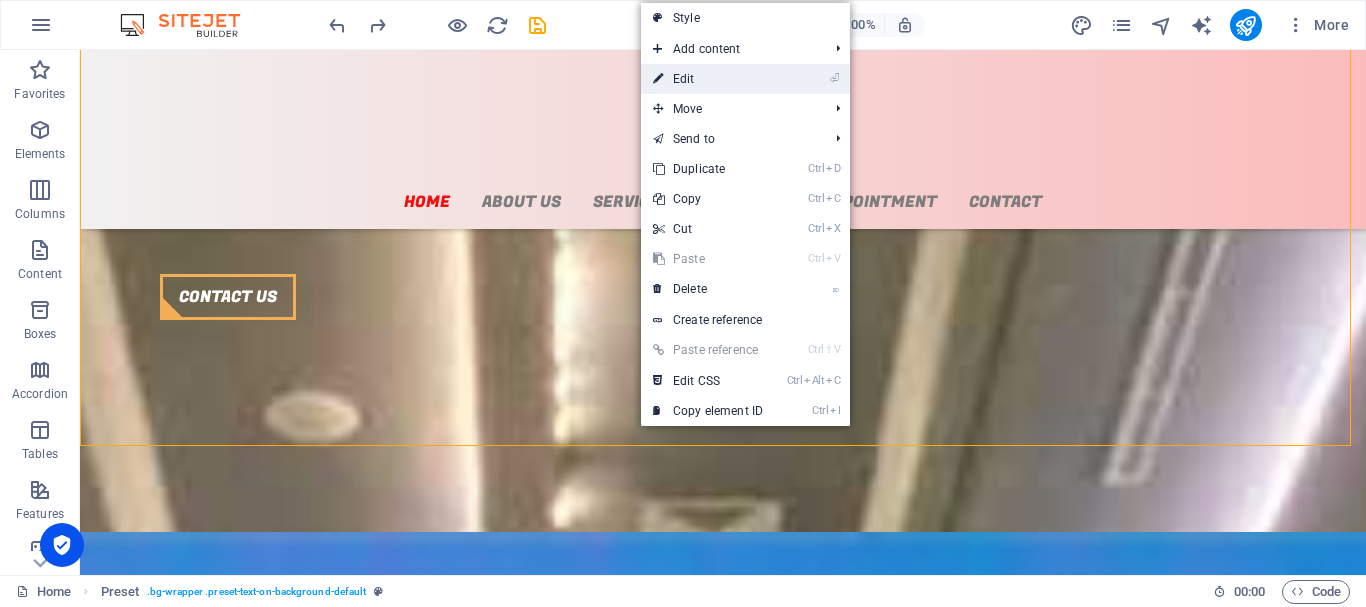 click on "⏎  Edit" at bounding box center [708, 79] 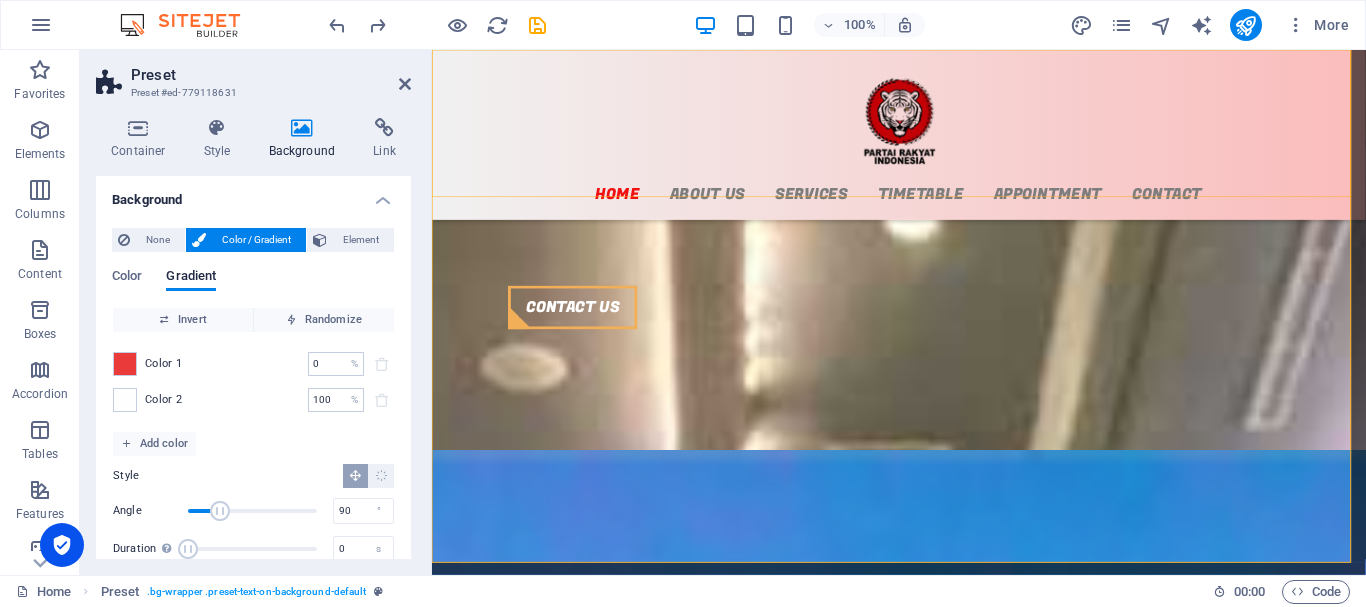 scroll, scrollTop: 1459, scrollLeft: 0, axis: vertical 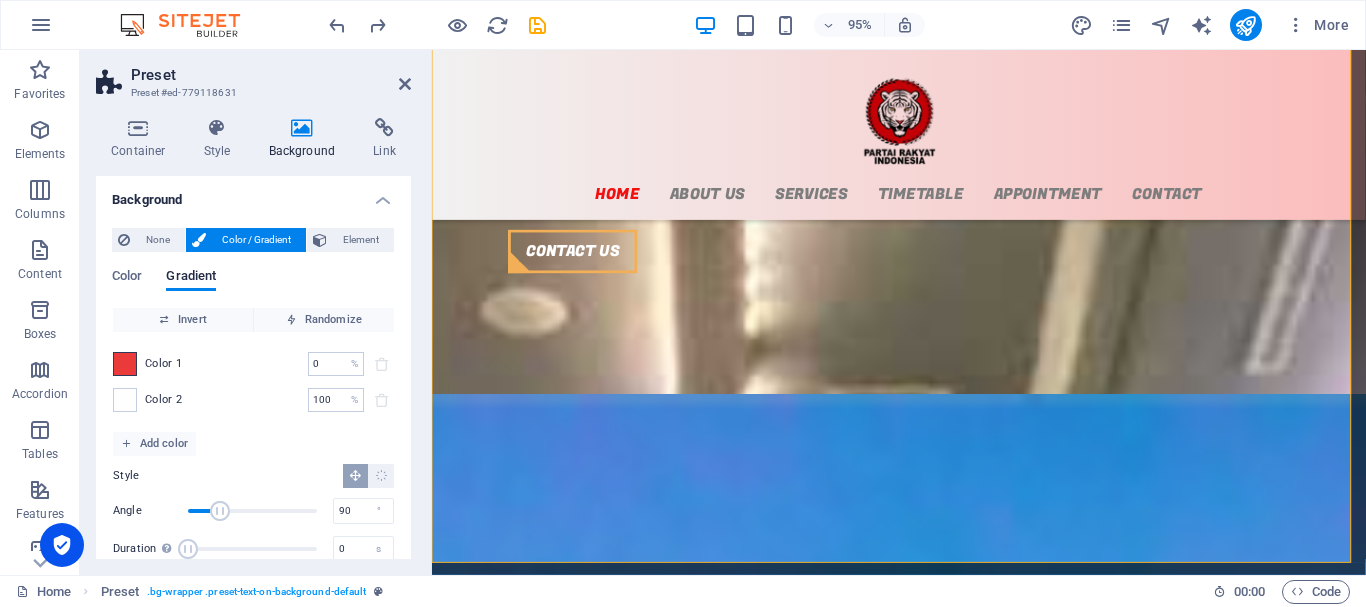 click at bounding box center [125, 364] 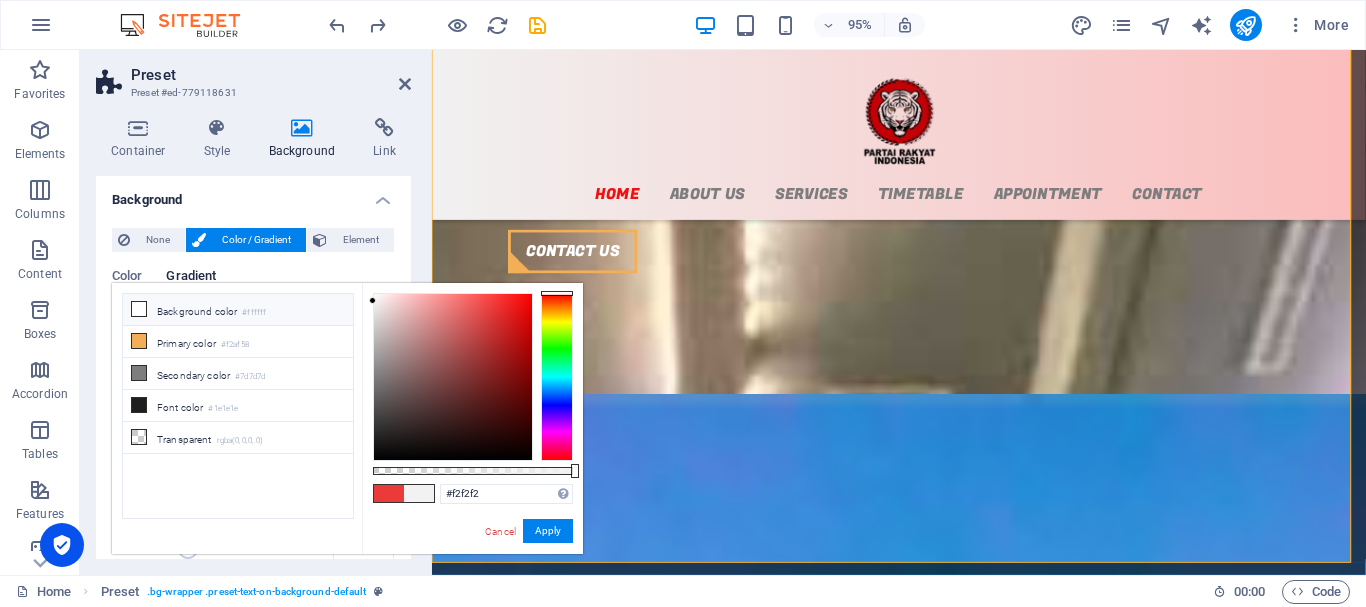drag, startPoint x: 490, startPoint y: 301, endPoint x: 330, endPoint y: 299, distance: 160.0125 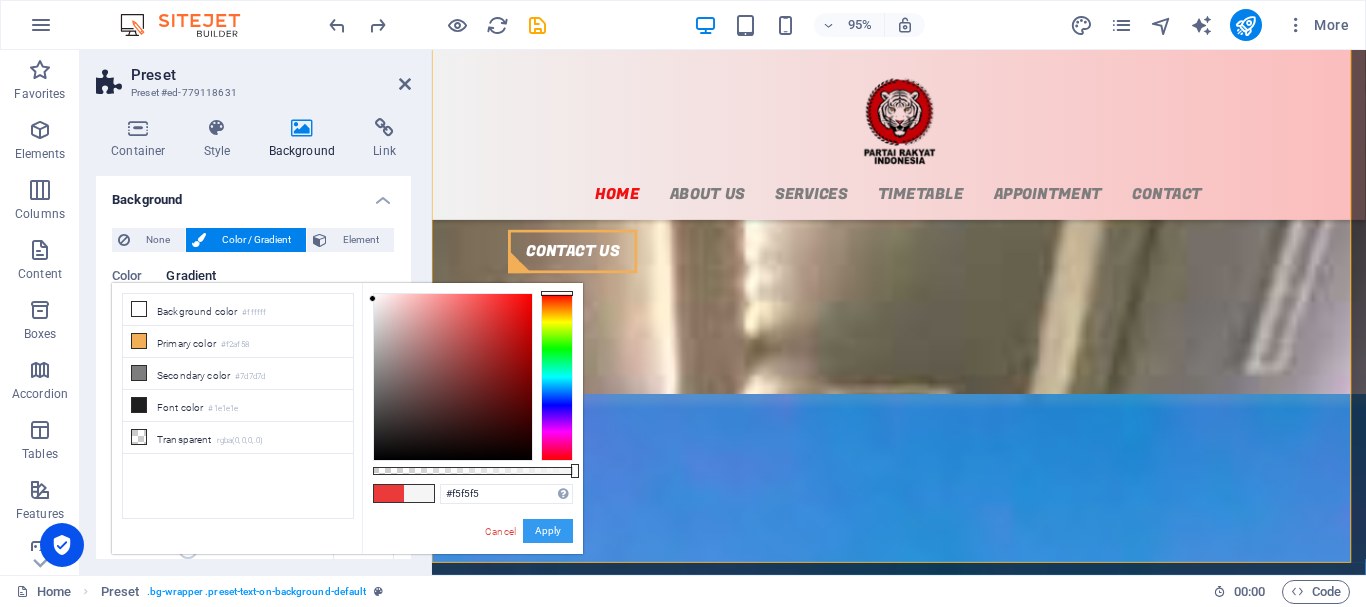 click on "Apply" at bounding box center (548, 531) 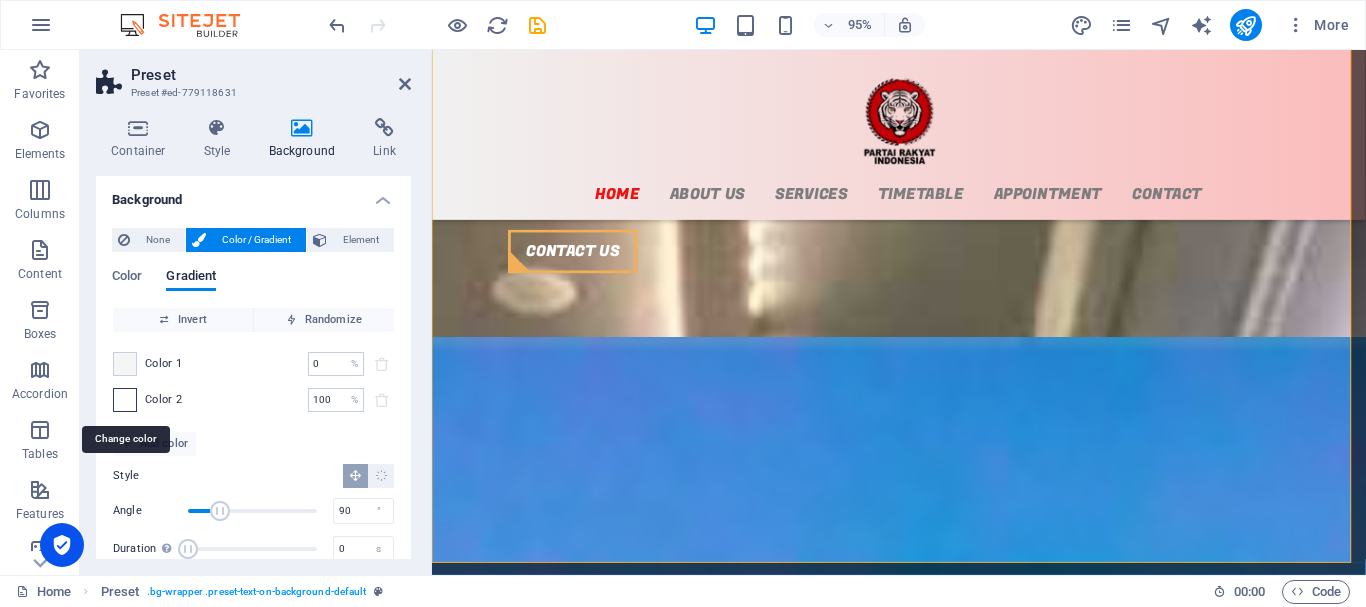 click at bounding box center [125, 400] 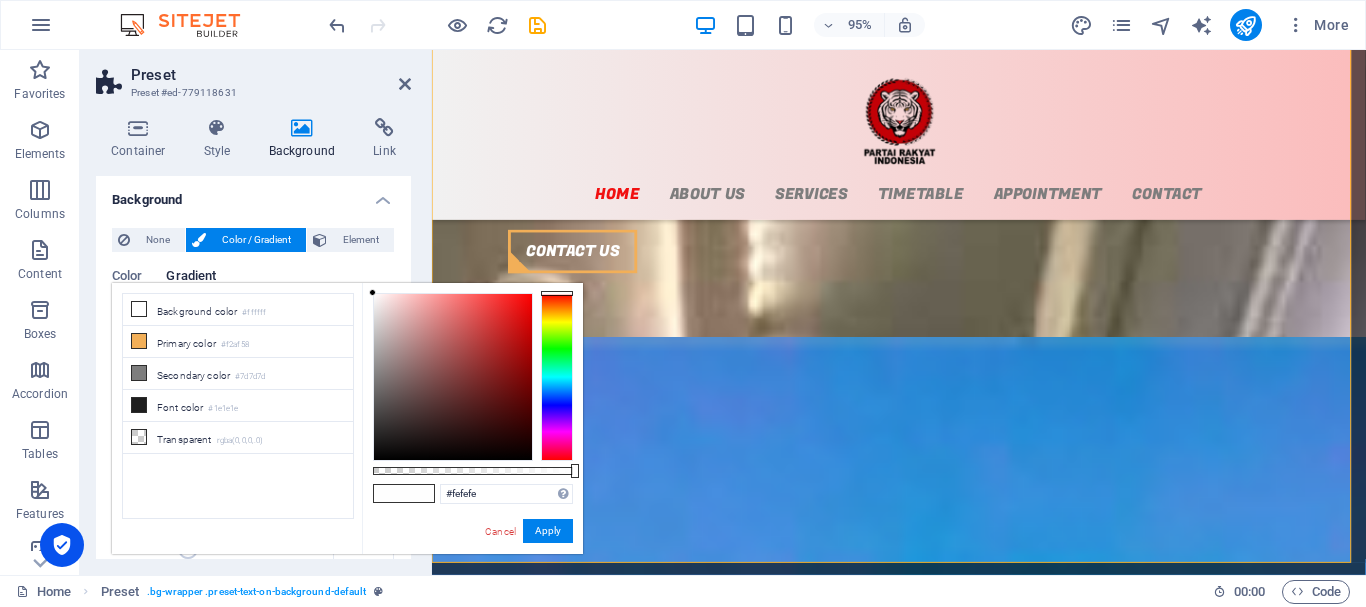 drag, startPoint x: 368, startPoint y: 292, endPoint x: 395, endPoint y: 293, distance: 27.018513 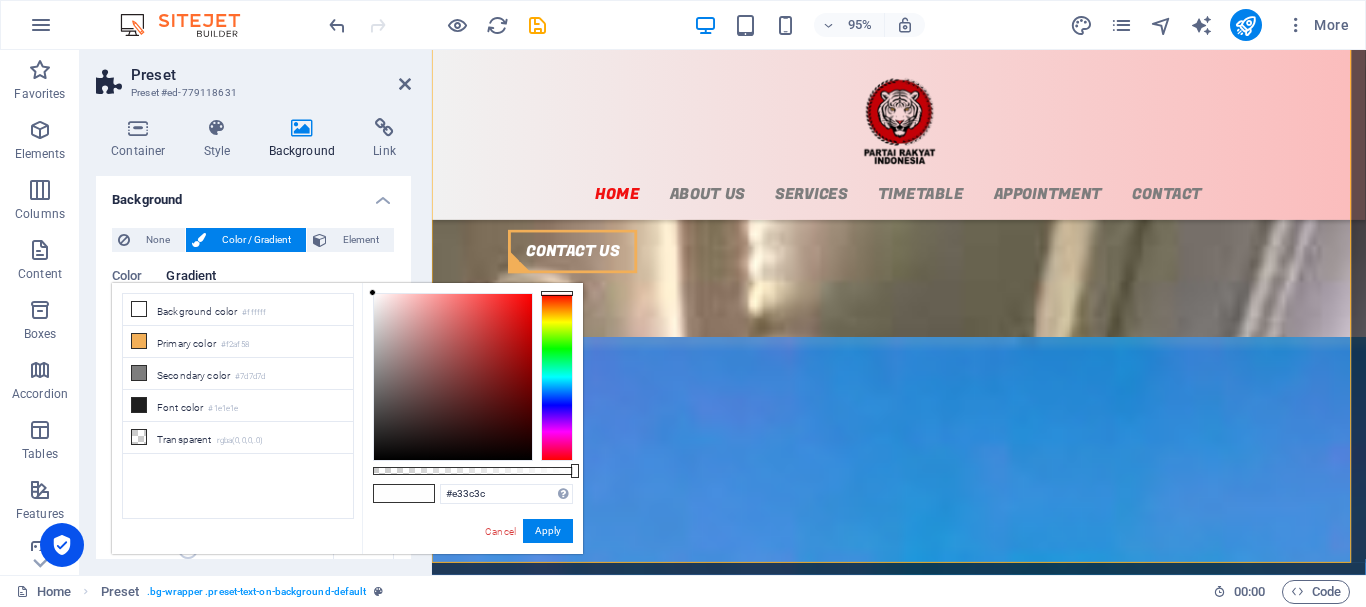 click at bounding box center [453, 377] 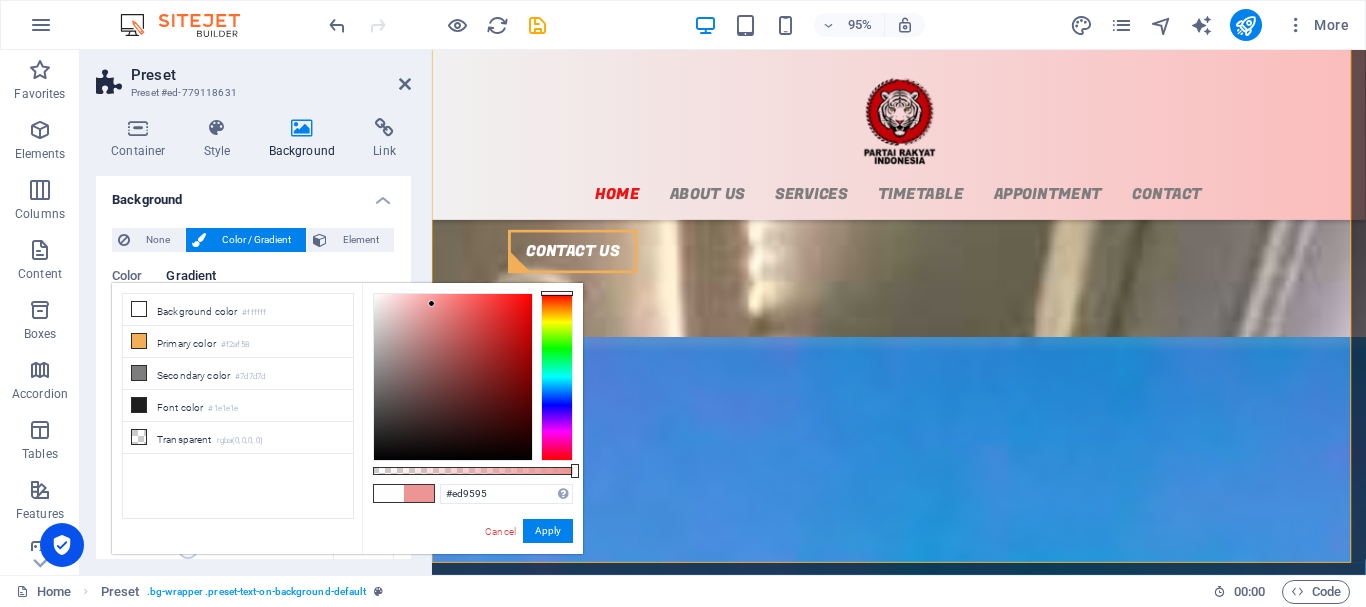 type on "#ef9797" 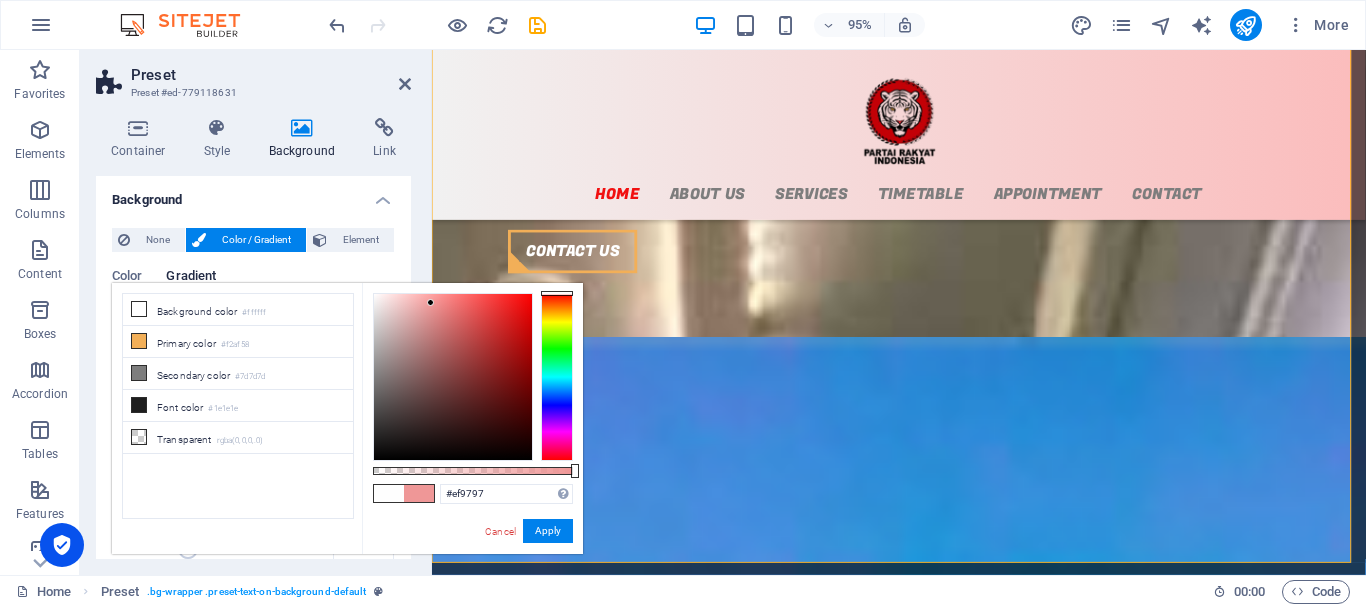 drag, startPoint x: 487, startPoint y: 307, endPoint x: 431, endPoint y: 303, distance: 56.142673 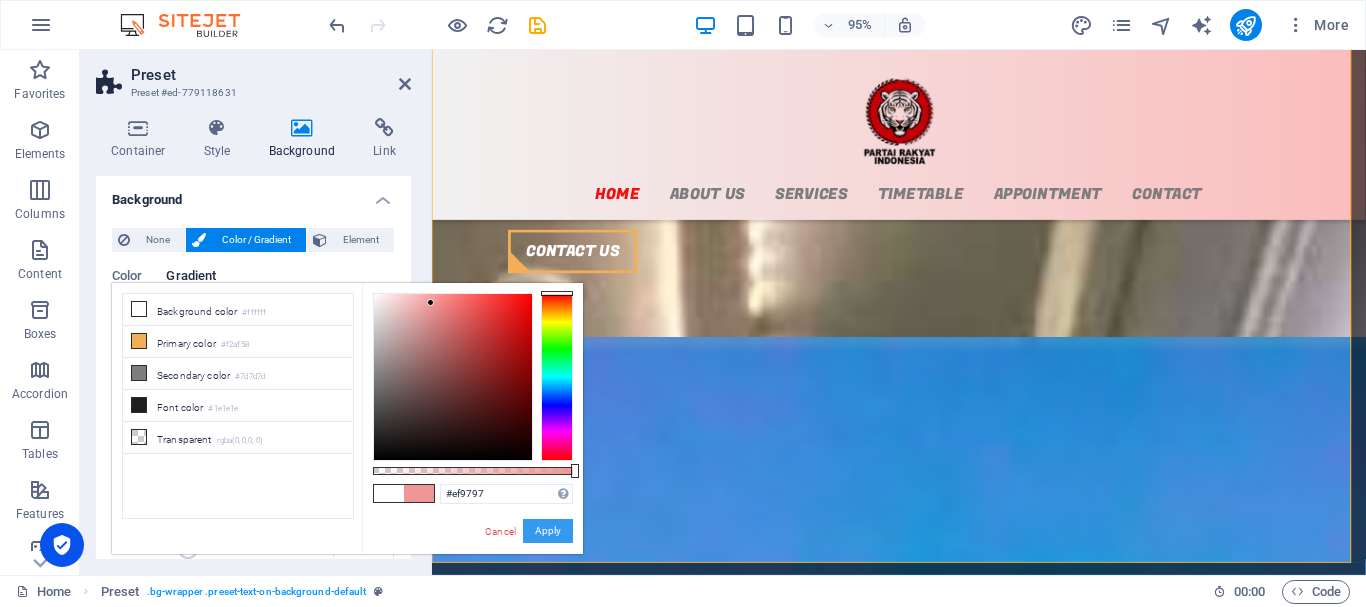 click on "Apply" at bounding box center (548, 531) 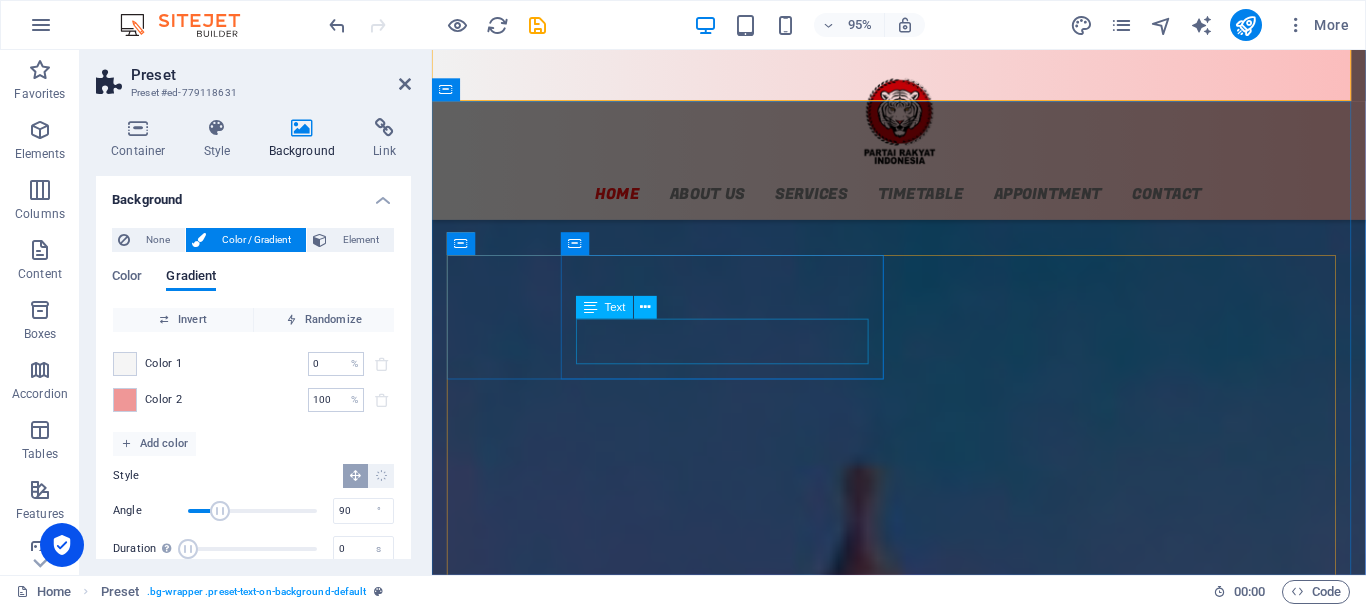 scroll, scrollTop: 1759, scrollLeft: 0, axis: vertical 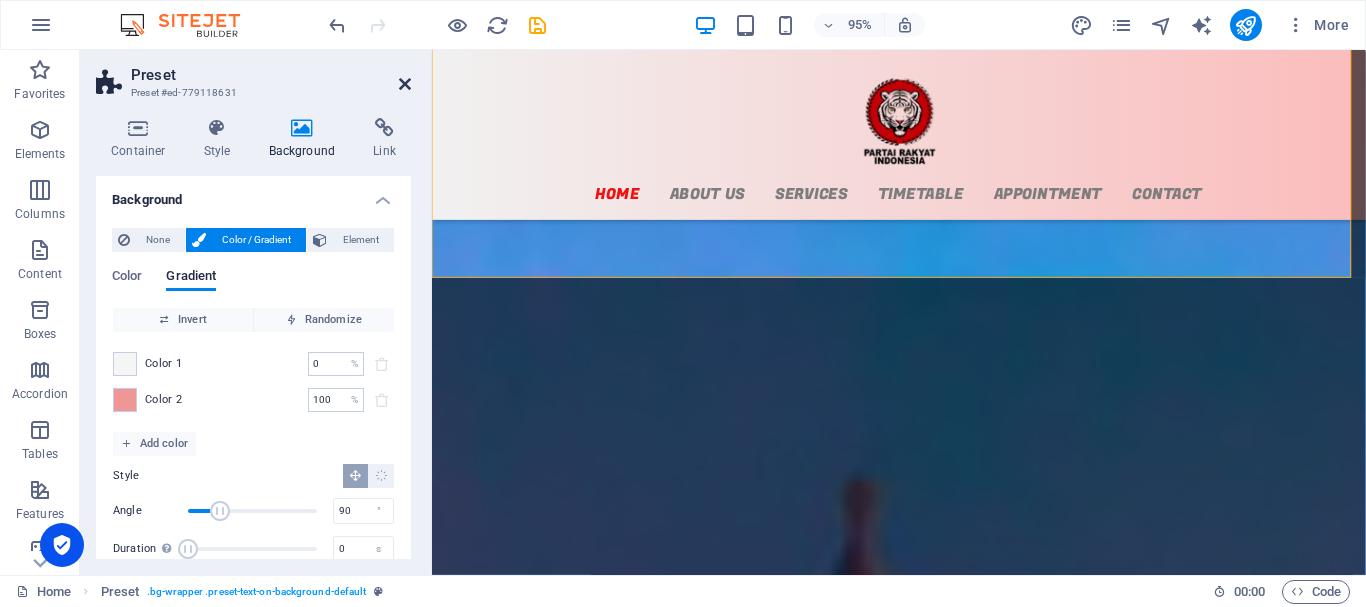click at bounding box center [405, 84] 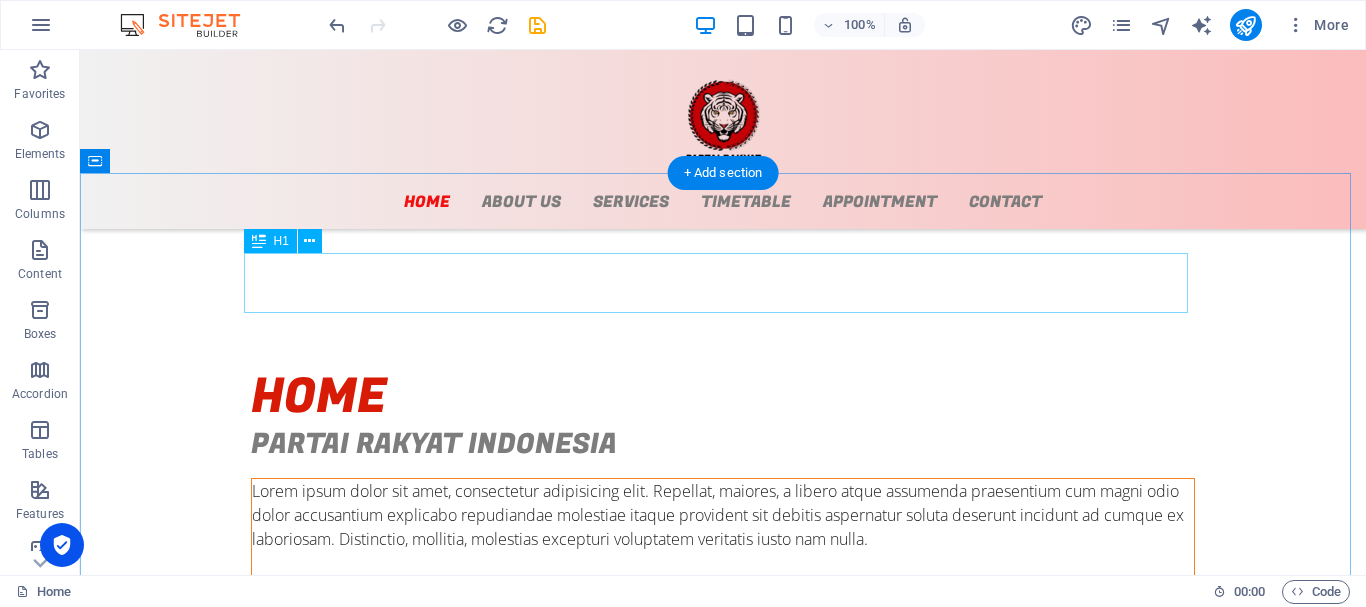 scroll, scrollTop: 400, scrollLeft: 0, axis: vertical 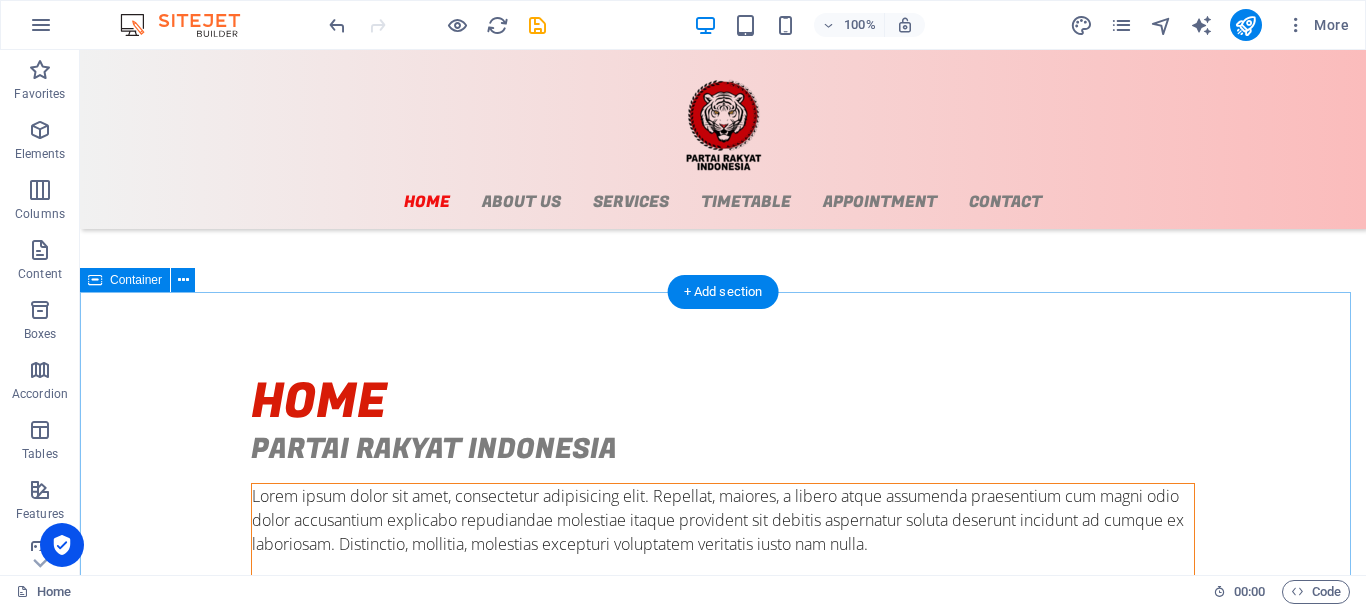 click on "HOME partai rakyat indonesia Lorem ipsum dolor sit amet, consectetur adipisicing elit. Repellat, maiores, a libero atque assumenda praesentium cum magni odio dolor accusantium explicabo repudiandae molestiae itaque provident sit debitis aspernatur soluta deserunt incidunt ad cumque ex laboriosam. Distinctio, mollitia, molestias excepturi voluptatem veritatis iusto nam nulla. Maiores, a libero atque assumenda praesentium cum magni odio dolor accusantium explicabo, praesentium cum magni odio dolor accusantium explicabo repudiandae molestiae itaque provident." at bounding box center (723, 645) 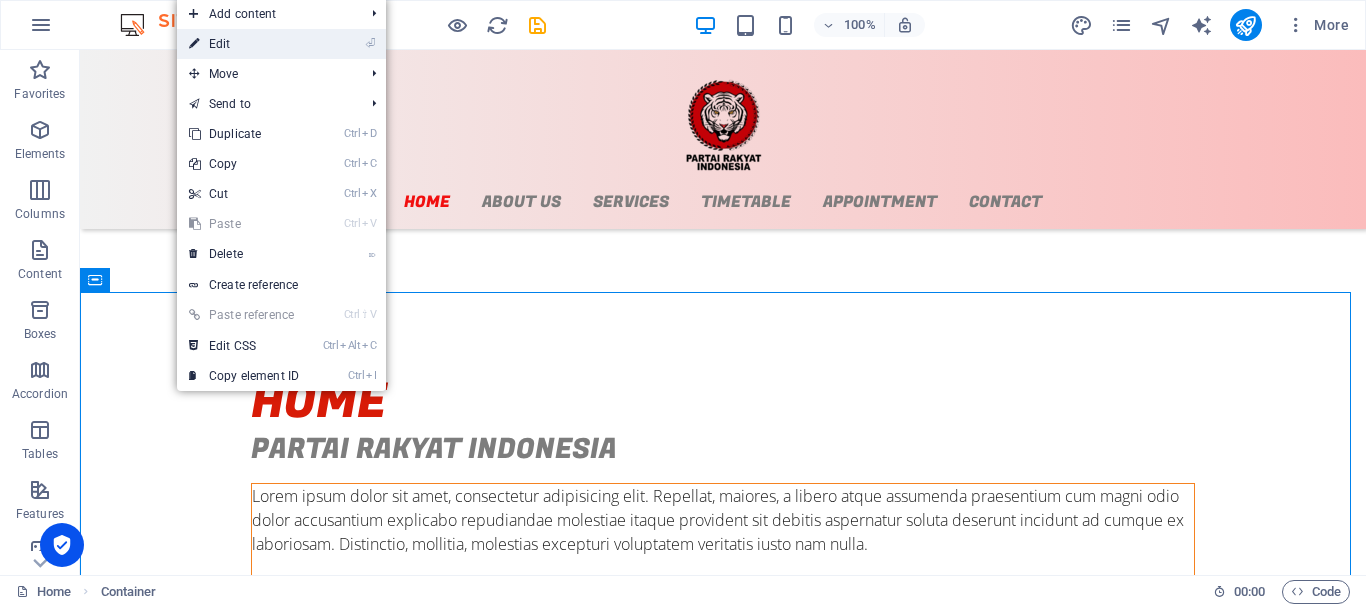 click on "⏎  Edit" at bounding box center [244, 44] 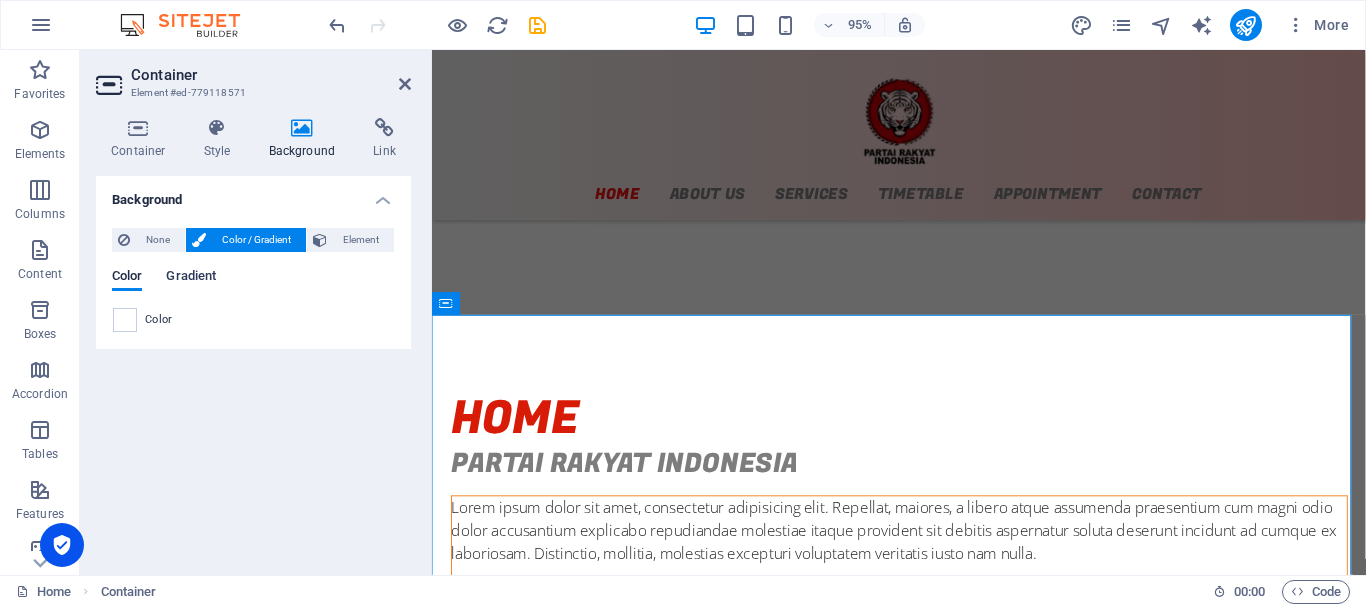 scroll, scrollTop: 363, scrollLeft: 0, axis: vertical 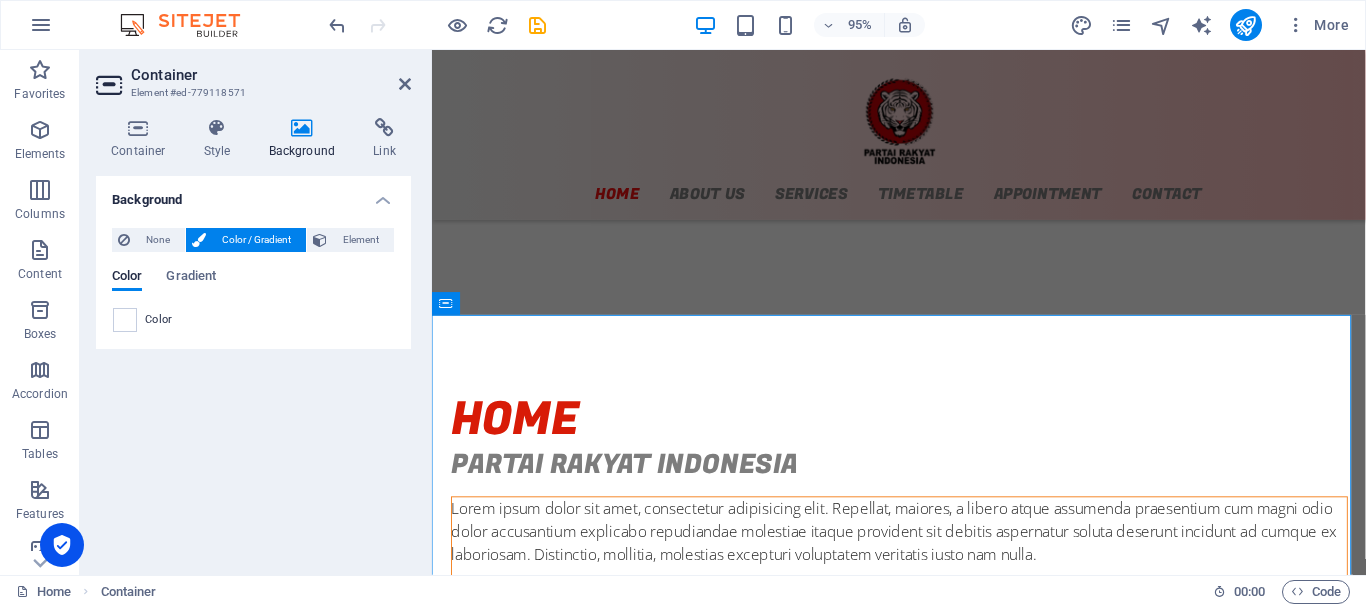 click on "Container Element #ed-779118571" at bounding box center (253, 76) 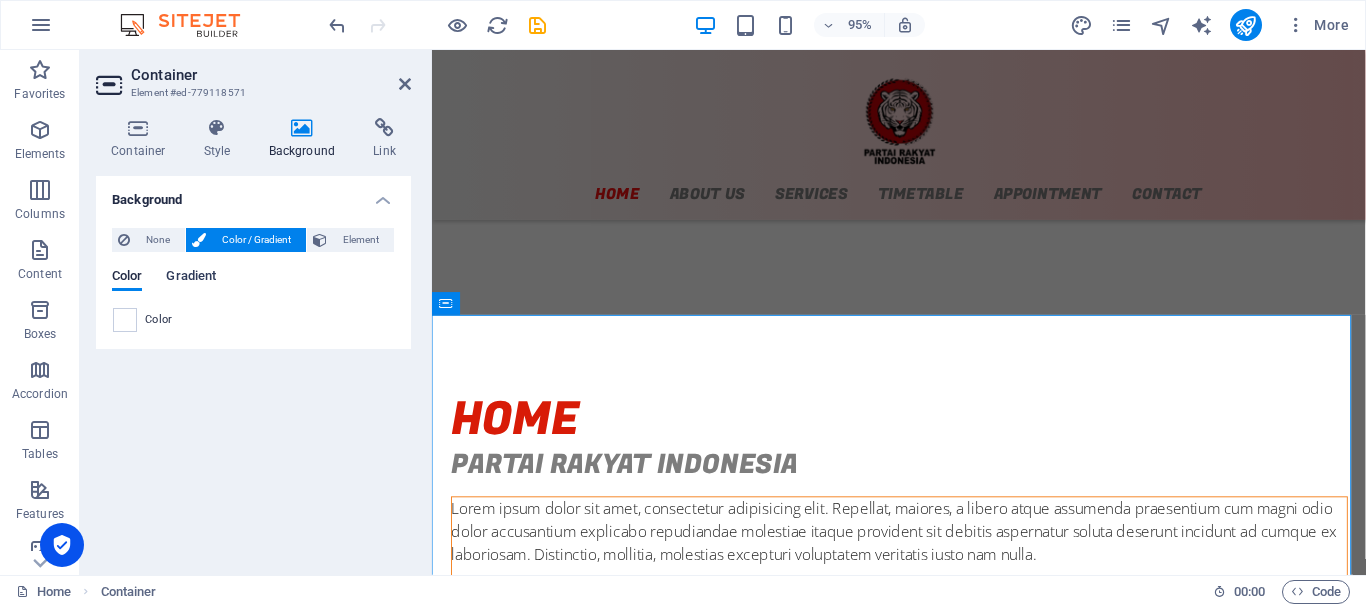 click on "Gradient" at bounding box center [191, 278] 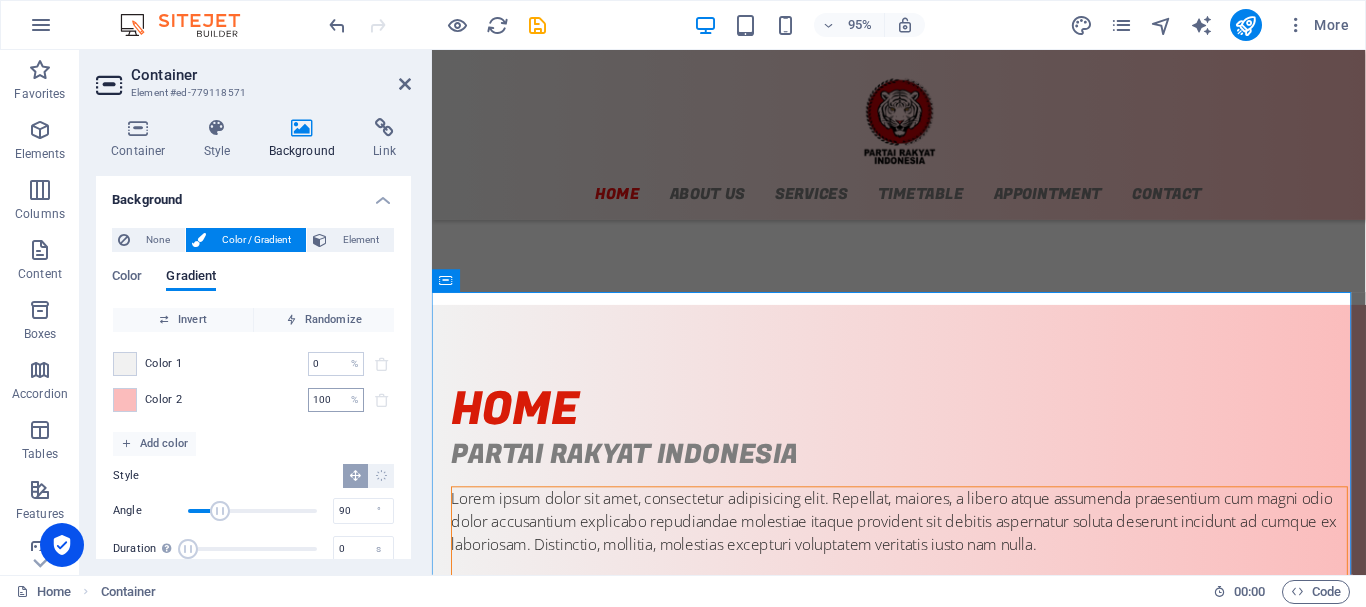 scroll, scrollTop: 370, scrollLeft: 0, axis: vertical 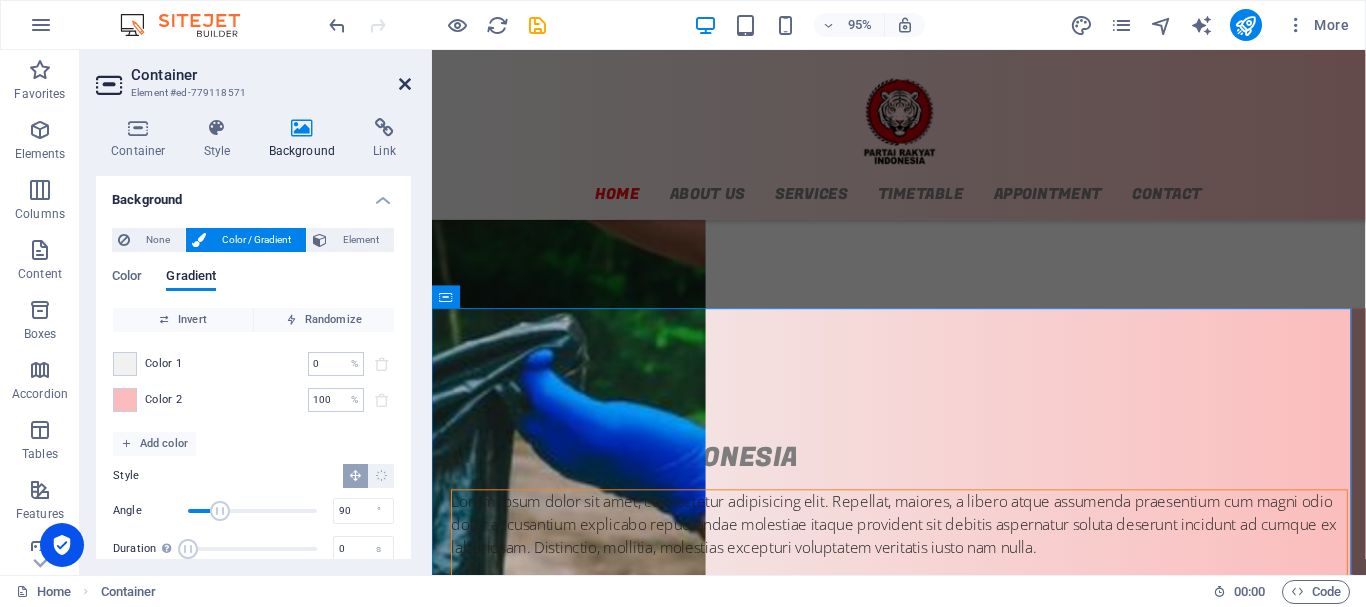 click at bounding box center (405, 84) 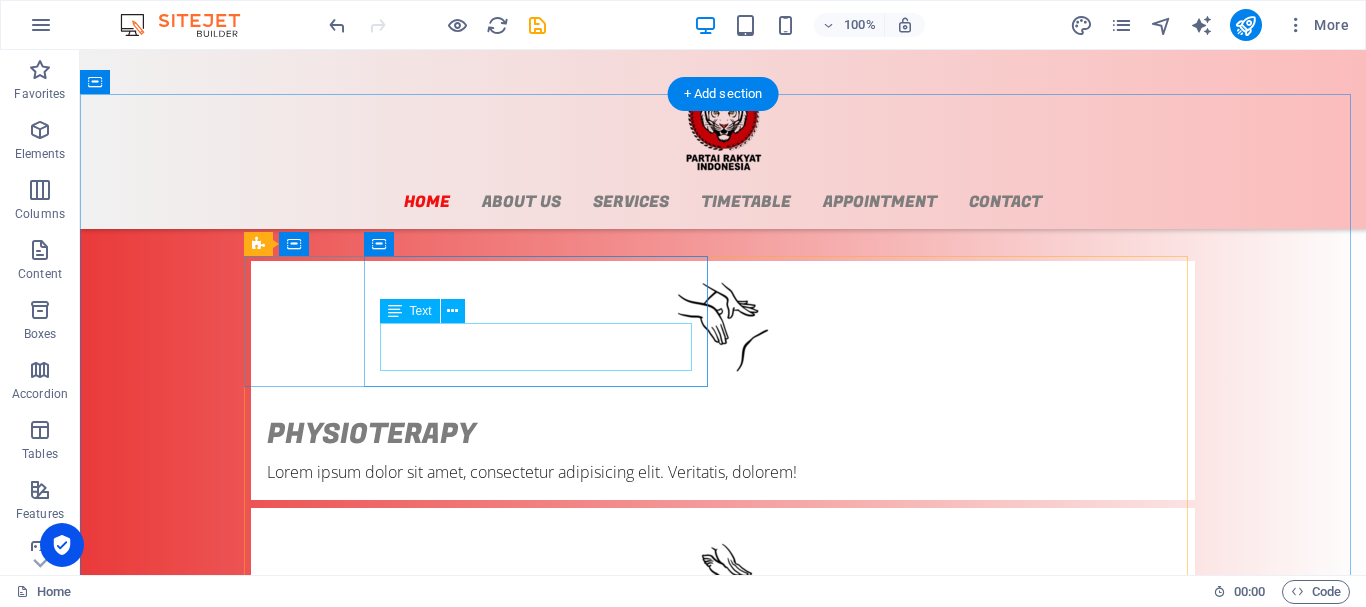scroll, scrollTop: 1600, scrollLeft: 0, axis: vertical 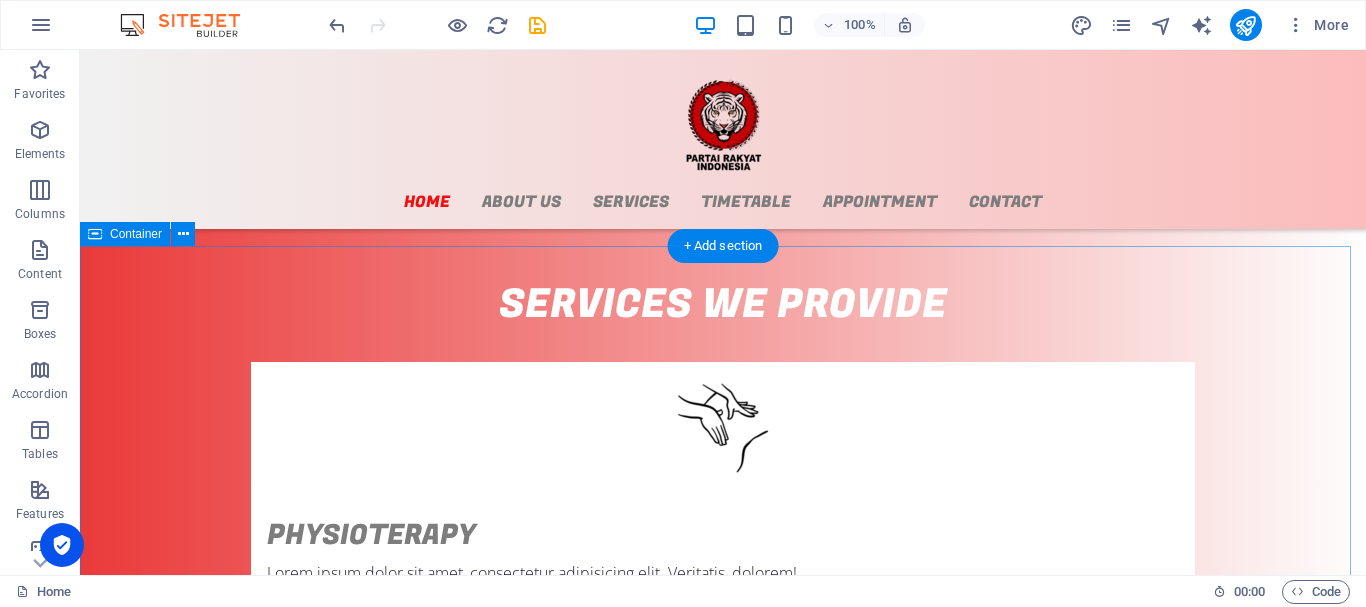 click on "Services we provide Physioterapy Lorem ipsum dolor sit amet, consectetur adipisicing elit. Veritatis, dolorem! Manual Therapy Lorem ipsum dolor sit amet, consectetur adipisicing elit. Veritatis, dolorem! Rehabilitation Lorem ipsum dolor sit amet, consectetur adipisicing elit. Veritatis, dolorem! Orthopedic Lorem ipsum dolor sit amet, consectetur adipisicing elit. Veritatis, dolorem! Acupuncture Lorem ipsum dolor sit amet, consectetur adipisicing elit. Veritatis, dolorem! Diagnostics Lorem ipsum dolor sit amet, consectetur adipisicing elit. Veritatis, dolorem! See Details" at bounding box center (723, 1097) 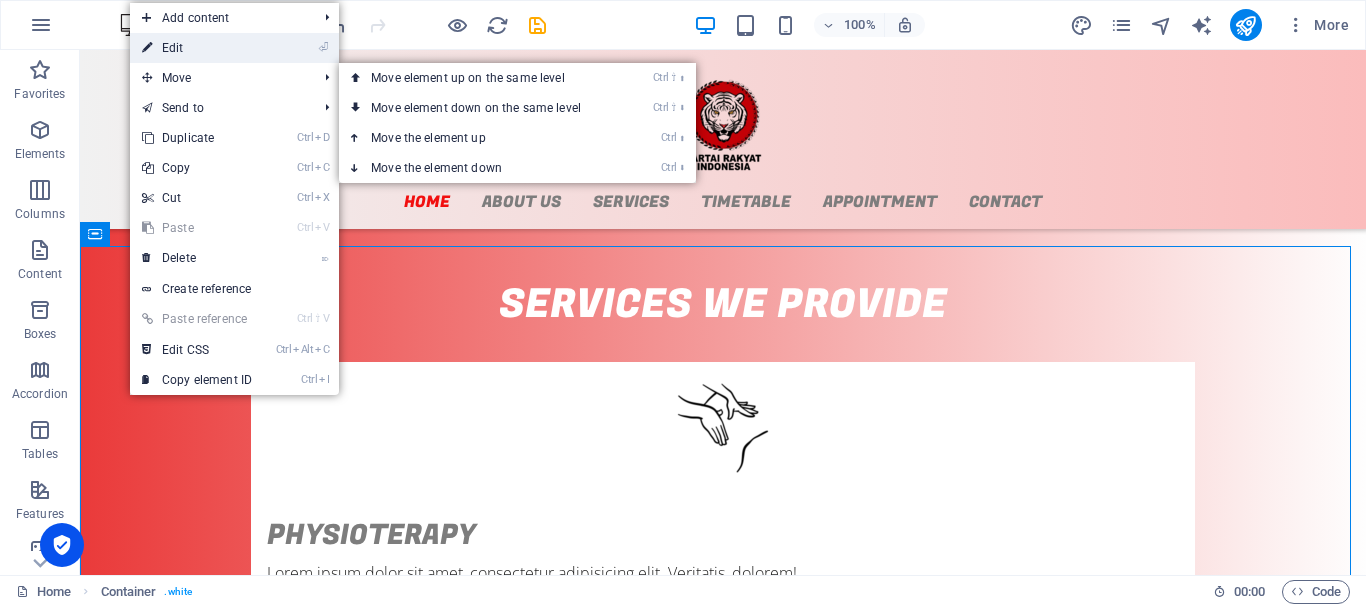 click on "⏎  Edit" at bounding box center [197, 48] 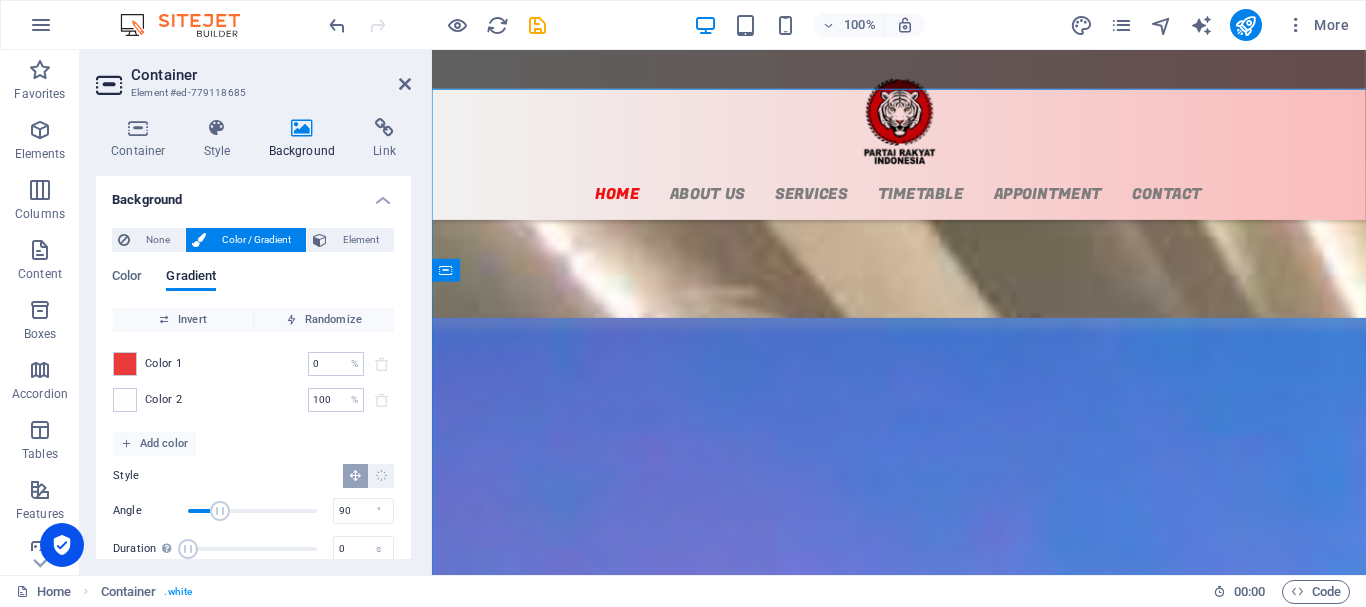 scroll, scrollTop: 1755, scrollLeft: 0, axis: vertical 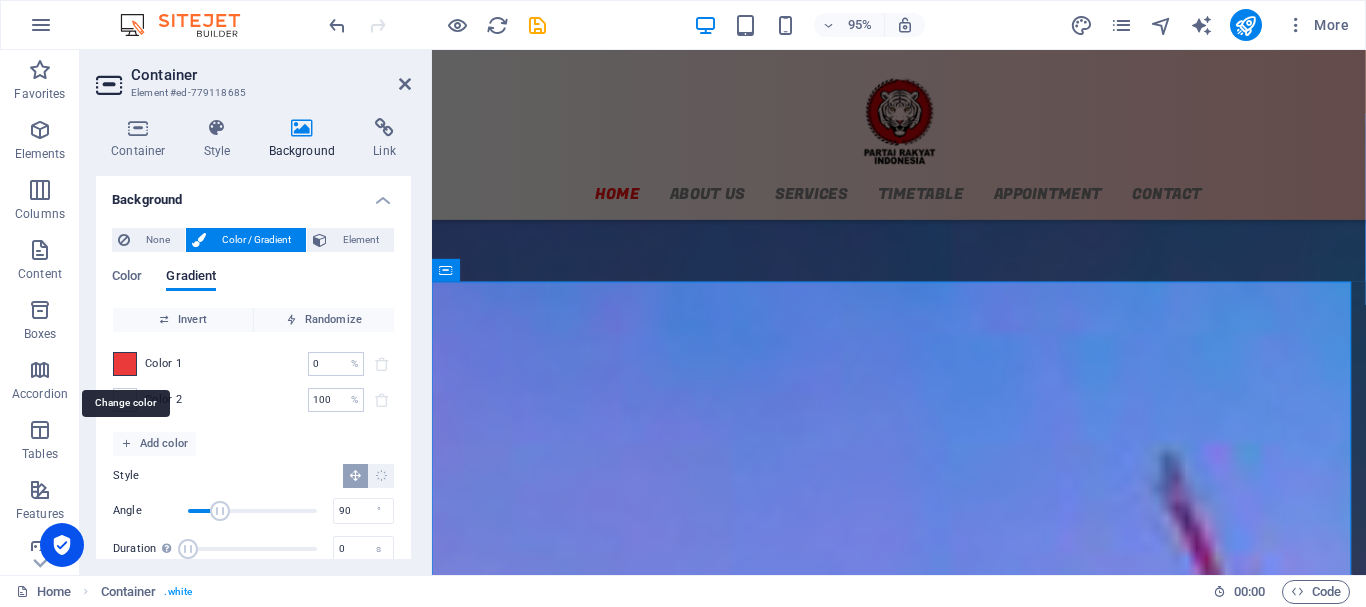 click at bounding box center [125, 364] 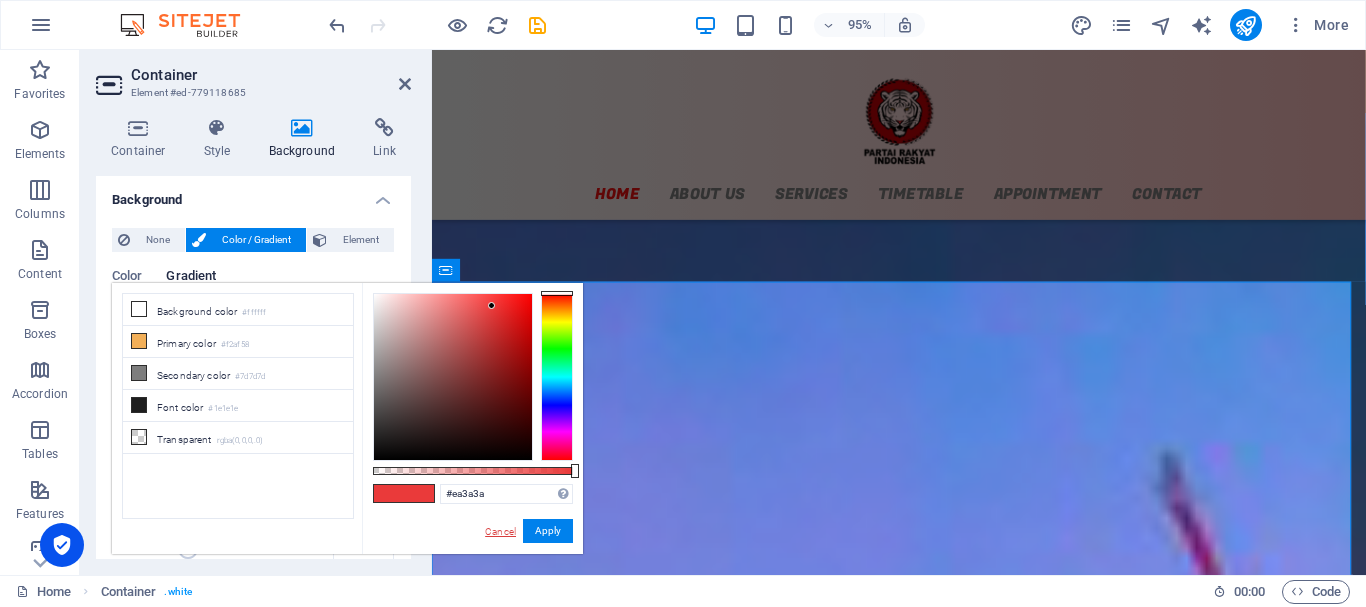 click on "Cancel" at bounding box center (500, 531) 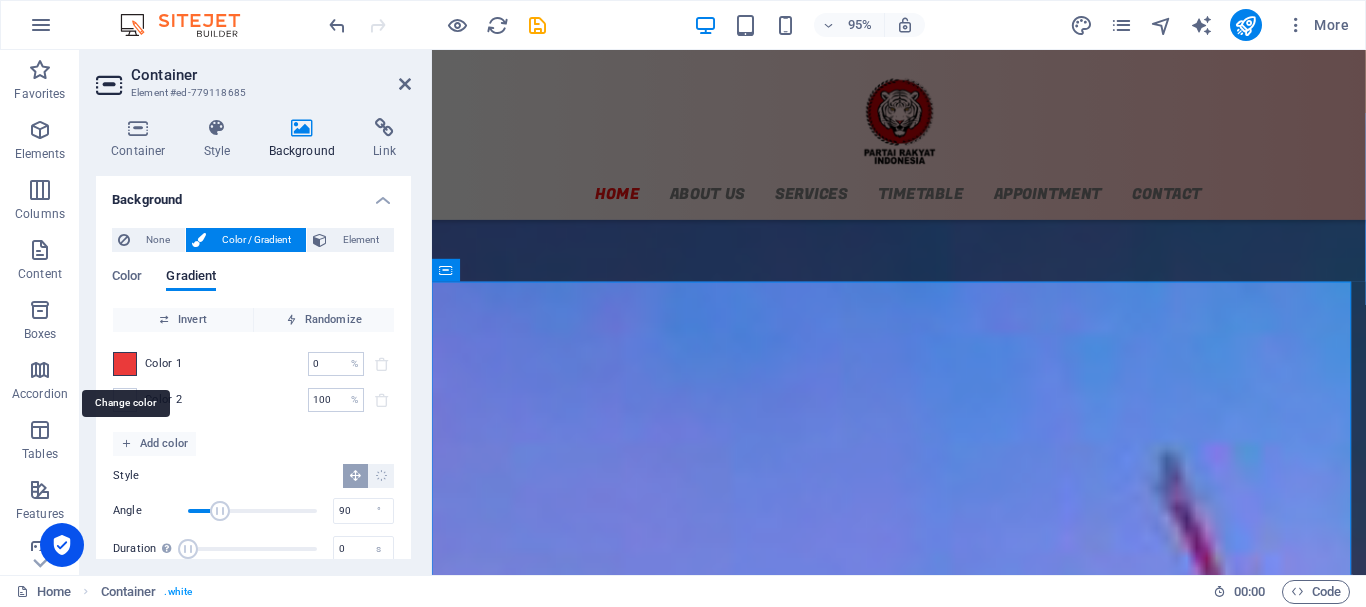 click at bounding box center (125, 364) 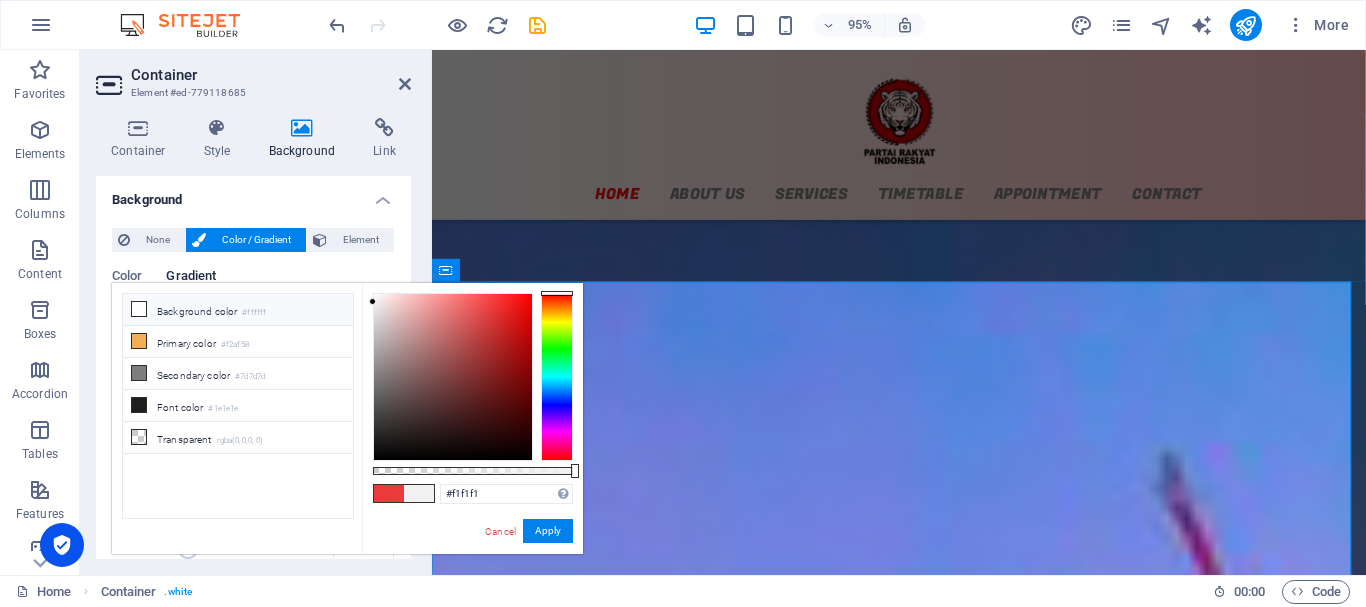 drag, startPoint x: 493, startPoint y: 300, endPoint x: 331, endPoint y: 307, distance: 162.15117 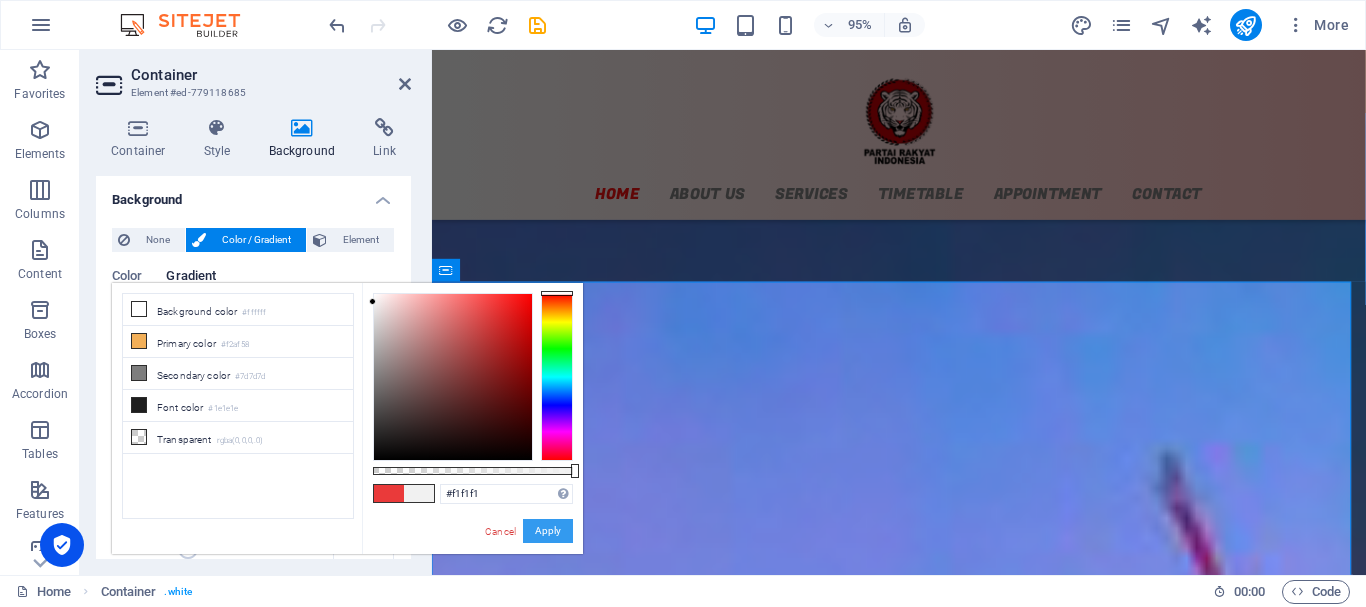 click on "Apply" at bounding box center (548, 531) 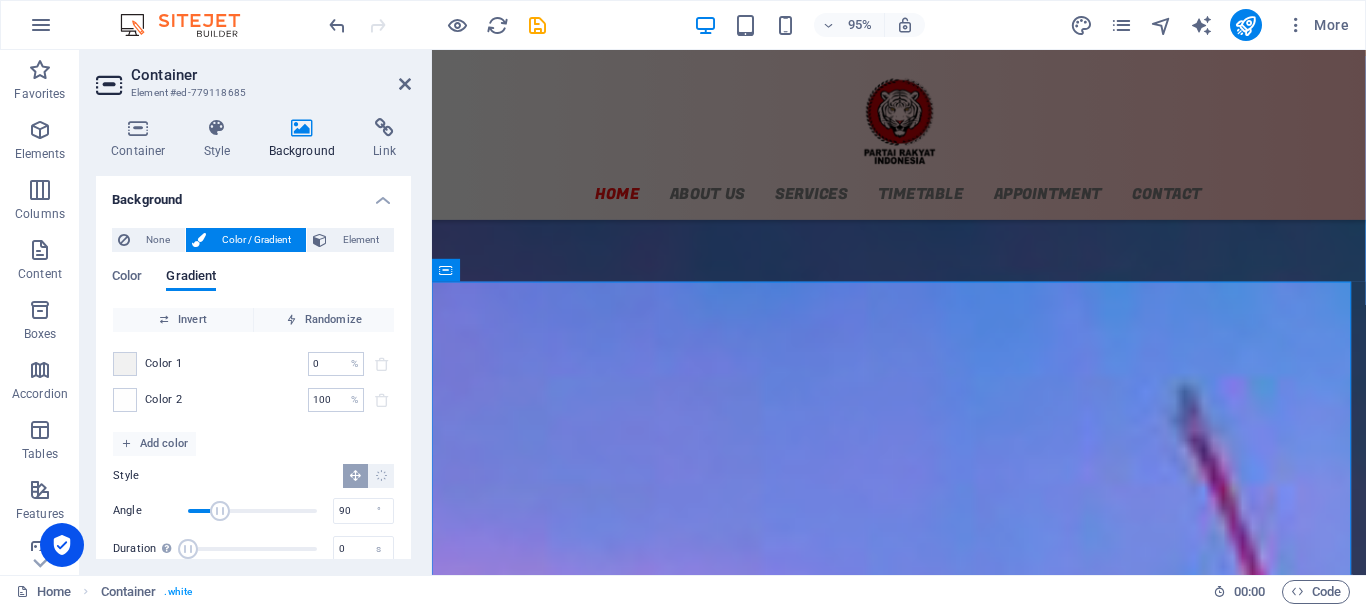 click on "Color 2 100 % ​" at bounding box center (253, 400) 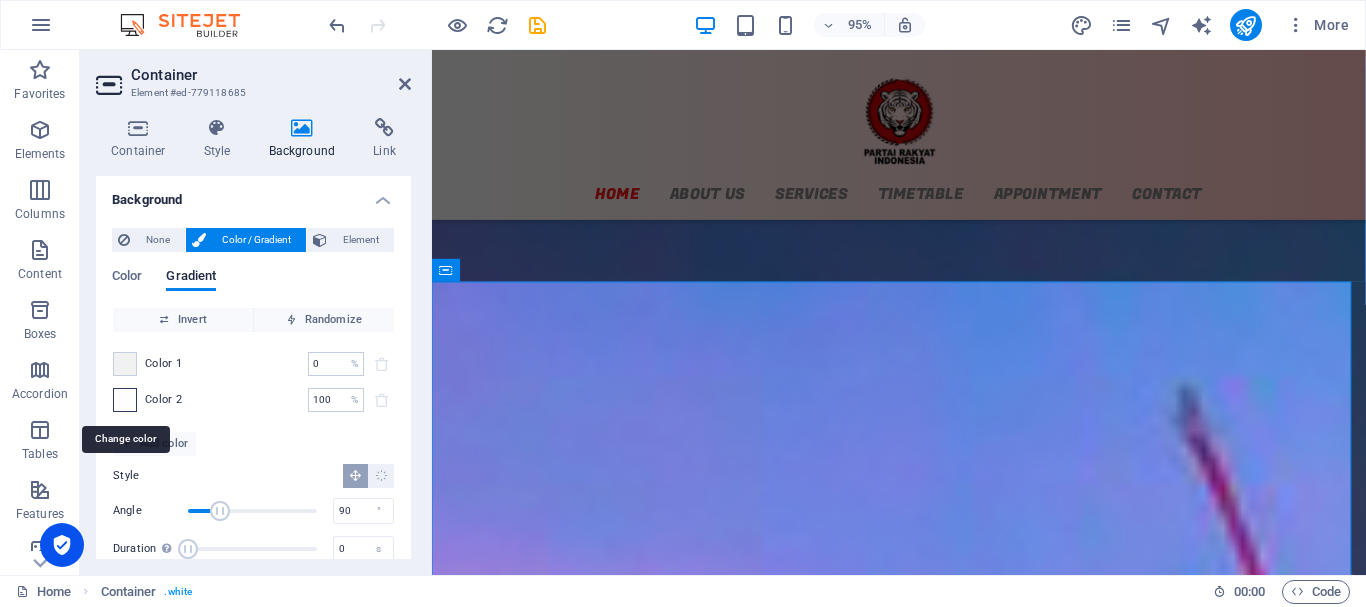 click at bounding box center [125, 400] 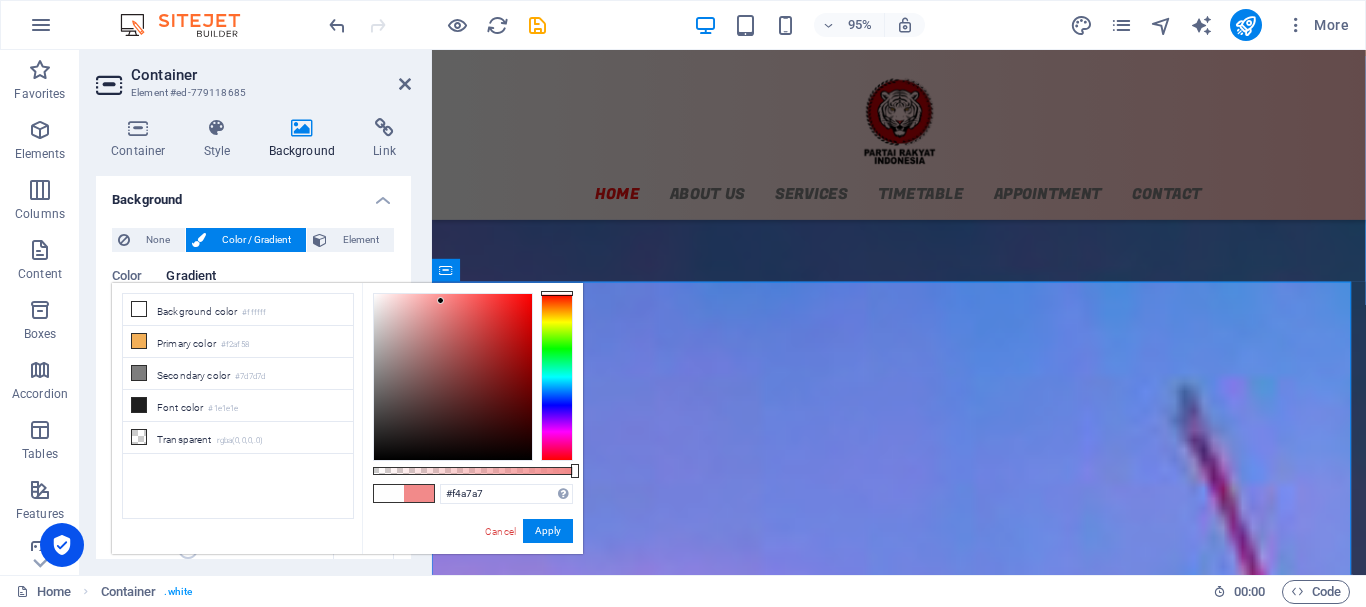type on "#f4a8a8" 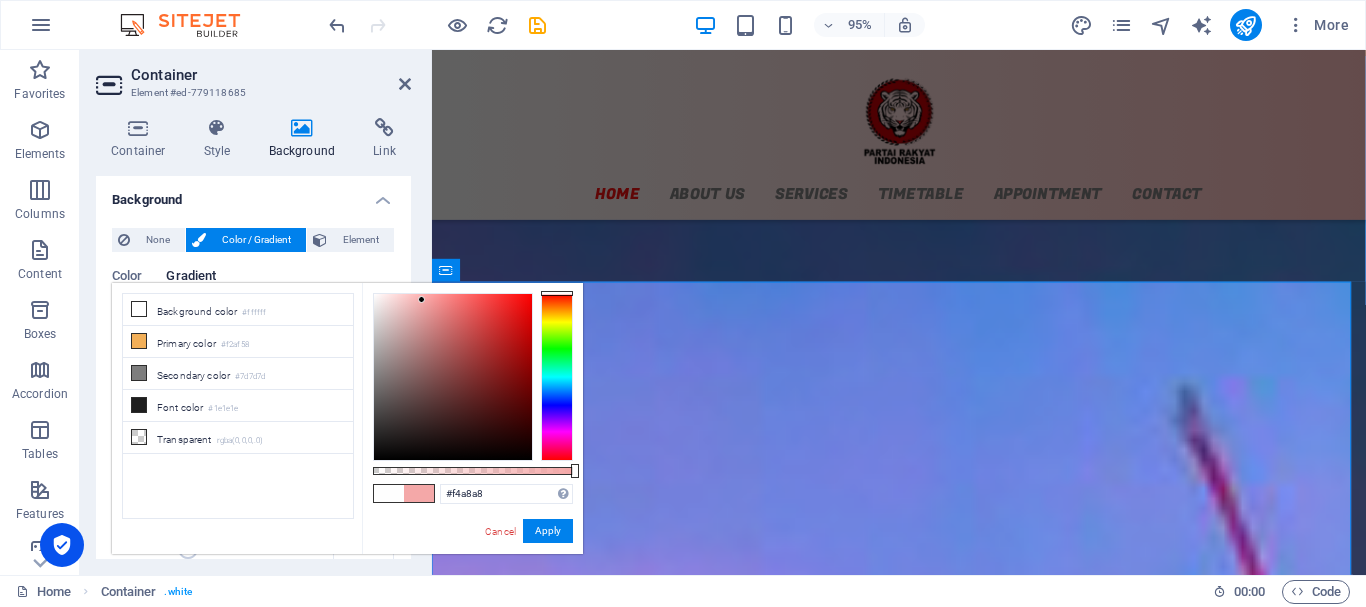 drag, startPoint x: 411, startPoint y: 296, endPoint x: 422, endPoint y: 300, distance: 11.7046995 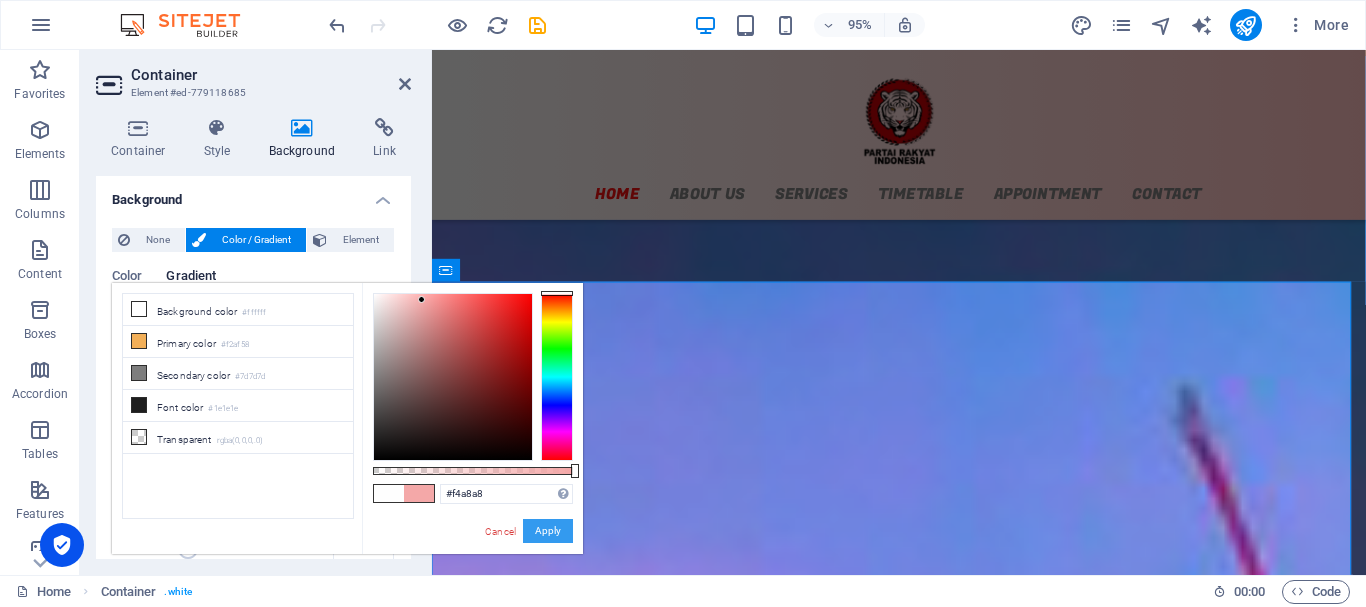 click on "Apply" at bounding box center [548, 531] 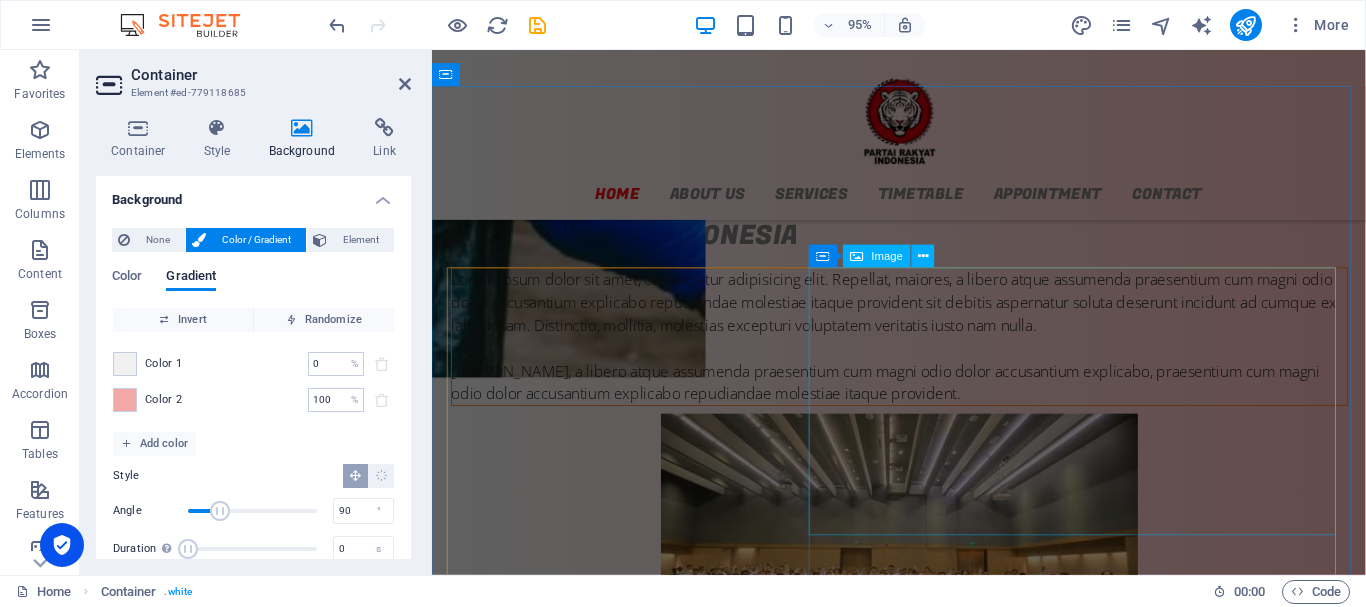 scroll, scrollTop: 455, scrollLeft: 0, axis: vertical 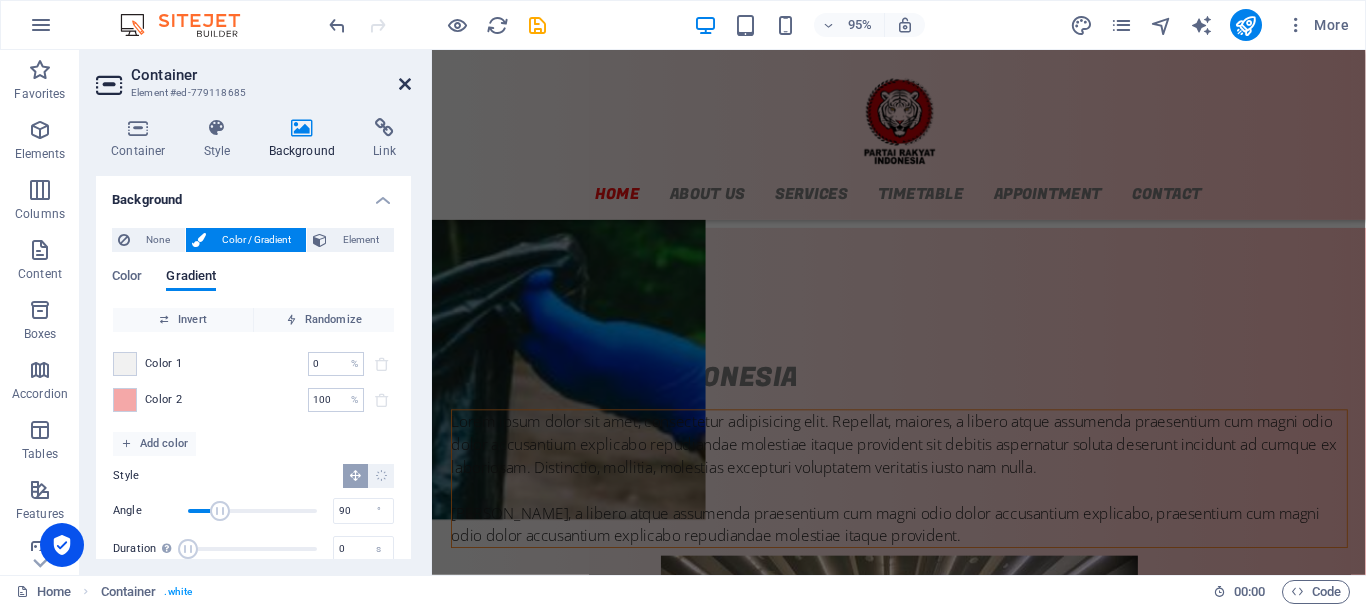 click at bounding box center (405, 84) 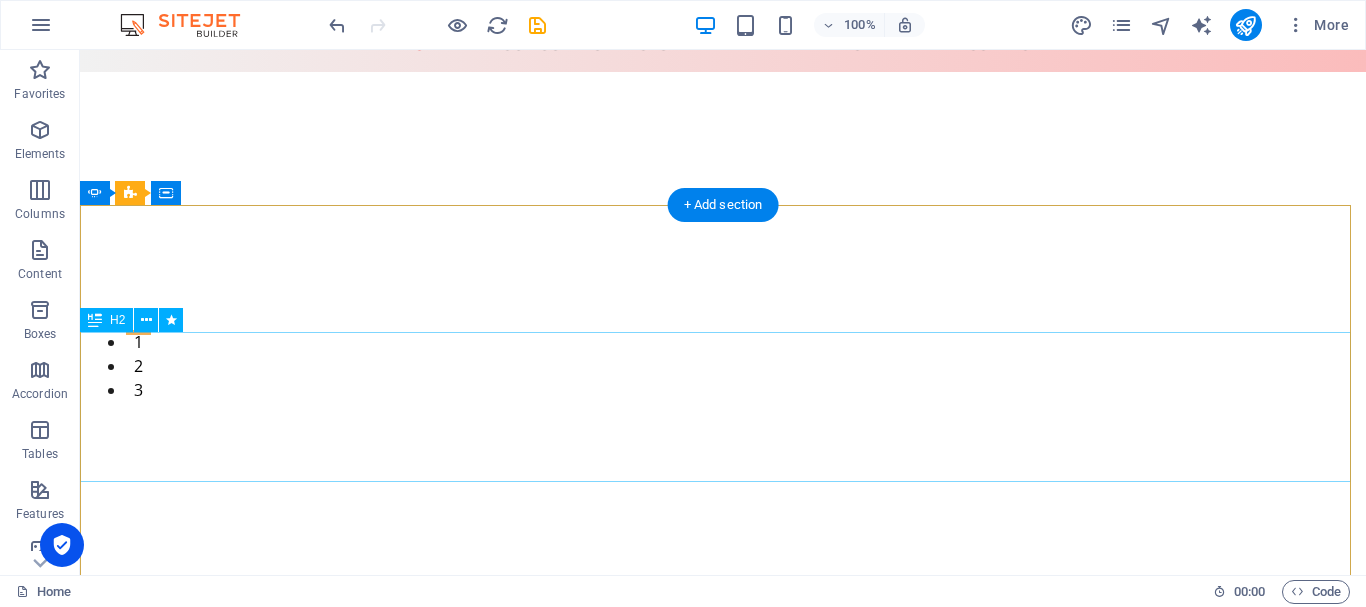 scroll, scrollTop: 0, scrollLeft: 0, axis: both 